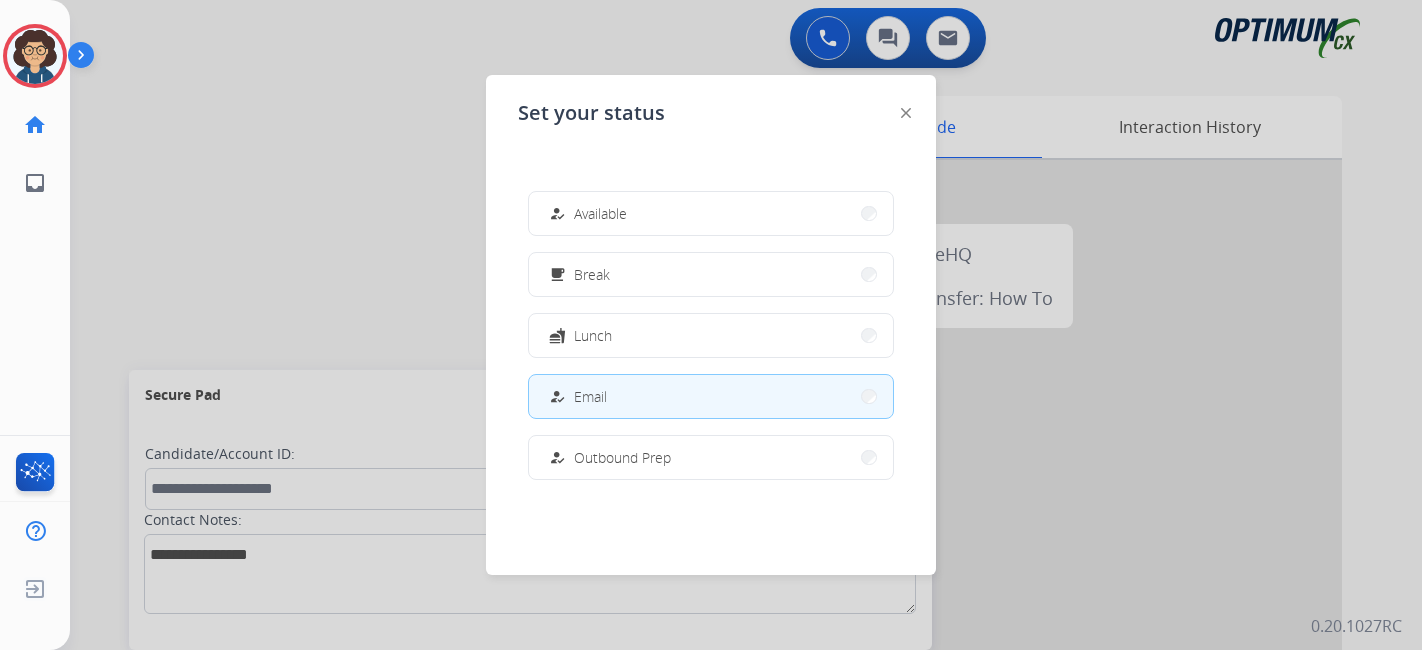 scroll, scrollTop: 0, scrollLeft: 0, axis: both 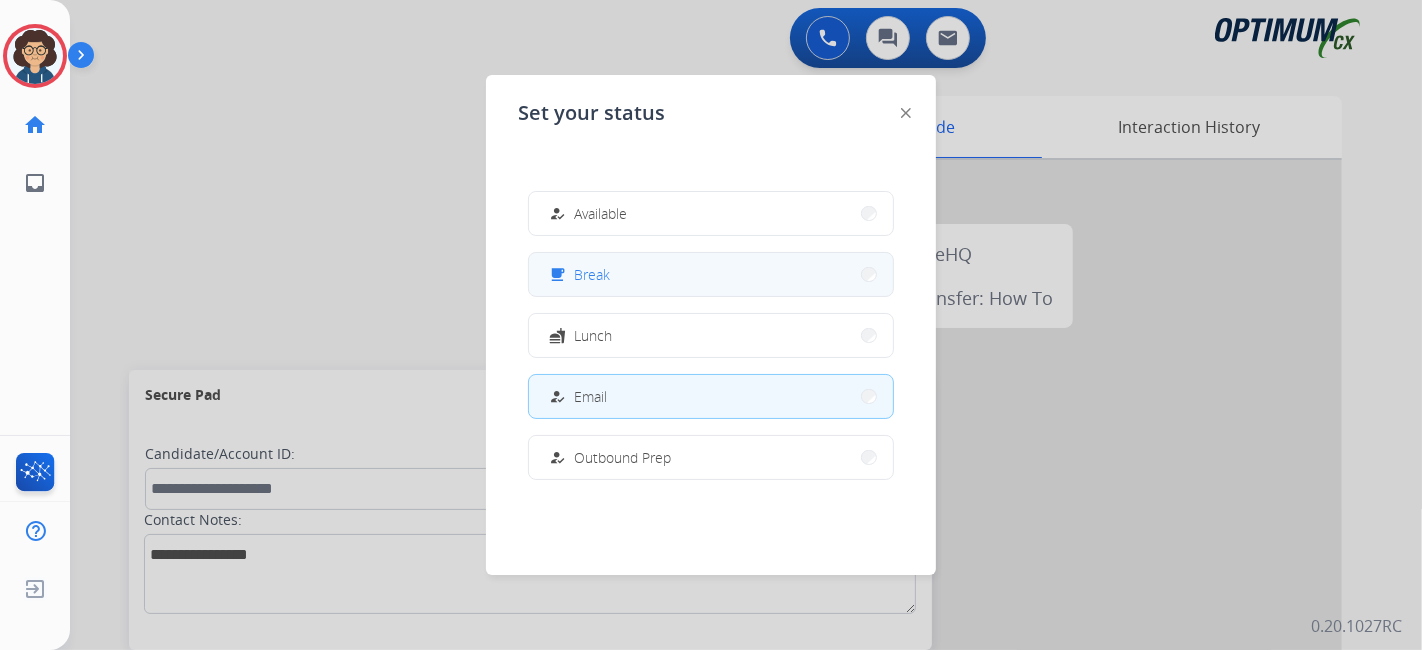 click on "free_breakfast Break" at bounding box center [711, 274] 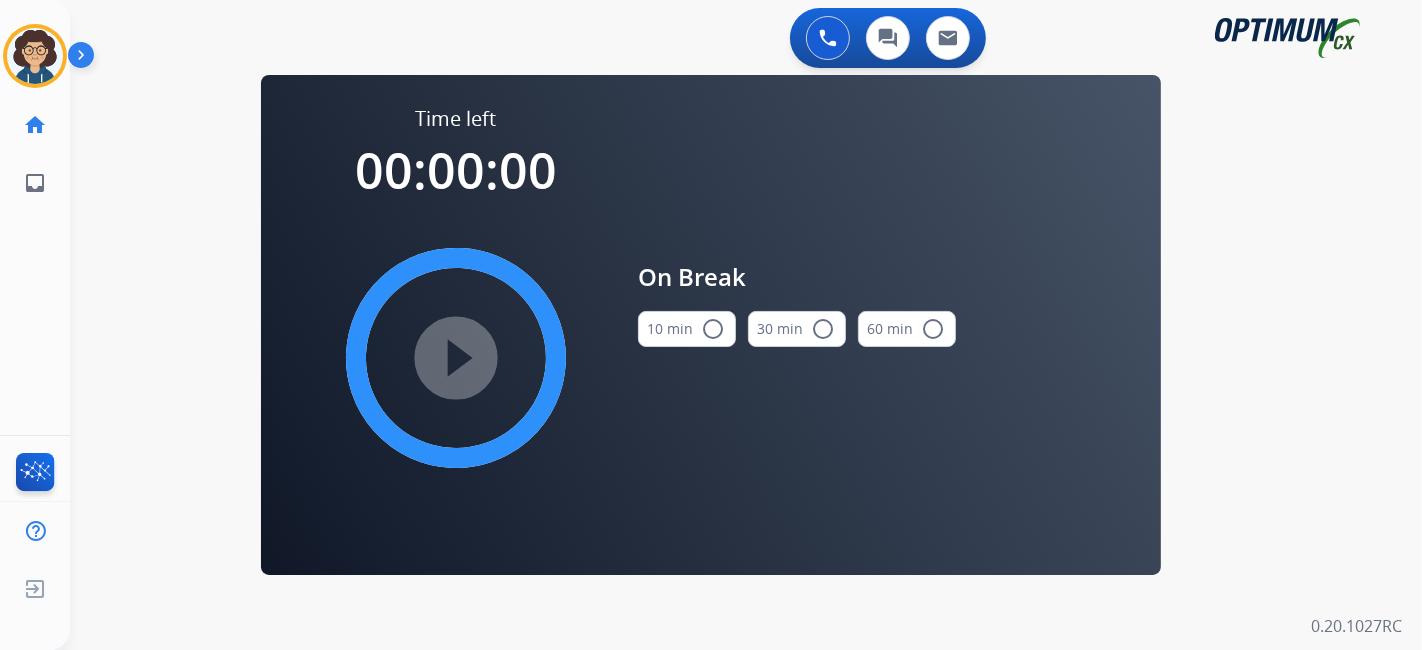 click on "10 min  radio_button_unchecked" at bounding box center (687, 329) 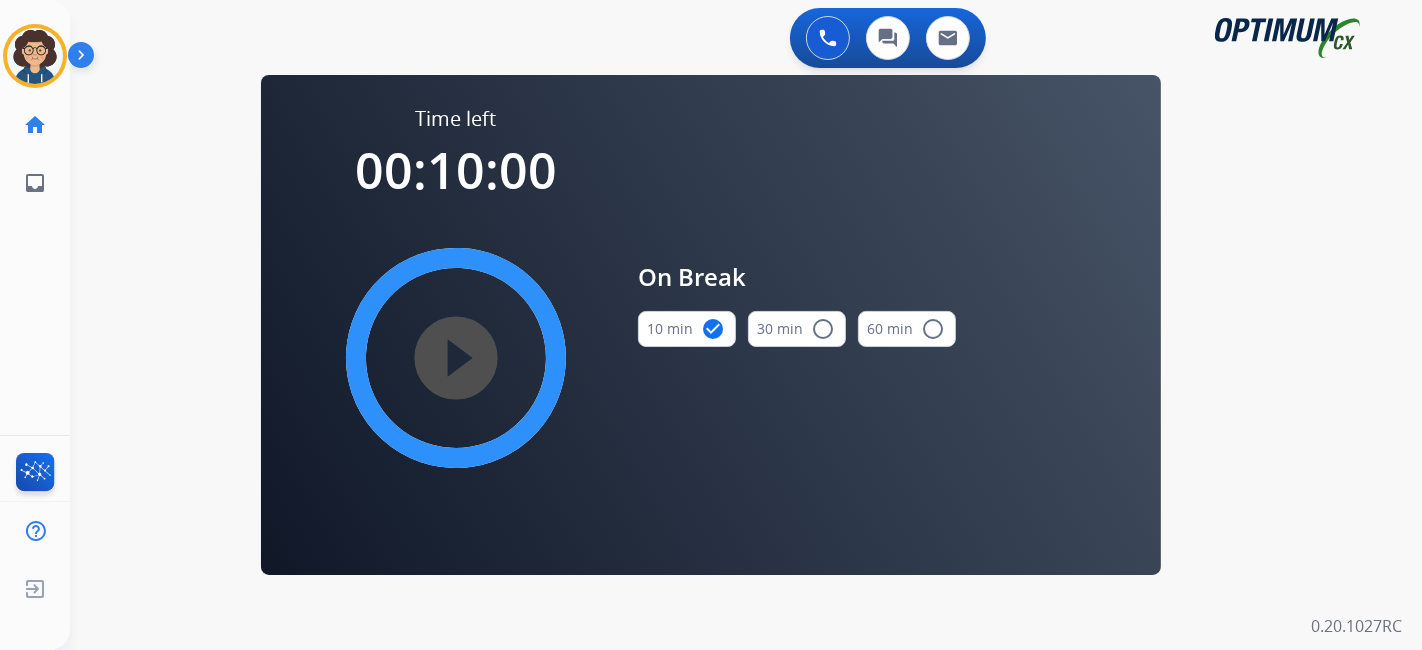 click on "play_circle_filled" at bounding box center (456, 358) 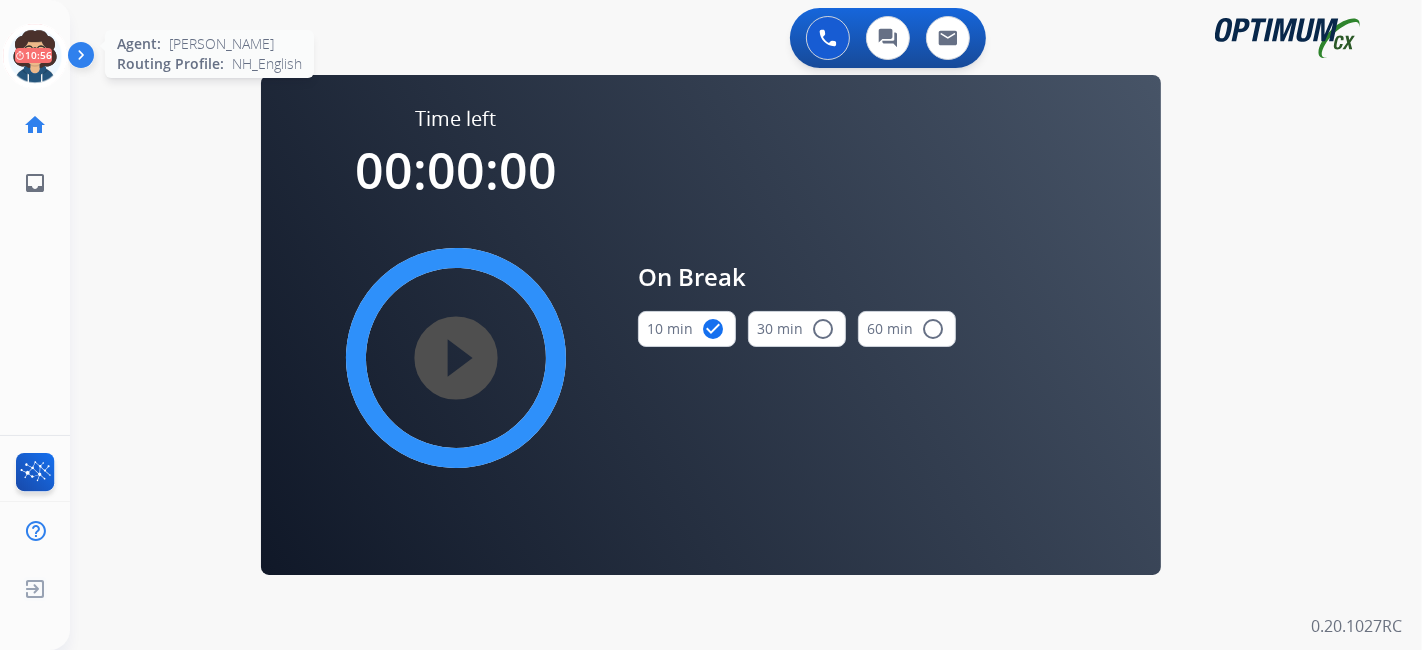 click 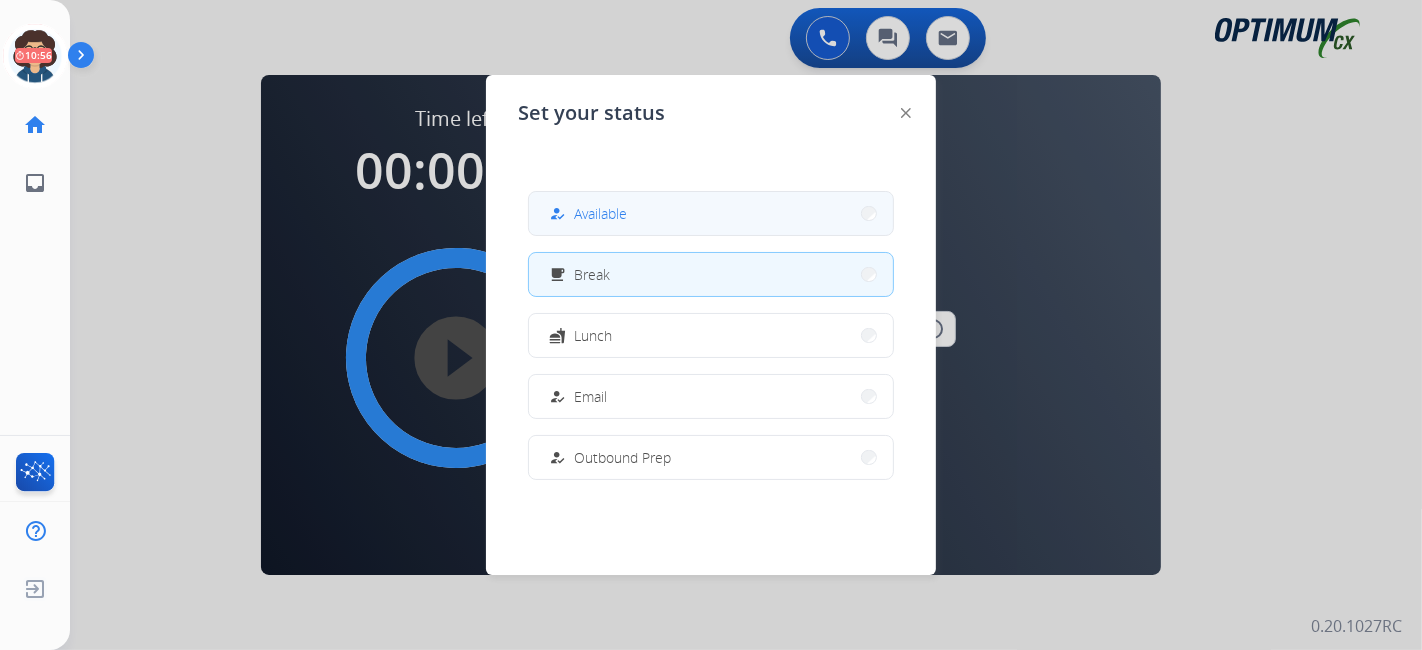 click on "how_to_reg Available" at bounding box center (711, 213) 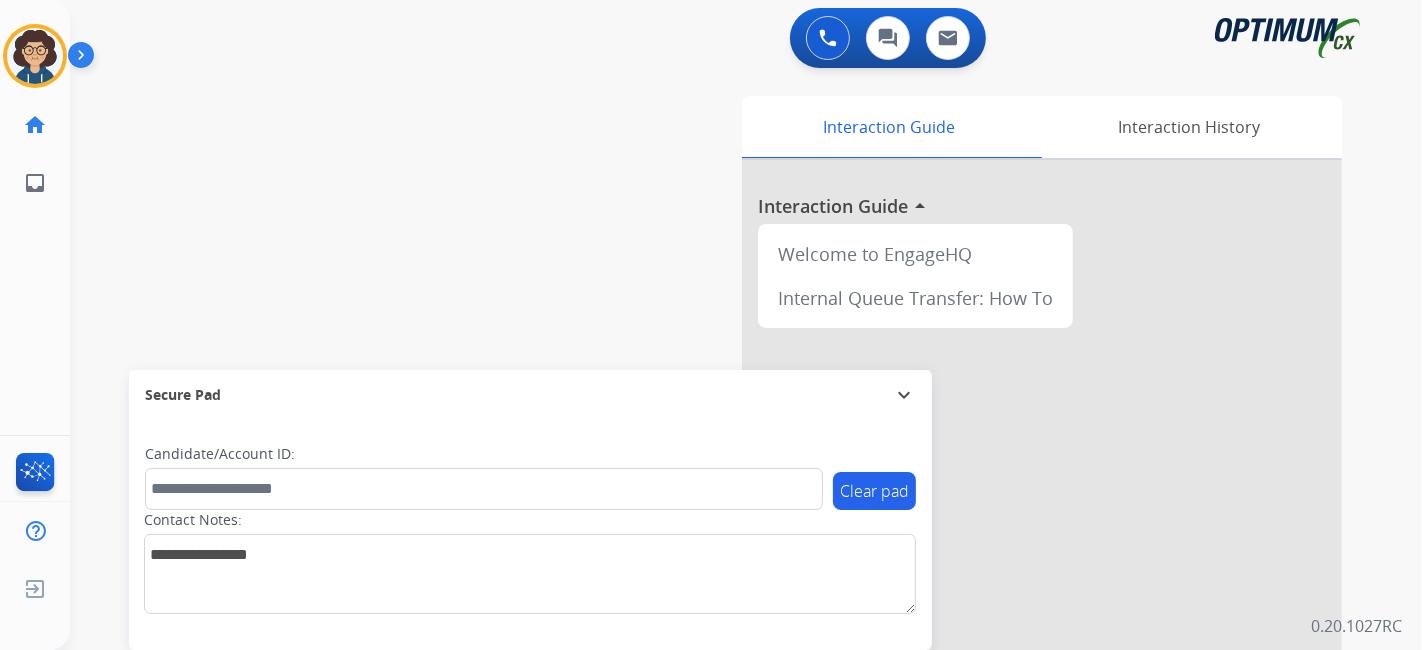 click on "swap_horiz Break voice bridge close_fullscreen Connect 3-Way Call merge_type Separate 3-Way Call  Interaction Guide   Interaction History  Interaction Guide arrow_drop_up  Welcome to EngageHQ   Internal Queue Transfer: How To  Secure Pad expand_more Clear pad Candidate/Account ID: Contact Notes:" at bounding box center [722, 489] 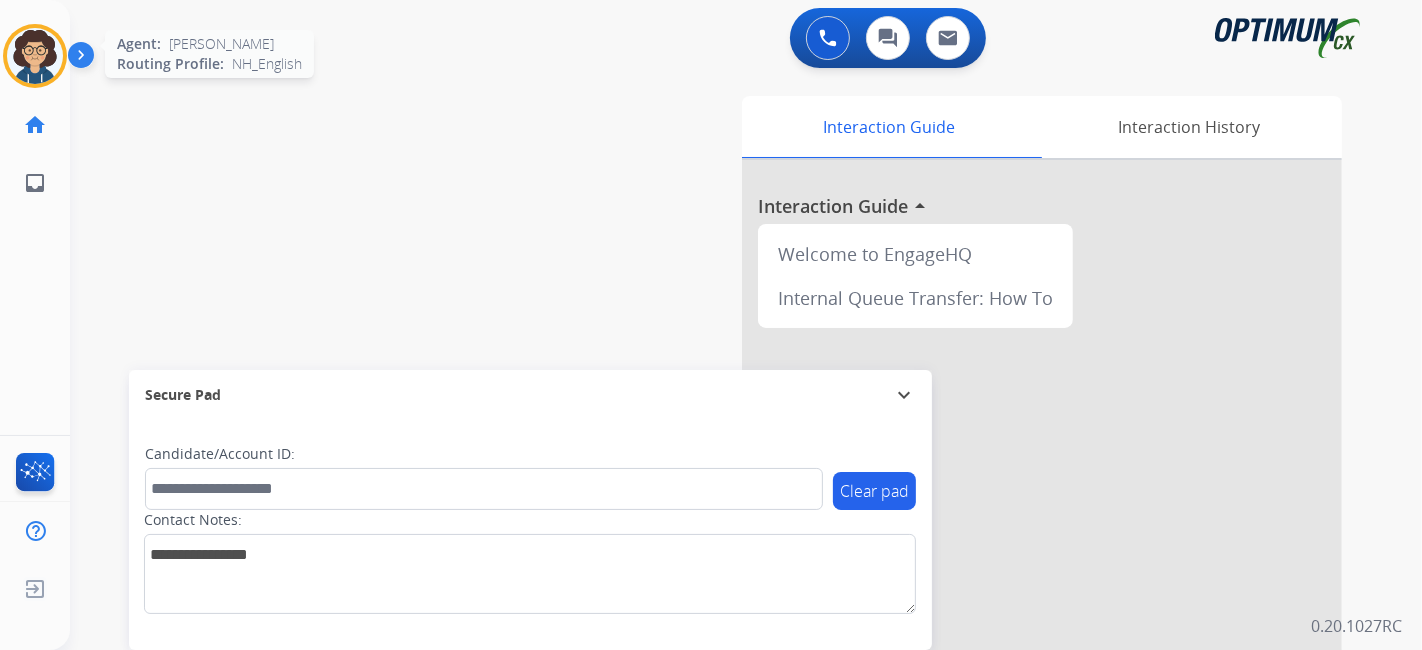 click at bounding box center (35, 56) 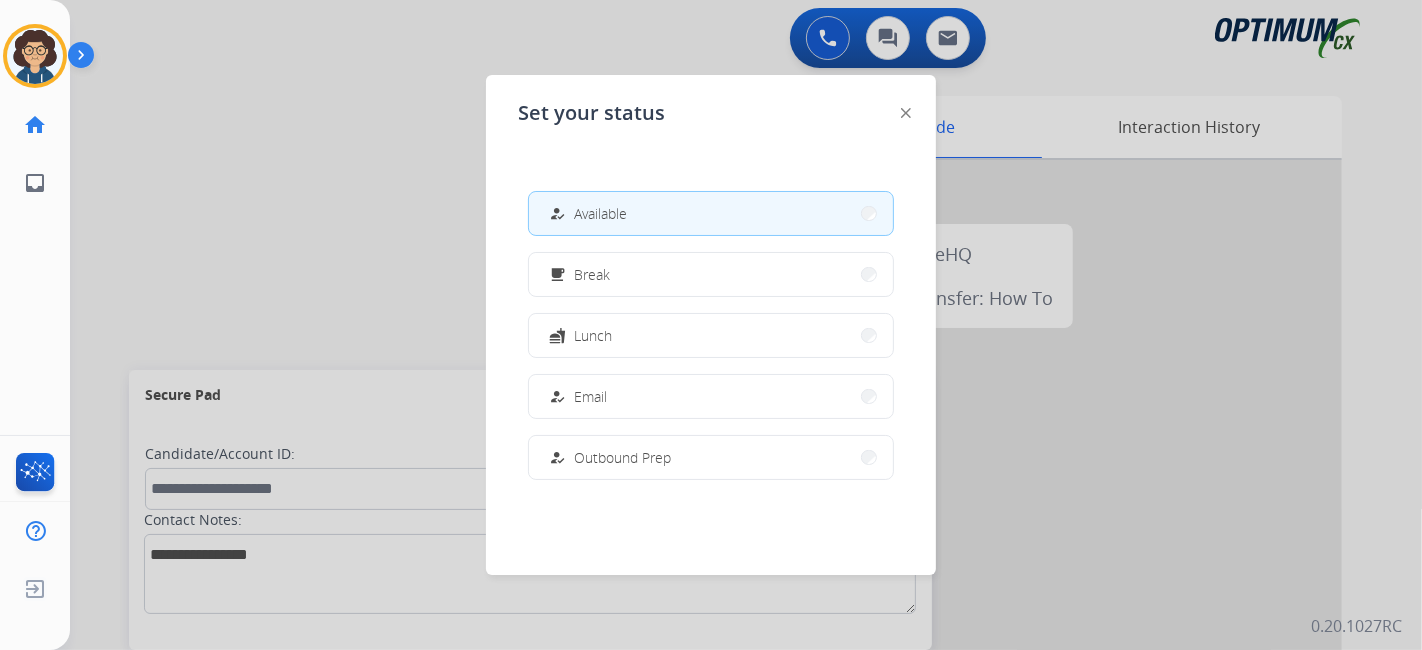 click at bounding box center (711, 325) 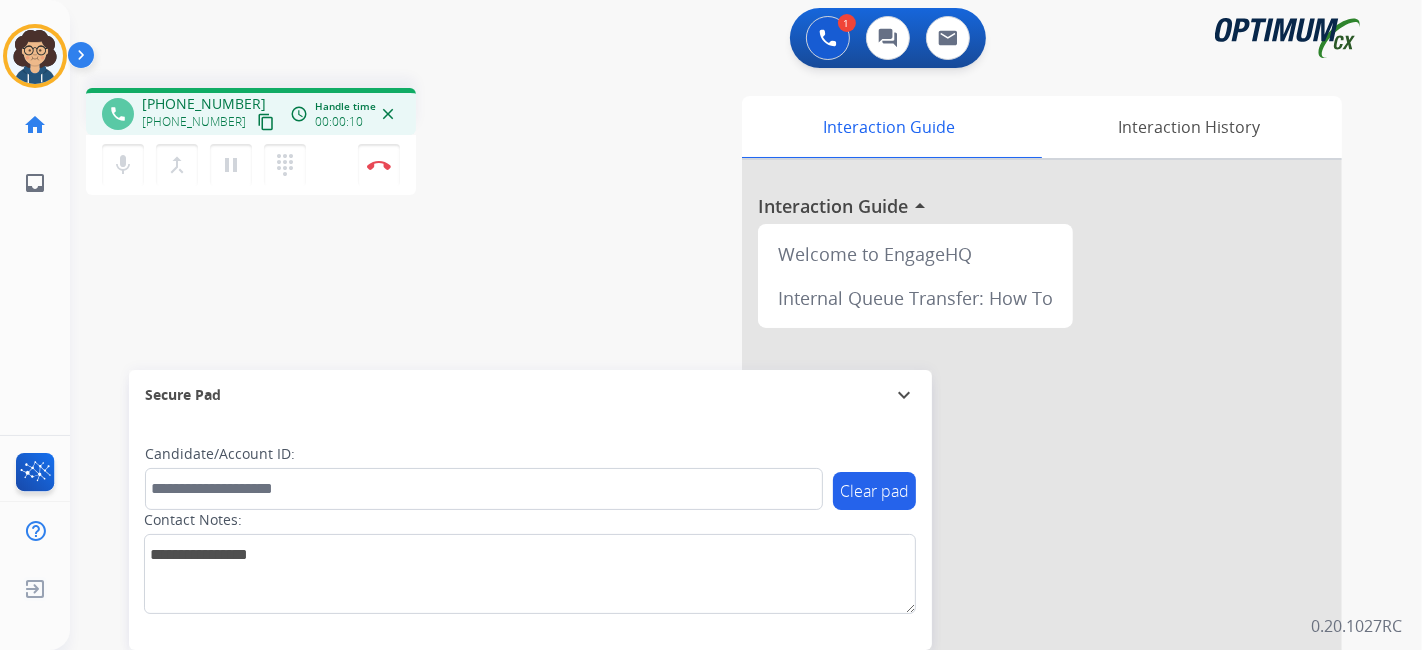 click on "content_copy" at bounding box center [266, 122] 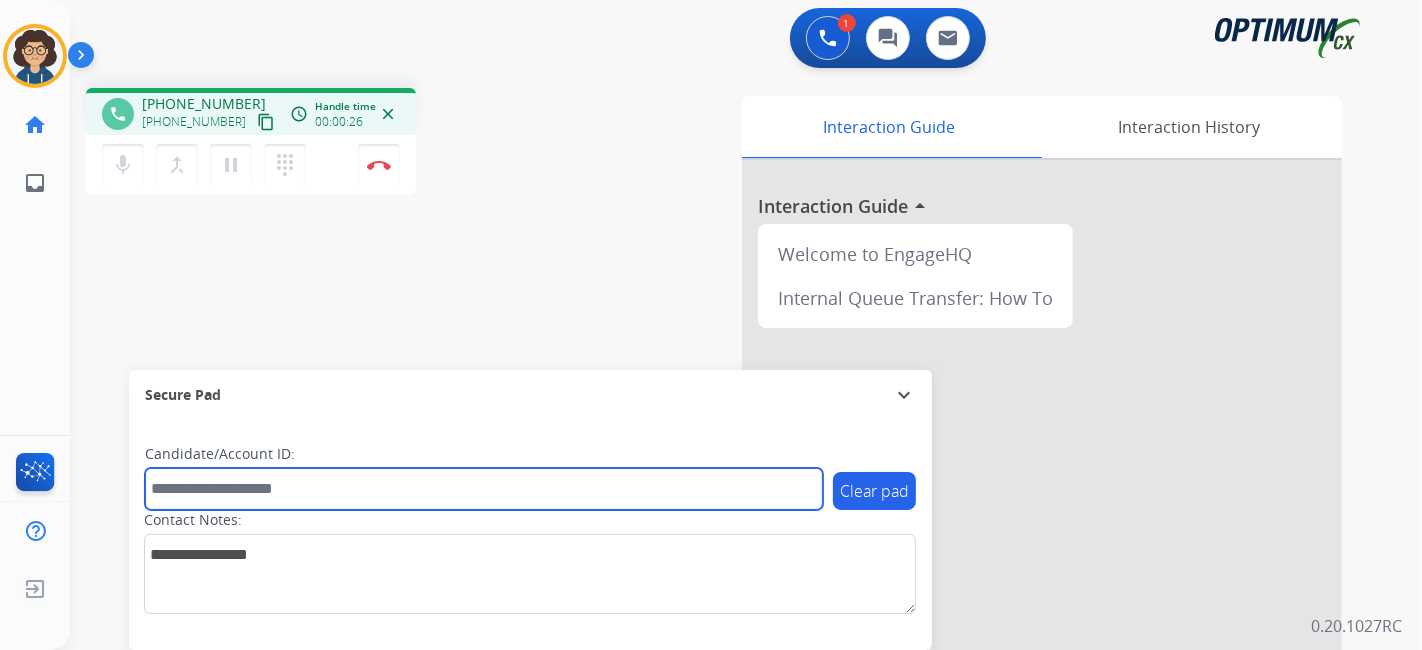 click at bounding box center (484, 489) 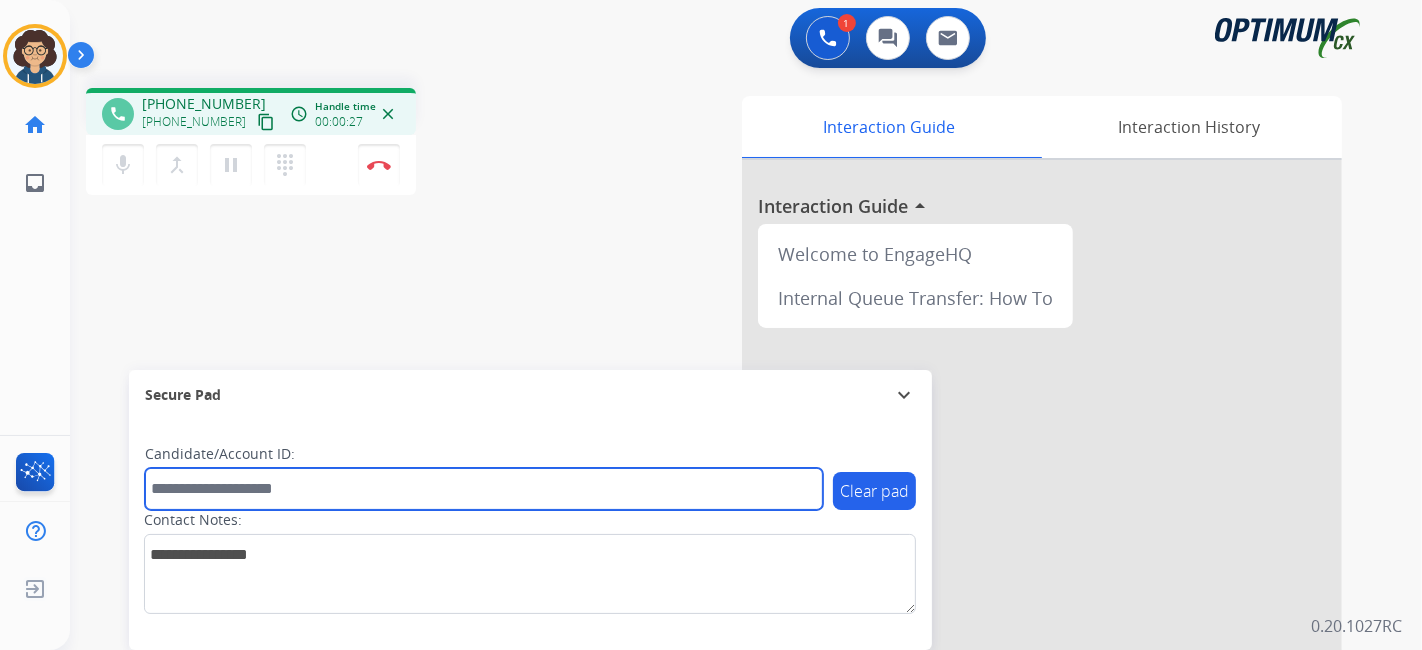 paste on "*******" 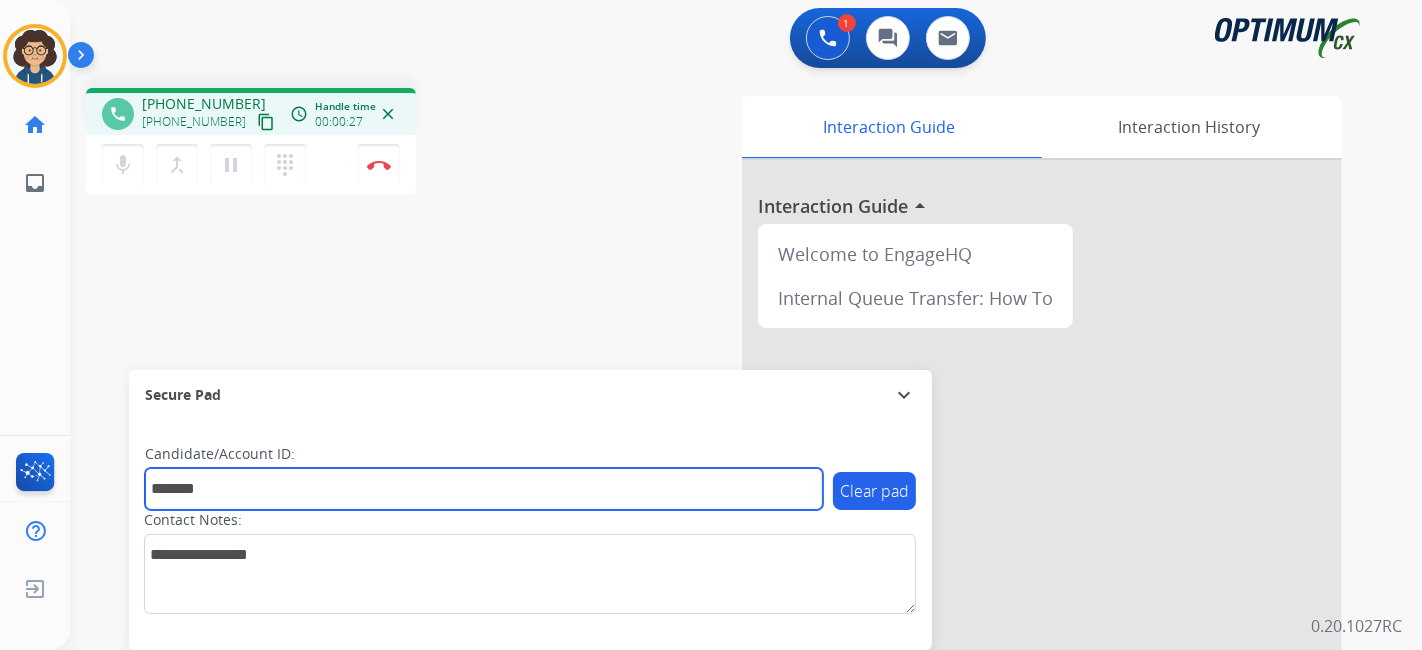 type on "*******" 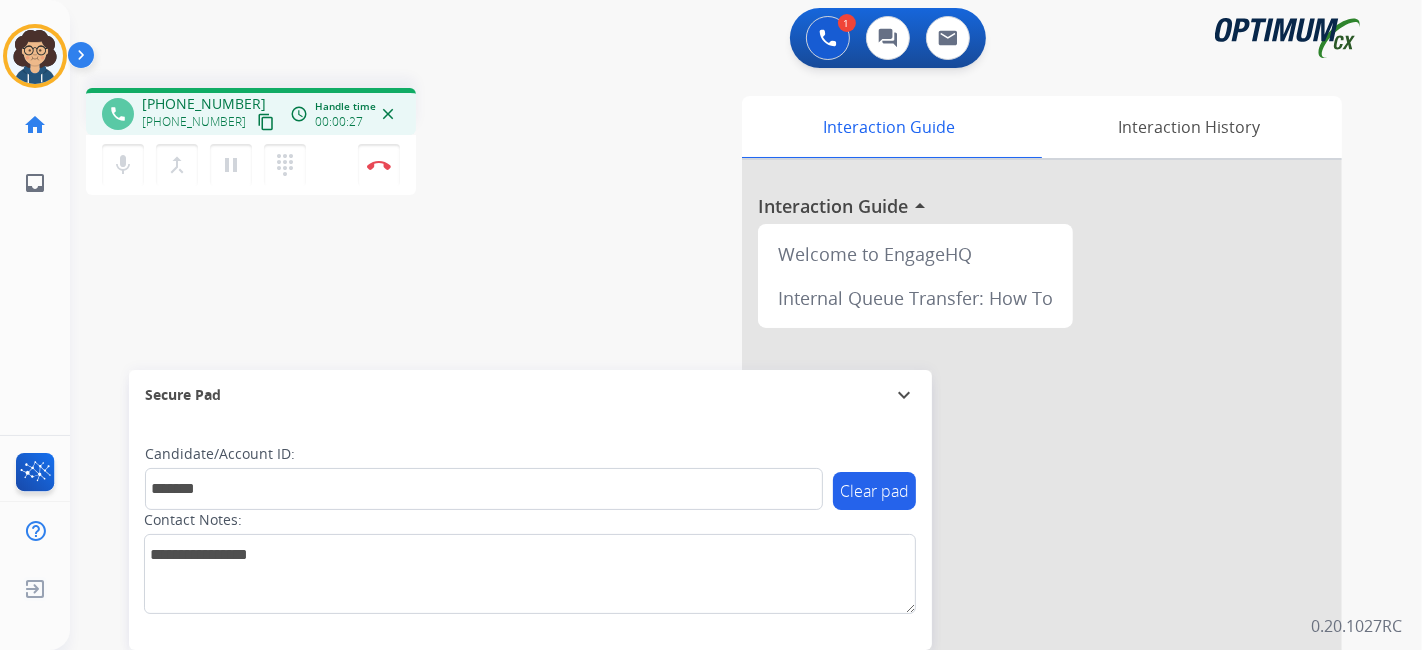 click on "phone [PHONE_NUMBER] [PHONE_NUMBER] content_copy access_time Call metrics Queue   00:13 Hold   00:00 Talk   00:25 Total   00:37 Handle time 00:00:27 close mic Mute merge_type Bridge pause Hold dialpad Dialpad Disconnect swap_horiz Break voice bridge close_fullscreen Connect 3-Way Call merge_type Separate 3-Way Call  Interaction Guide   Interaction History  Interaction Guide arrow_drop_up  Welcome to EngageHQ   Internal Queue Transfer: How To  Secure Pad expand_more Clear pad Candidate/Account ID: ******* Contact Notes:" at bounding box center (722, 489) 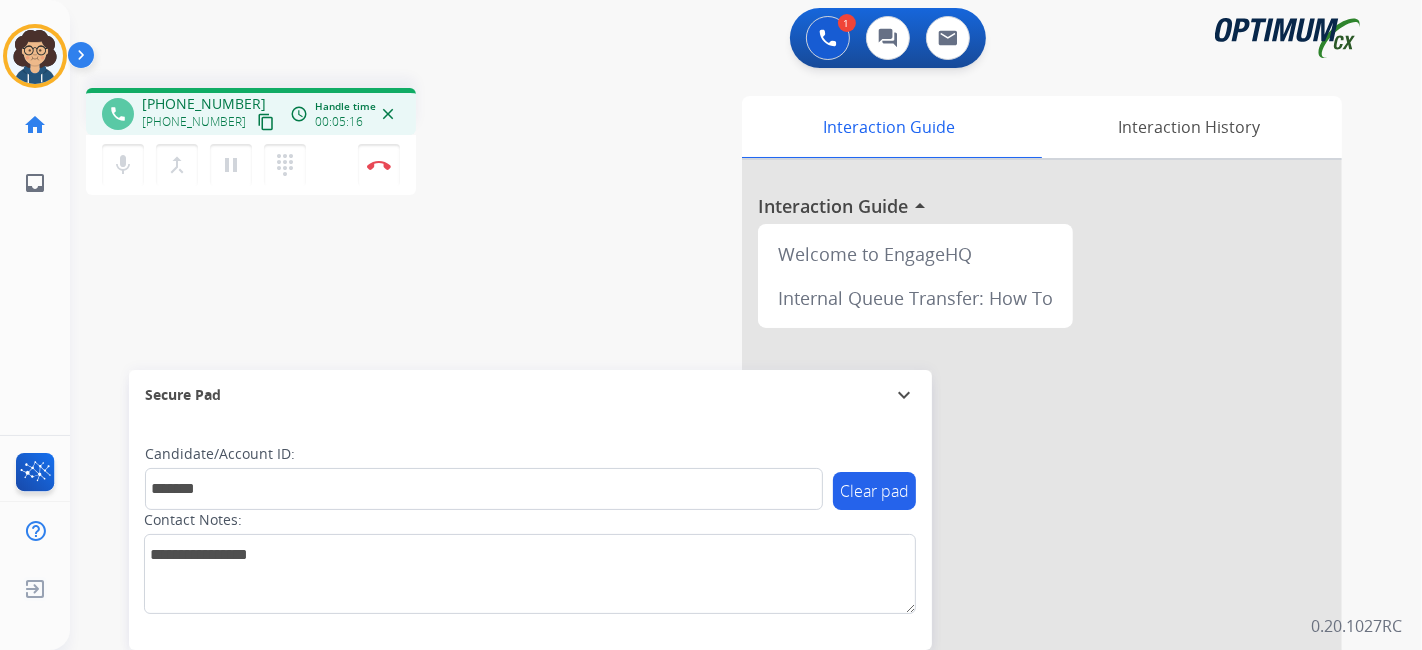 click on "phone [PHONE_NUMBER] [PHONE_NUMBER] content_copy access_time Call metrics Queue   00:13 Hold   00:00 Talk   05:14 Total   05:26 Handle time 00:05:16 close mic Mute merge_type Bridge pause Hold dialpad Dialpad Disconnect swap_horiz Break voice bridge close_fullscreen Connect 3-Way Call merge_type Separate 3-Way Call" at bounding box center [337, 144] 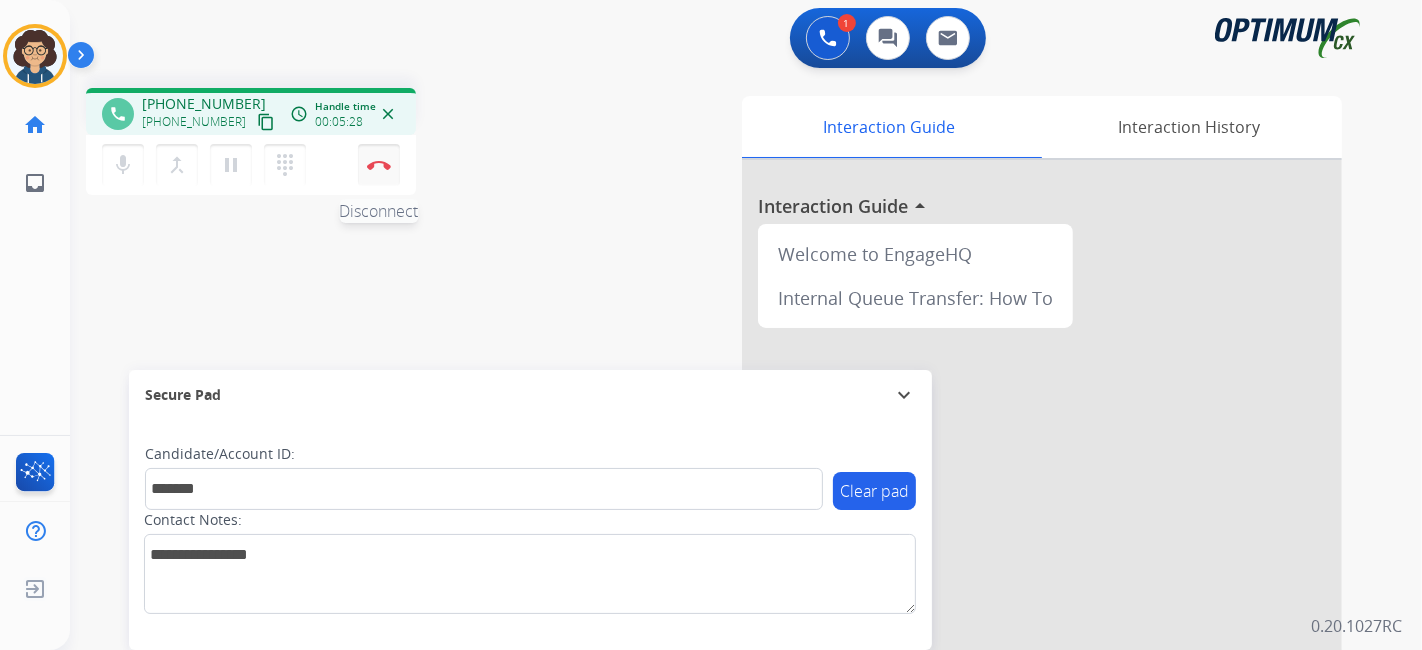 click on "Disconnect" at bounding box center [379, 165] 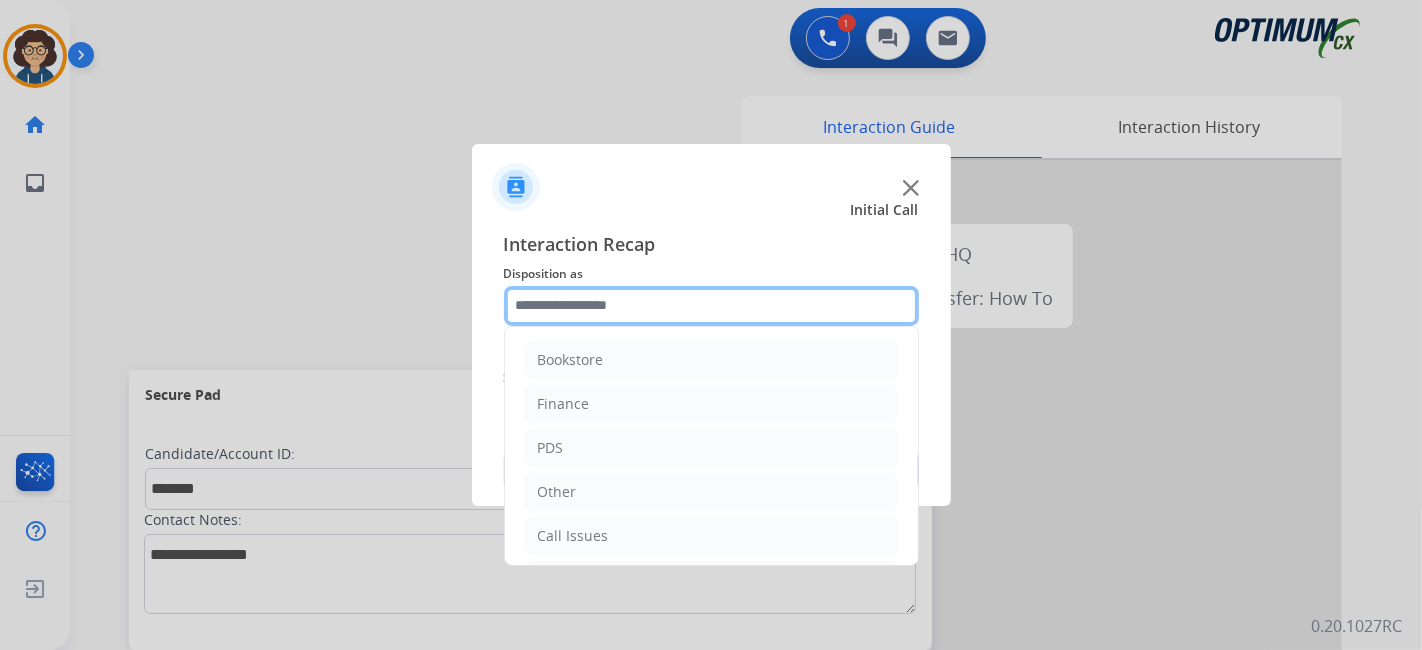 click 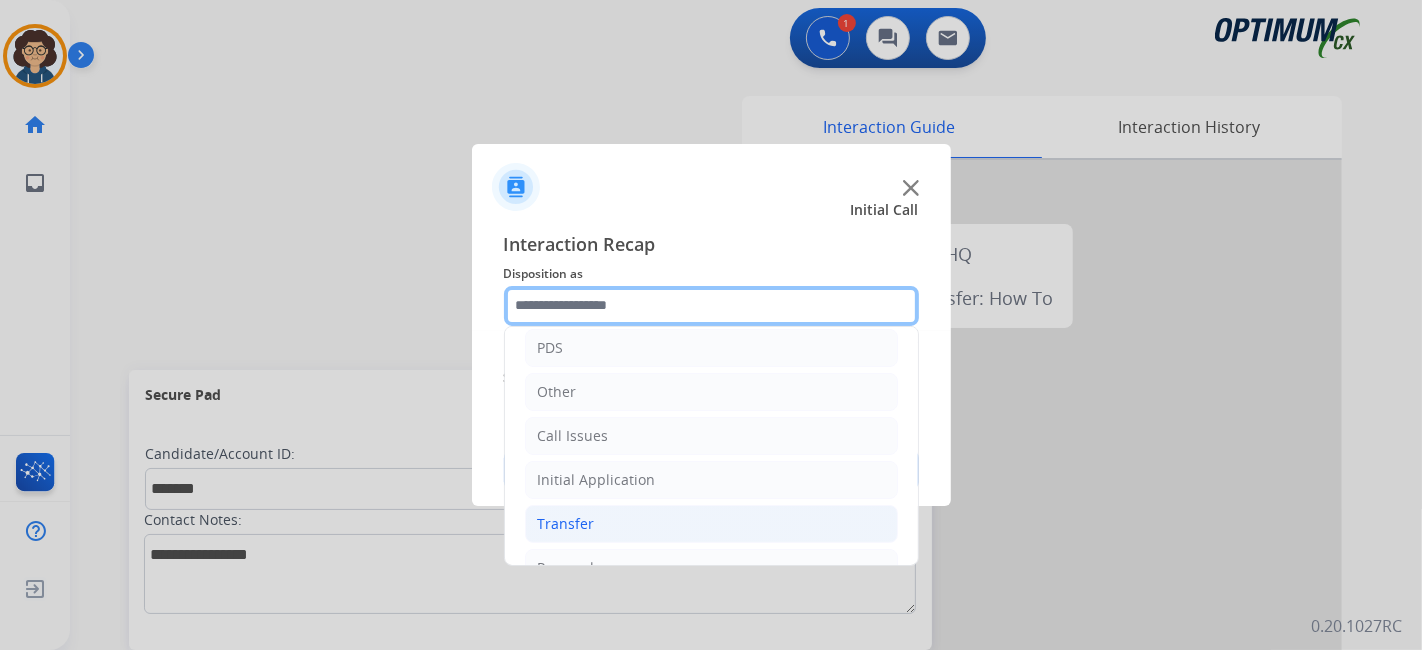 scroll, scrollTop: 131, scrollLeft: 0, axis: vertical 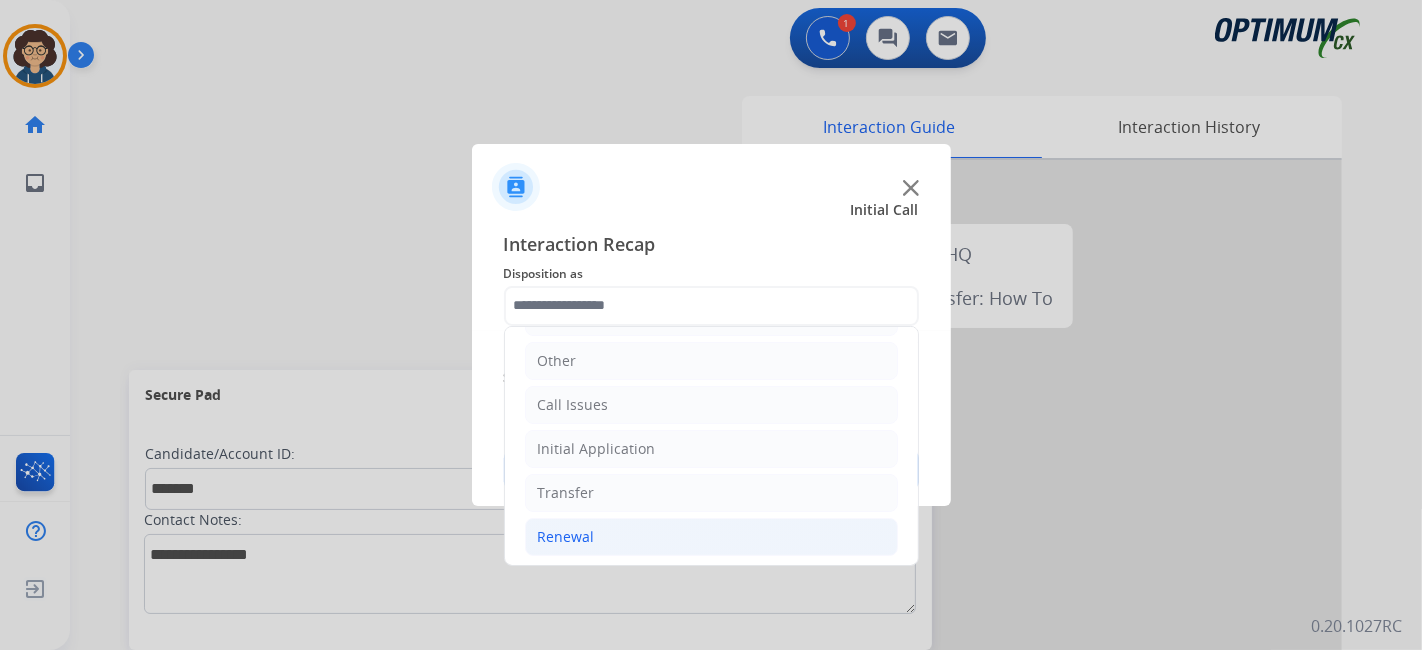 click on "Renewal" 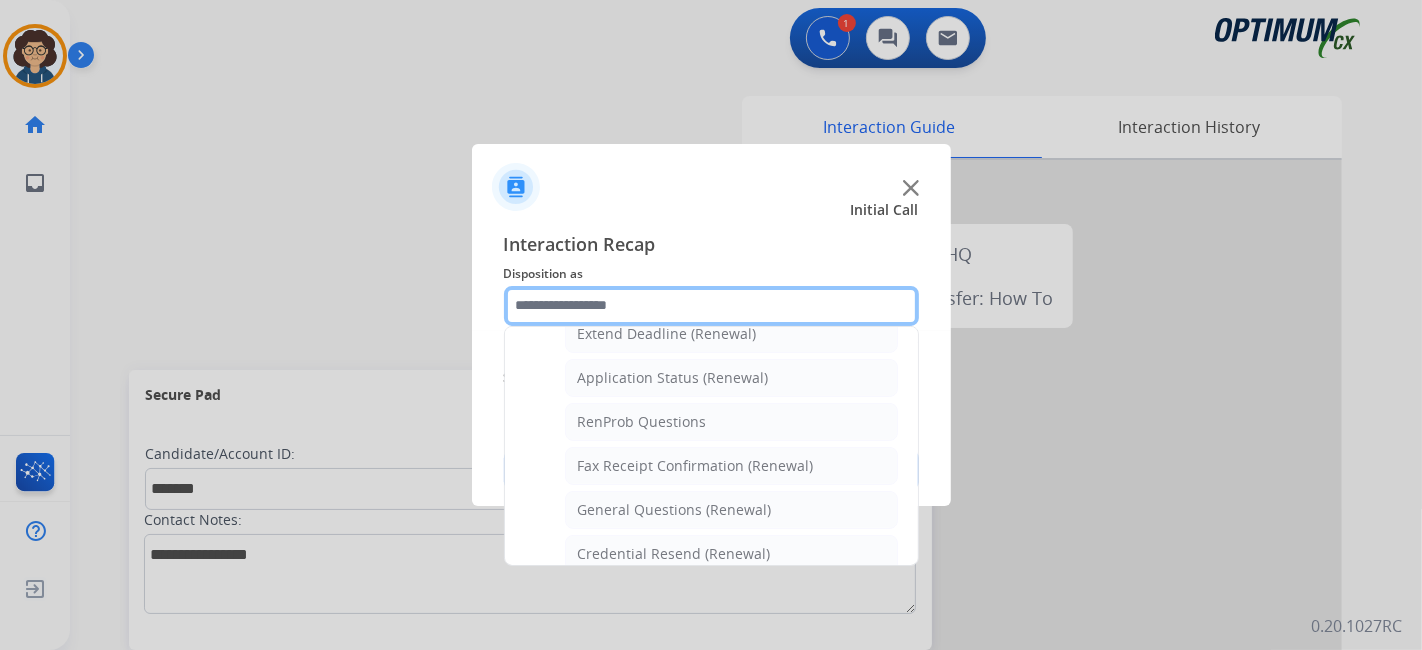 scroll, scrollTop: 551, scrollLeft: 0, axis: vertical 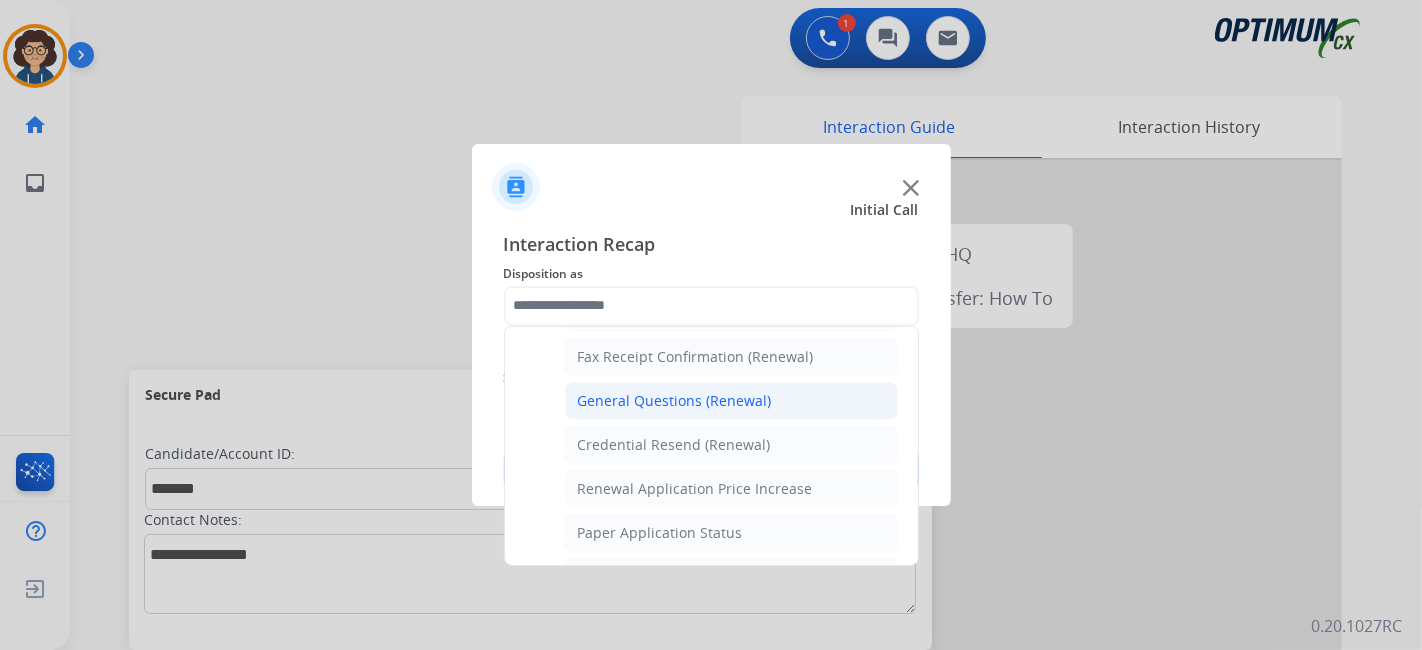 click on "General Questions (Renewal)" 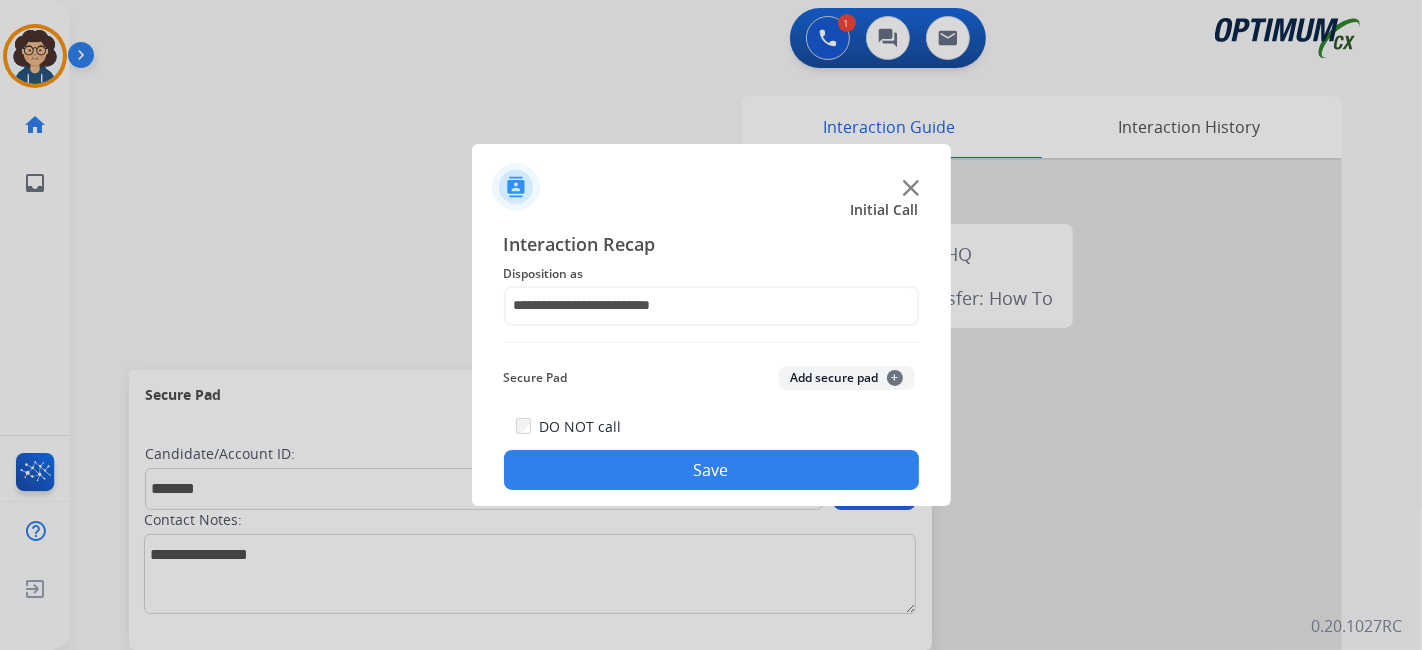 click on "Add secure pad  +" 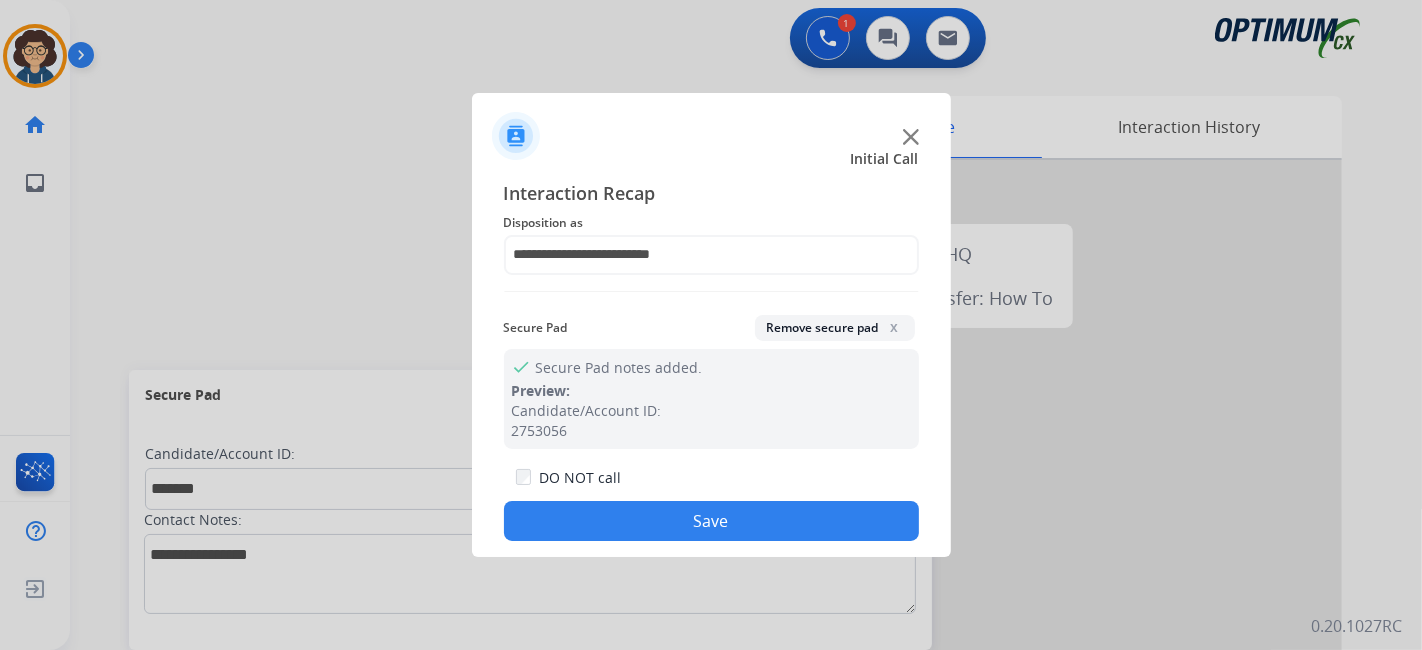 drag, startPoint x: 725, startPoint y: 521, endPoint x: 508, endPoint y: 4, distance: 560.6942 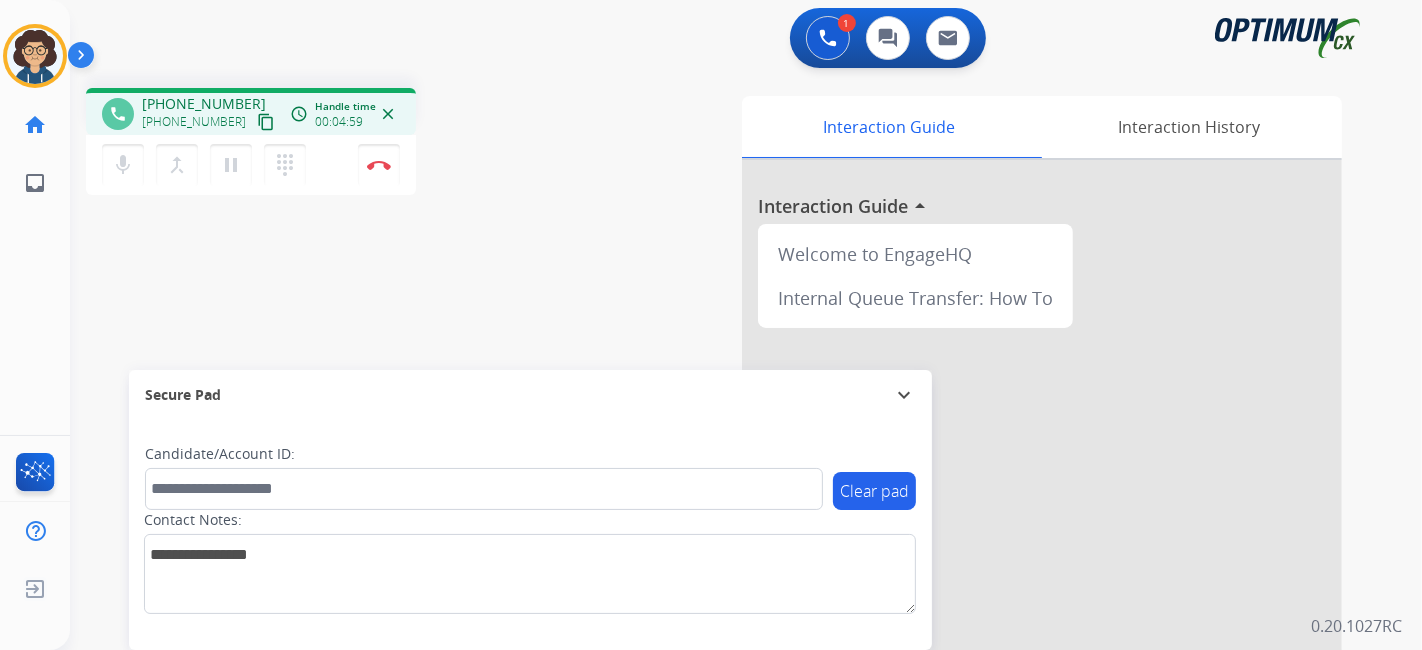 click on "content_copy" at bounding box center (266, 122) 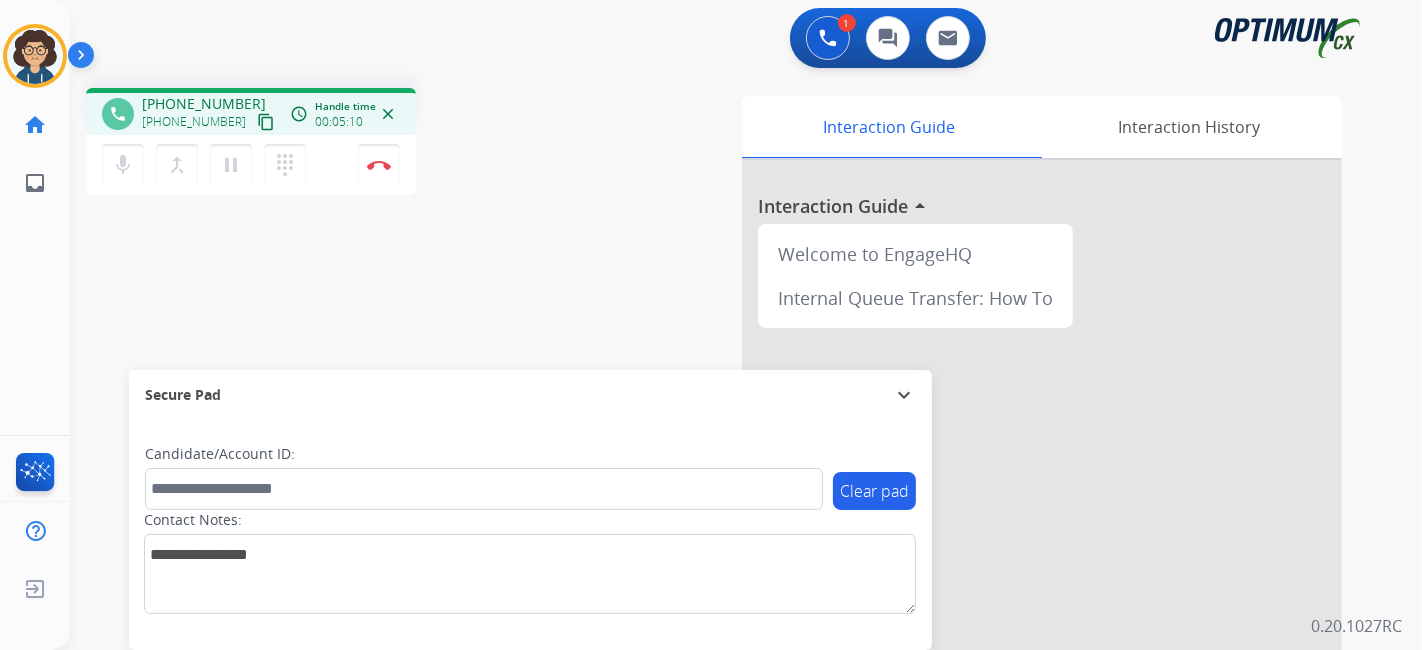 click on "phone [PHONE_NUMBER] [PHONE_NUMBER] content_copy access_time Call metrics Queue   00:12 Hold   00:00 Talk   05:08 Total   05:19 Handle time 00:05:10 close mic Mute merge_type Bridge pause Hold dialpad Dialpad Disconnect swap_horiz Break voice bridge close_fullscreen Connect 3-Way Call merge_type Separate 3-Way Call  Interaction Guide   Interaction History  Interaction Guide arrow_drop_up  Welcome to EngageHQ   Internal Queue Transfer: How To  Secure Pad expand_more Clear pad Candidate/Account ID: Contact Notes:" at bounding box center (722, 489) 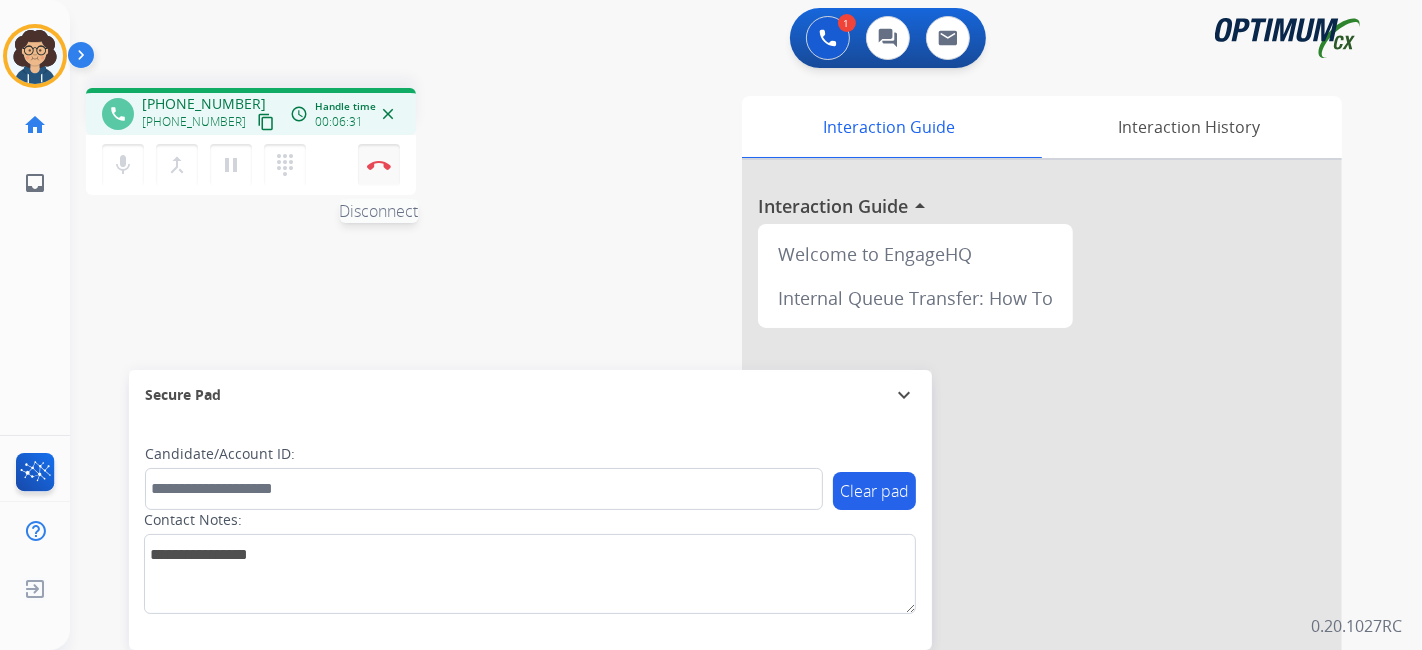 click on "Disconnect" at bounding box center (379, 165) 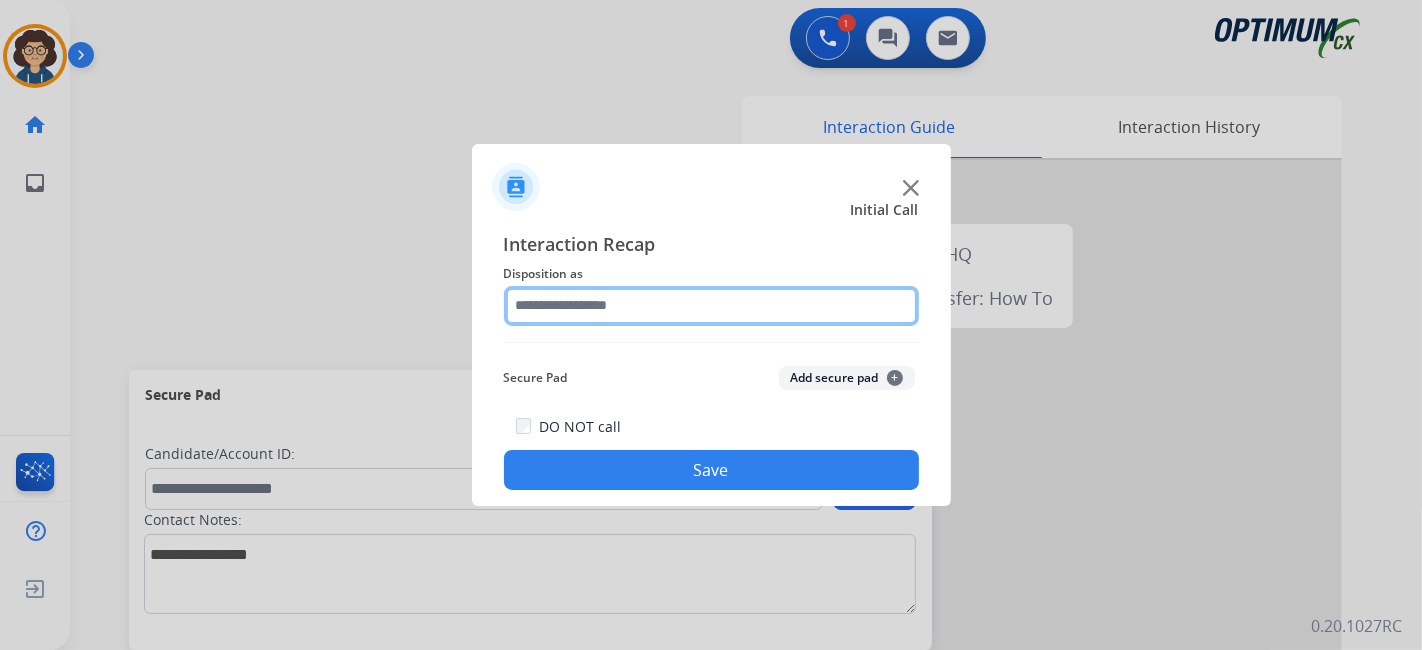 click 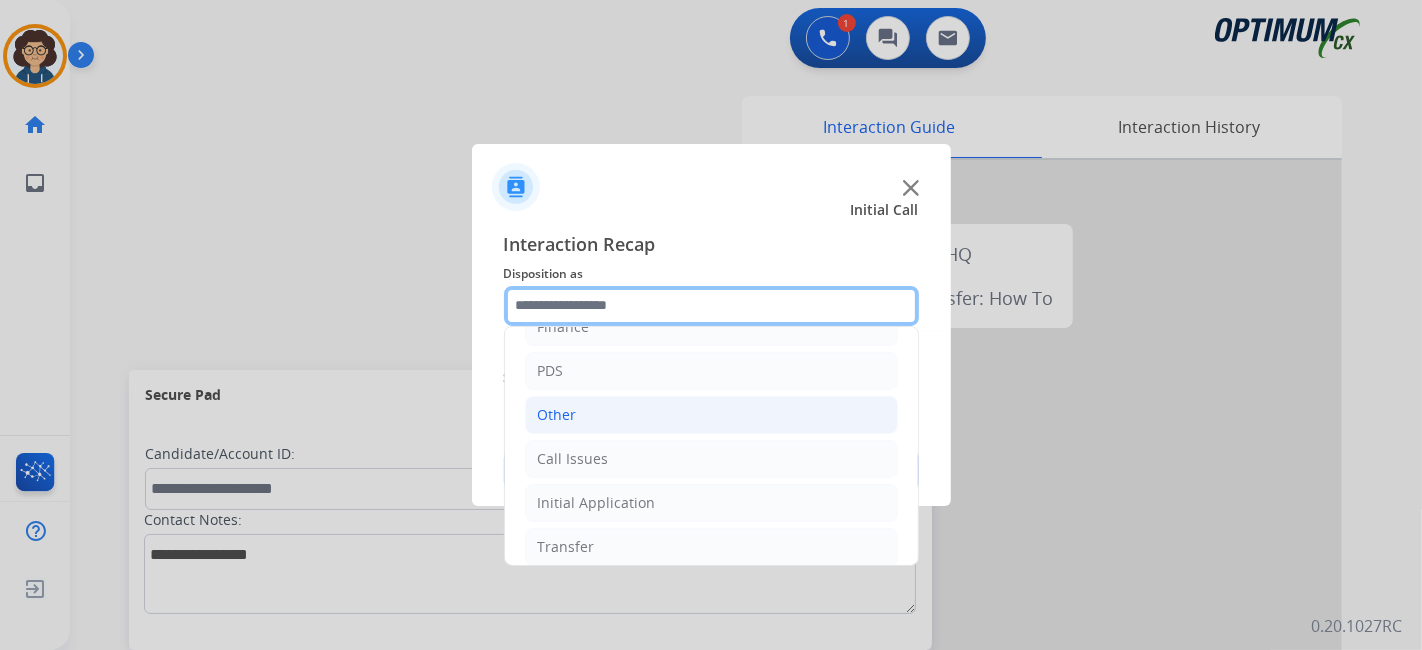 scroll, scrollTop: 131, scrollLeft: 0, axis: vertical 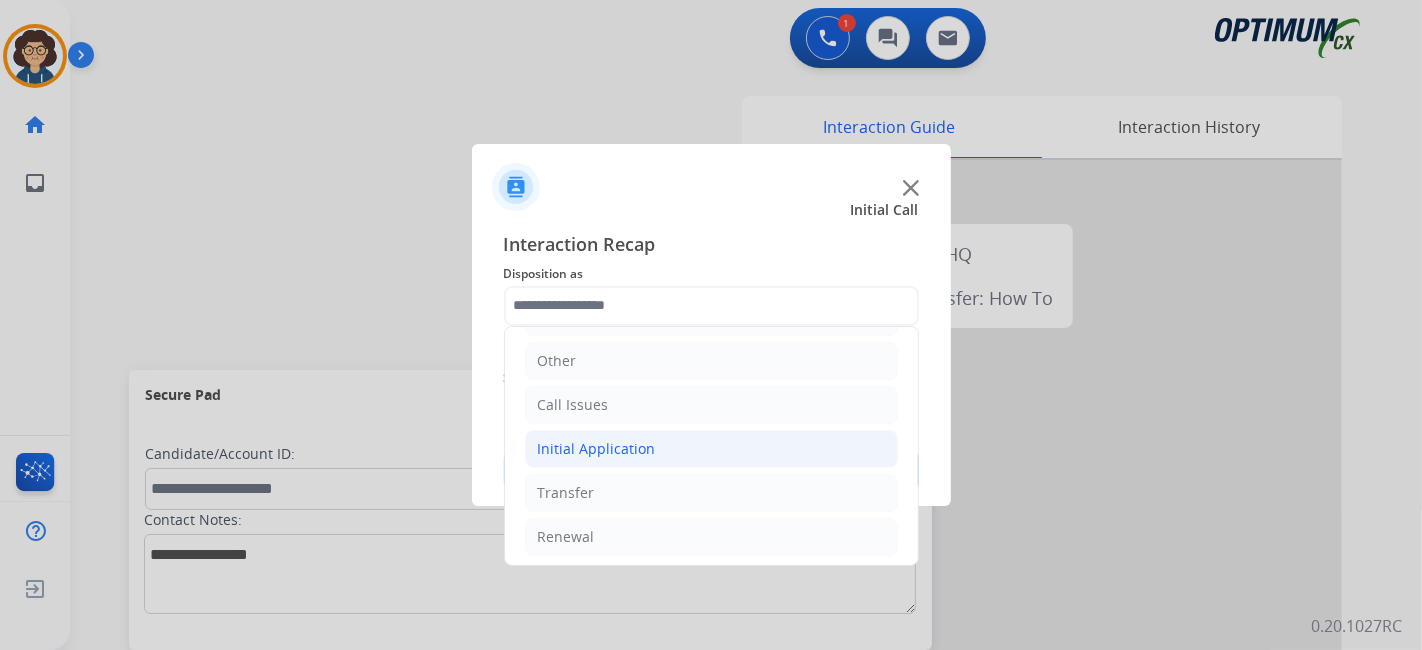 click on "Initial Application" 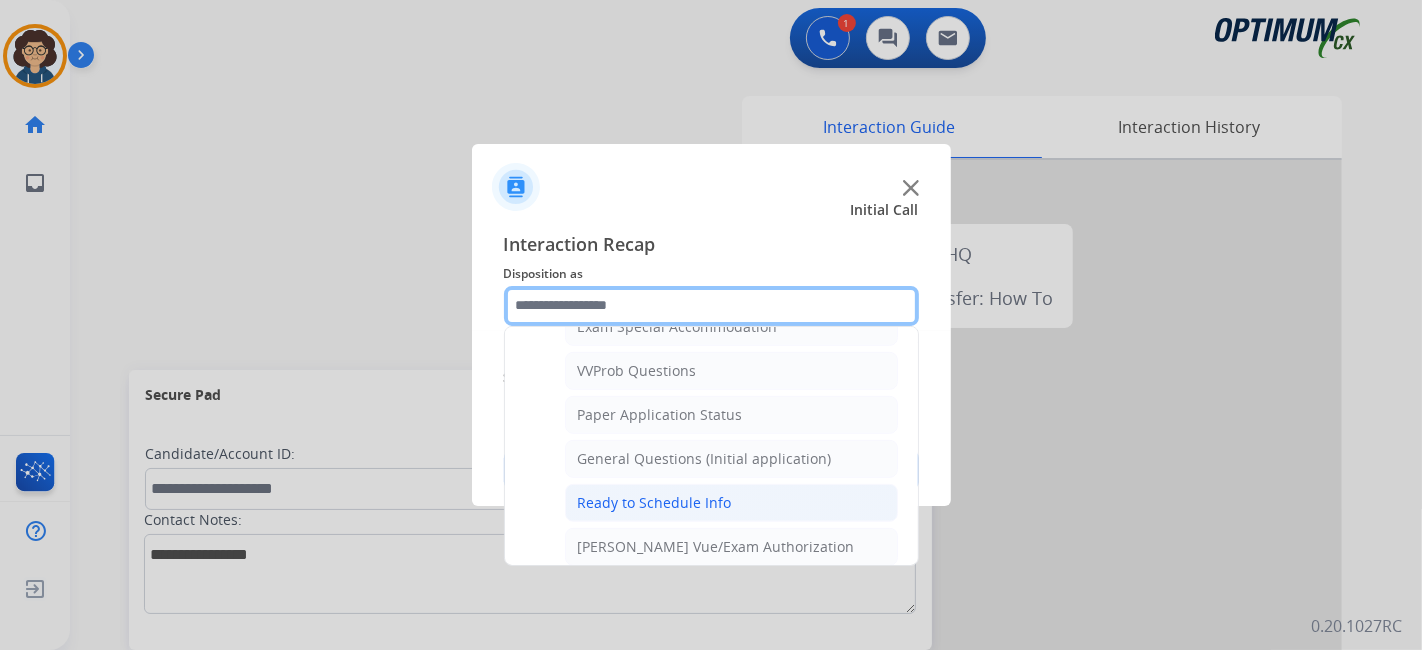 scroll, scrollTop: 1069, scrollLeft: 0, axis: vertical 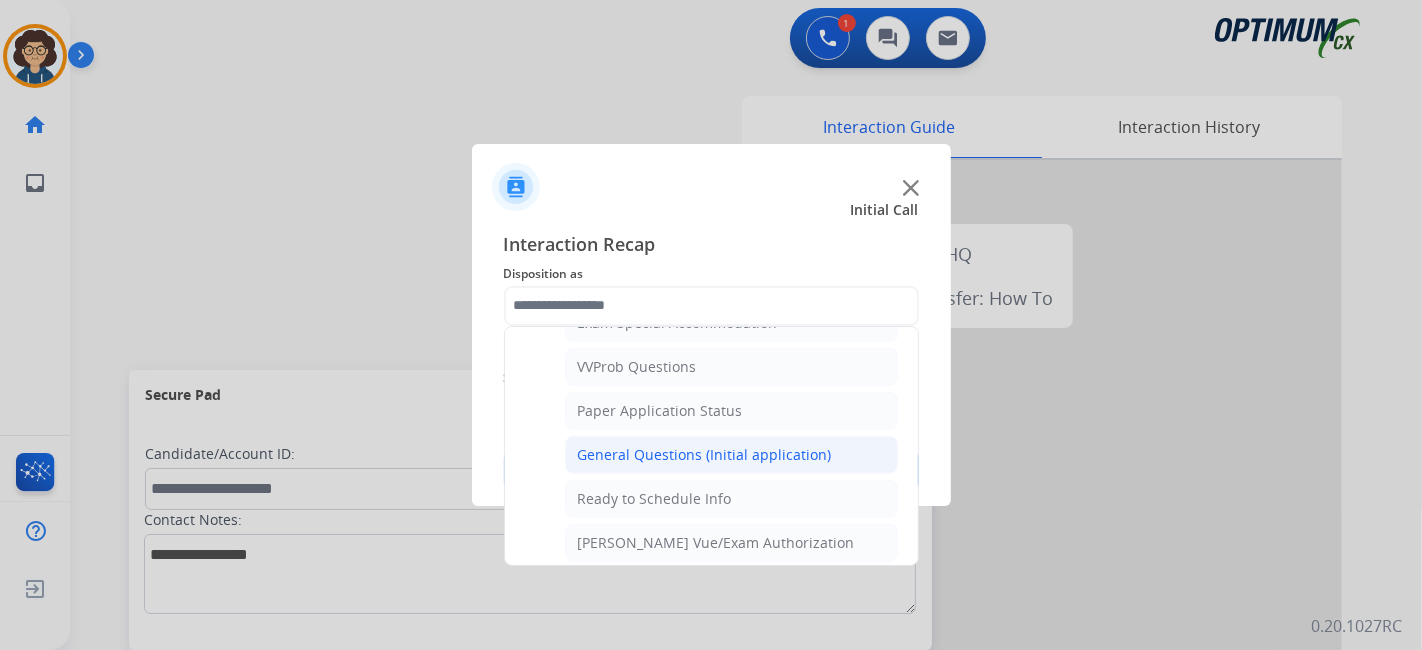 drag, startPoint x: 819, startPoint y: 455, endPoint x: 808, endPoint y: 452, distance: 11.401754 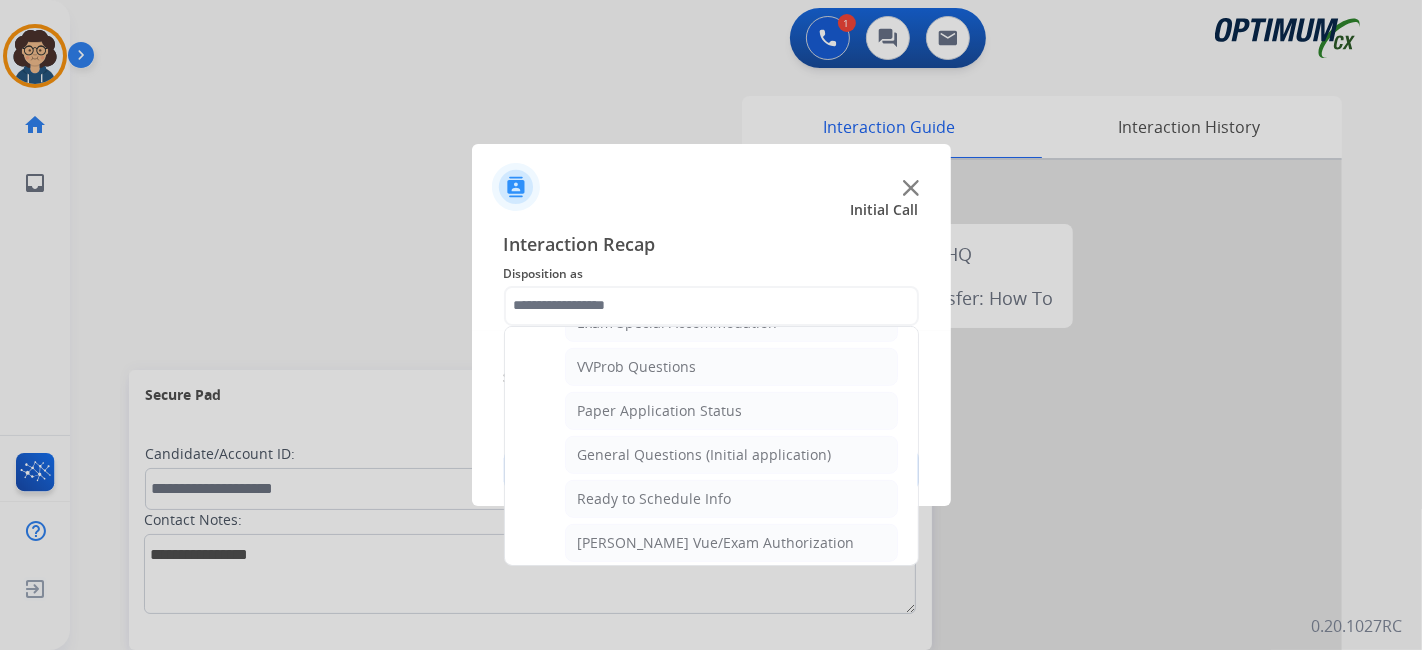 click on "General Questions (Initial application)" 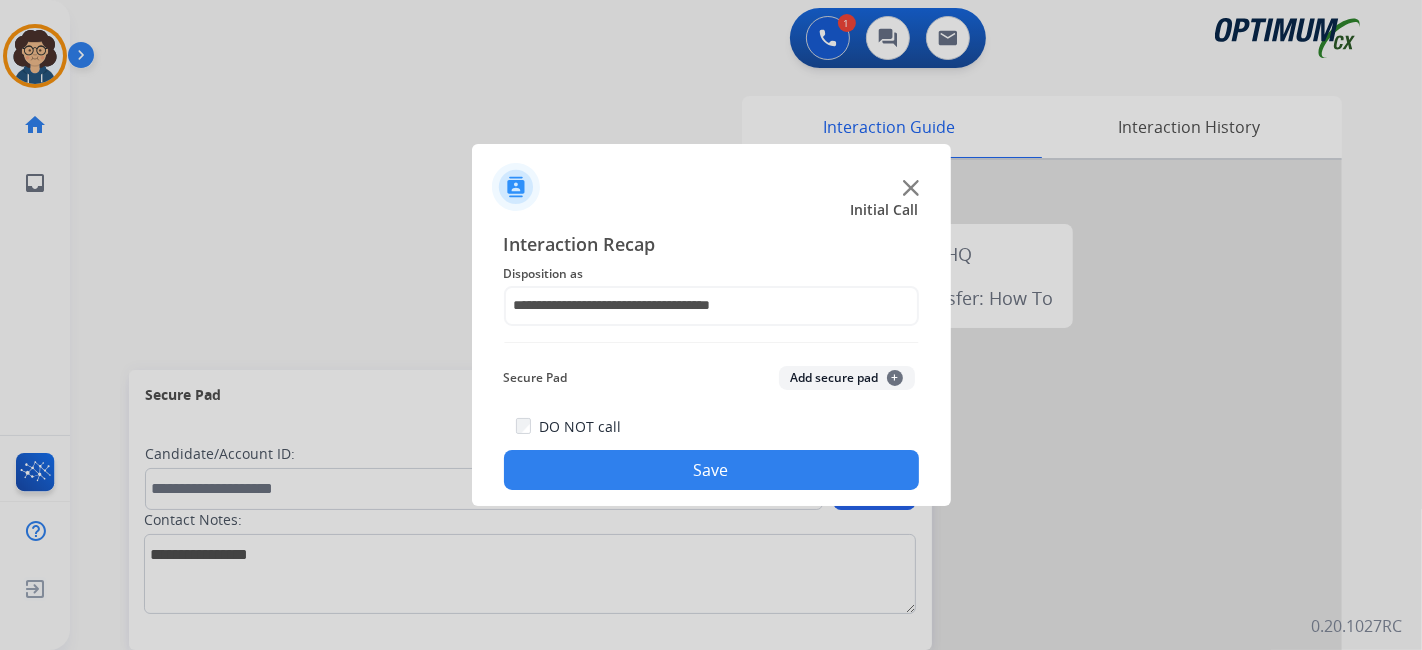 click on "Save" 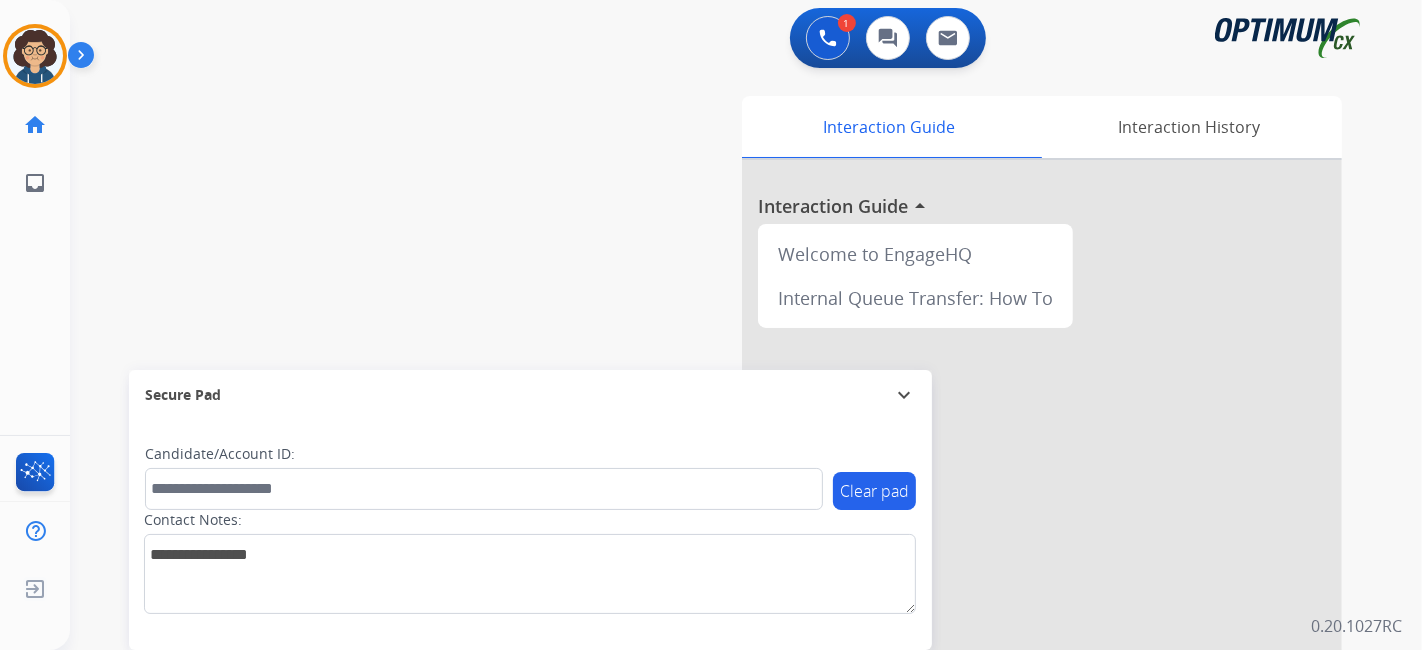 click on "swap_horiz Break voice bridge close_fullscreen Connect 3-Way Call merge_type Separate 3-Way Call  Interaction Guide   Interaction History  Interaction Guide arrow_drop_up  Welcome to EngageHQ   Internal Queue Transfer: How To  Secure Pad expand_more Clear pad Candidate/Account ID: Contact Notes:" at bounding box center [722, 489] 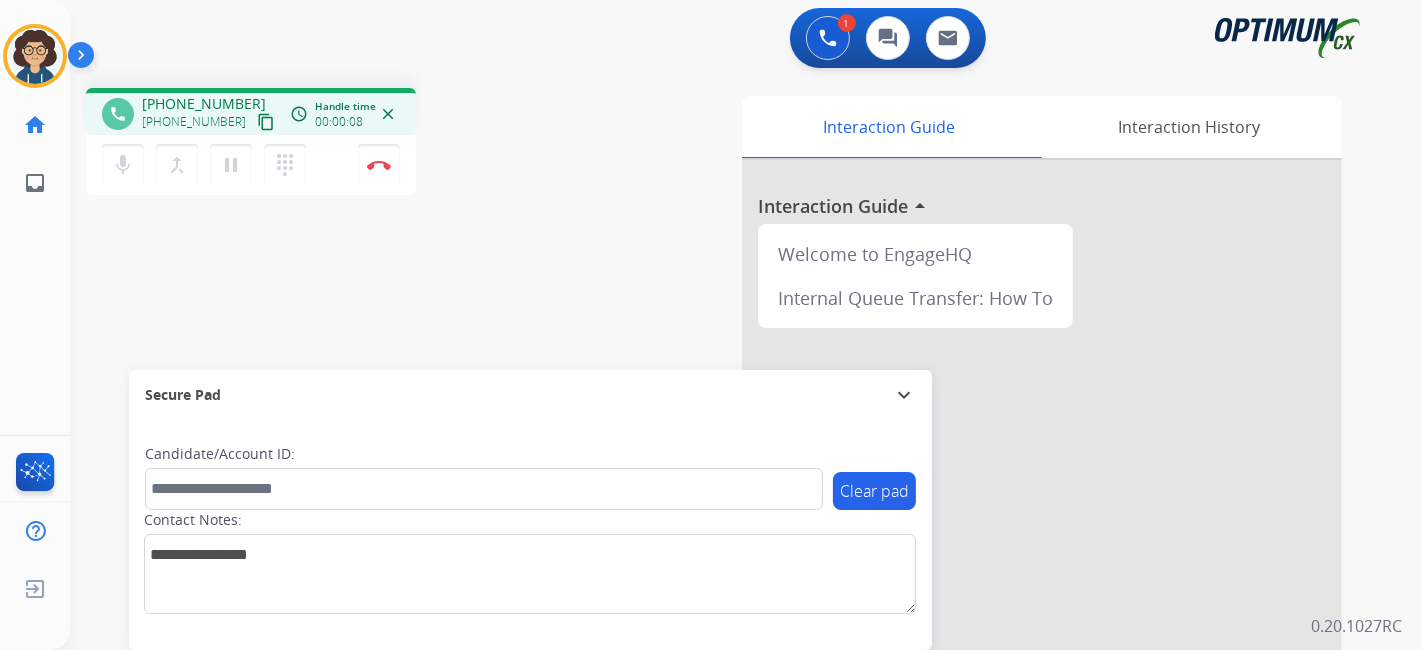 drag, startPoint x: 236, startPoint y: 138, endPoint x: 241, endPoint y: 127, distance: 12.083046 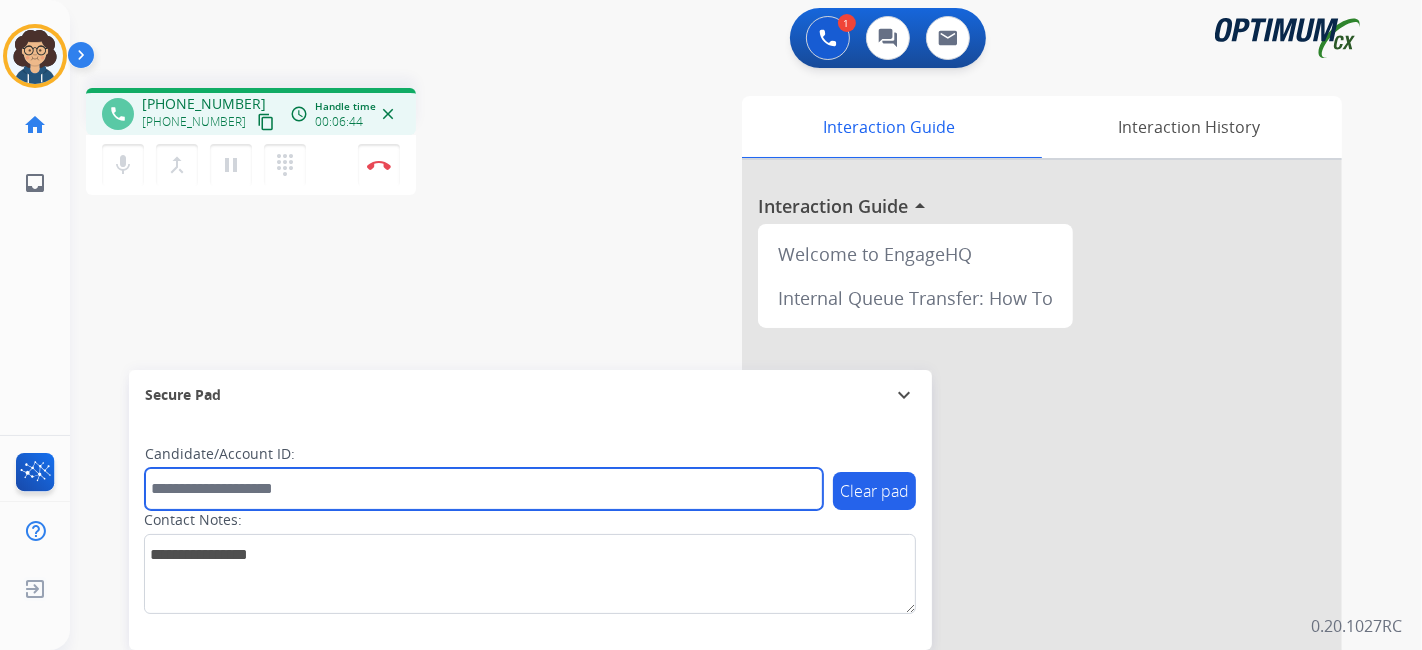 click at bounding box center (484, 489) 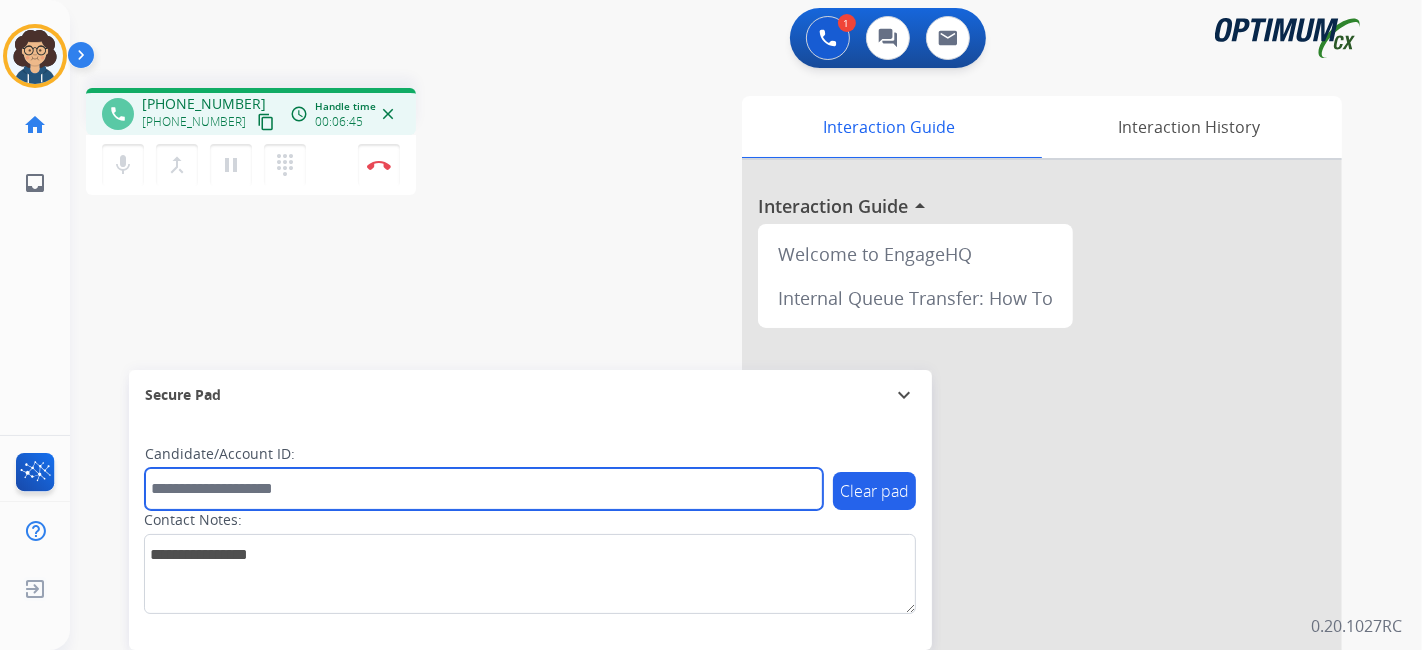 paste on "*******" 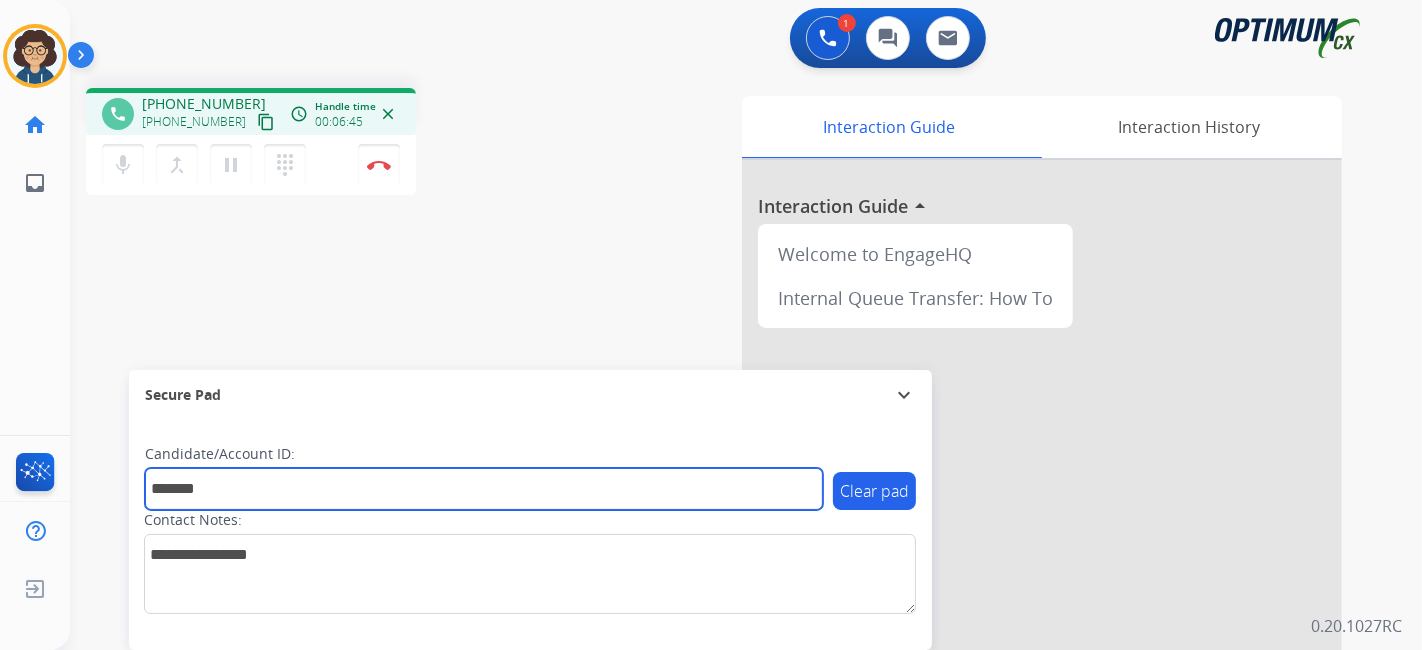type on "*******" 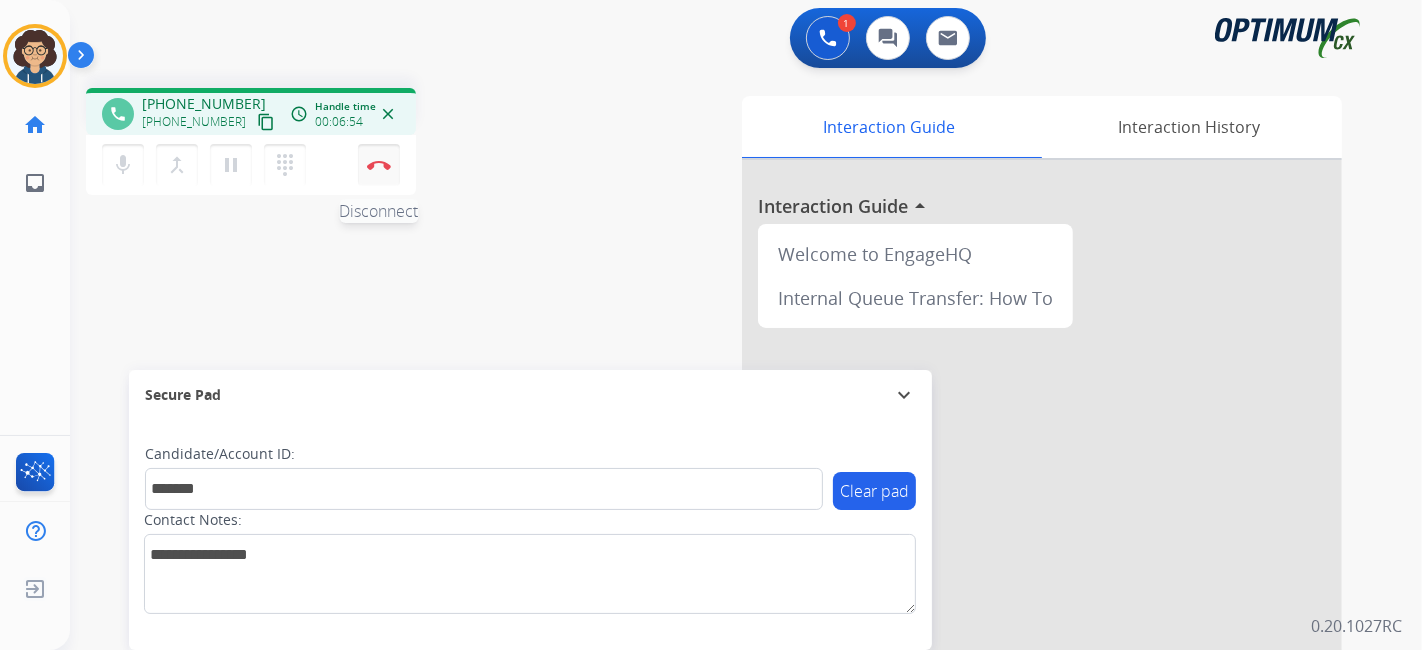 click at bounding box center [379, 165] 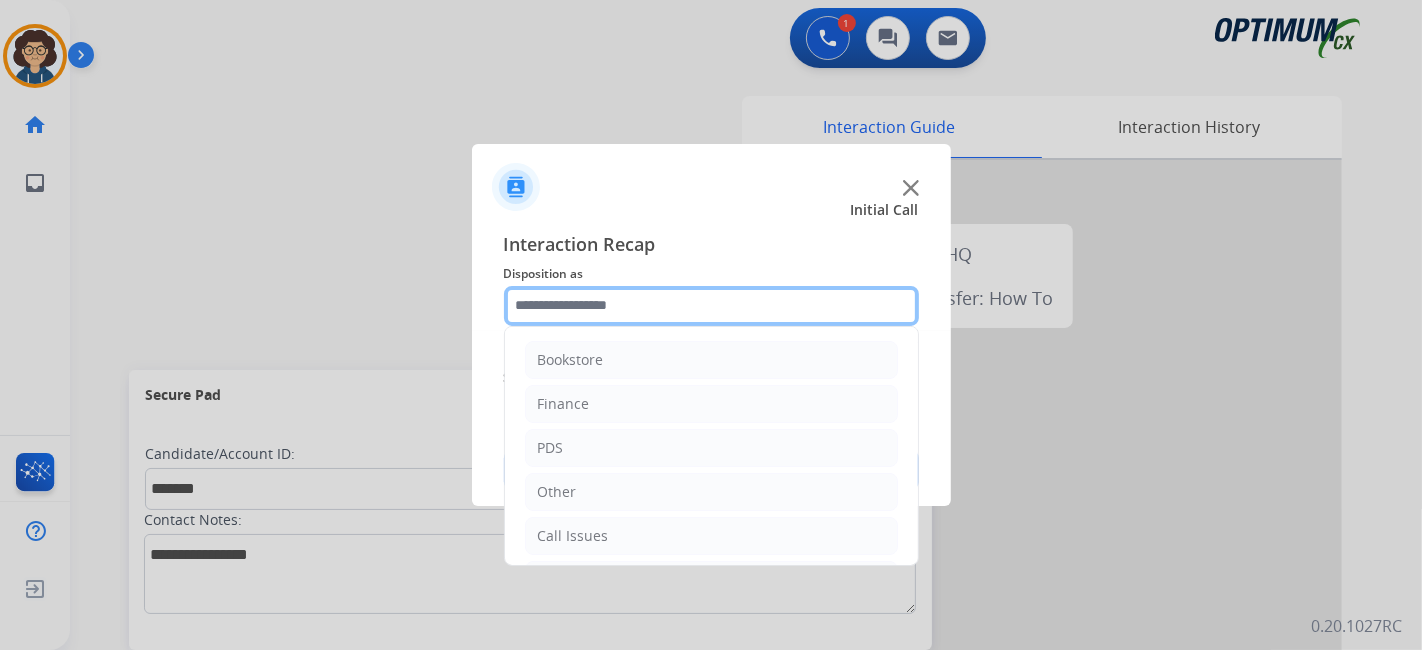 click 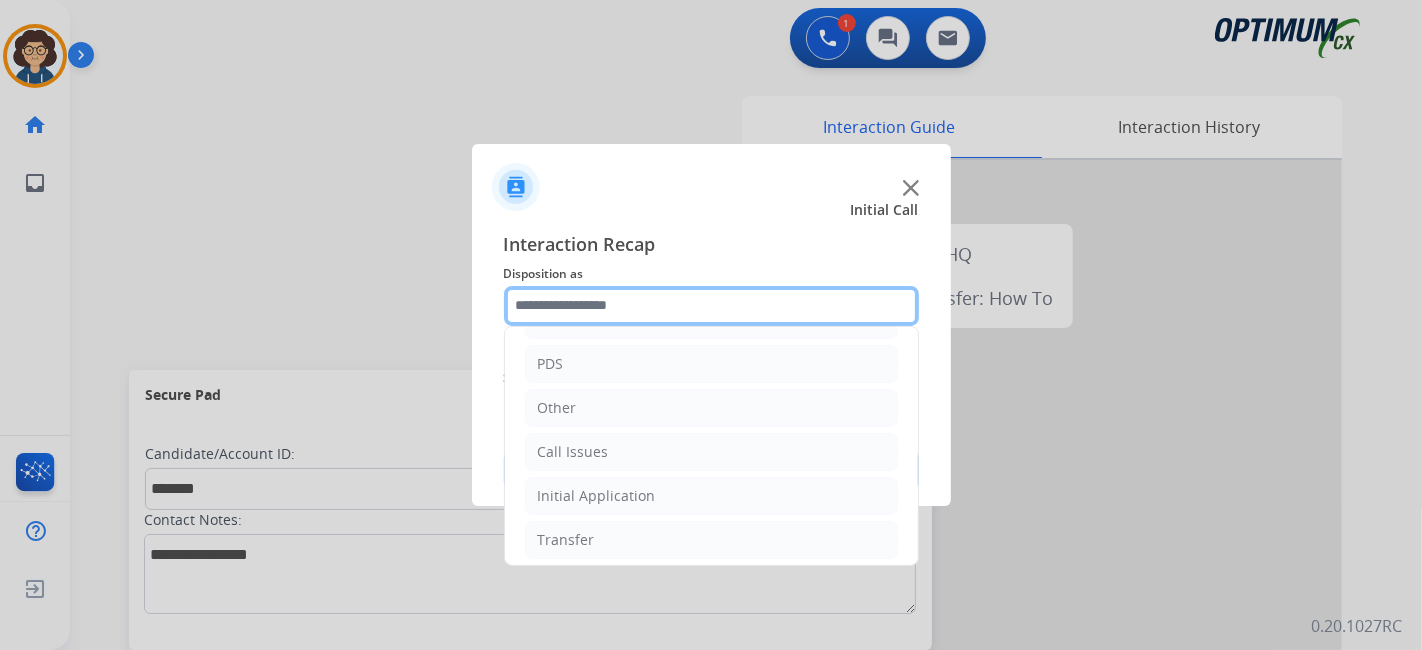 scroll, scrollTop: 131, scrollLeft: 0, axis: vertical 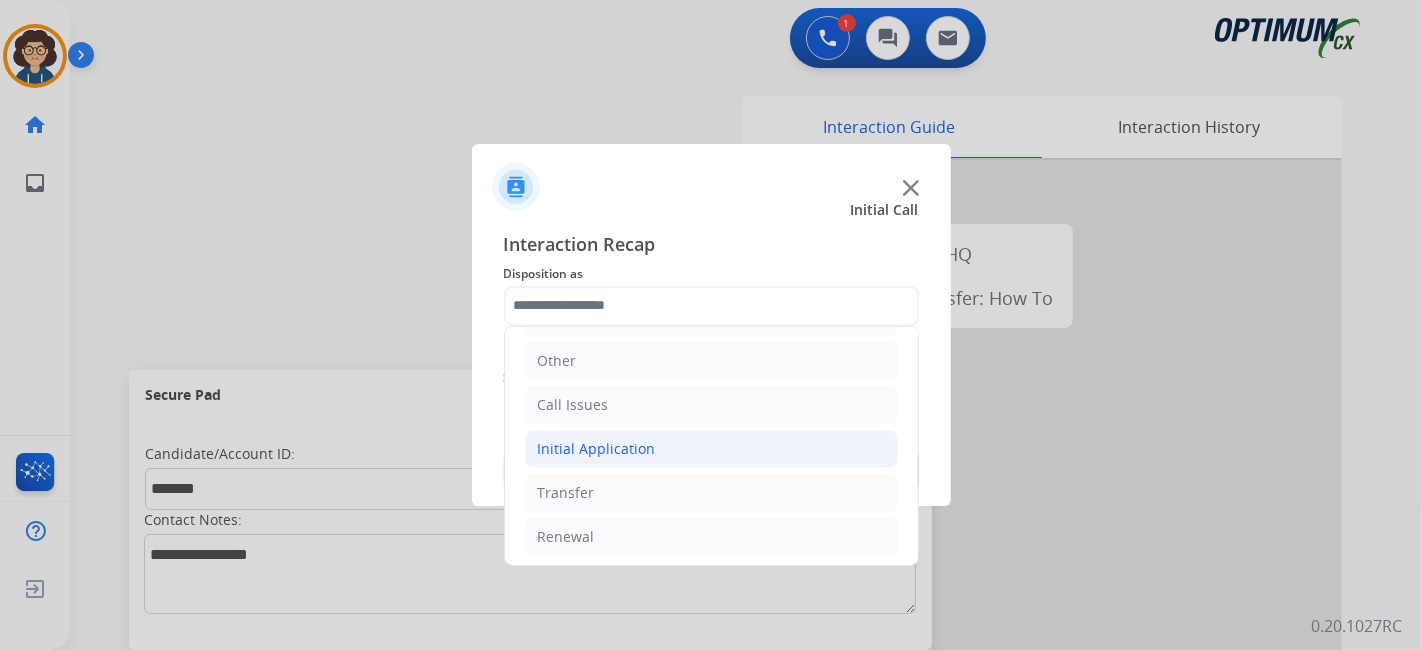 click on "Initial Application" 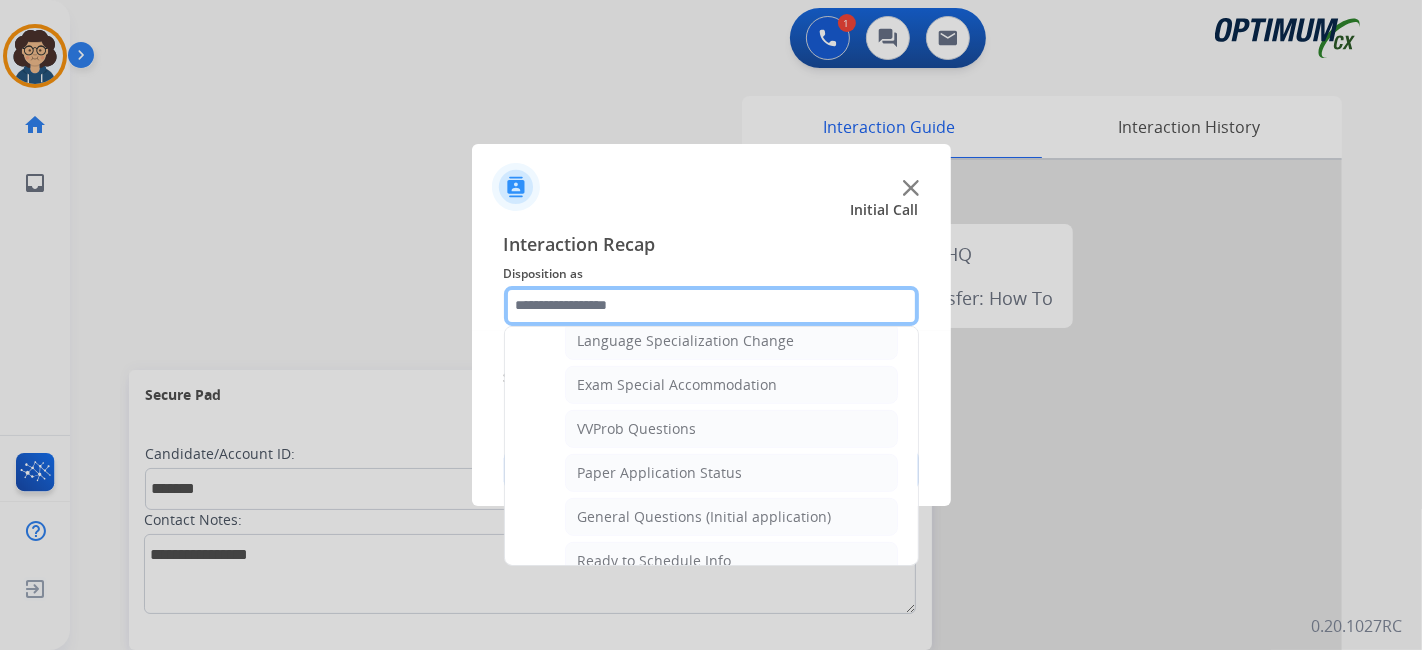 scroll, scrollTop: 1065, scrollLeft: 0, axis: vertical 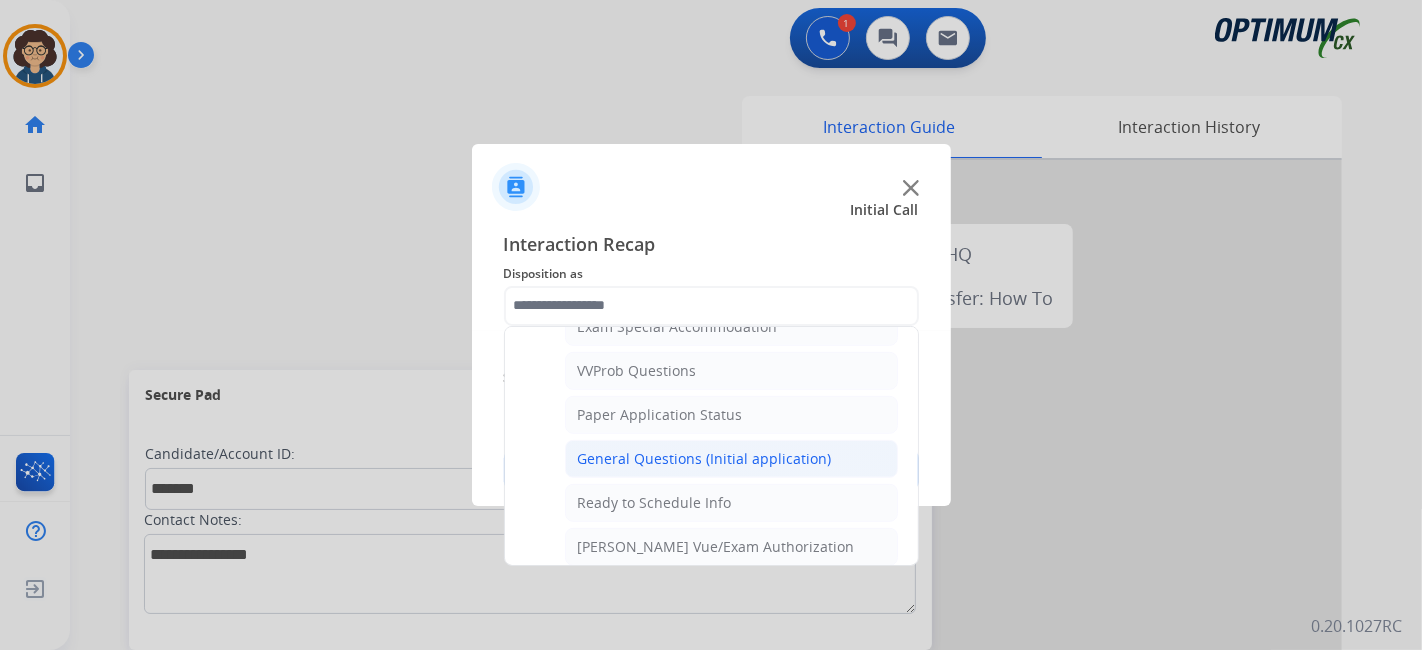 click on "General Questions (Initial application)" 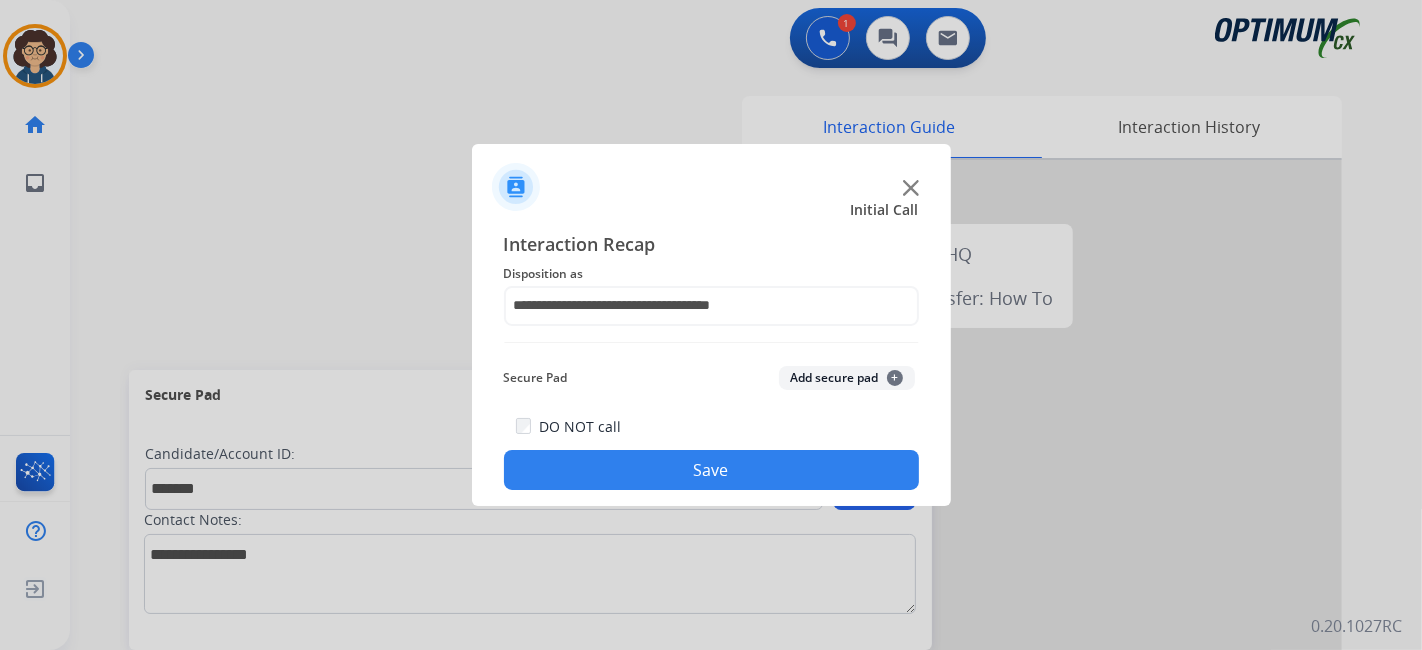 click on "Add secure pad  +" 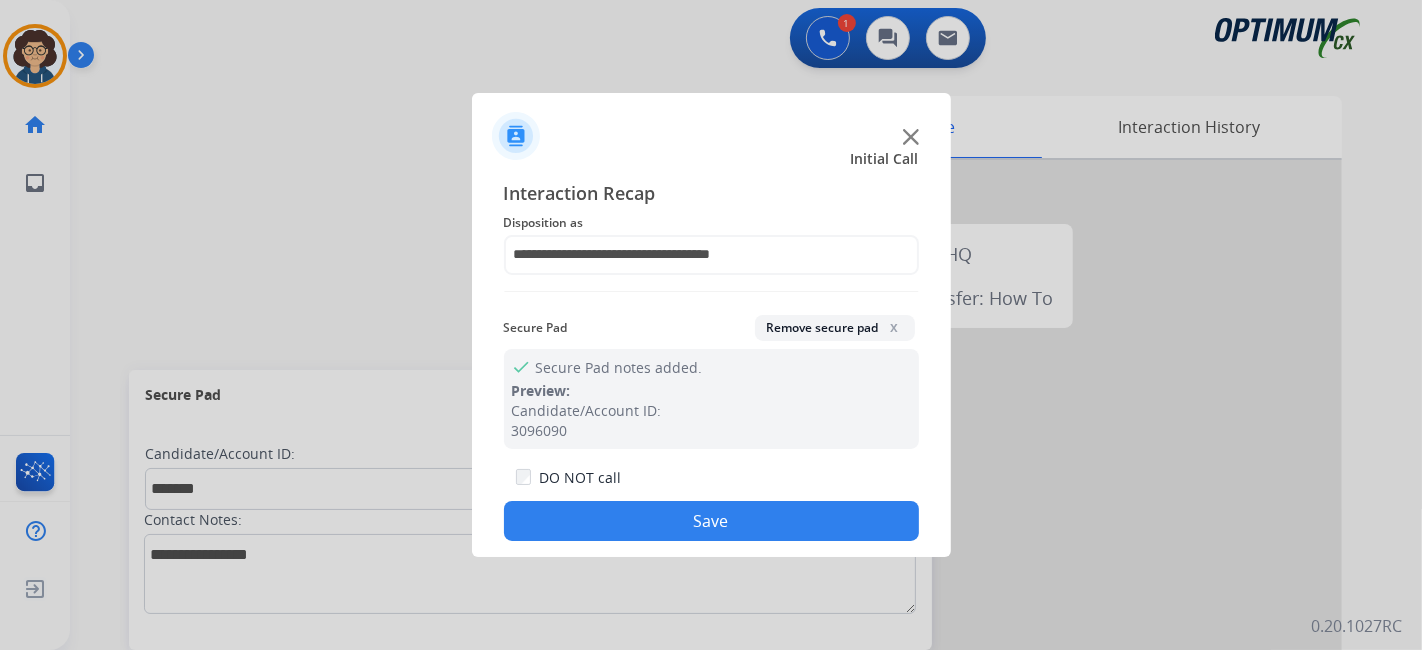 drag, startPoint x: 785, startPoint y: 523, endPoint x: 535, endPoint y: 20, distance: 561.7019 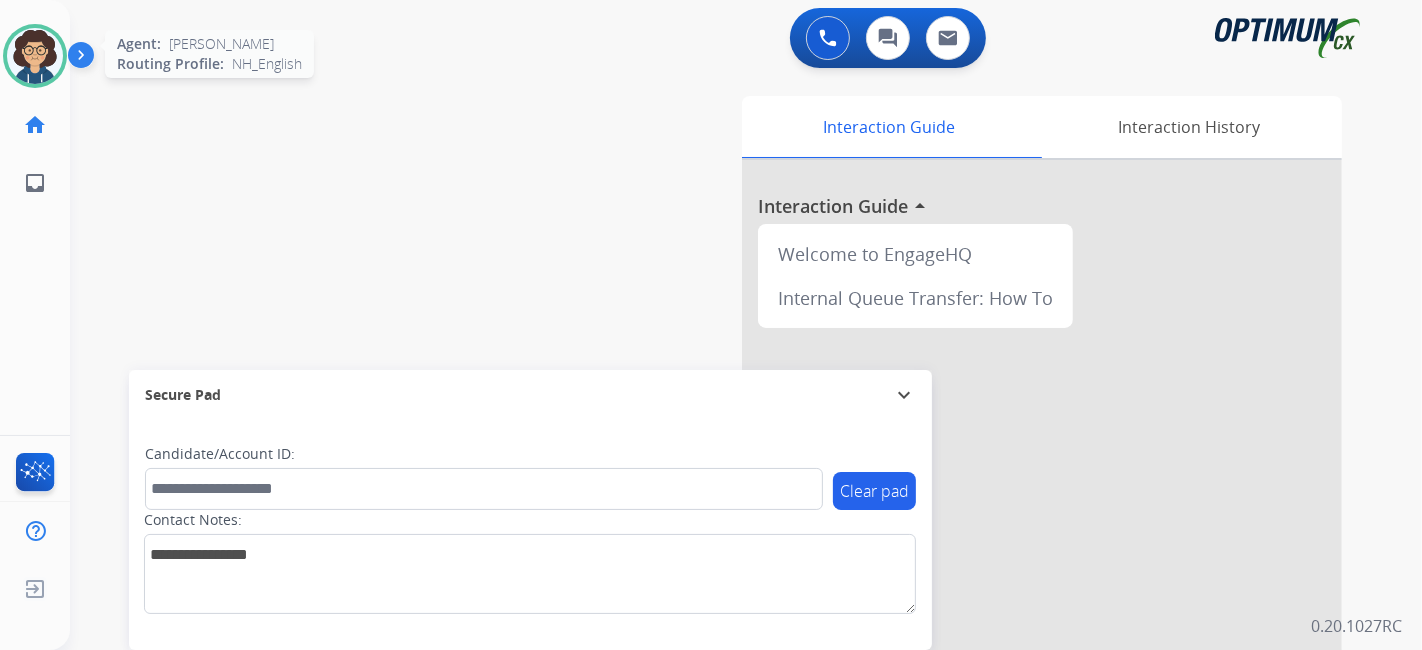 click at bounding box center [35, 56] 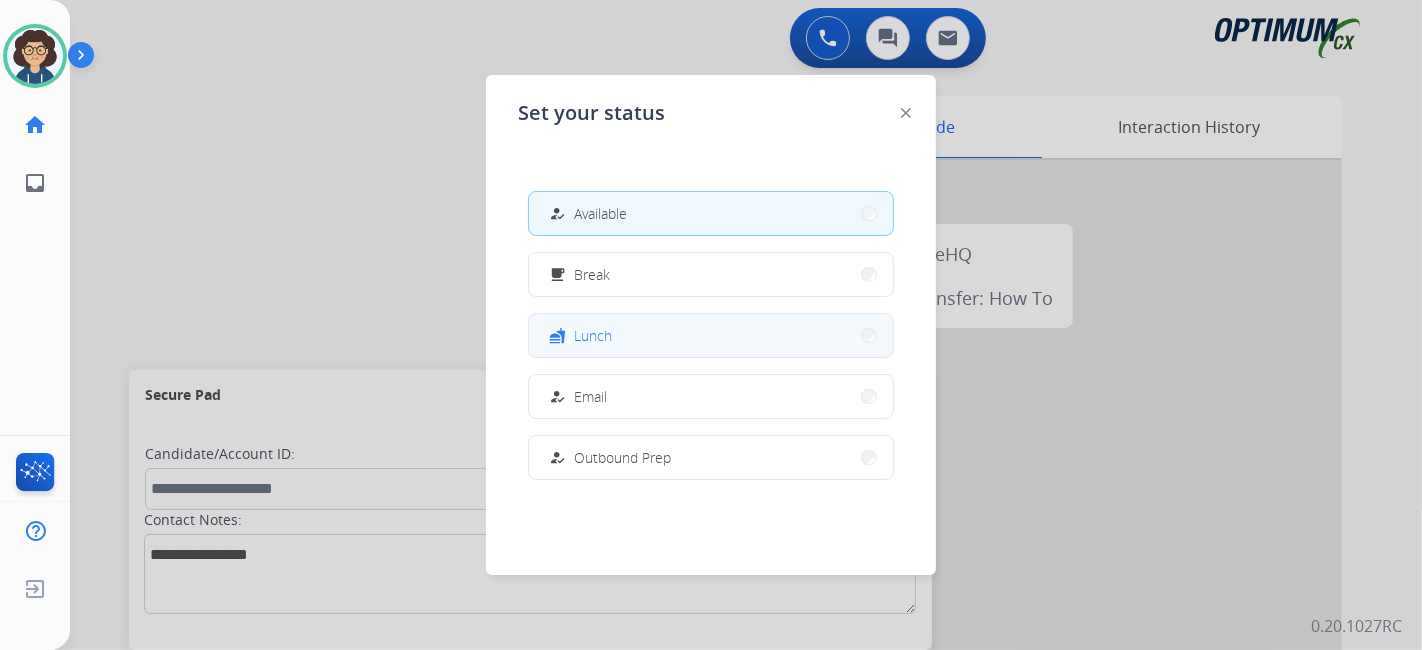click on "fastfood Lunch" at bounding box center [711, 335] 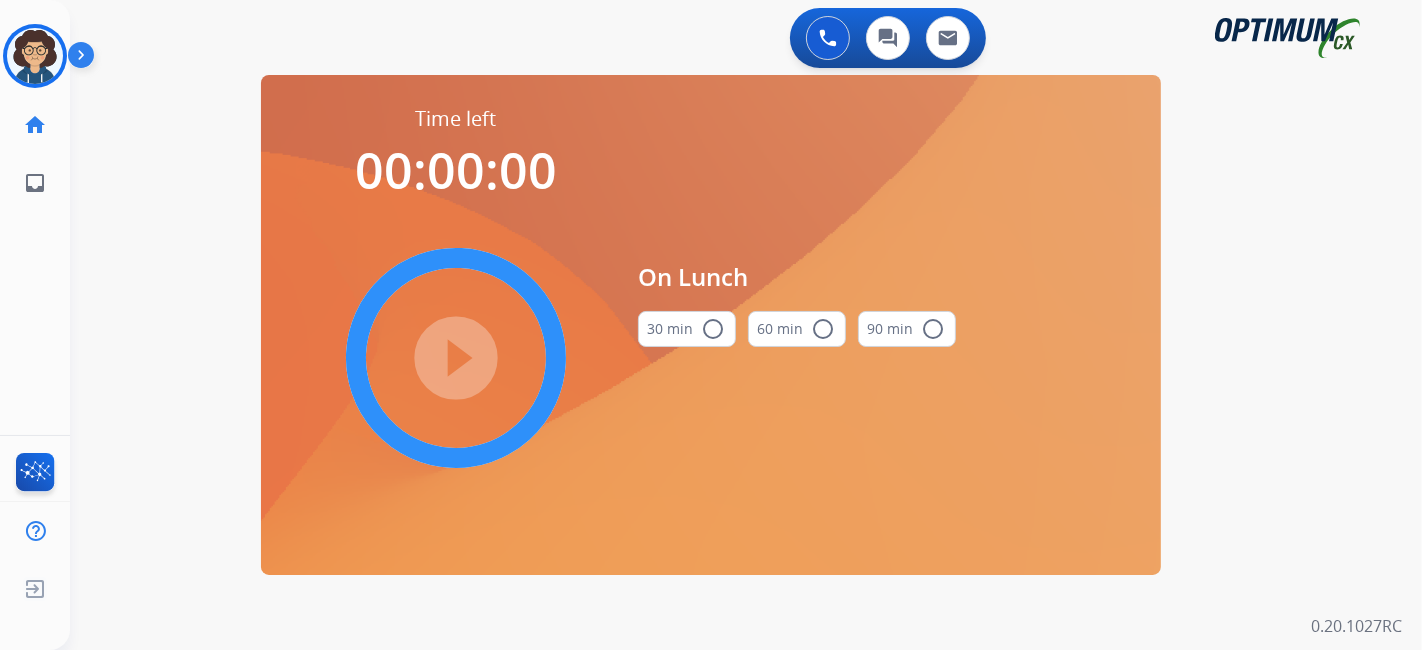 click on "radio_button_unchecked" at bounding box center [713, 329] 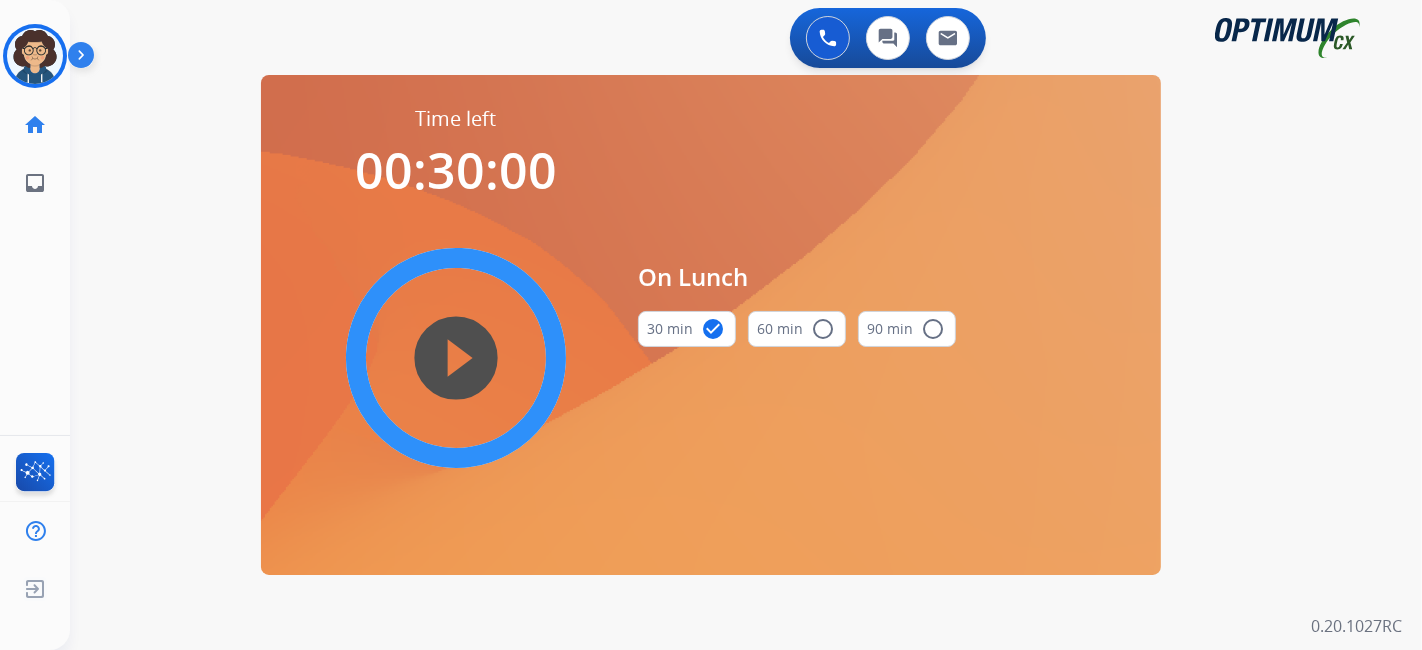 click on "play_circle_filled" at bounding box center [456, 358] 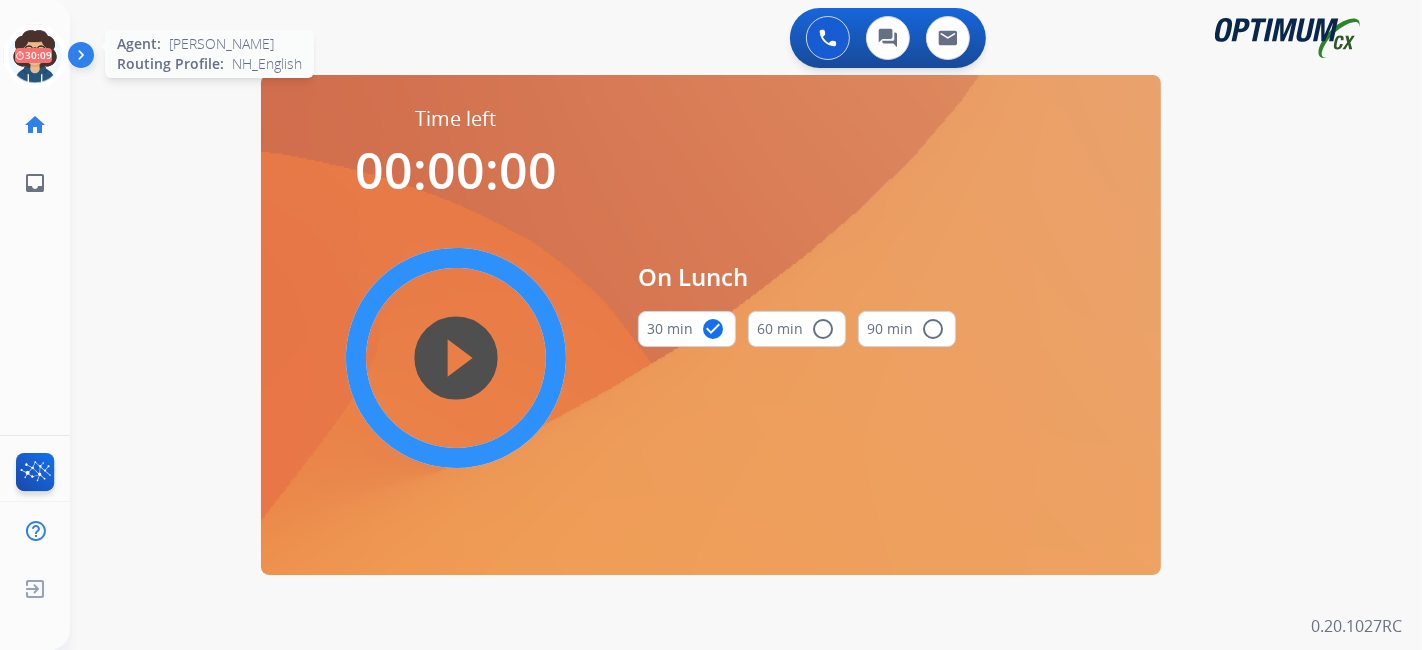 click 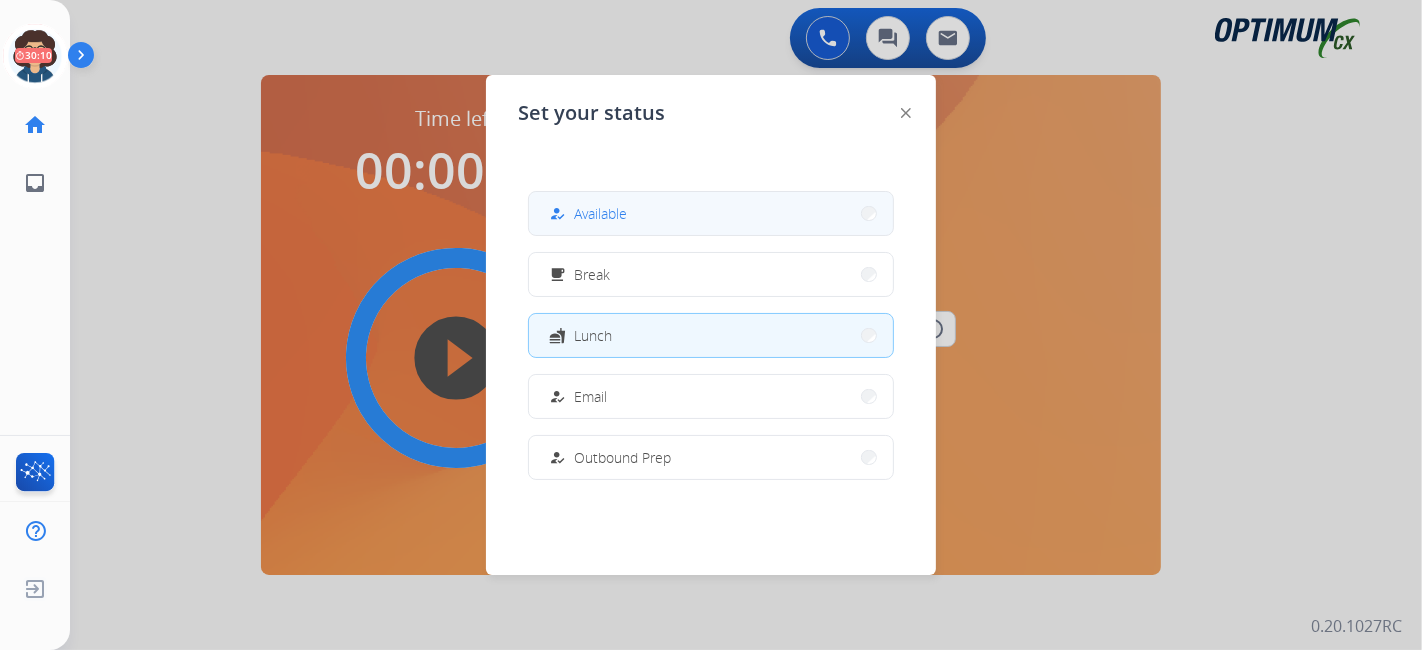 click on "how_to_reg Available" at bounding box center (711, 213) 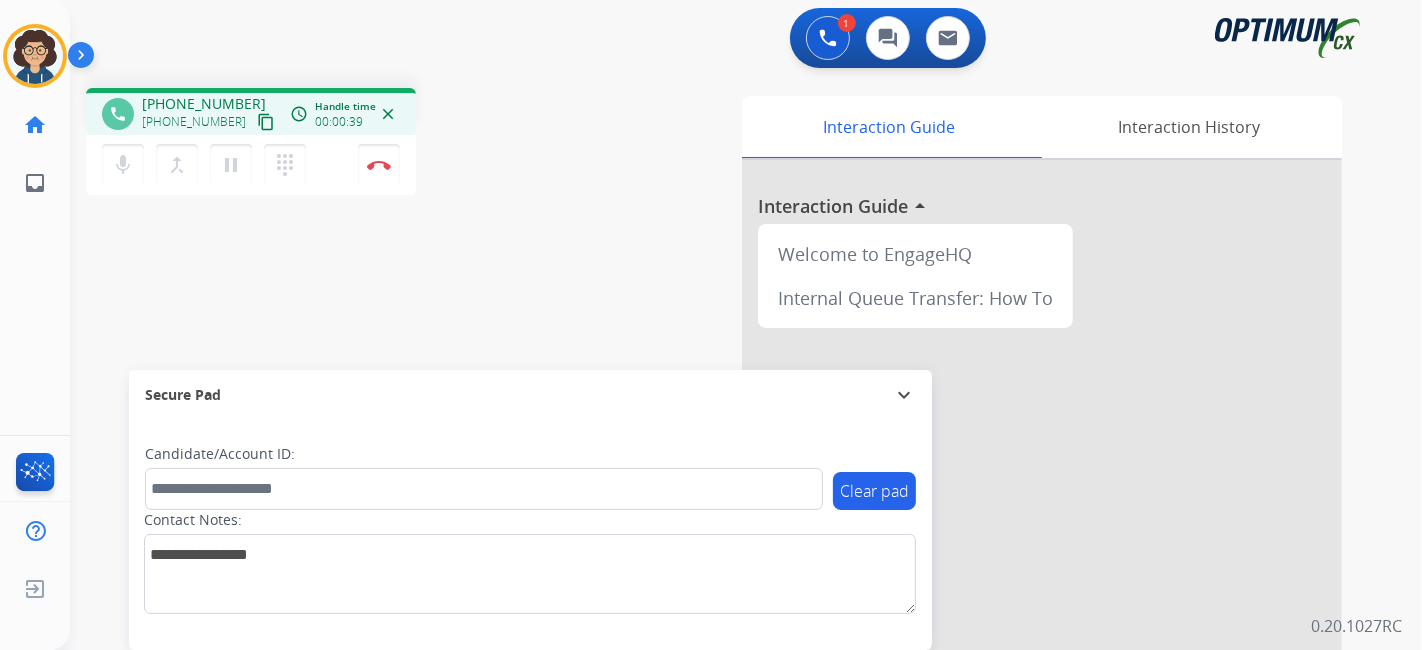 click on "content_copy" at bounding box center (266, 122) 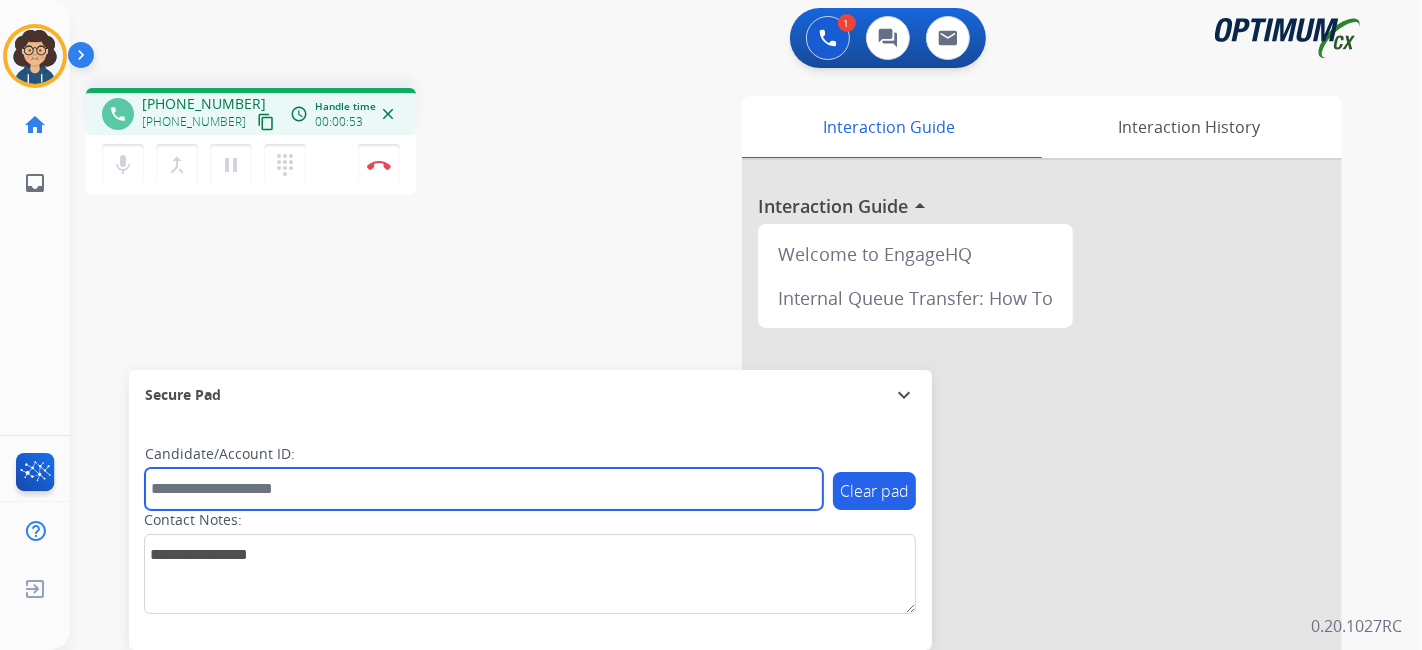 click at bounding box center (484, 489) 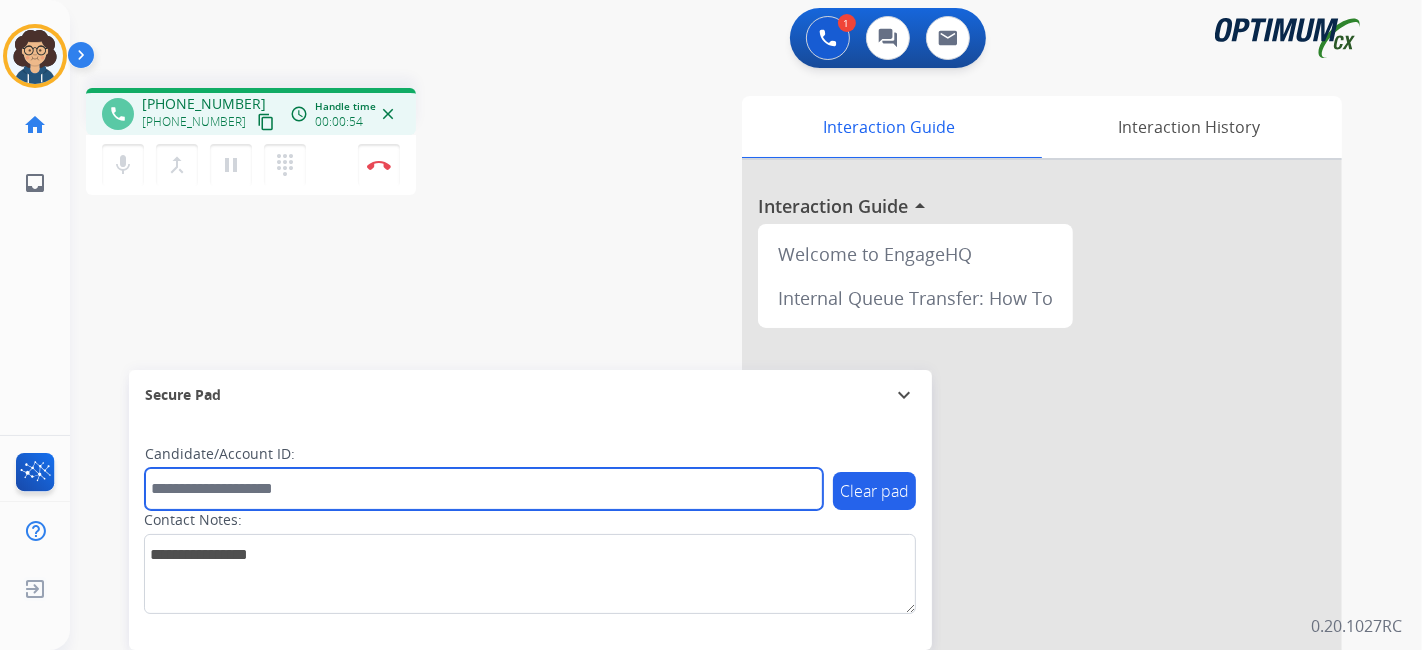 paste on "*******" 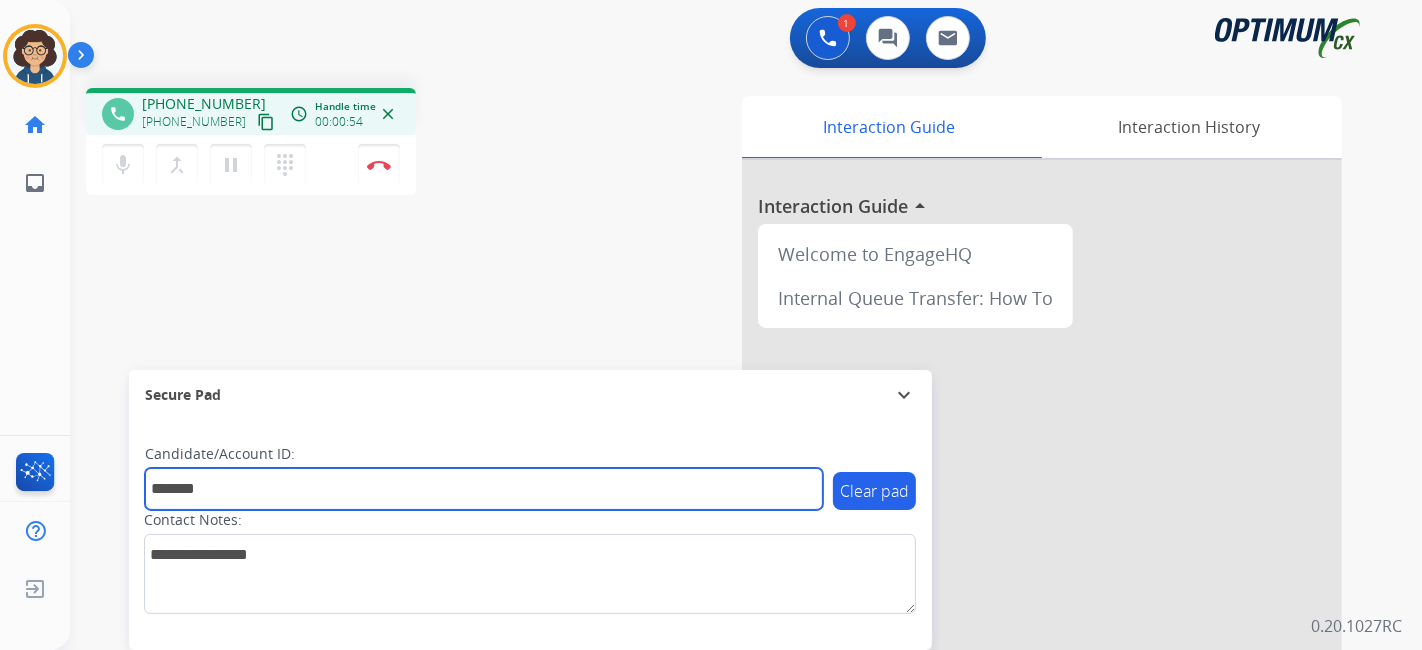 type on "*******" 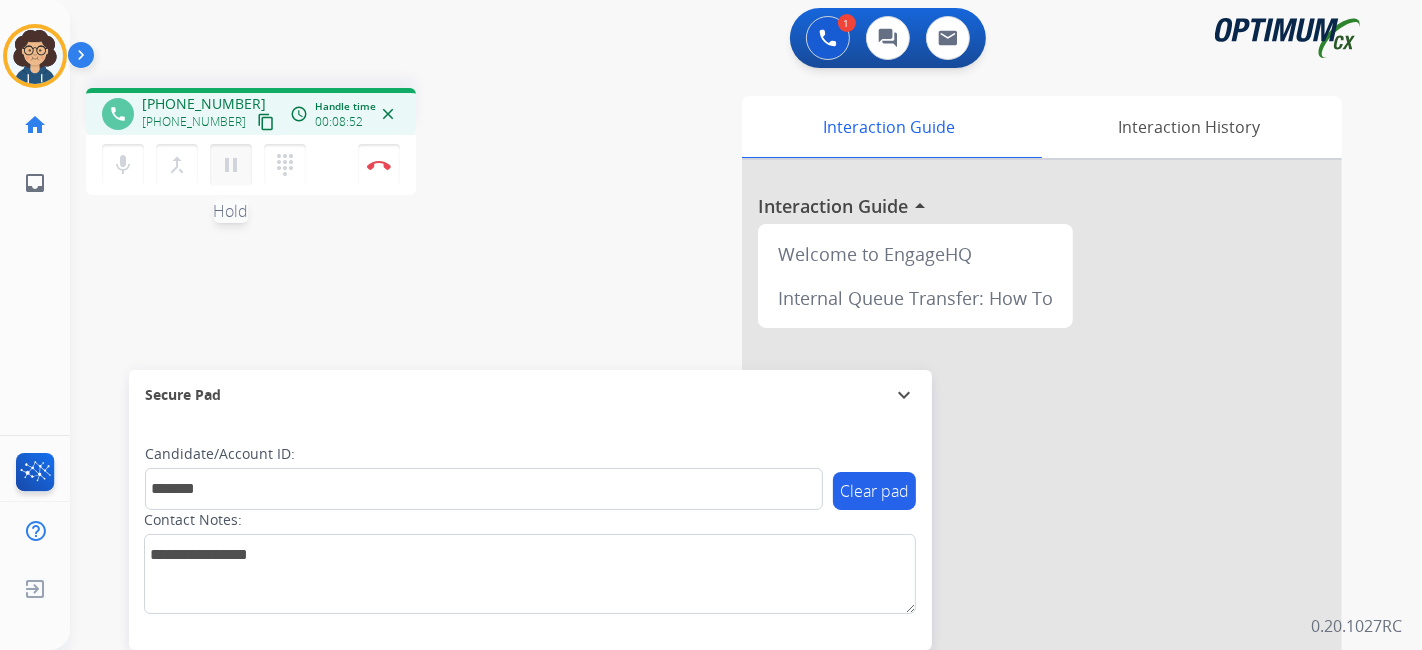 click on "pause" at bounding box center (231, 165) 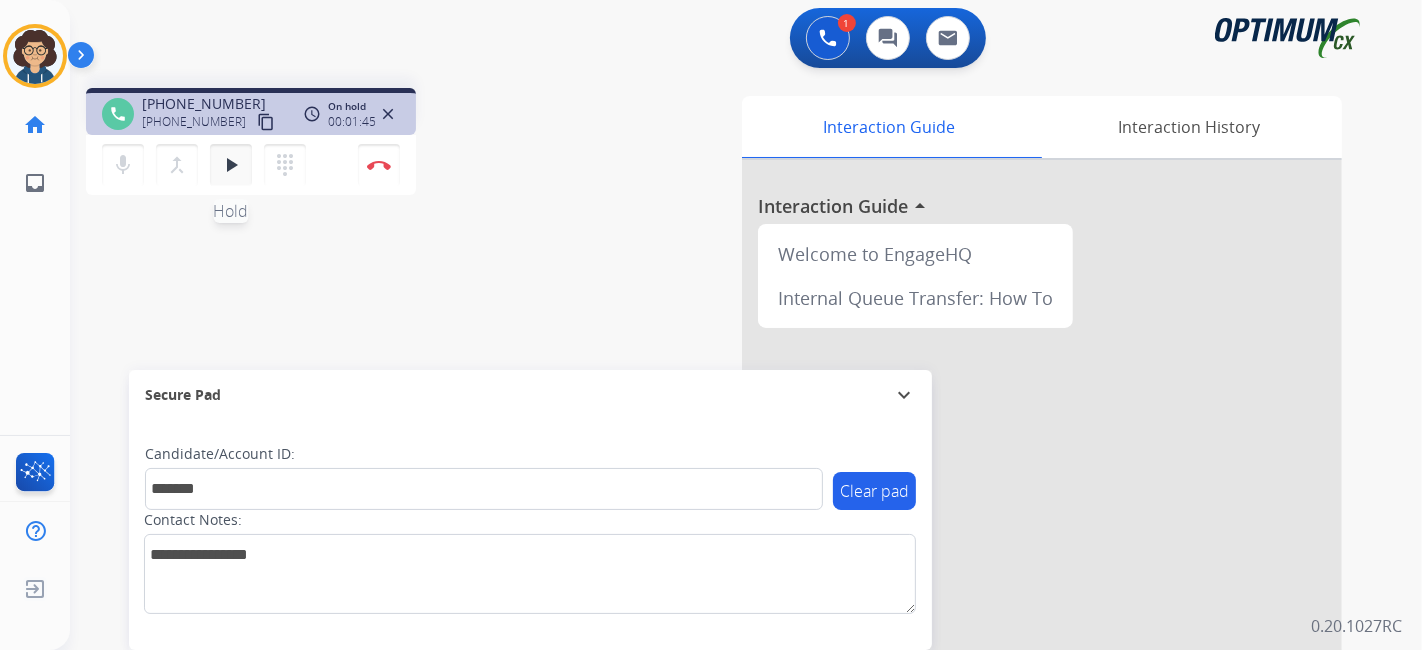 click on "play_arrow" at bounding box center (231, 165) 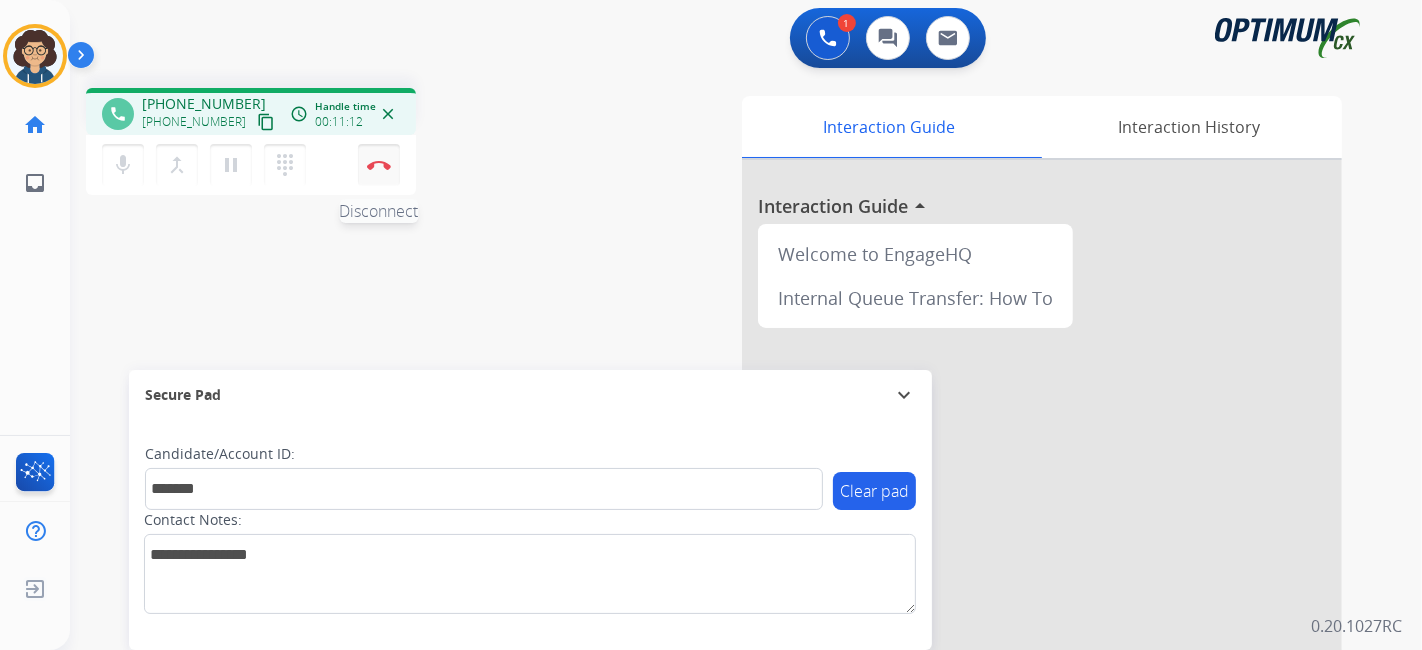 click at bounding box center [379, 165] 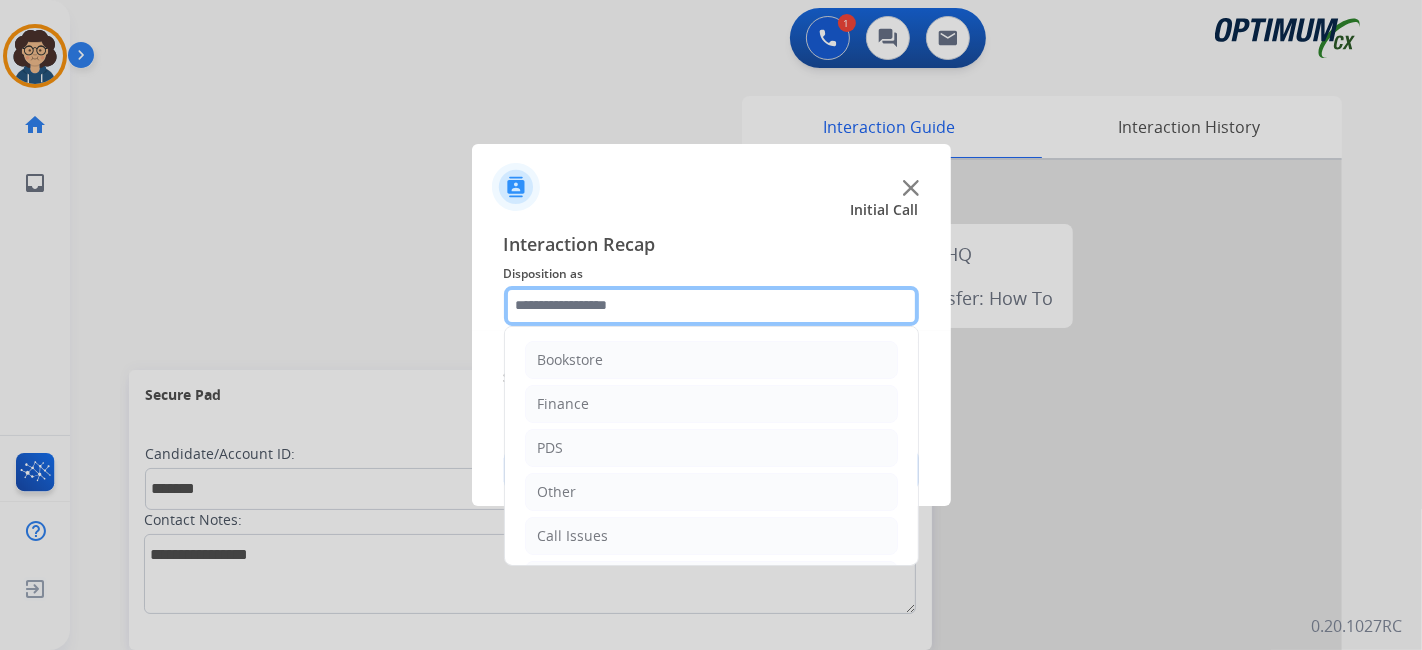 click 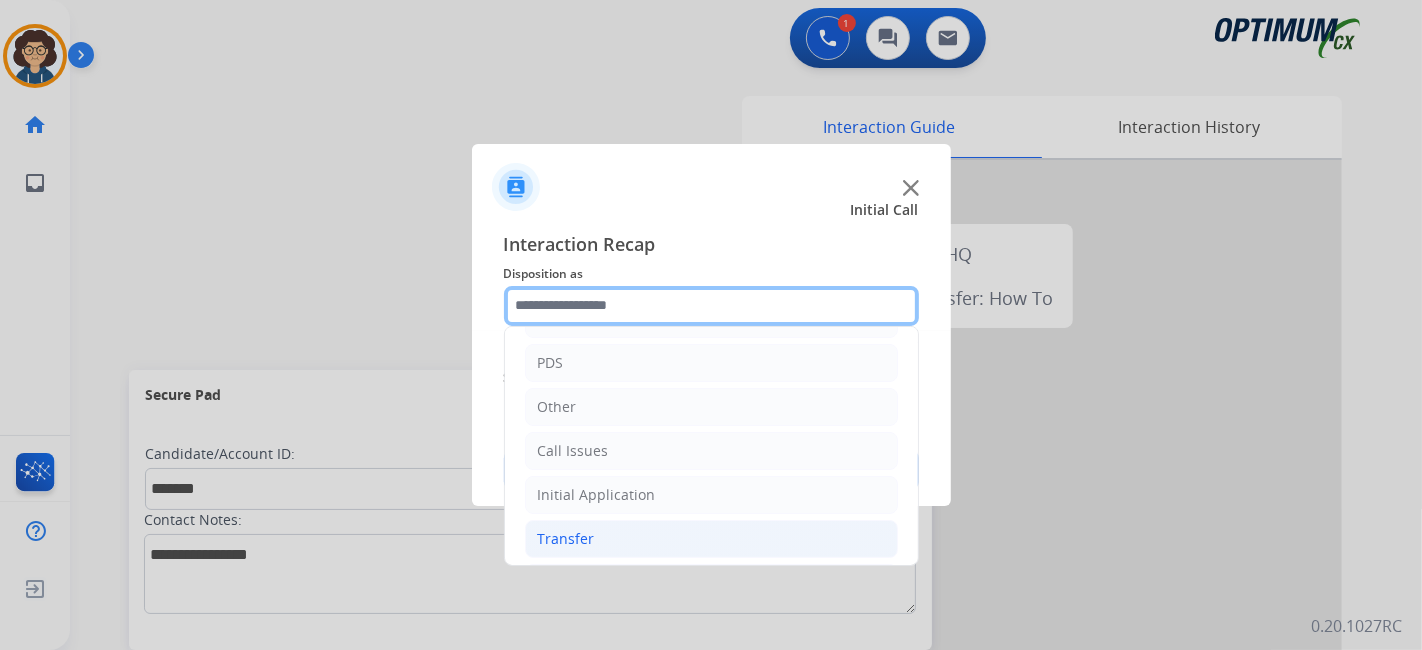 scroll, scrollTop: 131, scrollLeft: 0, axis: vertical 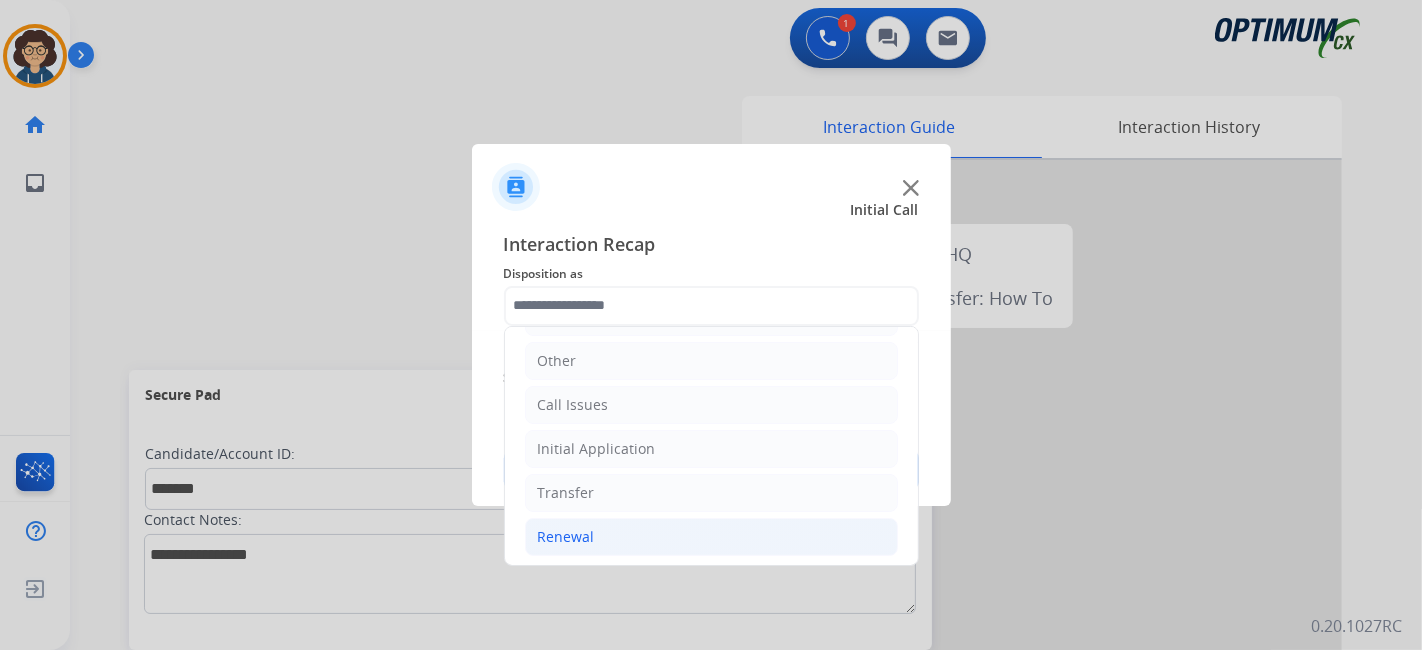 click on "Renewal" 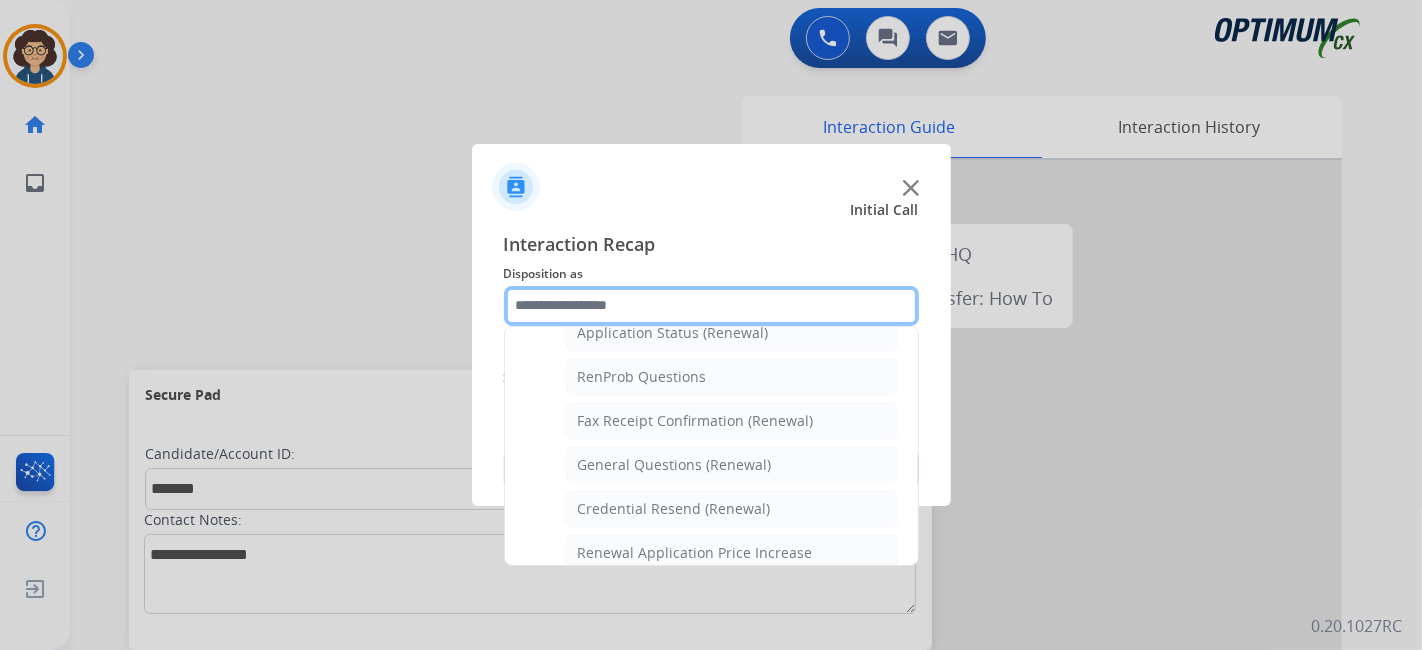 scroll, scrollTop: 496, scrollLeft: 0, axis: vertical 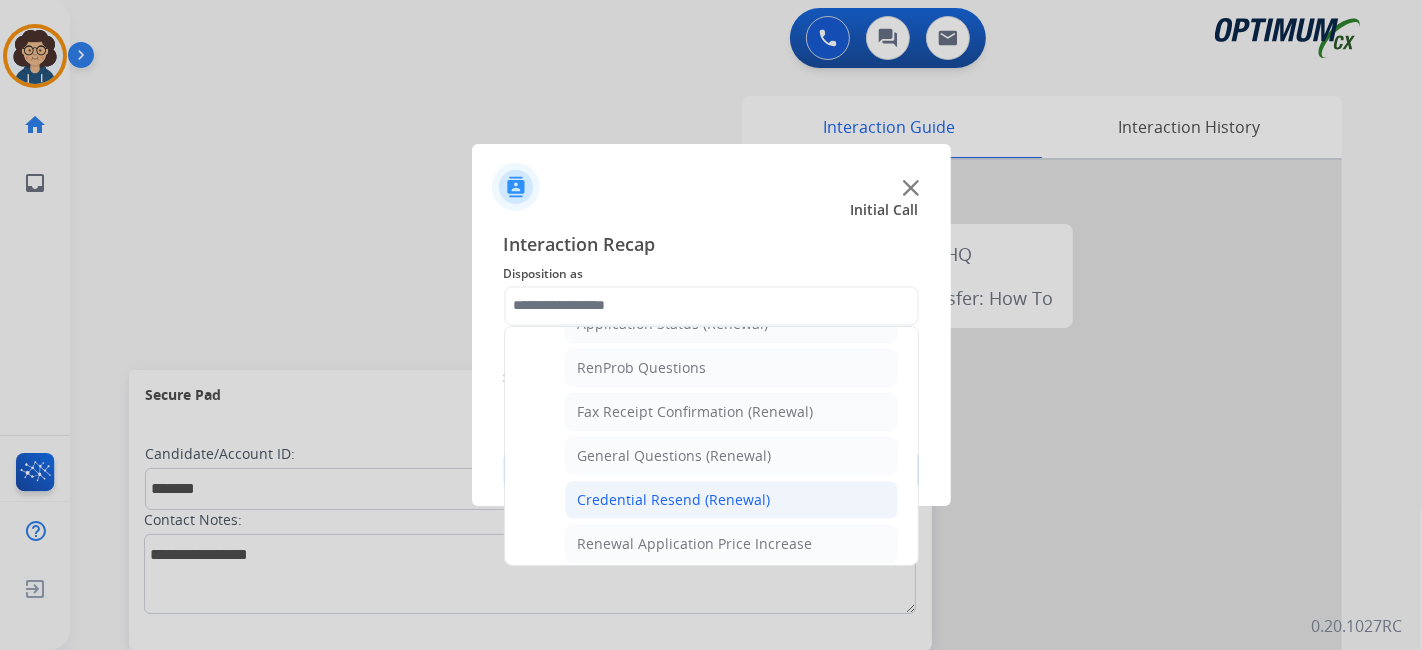 click on "Credential Resend (Renewal)" 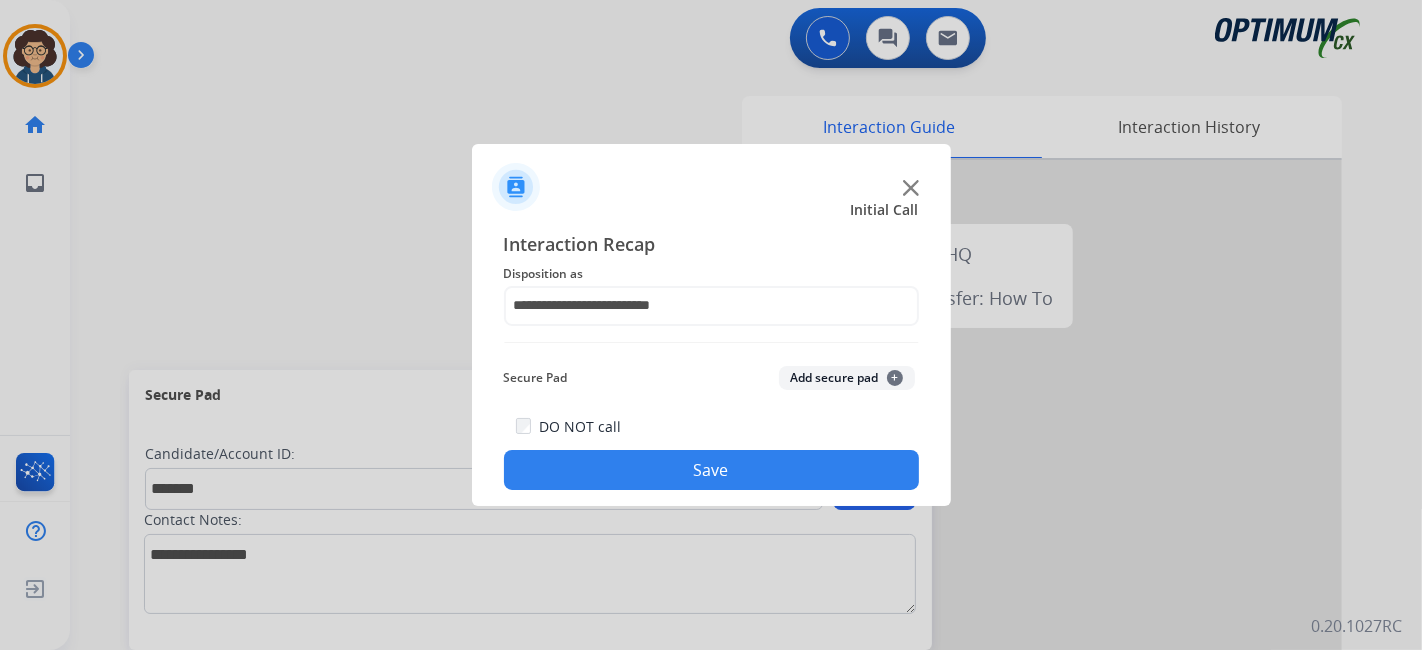 click on "Add secure pad  +" 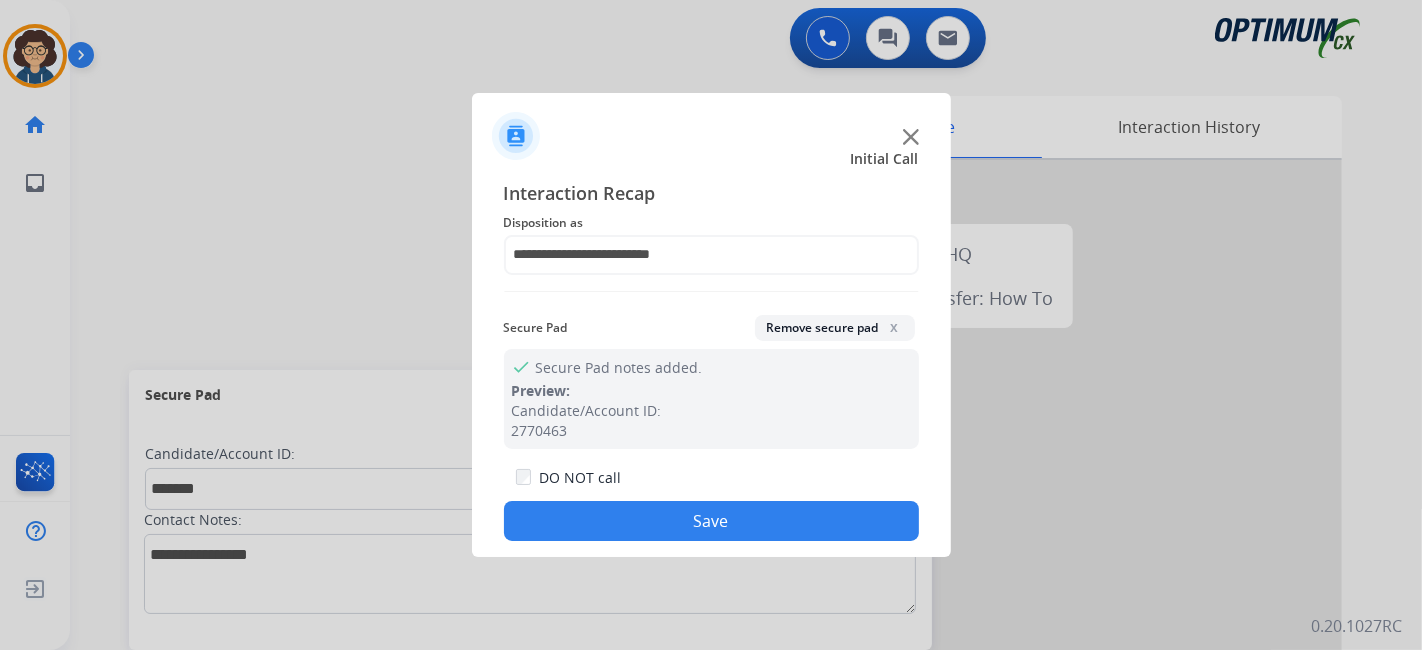 drag, startPoint x: 756, startPoint y: 521, endPoint x: 351, endPoint y: 194, distance: 520.5324 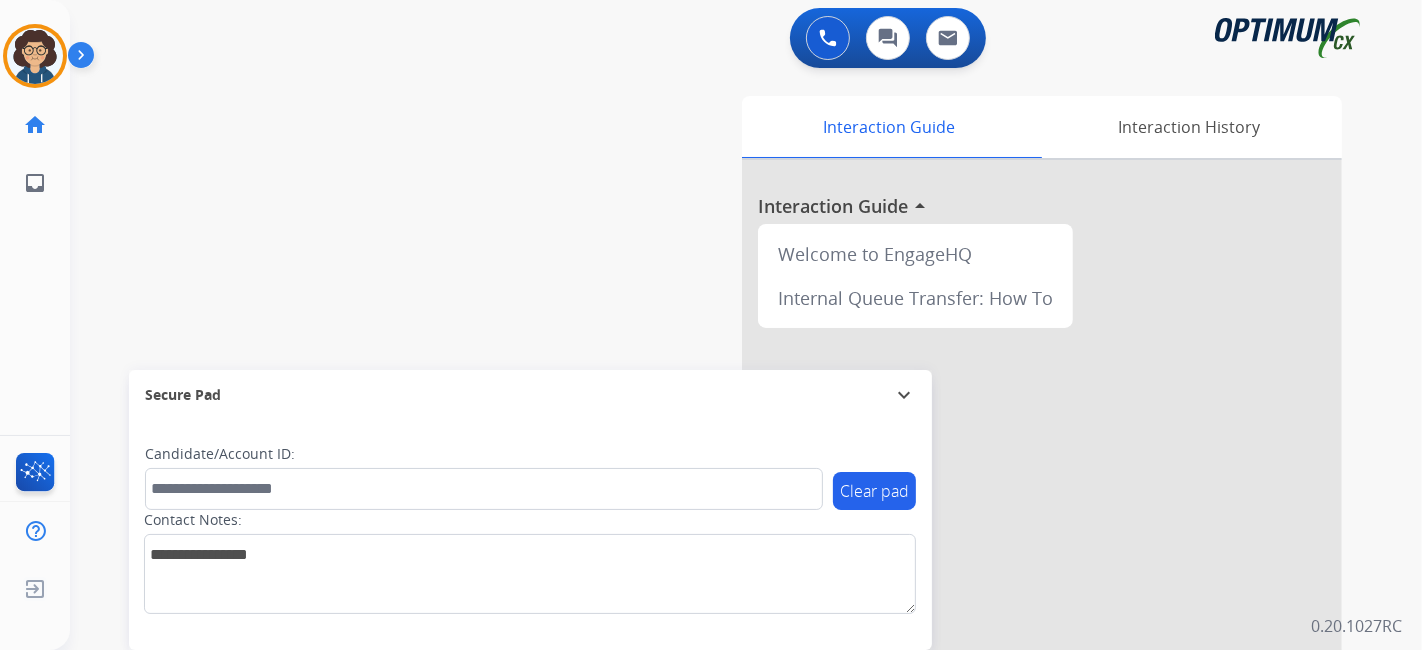 click on "swap_horiz Break voice bridge close_fullscreen Connect 3-Way Call merge_type Separate 3-Way Call  Interaction Guide   Interaction History  Interaction Guide arrow_drop_up  Welcome to EngageHQ   Internal Queue Transfer: How To  Secure Pad expand_more Clear pad Candidate/Account ID: Contact Notes:" at bounding box center (722, 489) 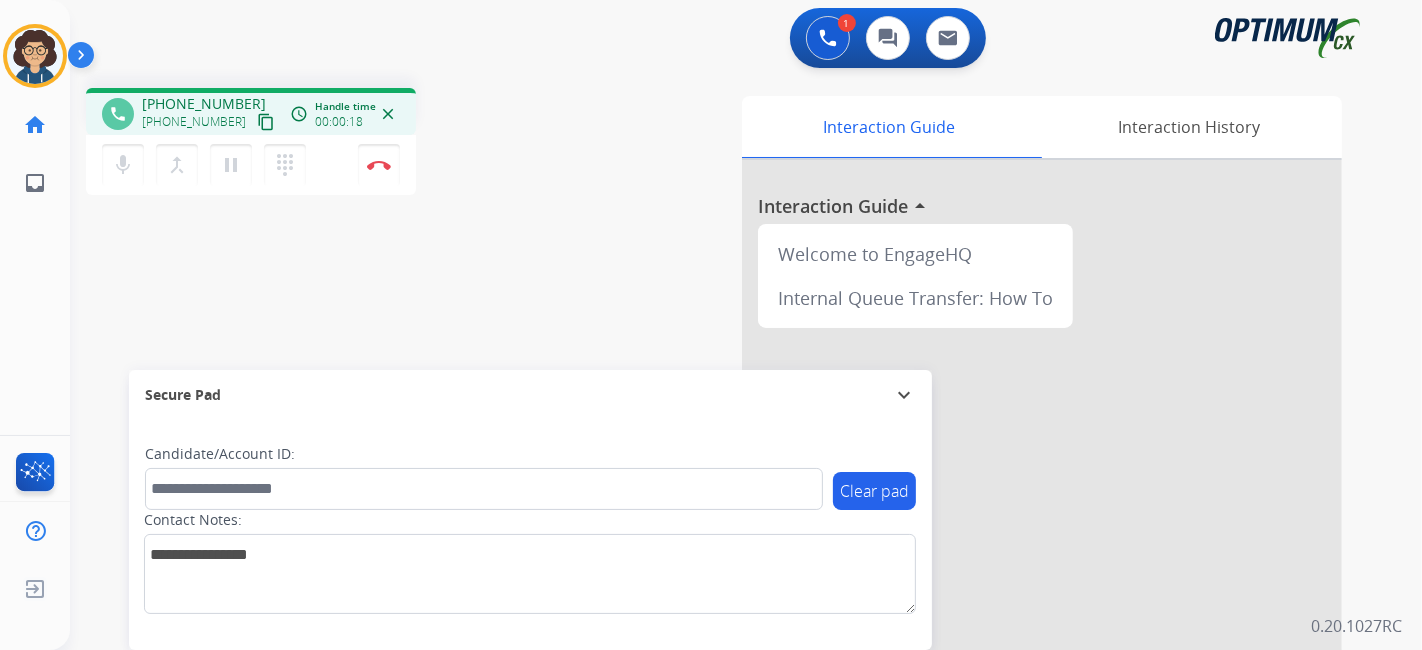 click on "content_copy" at bounding box center (266, 122) 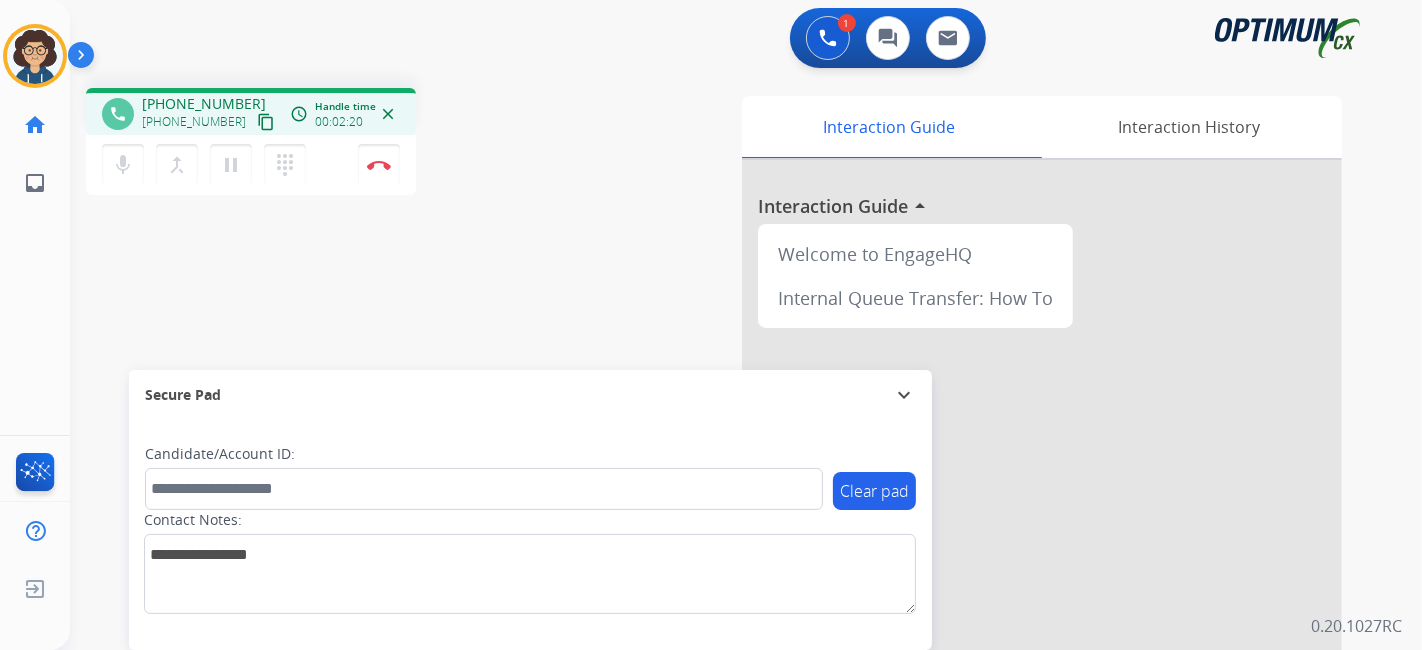 click on "1 Voice Interactions  0  Chat Interactions   0  Email Interactions phone [PHONE_NUMBER] [PHONE_NUMBER] content_copy access_time Call metrics Queue   00:14 Hold   00:00 Talk   02:08 Total   02:21 Handle time 00:02:20 close mic Mute merge_type Bridge pause Hold dialpad Dialpad Disconnect swap_horiz Break voice bridge close_fullscreen Connect 3-Way Call merge_type Separate 3-Way Call  Interaction Guide   Interaction History  Interaction Guide arrow_drop_up  Welcome to EngageHQ   Internal Queue Transfer: How To  Secure Pad expand_more Clear pad Candidate/Account ID: Contact Notes:                  0.20.1027RC" at bounding box center (746, 325) 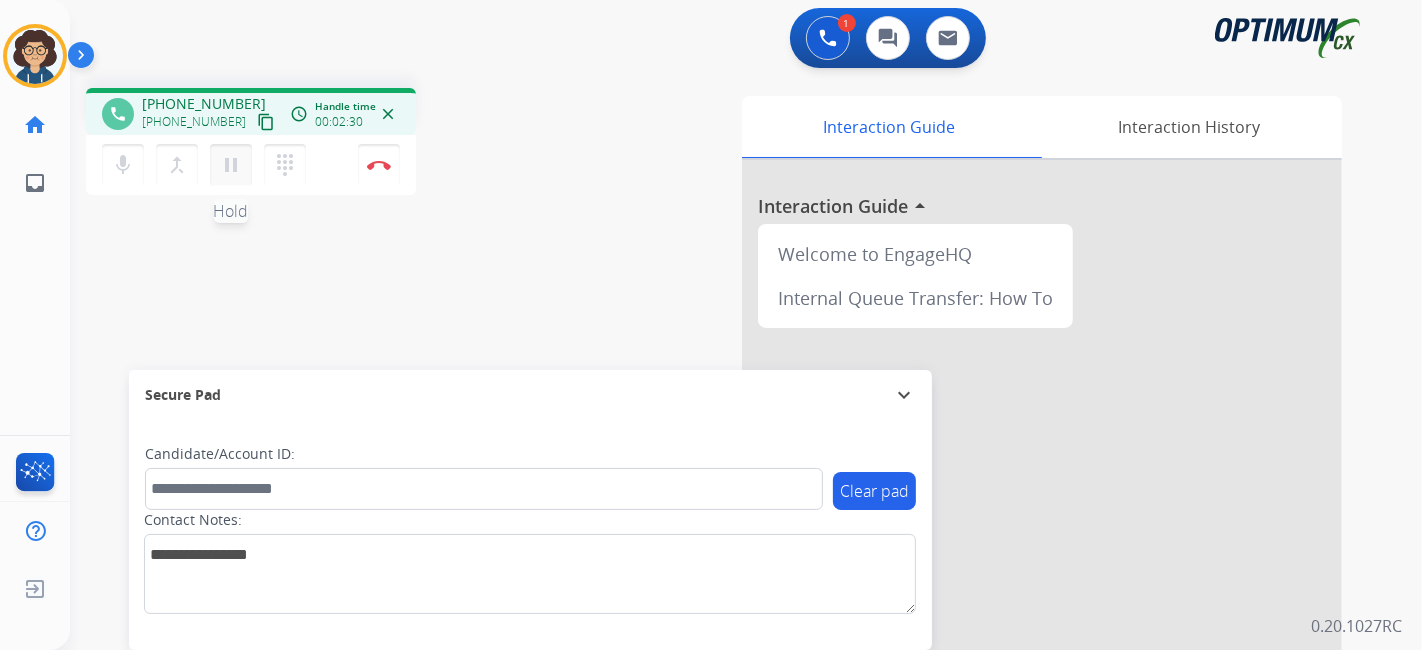 click on "pause" at bounding box center [231, 165] 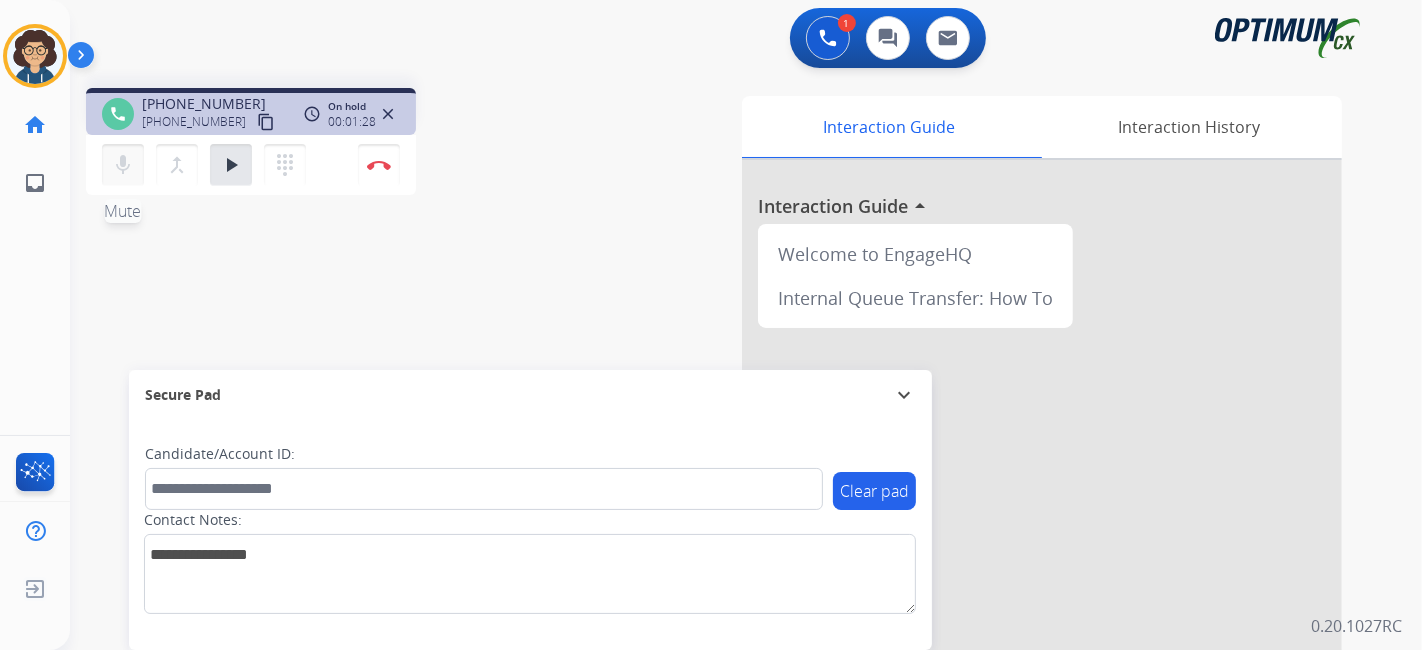 click on "mic" at bounding box center (123, 165) 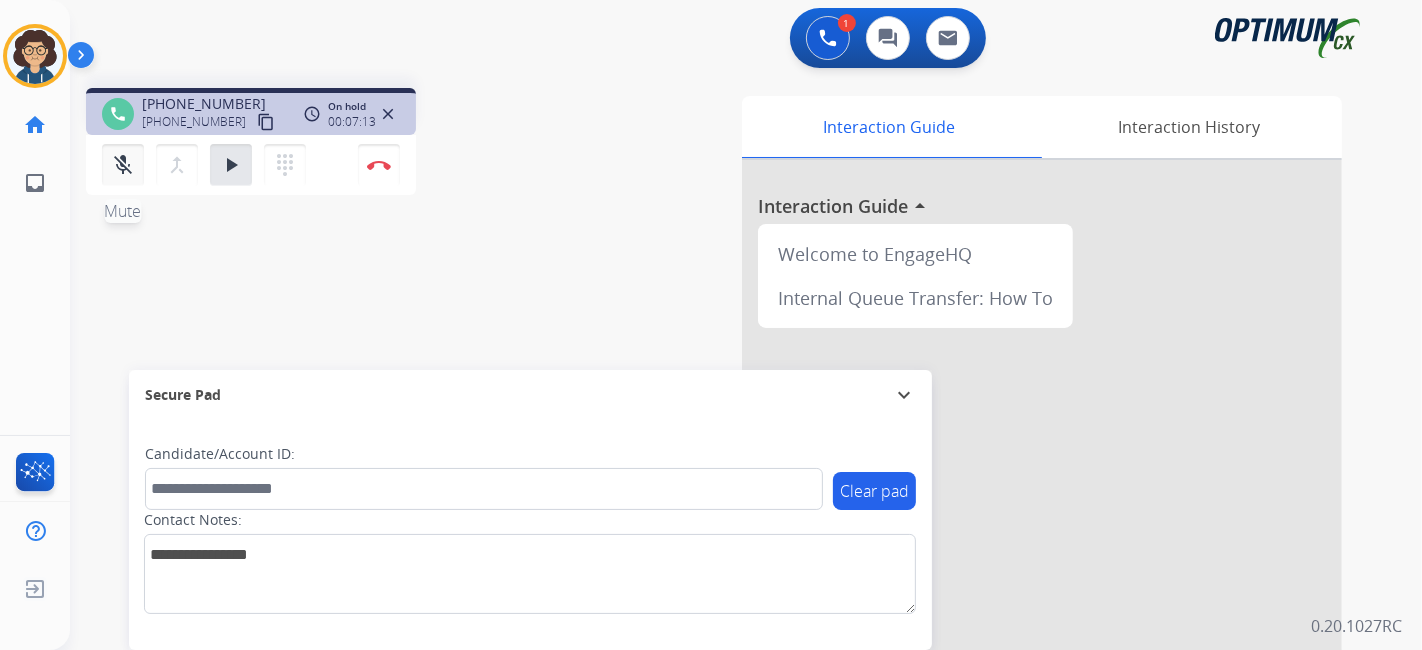 click on "mic_off" at bounding box center (123, 165) 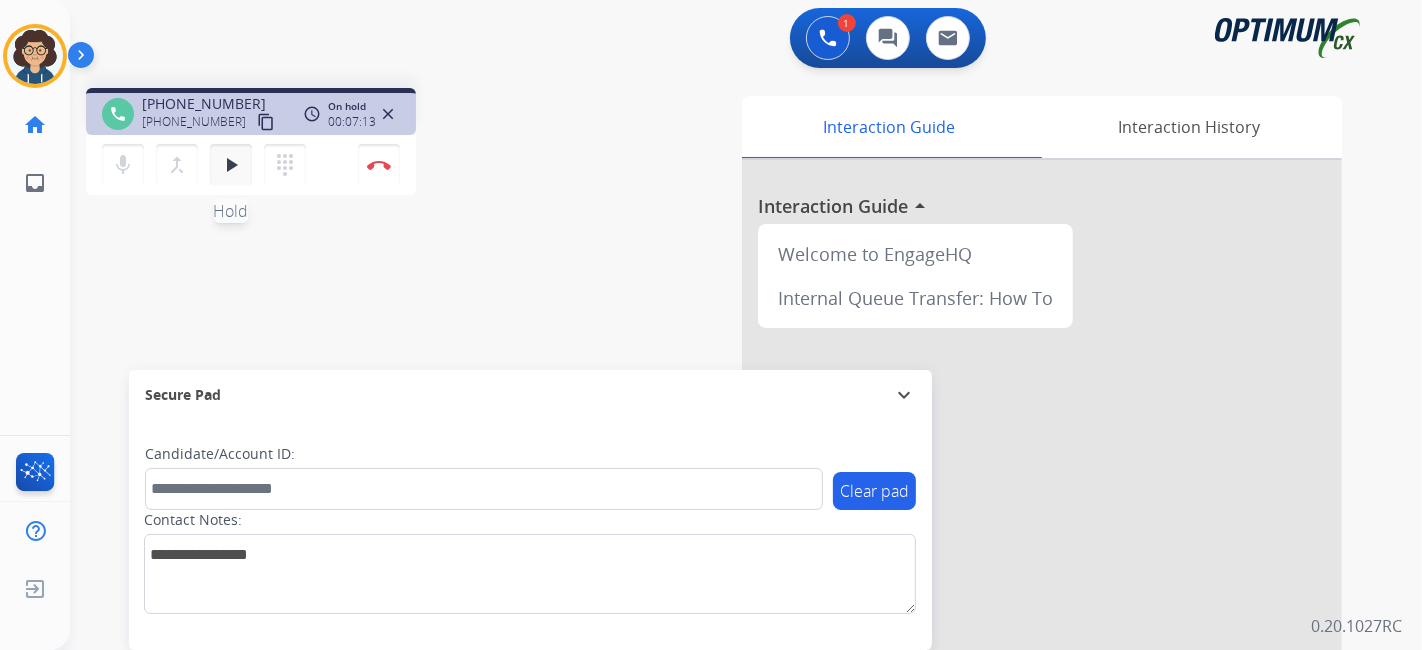 click on "play_arrow" at bounding box center [231, 165] 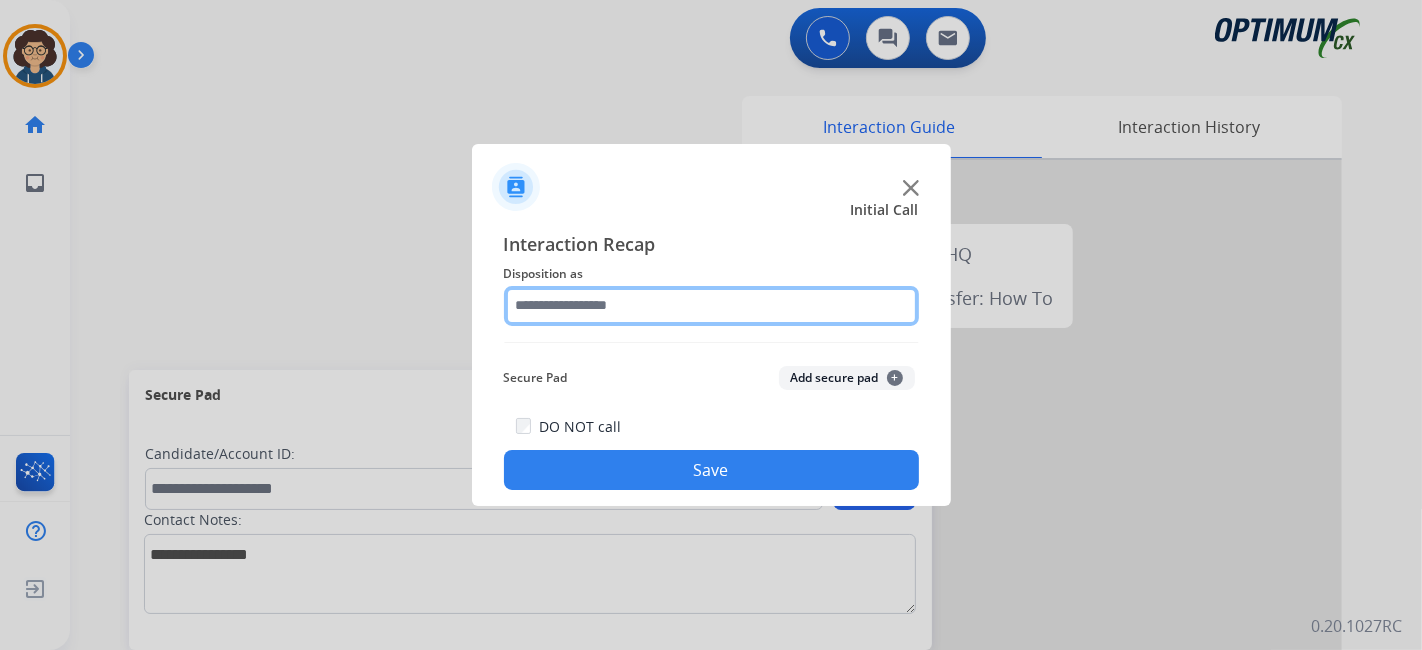 click 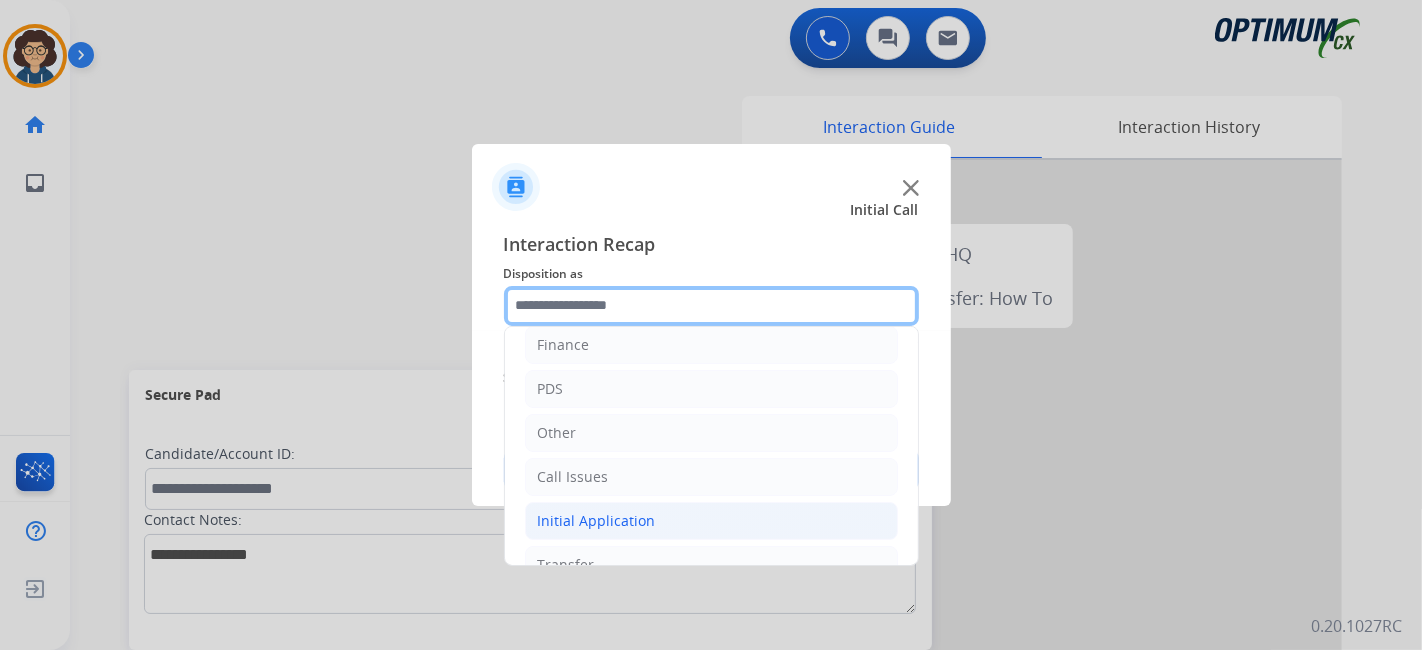 scroll, scrollTop: 131, scrollLeft: 0, axis: vertical 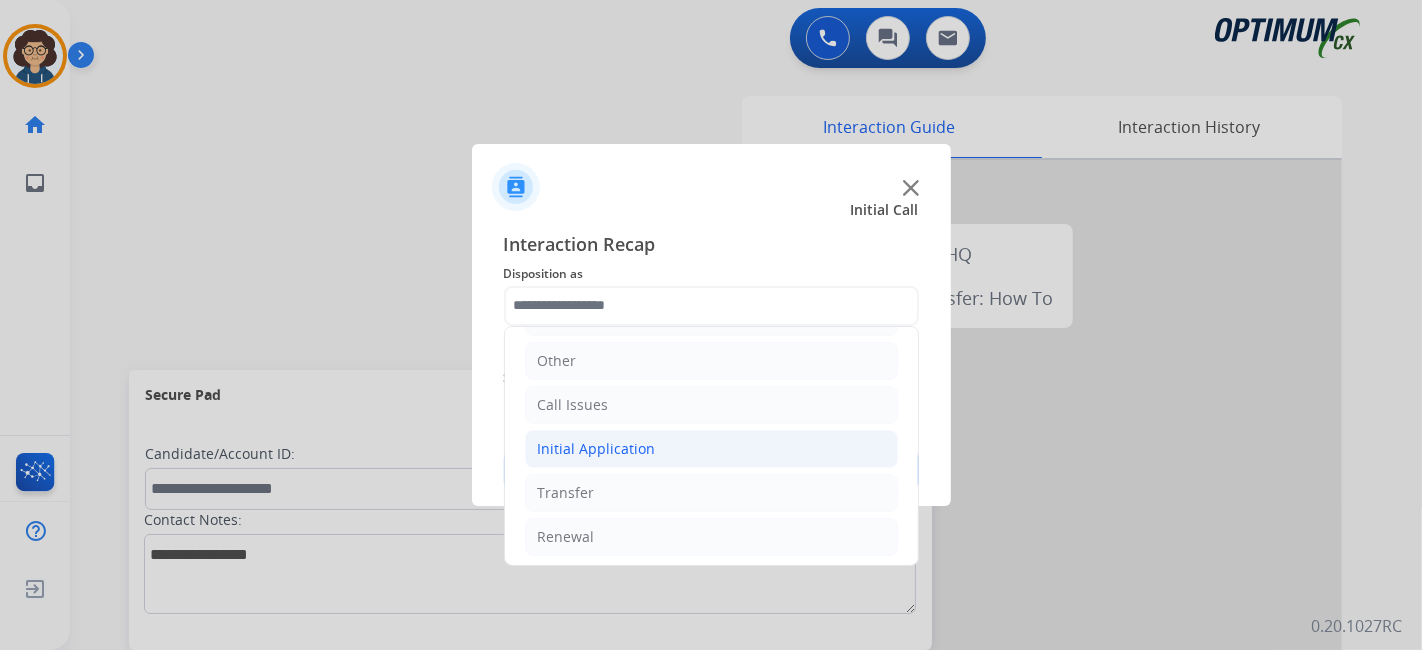 click on "Initial Application" 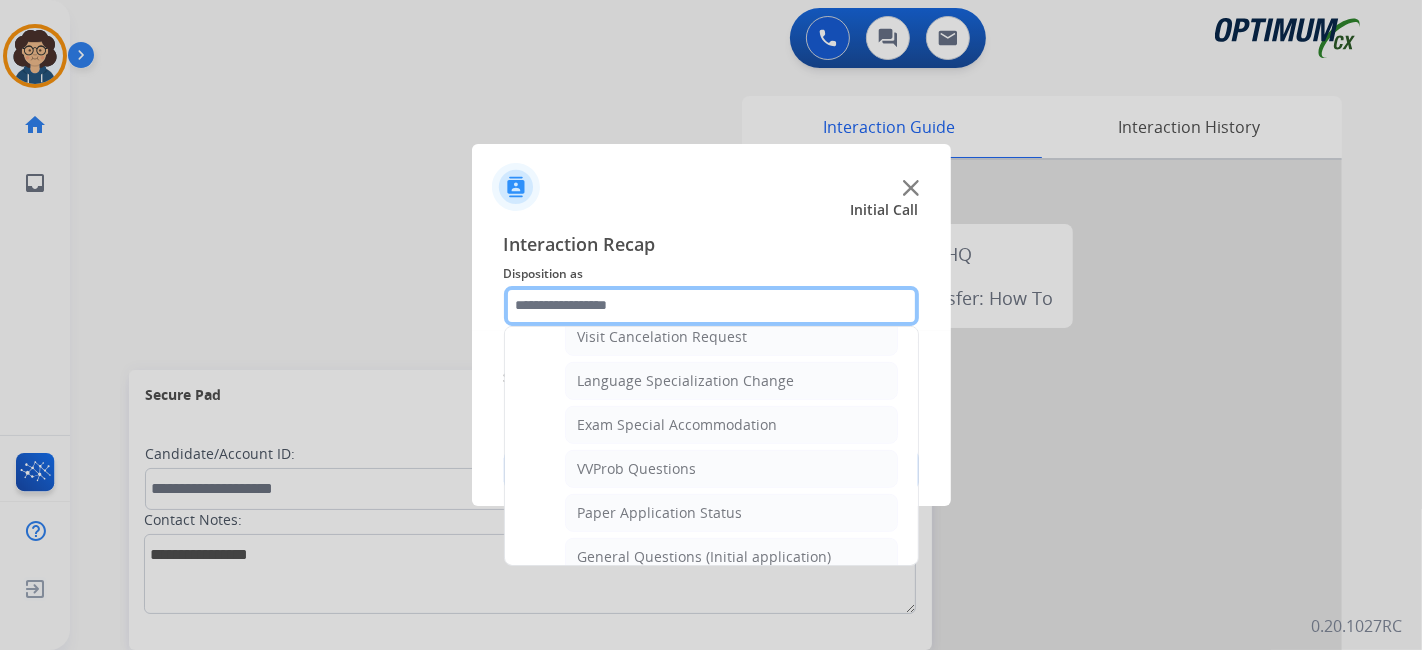 scroll, scrollTop: 1025, scrollLeft: 0, axis: vertical 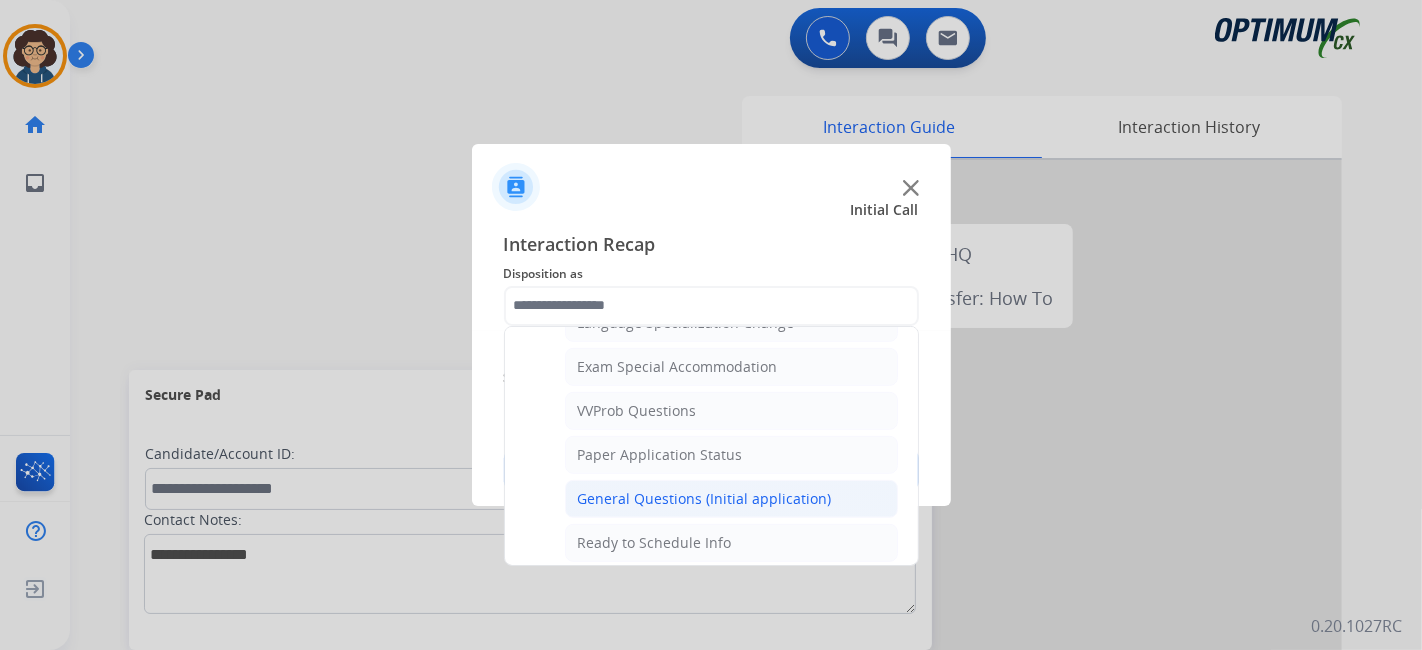 click on "General Questions (Initial application)" 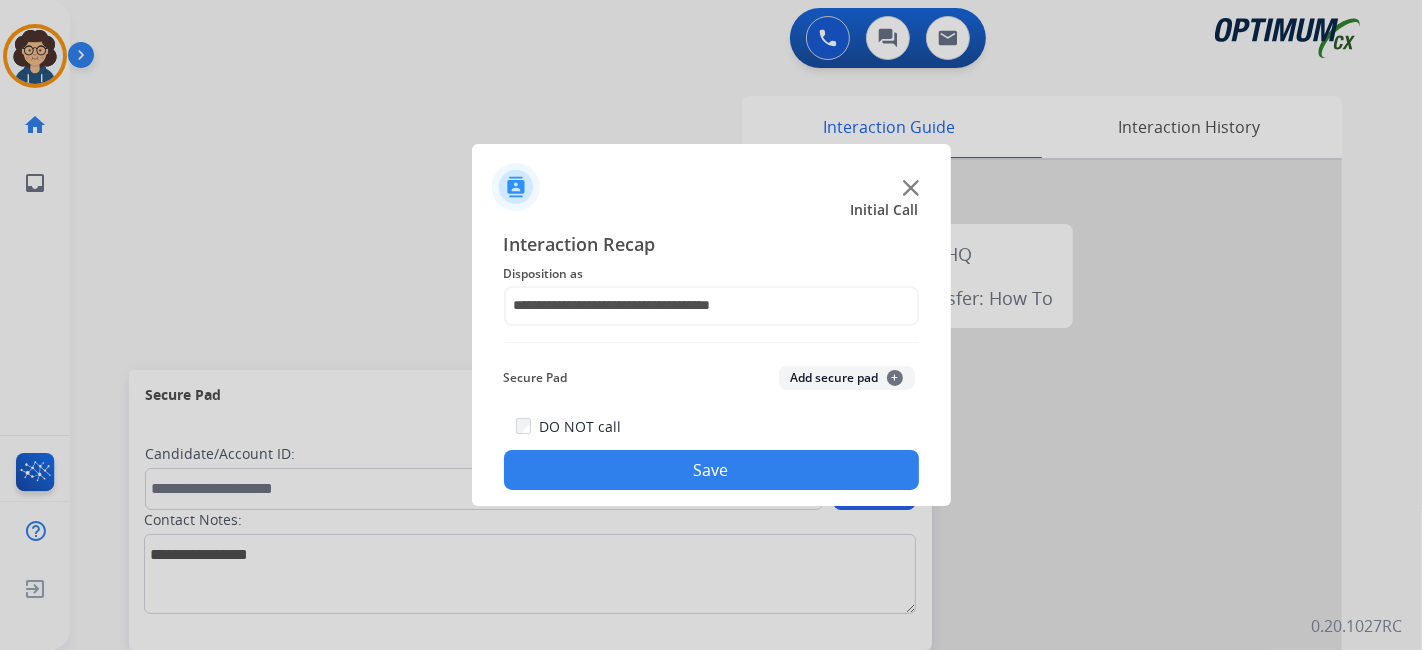 click on "Save" 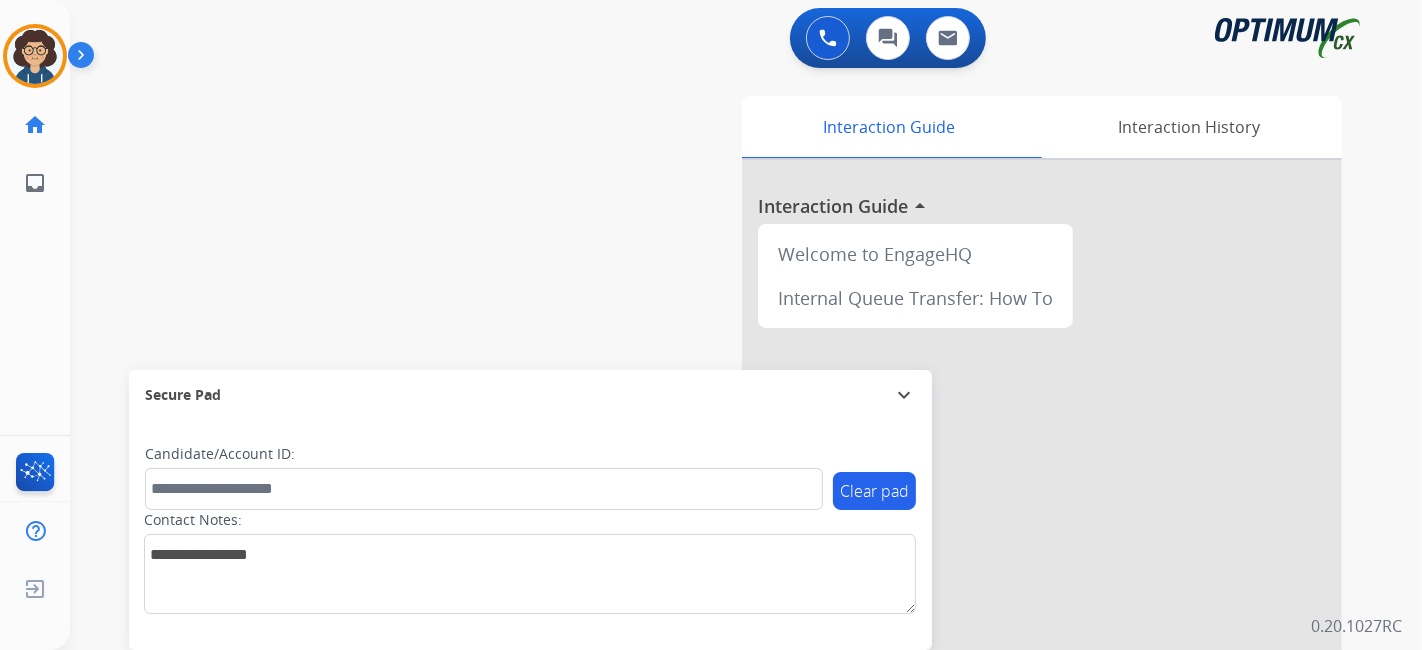 click on "swap_horiz Break voice bridge close_fullscreen Connect 3-Way Call merge_type Separate 3-Way Call  Interaction Guide   Interaction History  Interaction Guide arrow_drop_up  Welcome to EngageHQ   Internal Queue Transfer: How To  Secure Pad expand_more Clear pad Candidate/Account ID: Contact Notes:" at bounding box center (722, 489) 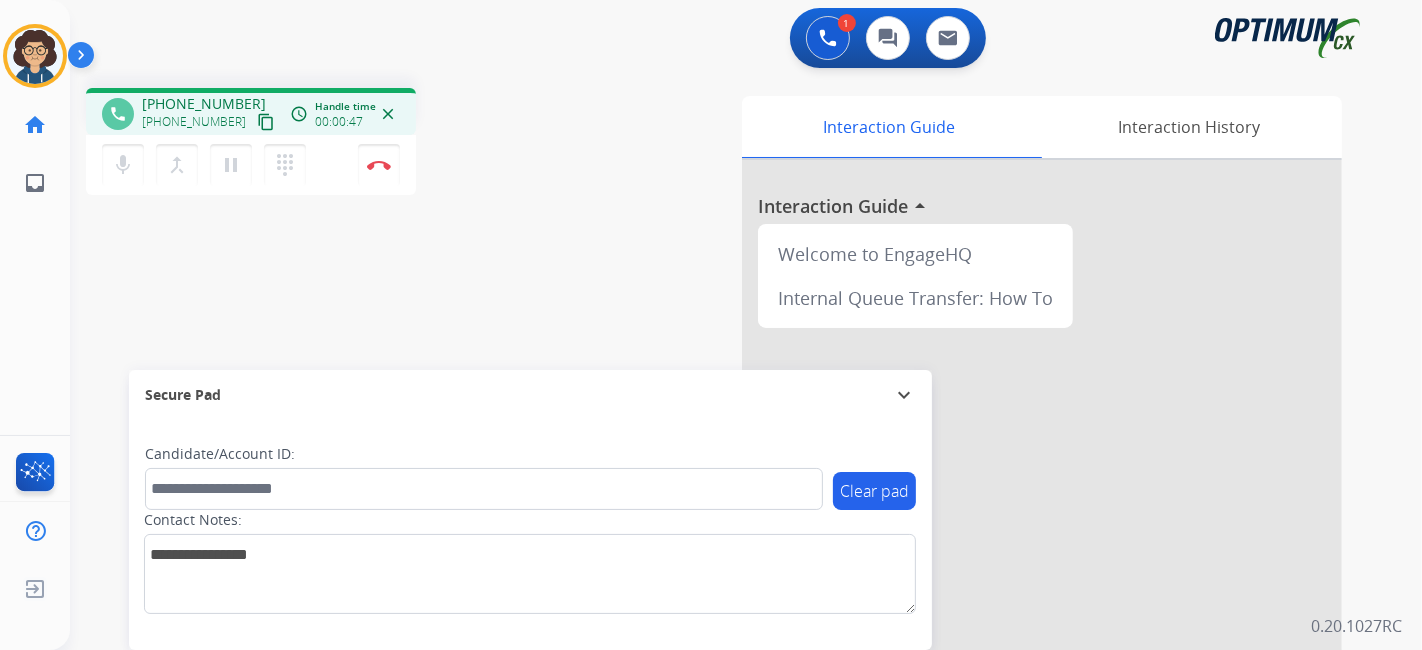 drag, startPoint x: 245, startPoint y: 128, endPoint x: 312, endPoint y: 6, distance: 139.18692 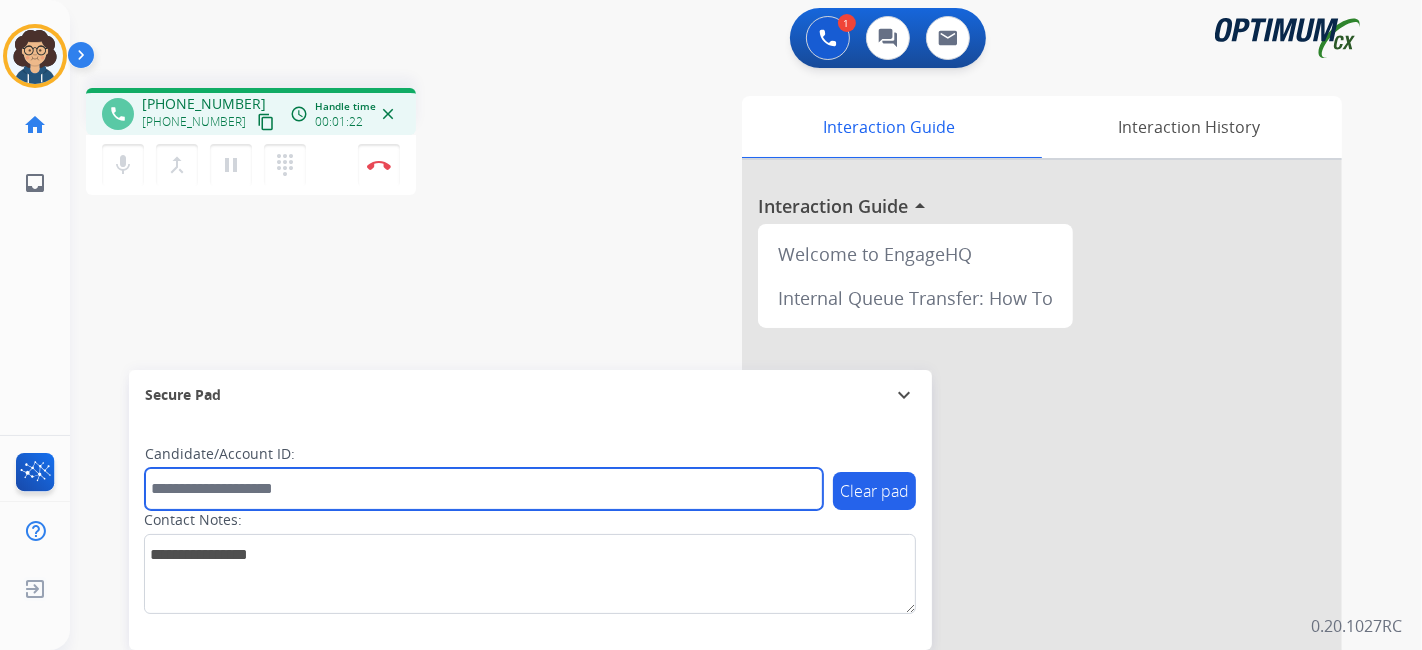 click at bounding box center (484, 489) 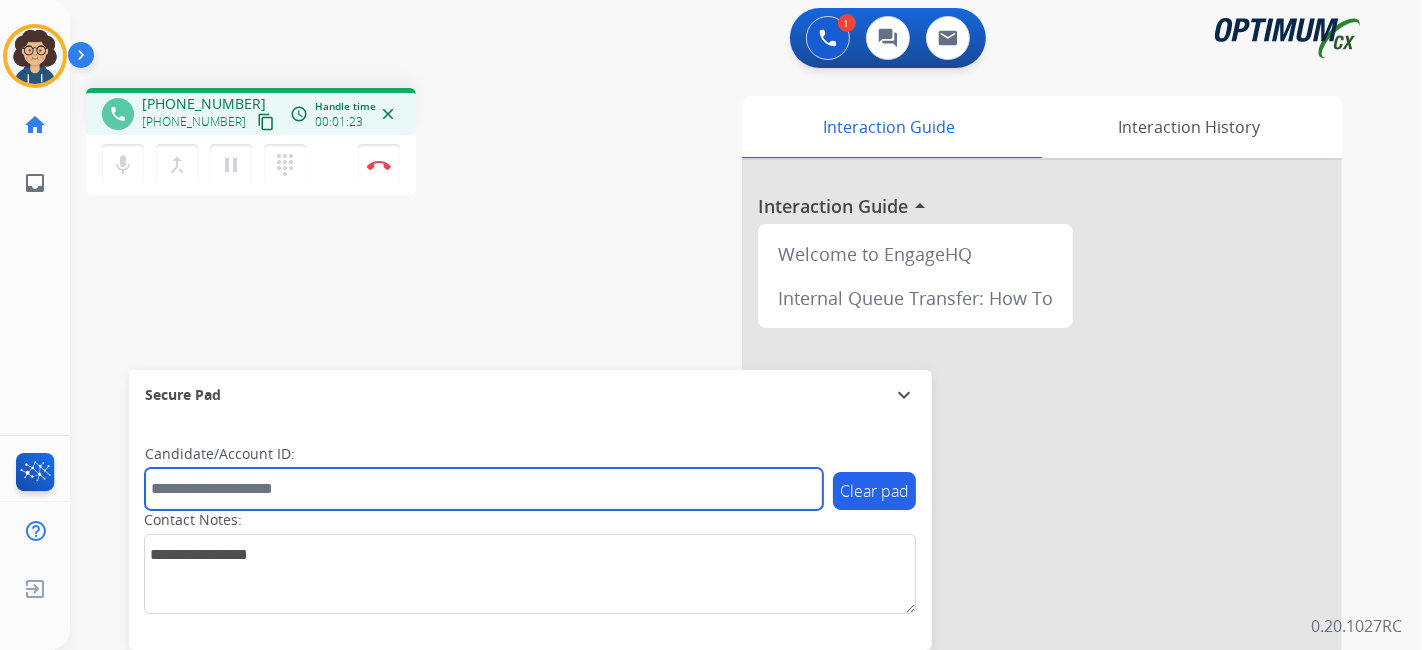 paste on "*******" 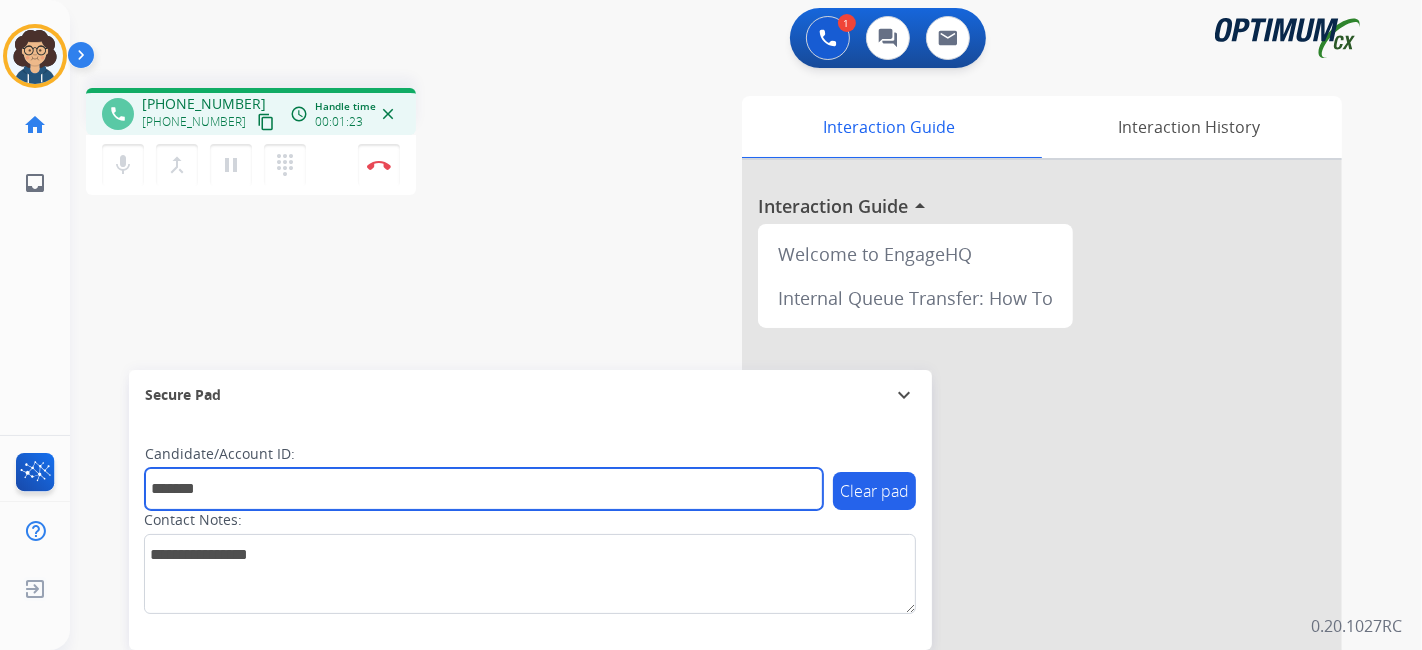 type on "*******" 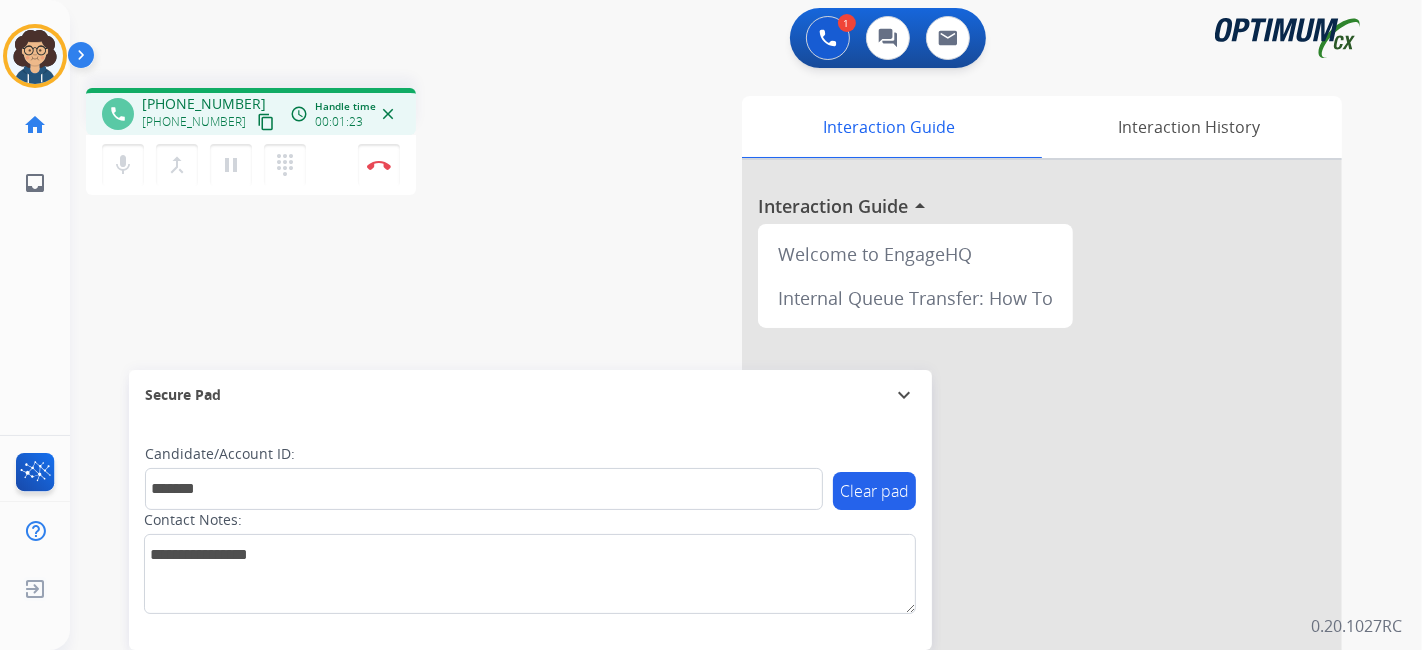 click on "phone [PHONE_NUMBER] [PHONE_NUMBER] content_copy access_time Call metrics Queue   00:13 Hold   00:00 Talk   01:12 Total   01:24 Handle time 00:01:23 close mic Mute merge_type Bridge pause Hold dialpad Dialpad Disconnect swap_horiz Break voice bridge close_fullscreen Connect 3-Way Call merge_type Separate 3-Way Call  Interaction Guide   Interaction History  Interaction Guide arrow_drop_up  Welcome to EngageHQ   Internal Queue Transfer: How To  Secure Pad expand_more Clear pad Candidate/Account ID: ******* Contact Notes:" at bounding box center (722, 489) 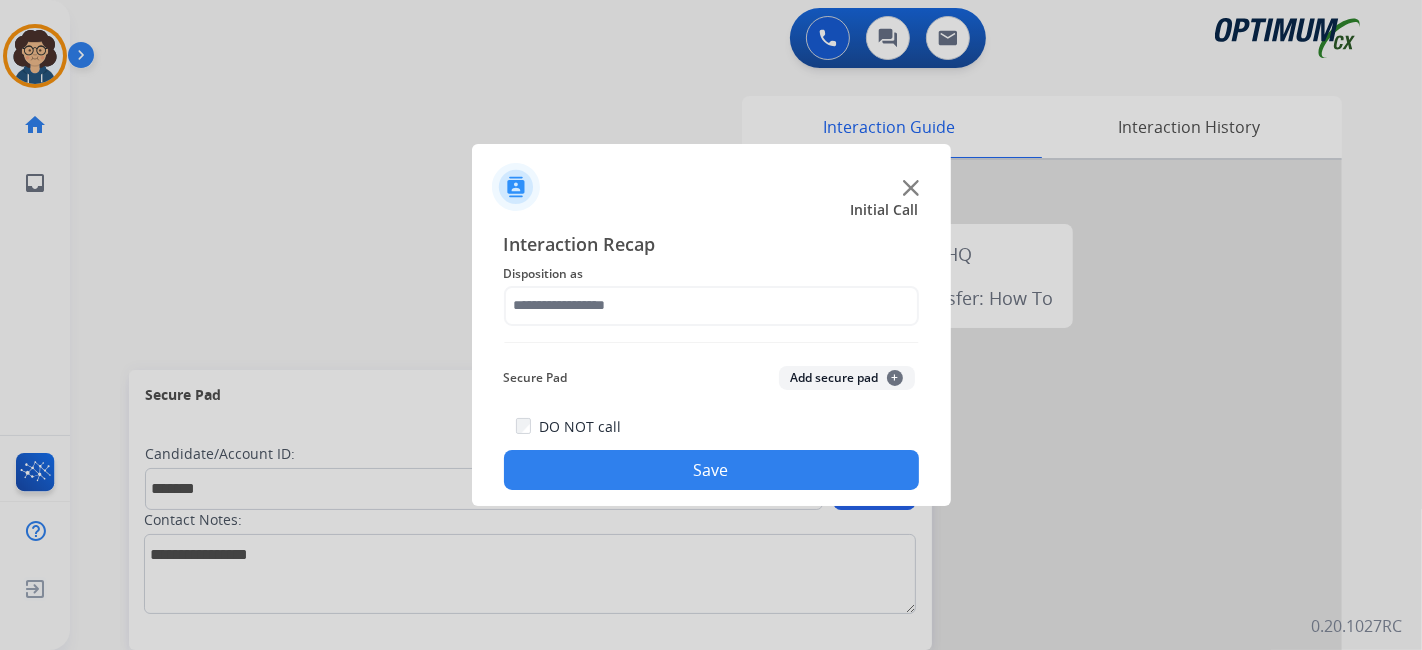 click on "Add secure pad  +" 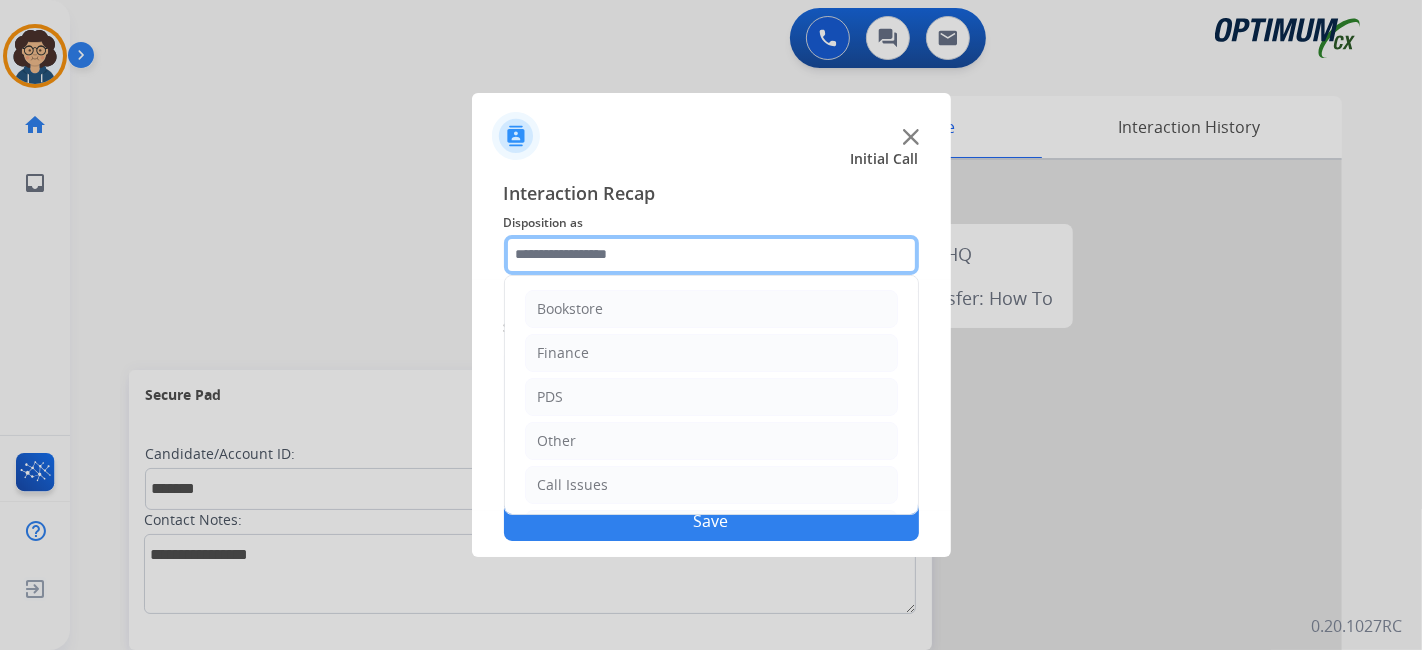 click 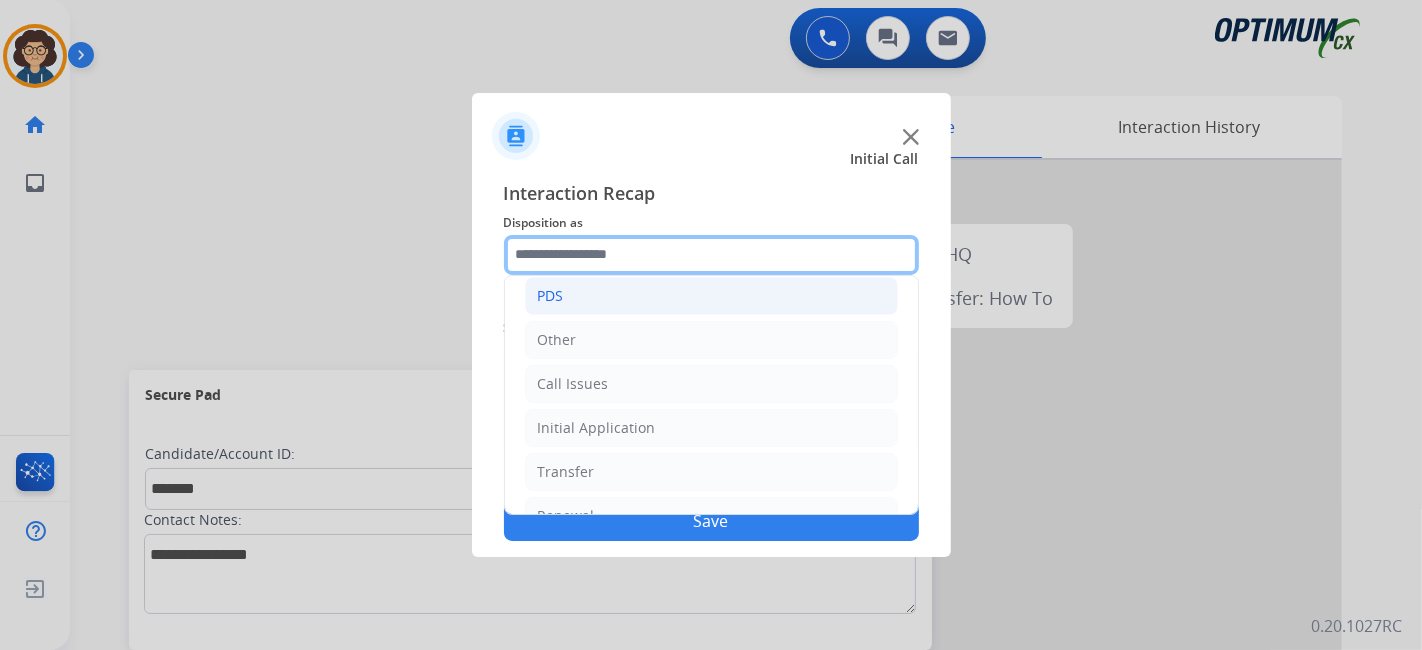 scroll, scrollTop: 131, scrollLeft: 0, axis: vertical 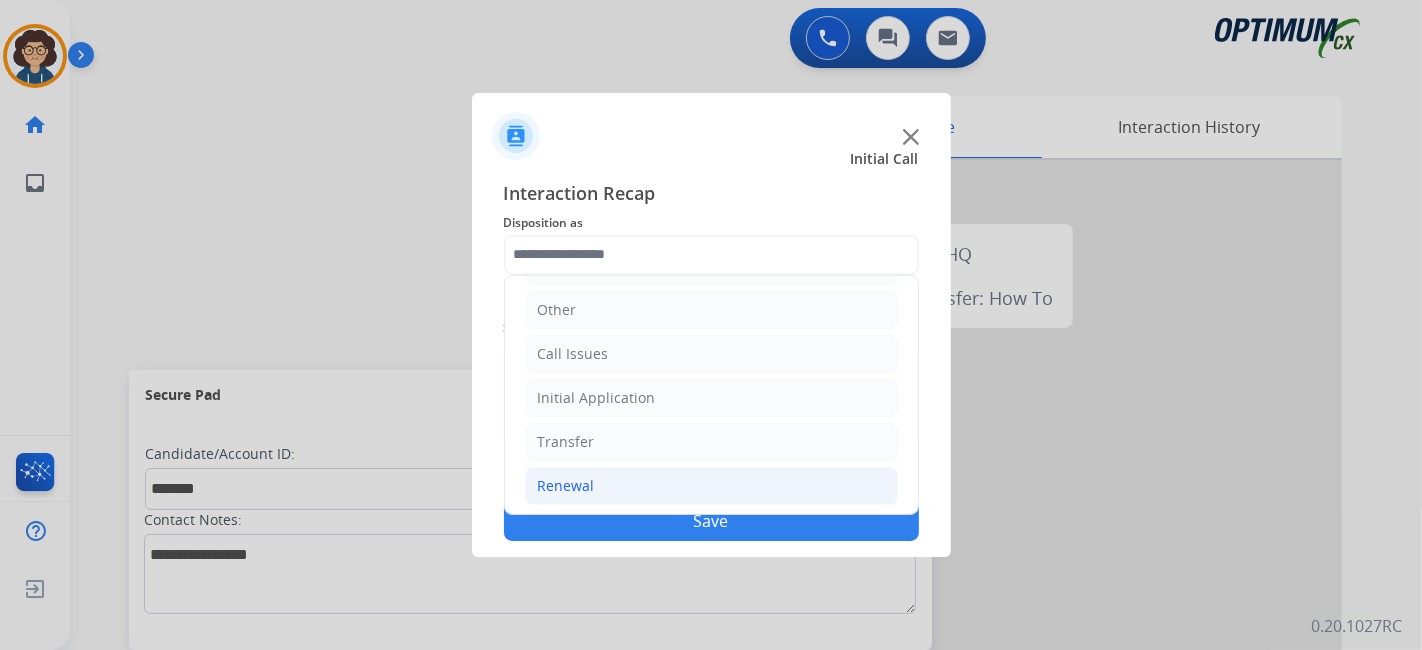 click on "Renewal" 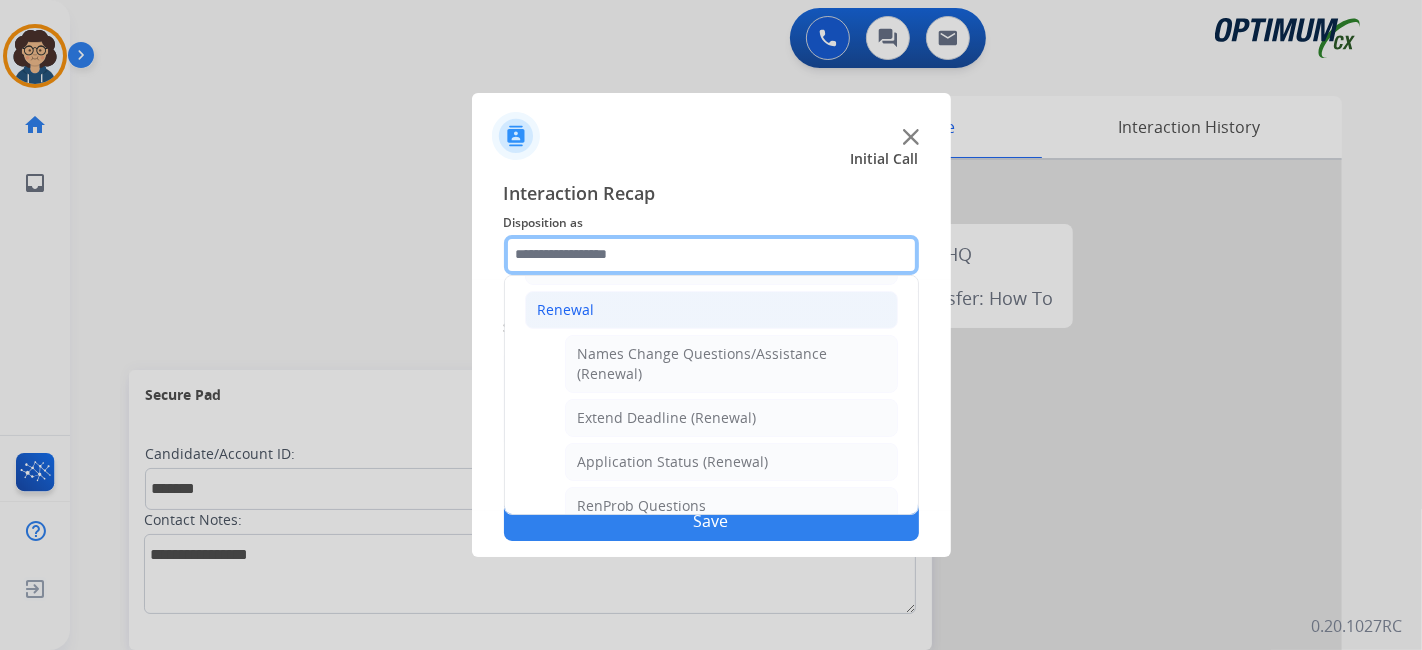 scroll, scrollTop: 294, scrollLeft: 0, axis: vertical 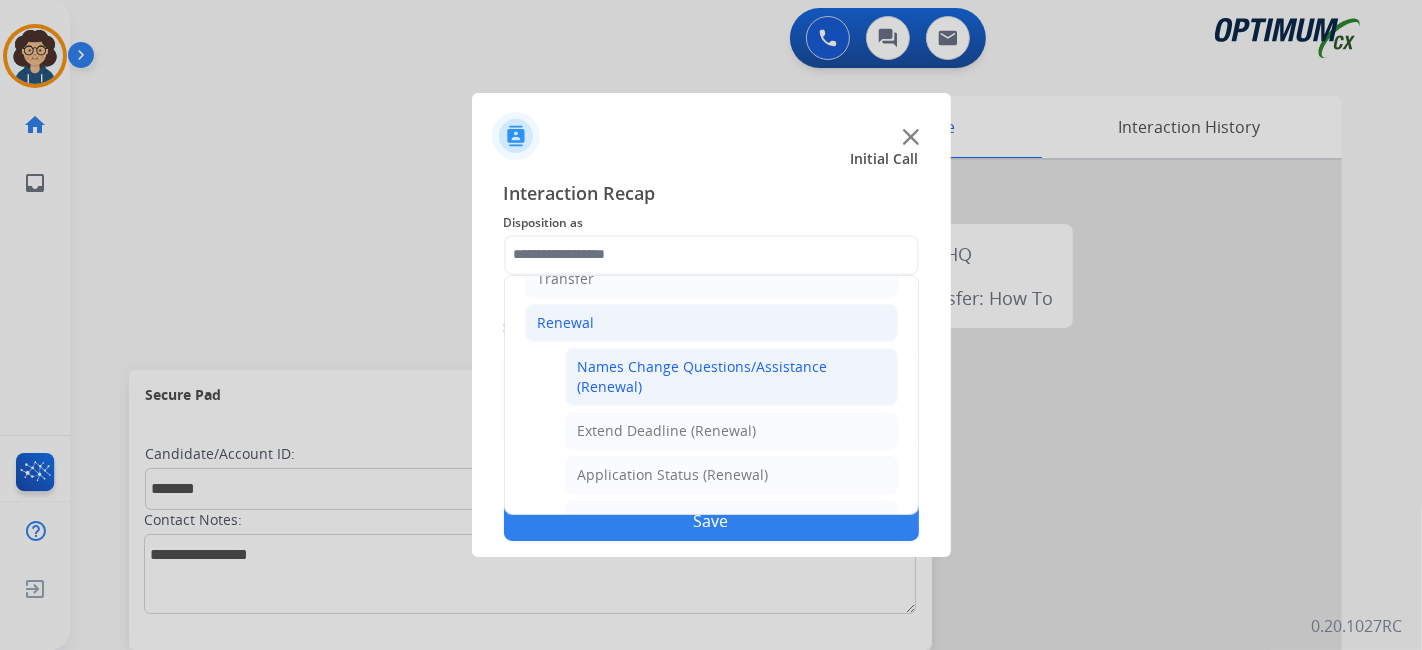 click on "Names Change Questions/Assistance (Renewal)" 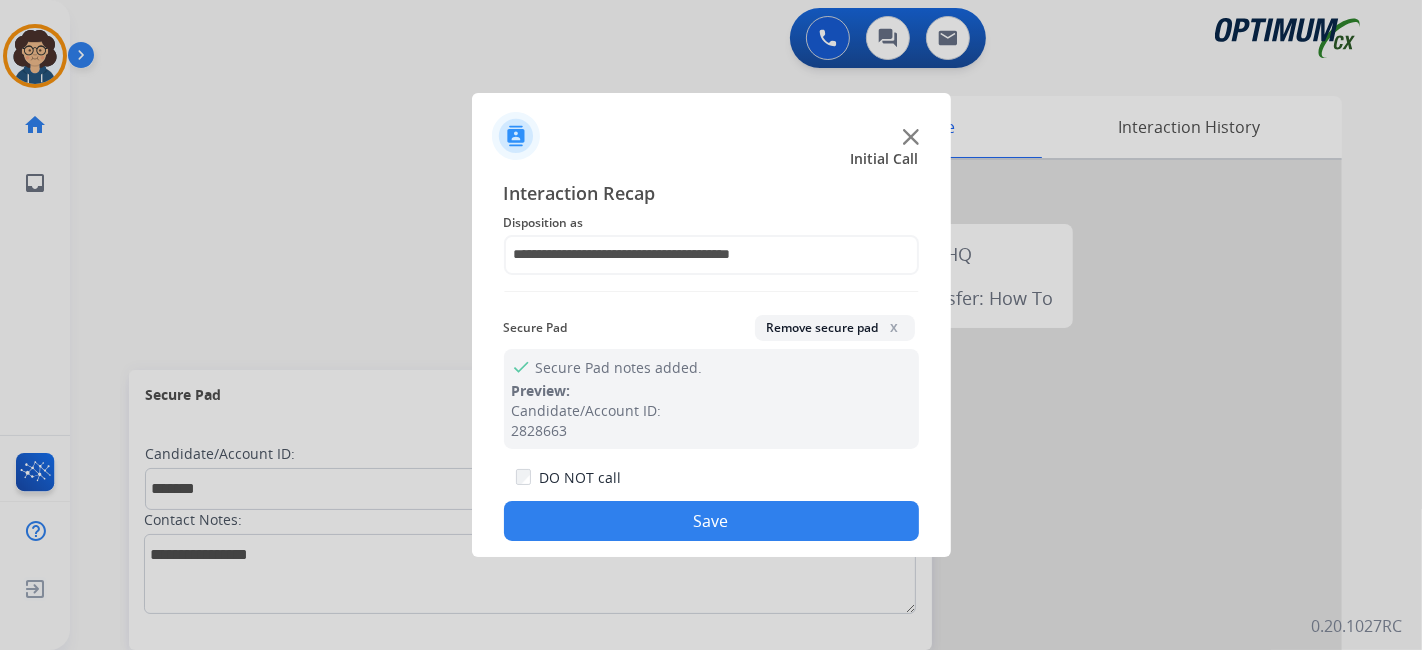 click on "Save" 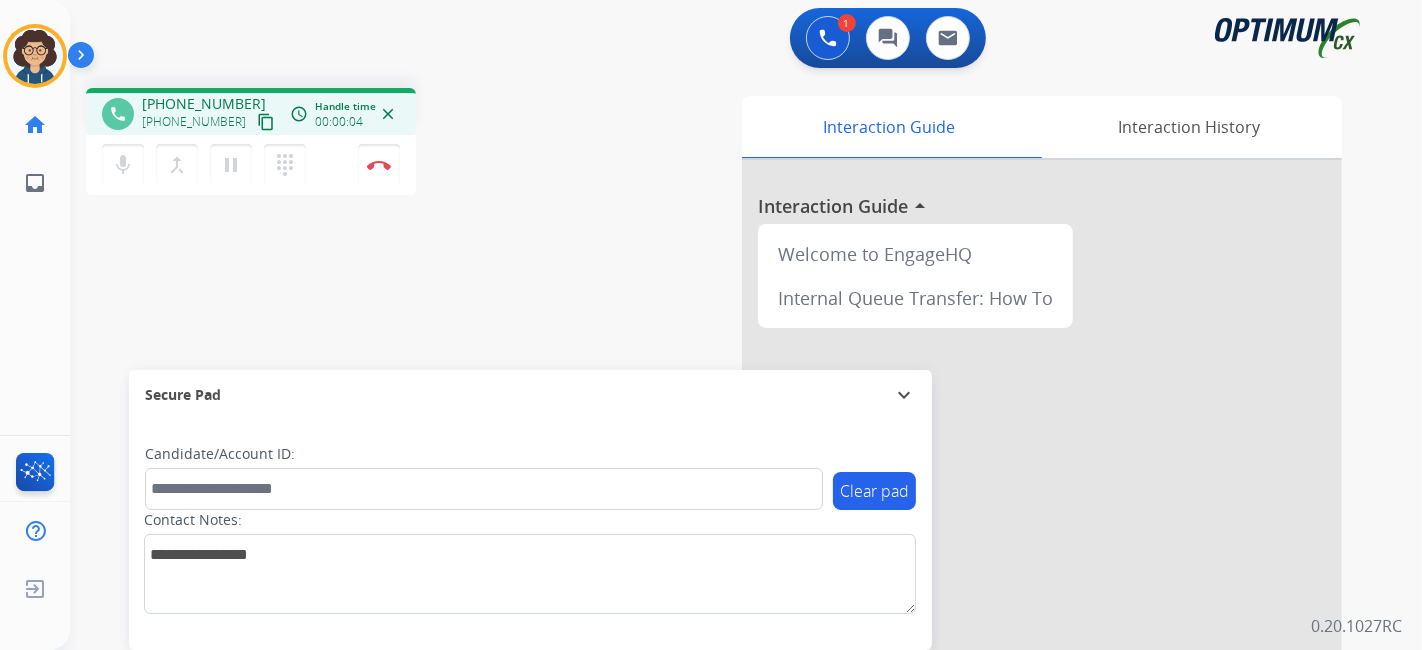 click on "content_copy" at bounding box center (266, 122) 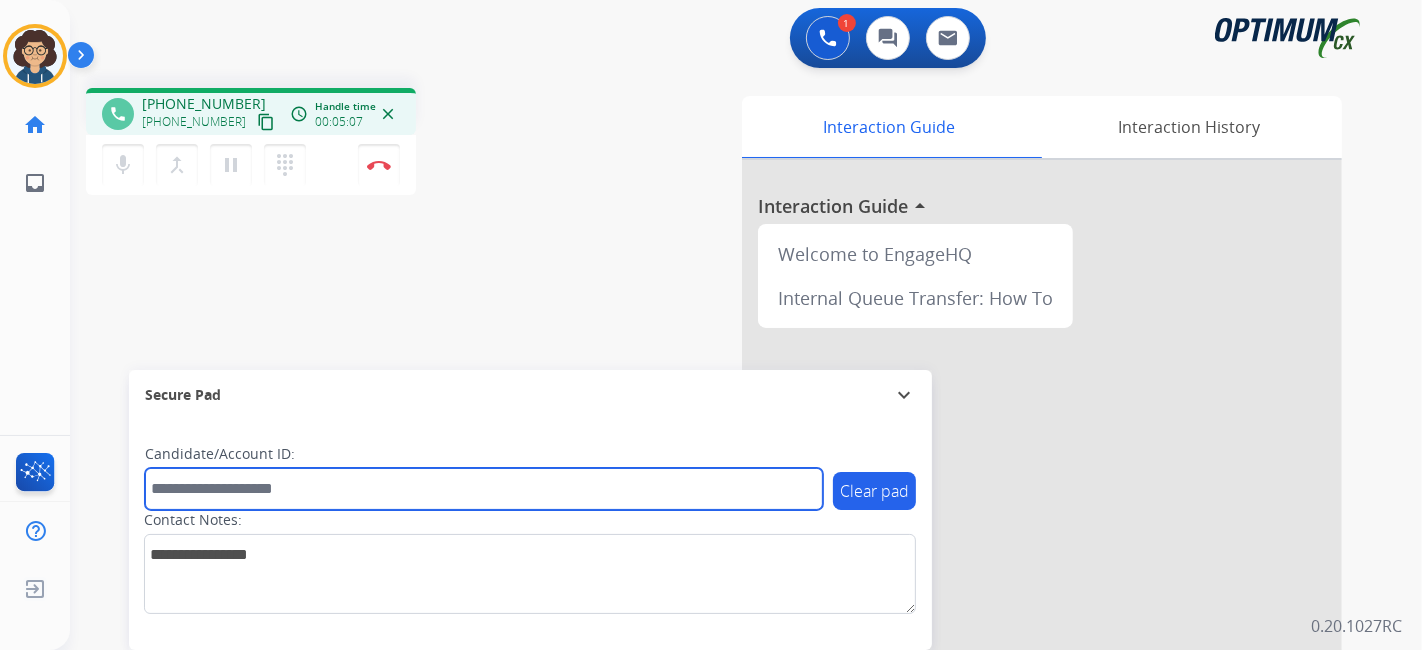 click at bounding box center (484, 489) 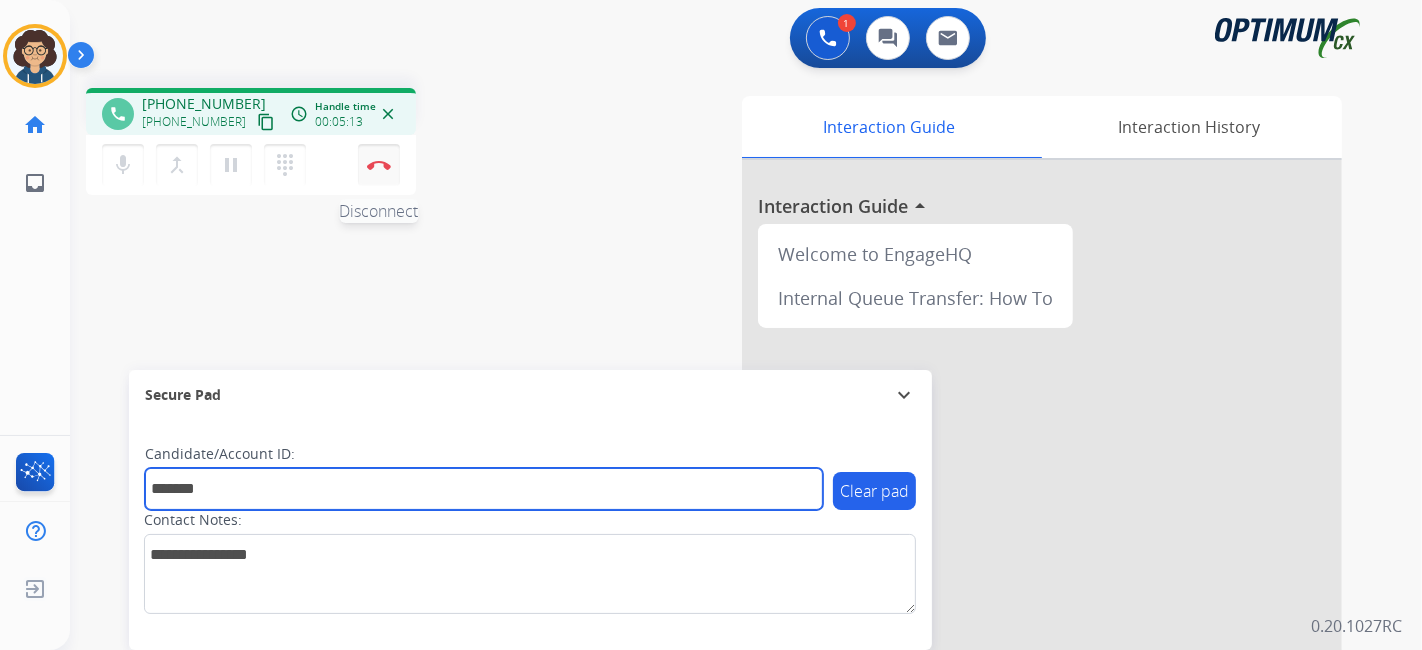 type on "*******" 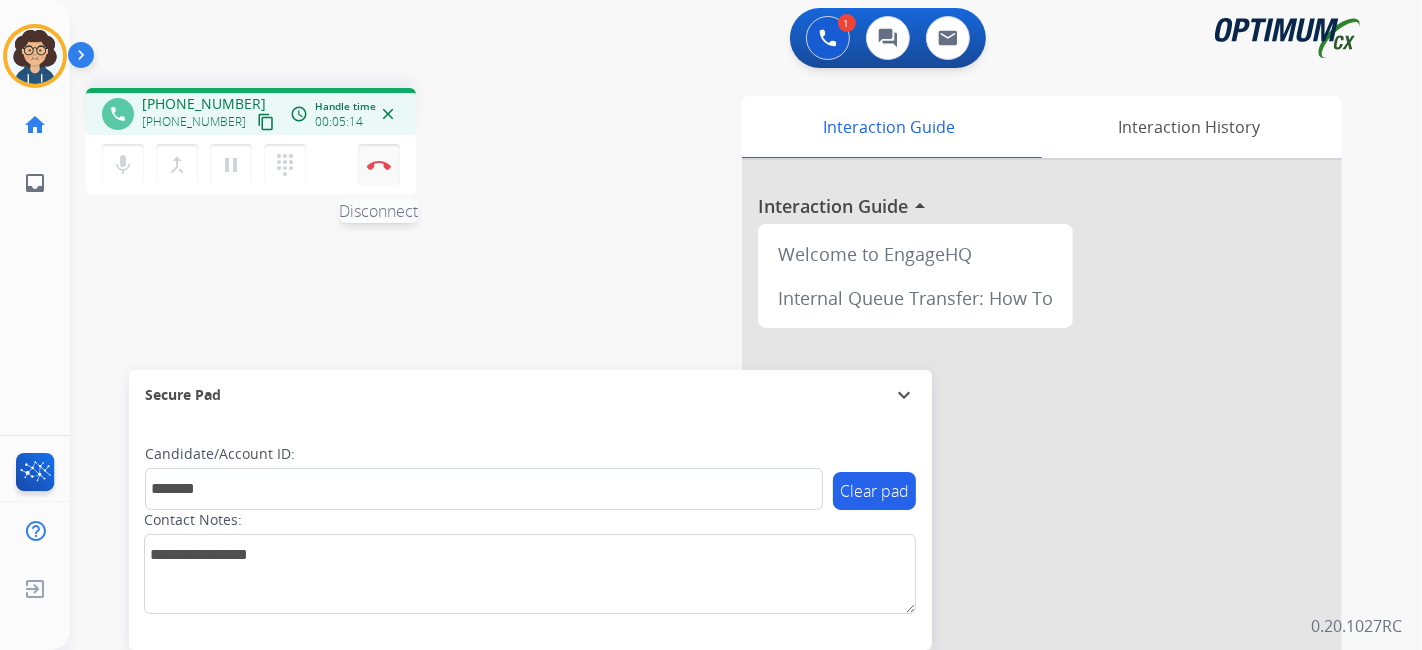 click at bounding box center (379, 165) 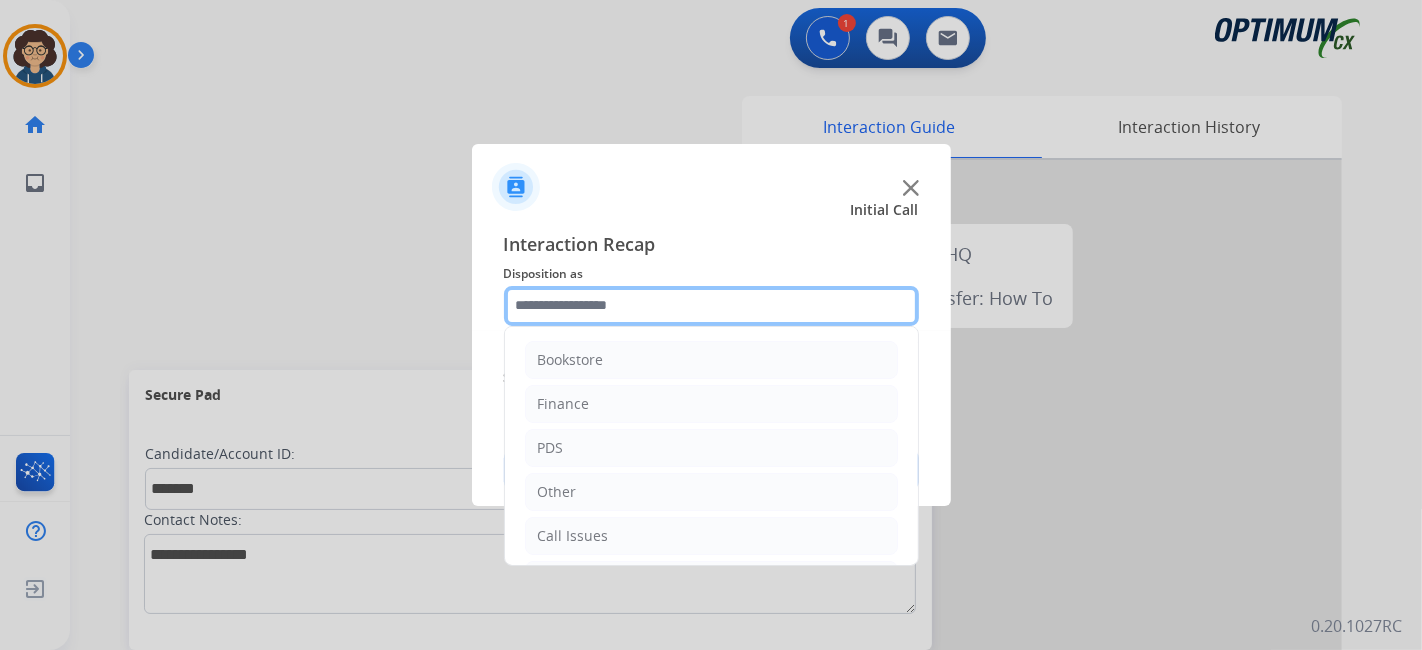 click 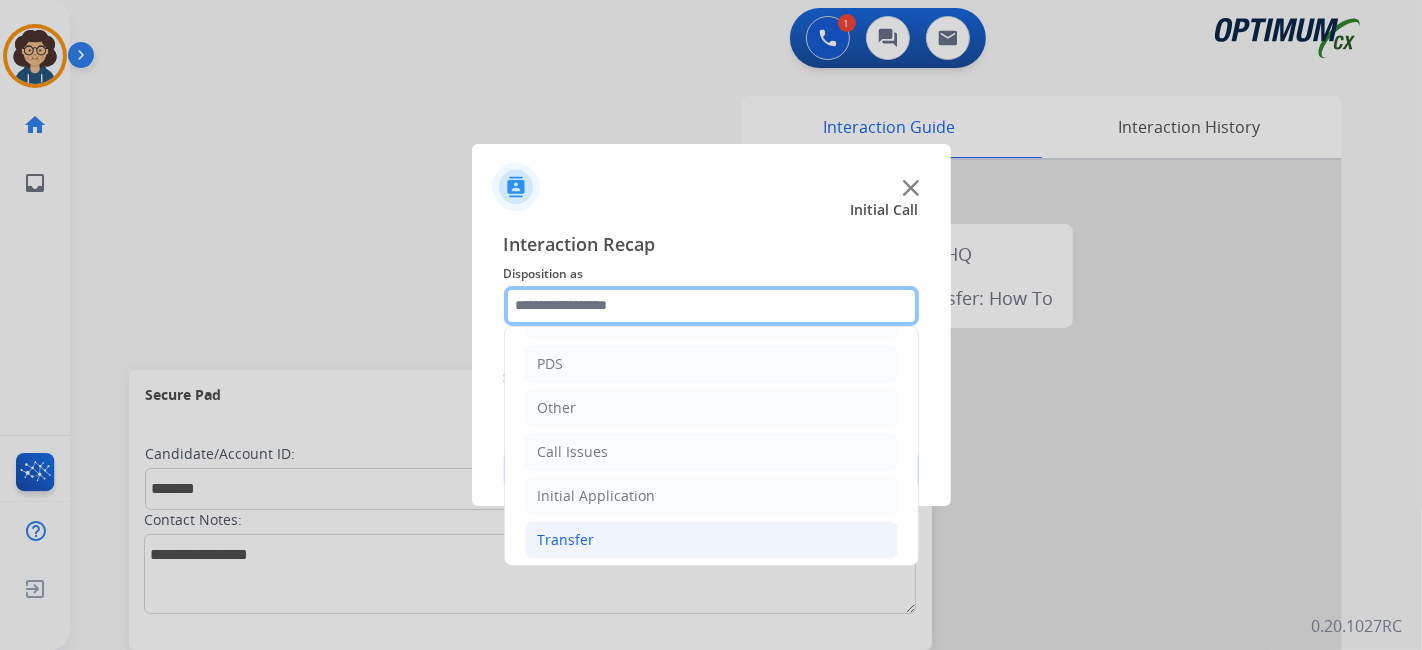 scroll, scrollTop: 131, scrollLeft: 0, axis: vertical 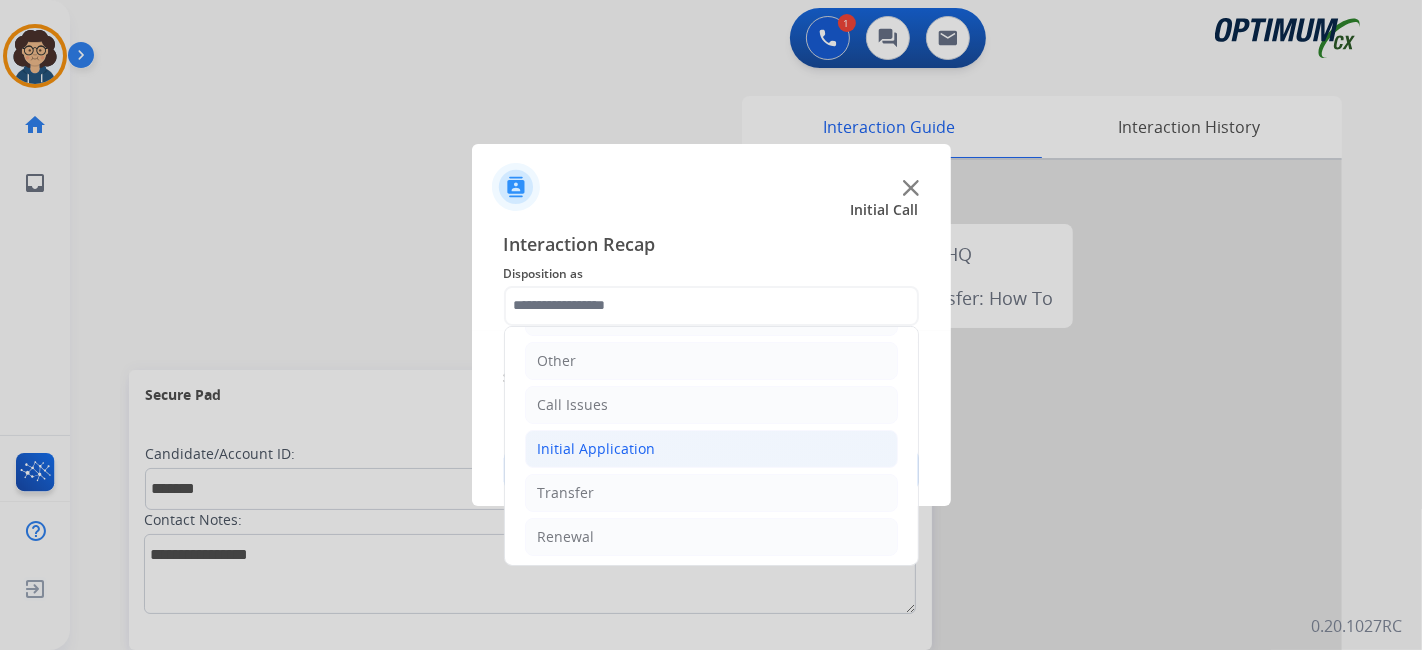 click on "Initial Application" 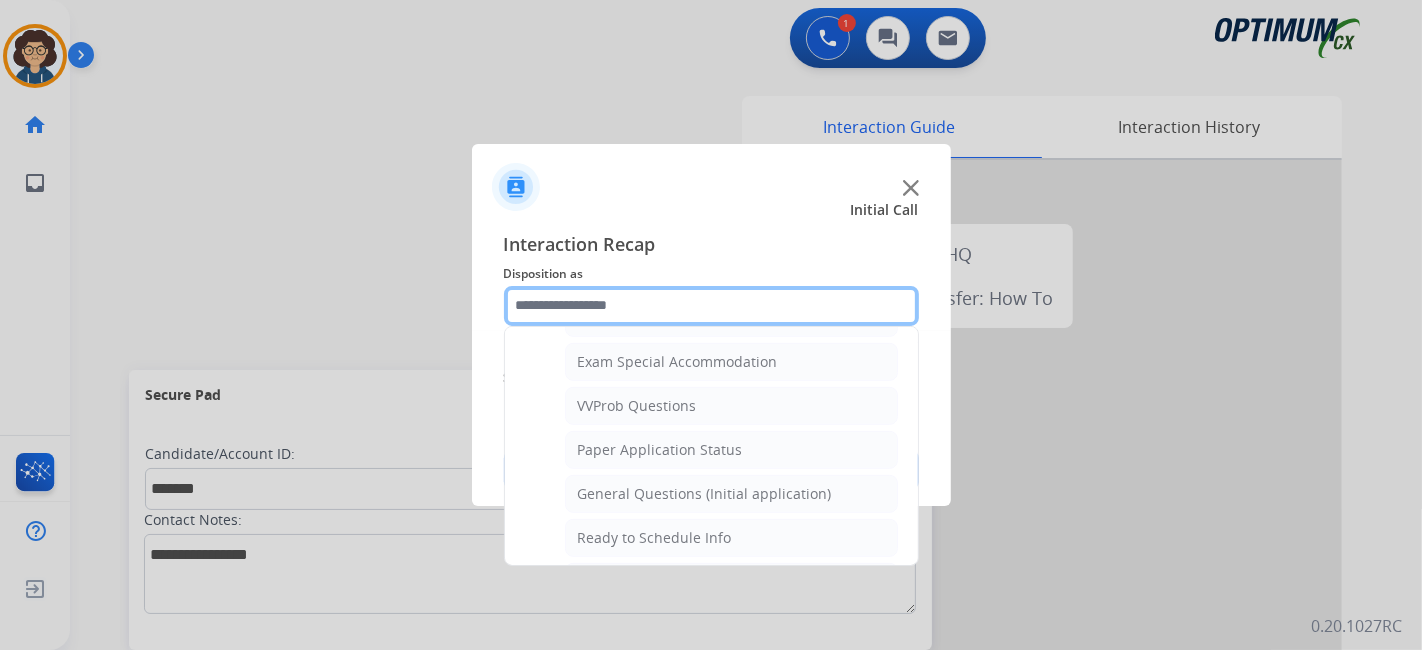 scroll, scrollTop: 1038, scrollLeft: 0, axis: vertical 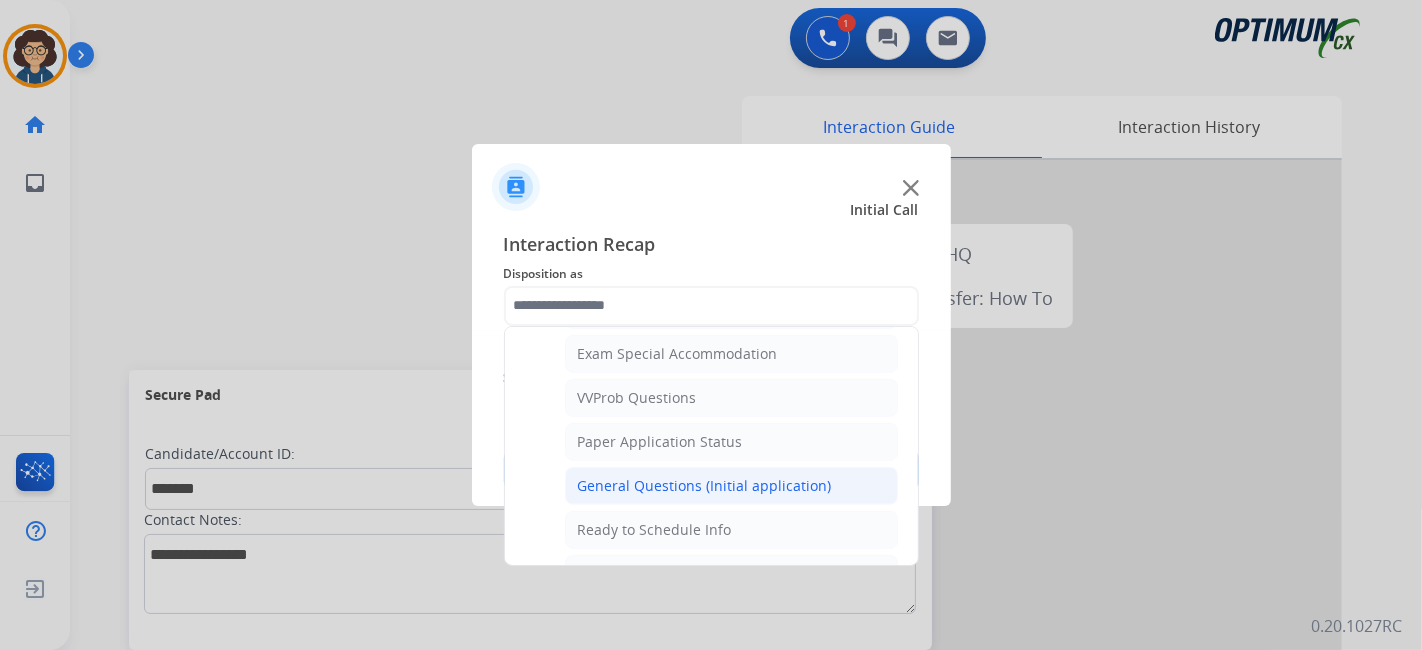 click on "General Questions (Initial application)" 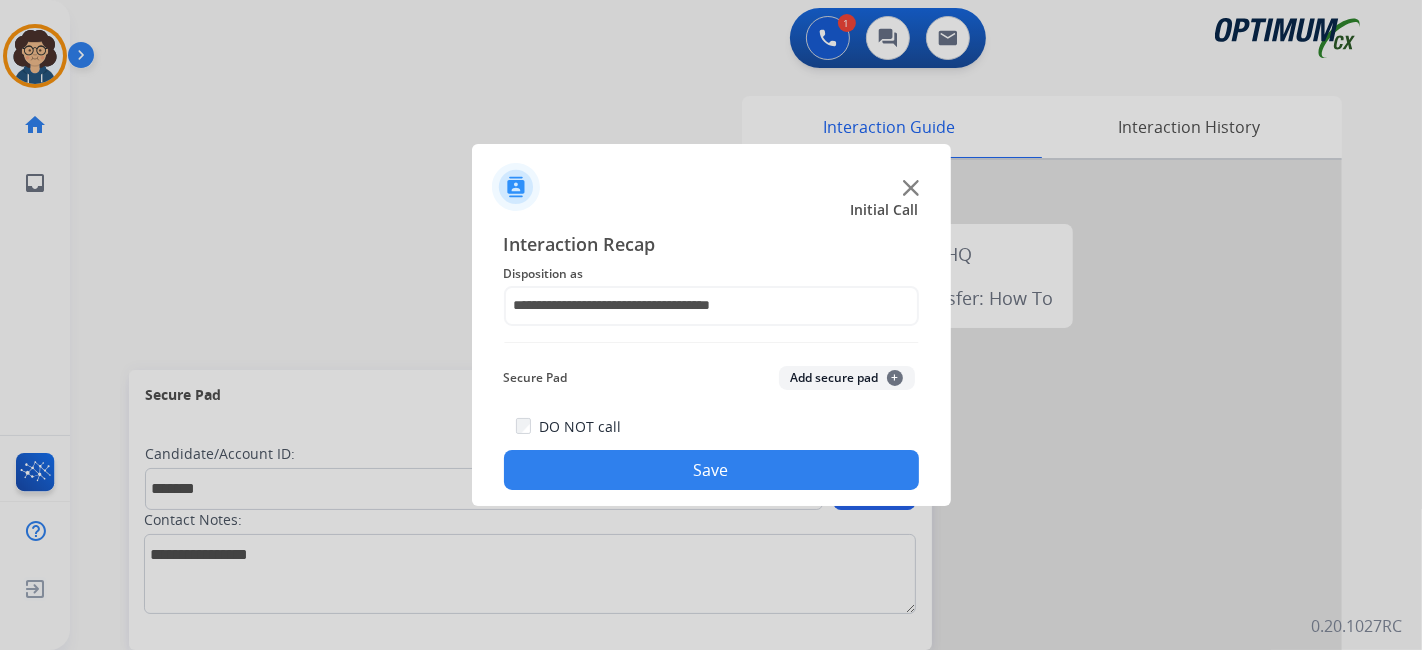 click on "Add secure pad  +" 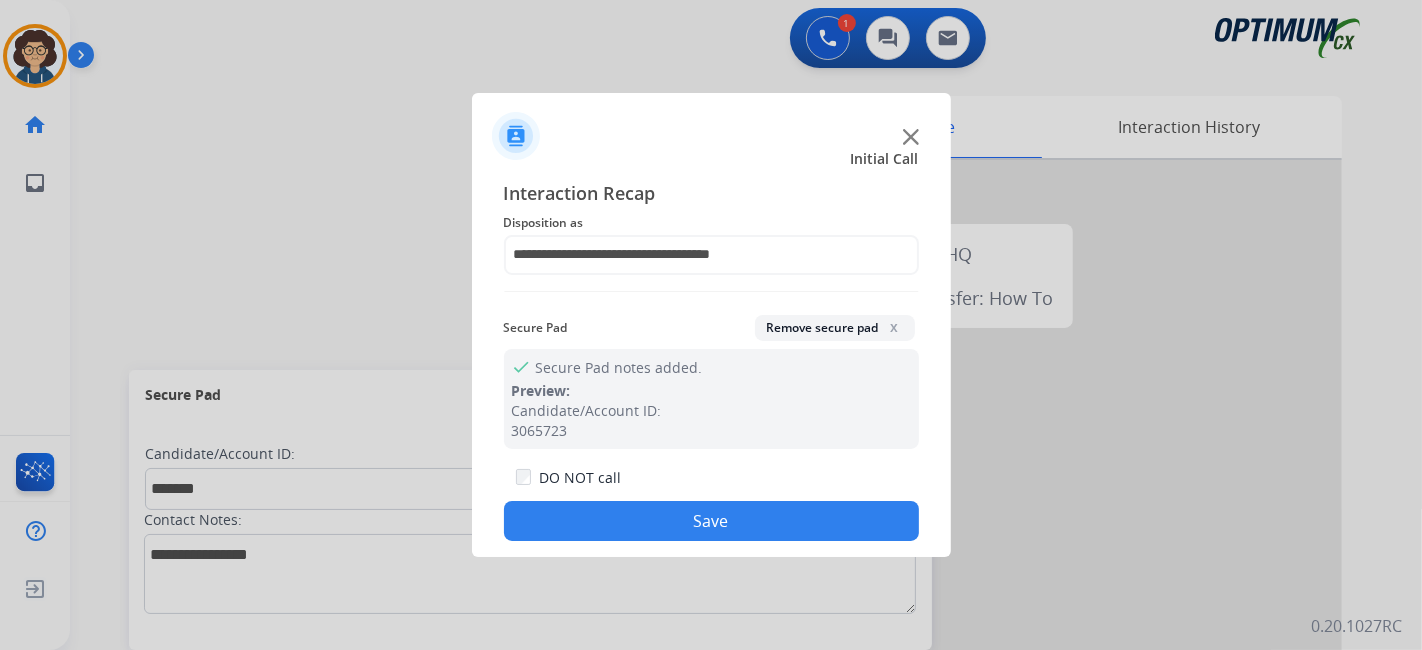 drag, startPoint x: 728, startPoint y: 528, endPoint x: 557, endPoint y: 250, distance: 326.38168 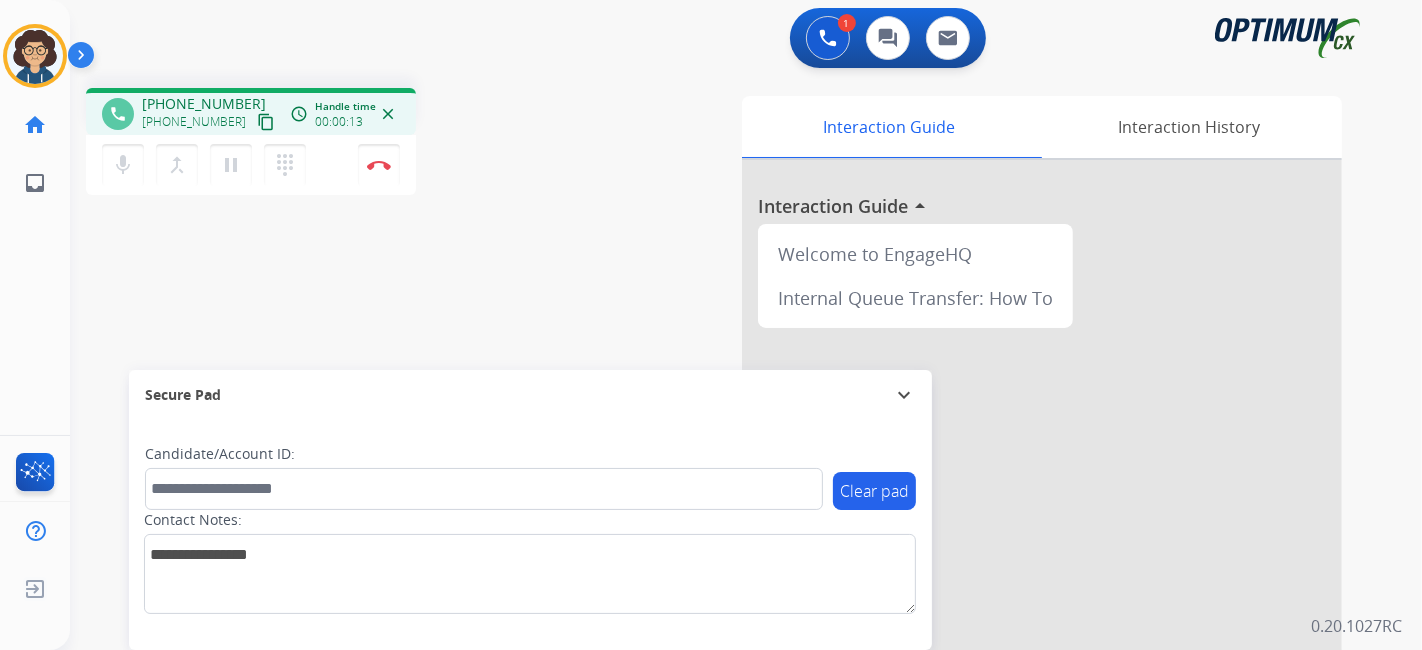 drag, startPoint x: 252, startPoint y: 129, endPoint x: 252, endPoint y: 110, distance: 19 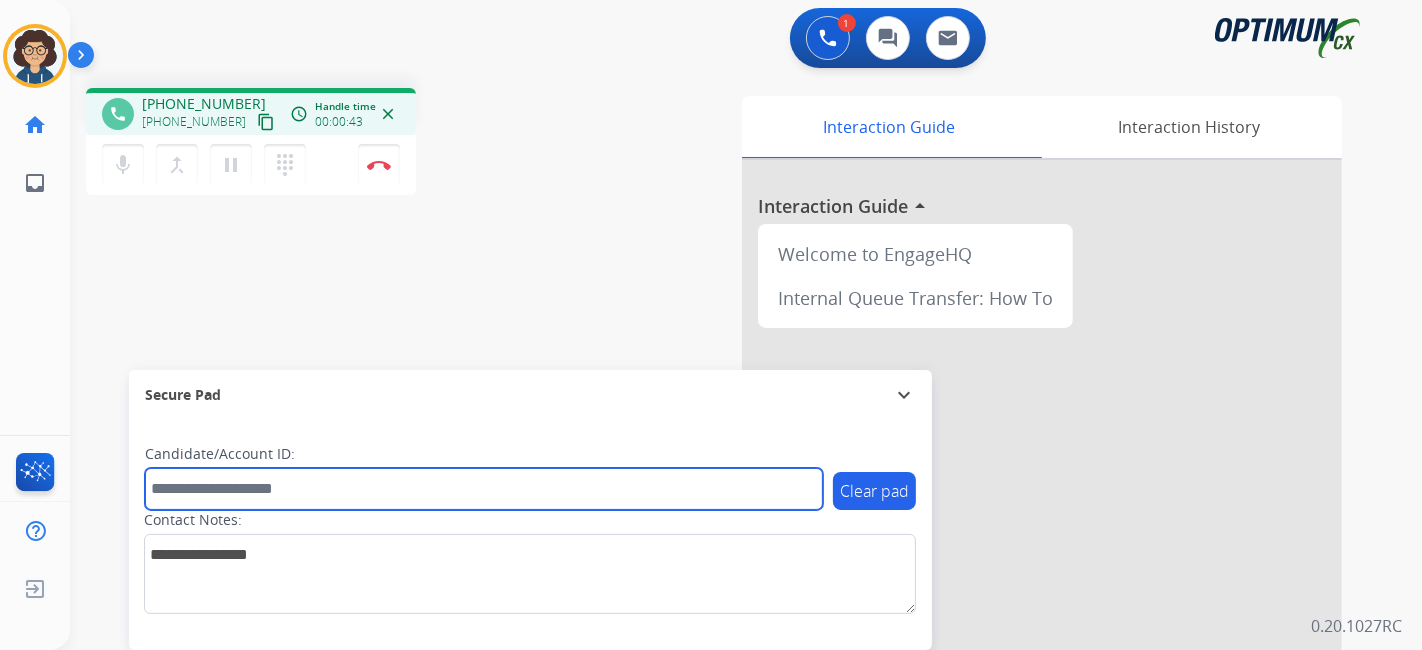 click at bounding box center (484, 489) 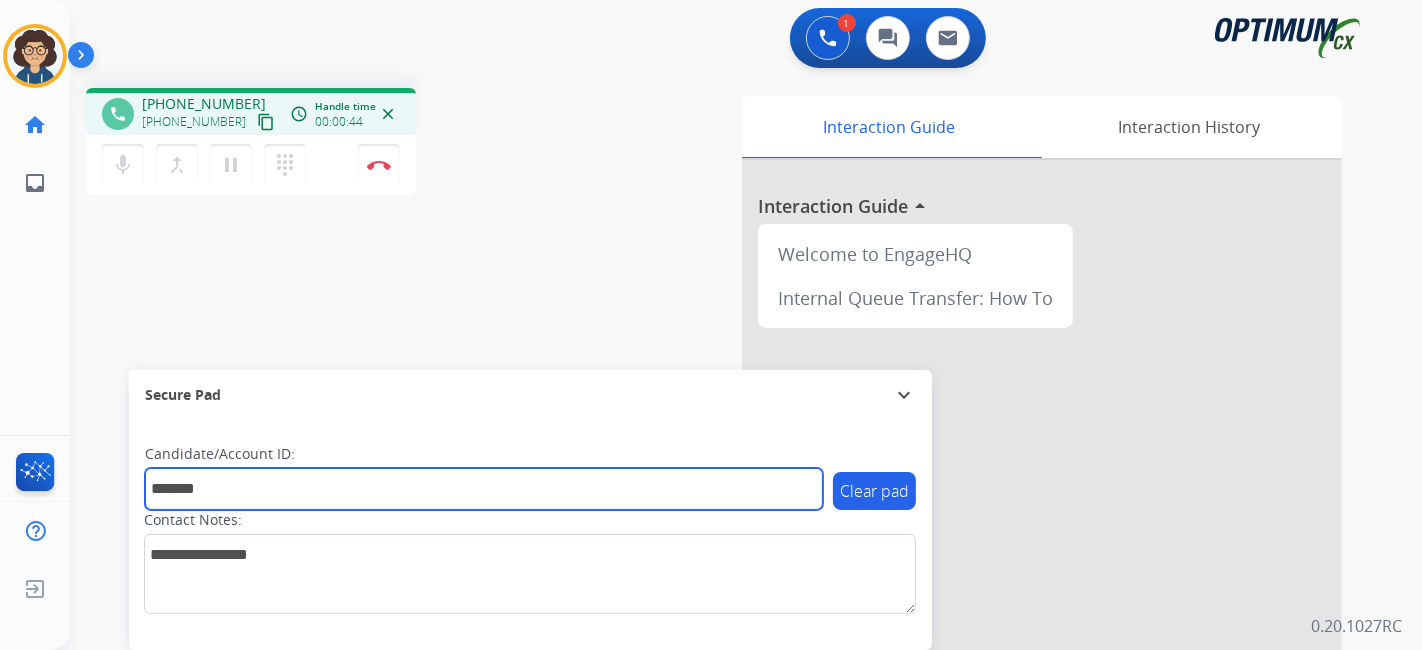 type on "*******" 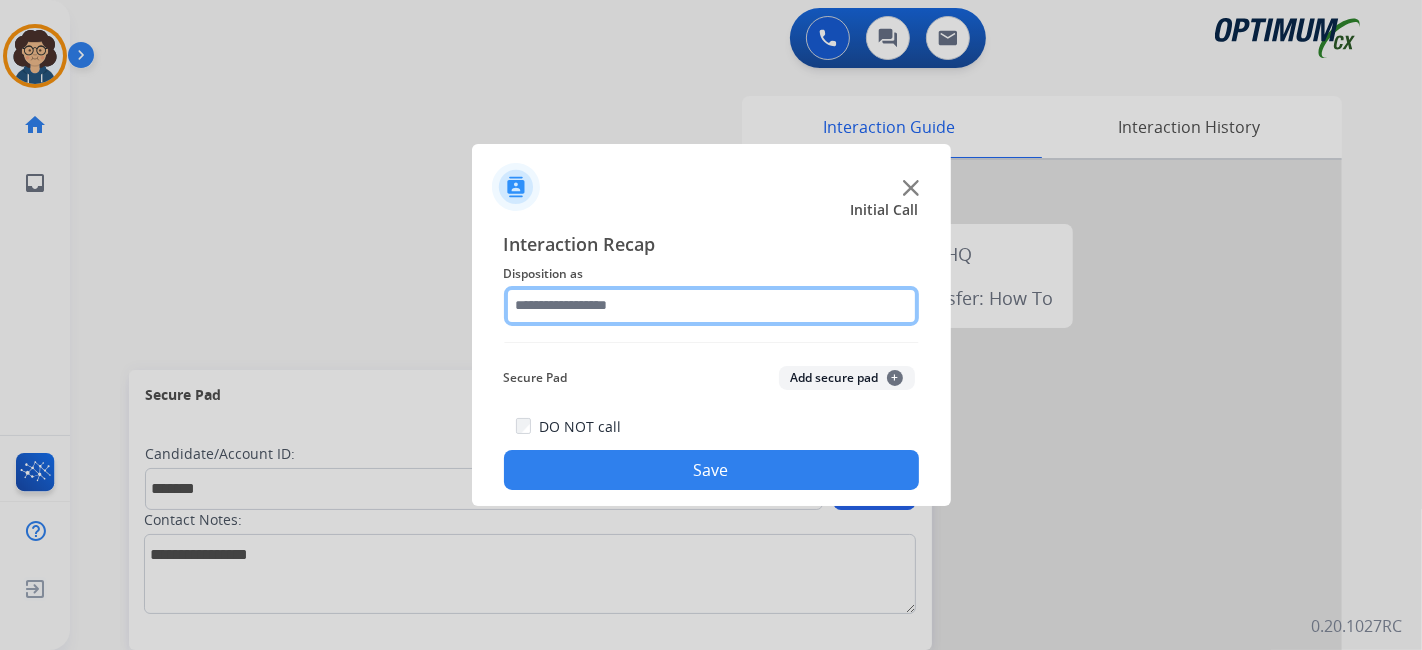 click 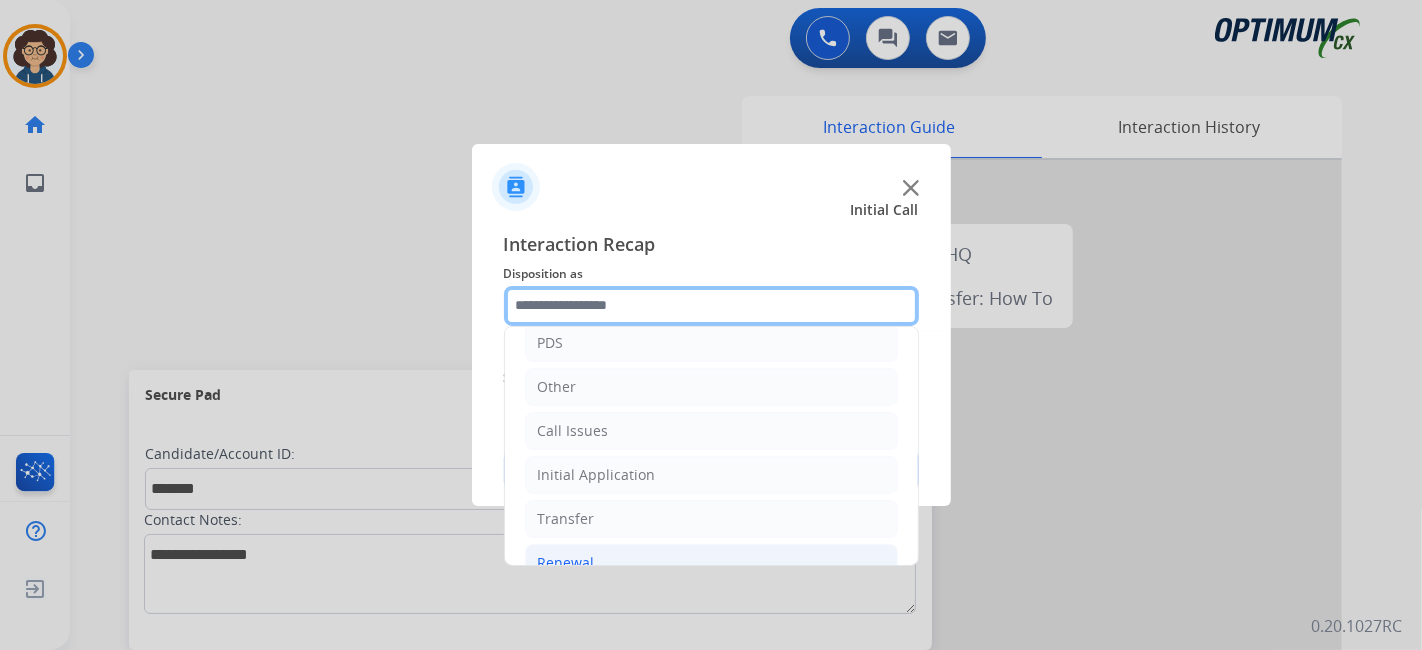 scroll, scrollTop: 131, scrollLeft: 0, axis: vertical 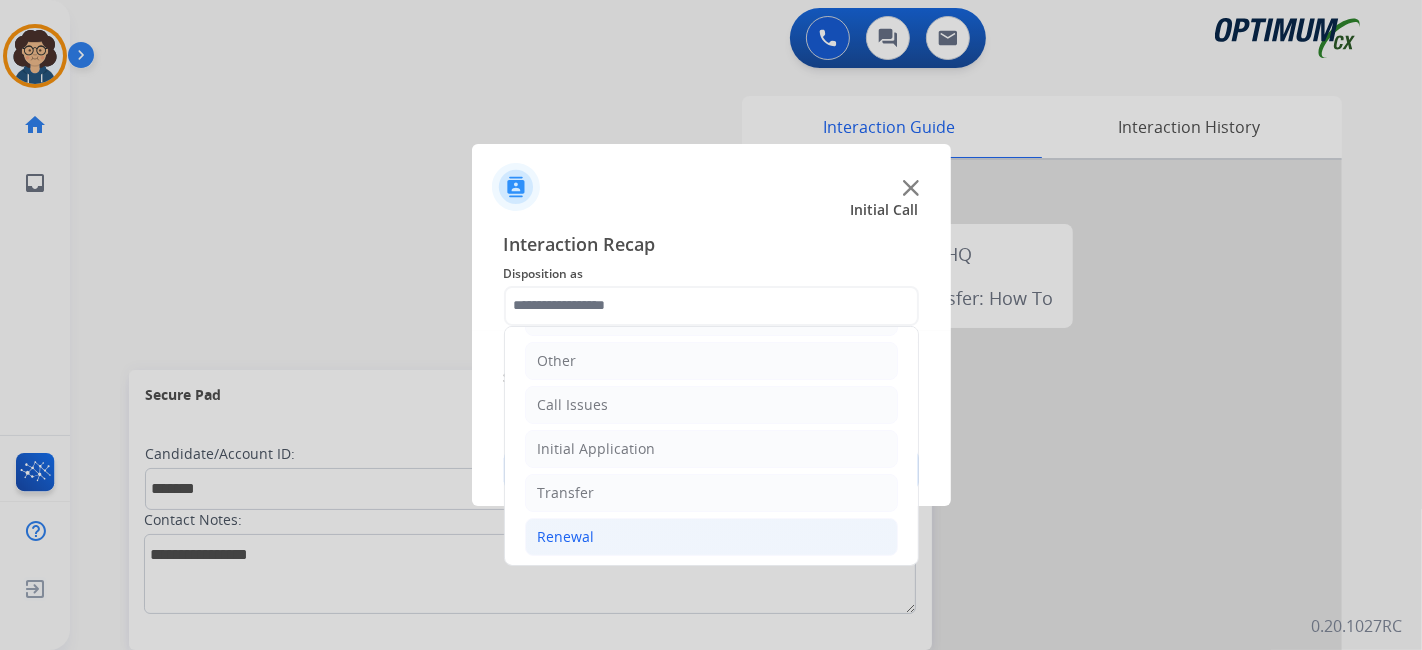 click on "Renewal" 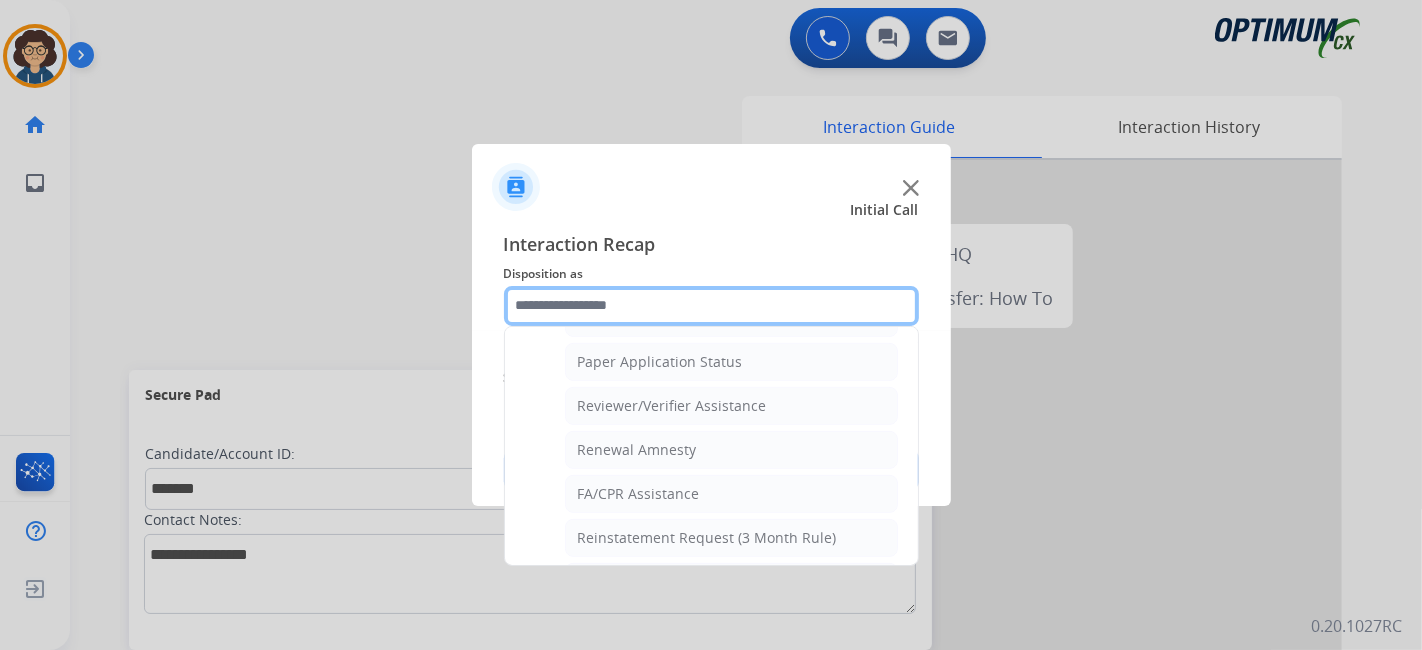 scroll, scrollTop: 725, scrollLeft: 0, axis: vertical 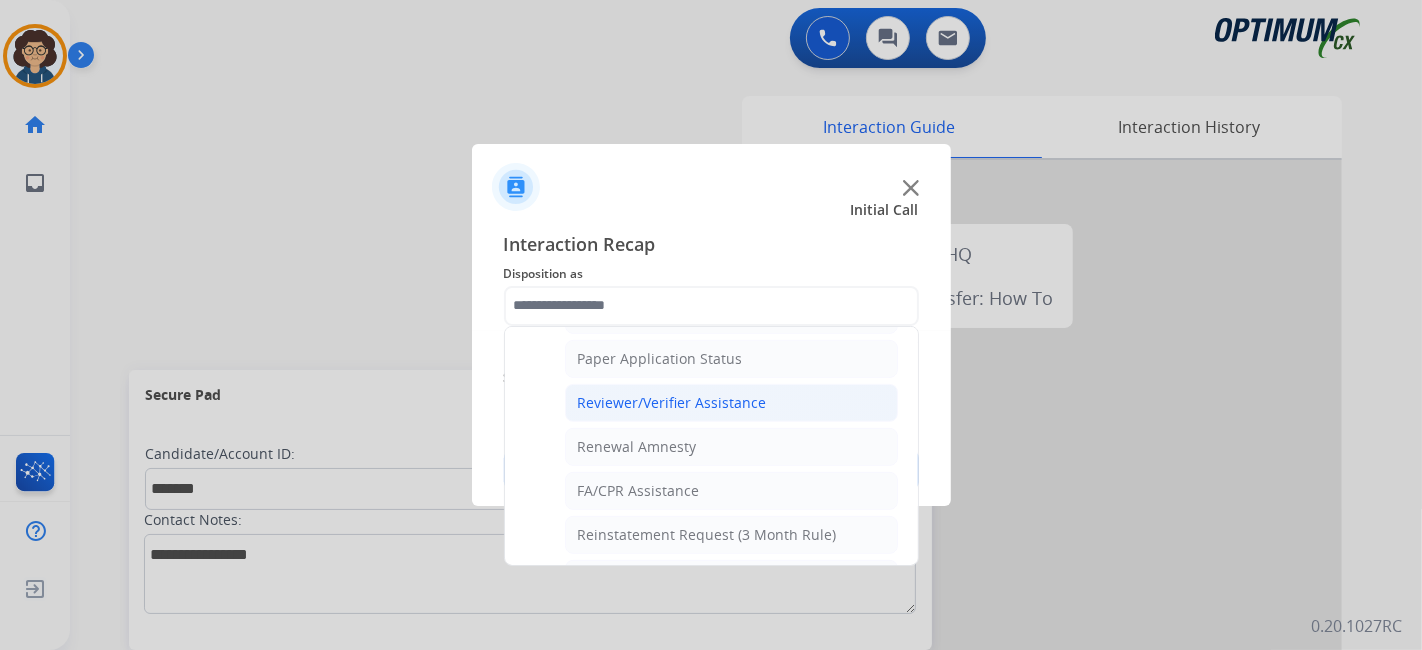 click on "Names Change Questions/Assistance (Renewal)   Extend Deadline (Renewal)   Application Status (Renewal)   RenProb Questions   Fax Receipt Confirmation (Renewal)   General Questions (Renewal)   Credential Resend (Renewal)   Renewal Application Price Increase   Paper Application Status   Reviewer/Verifier Assistance   Renewal Amnesty   FA/CPR Assistance   Reinstatement Request (3 Month Rule)   Online Walk-Through (Renewal)" 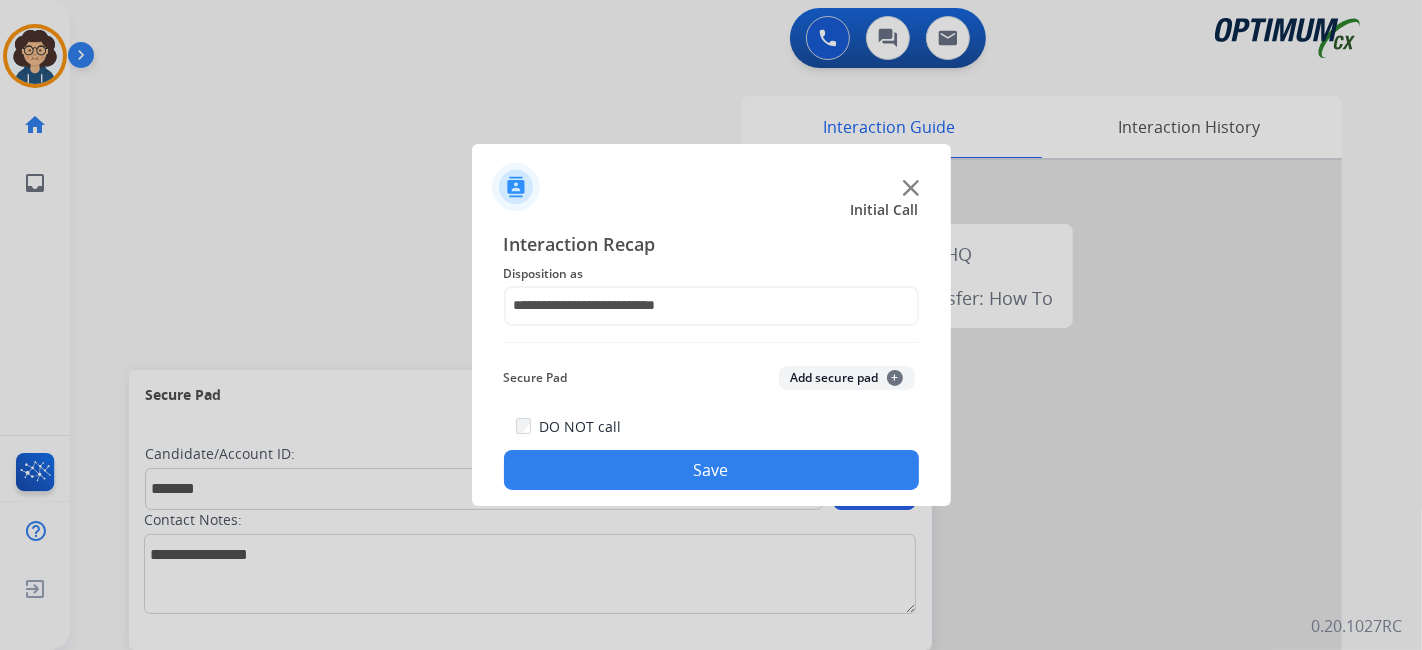 click on "Add secure pad  +" 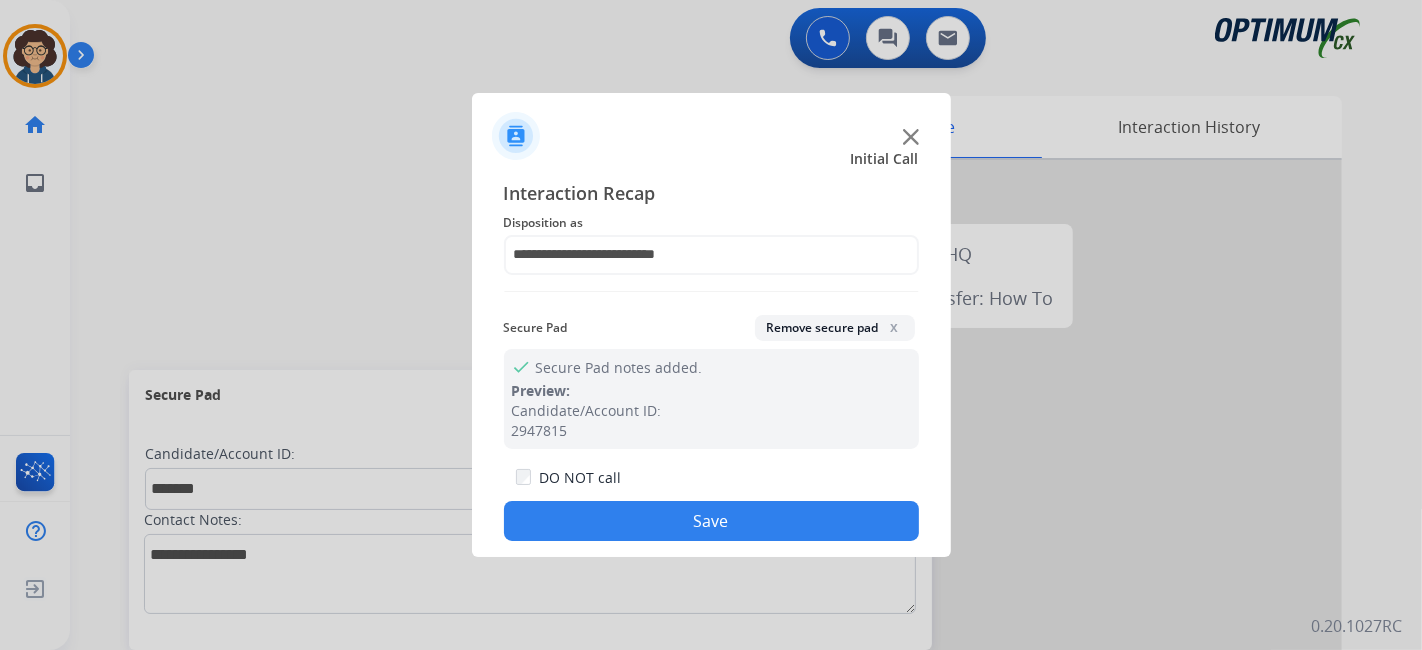 click on "Save" 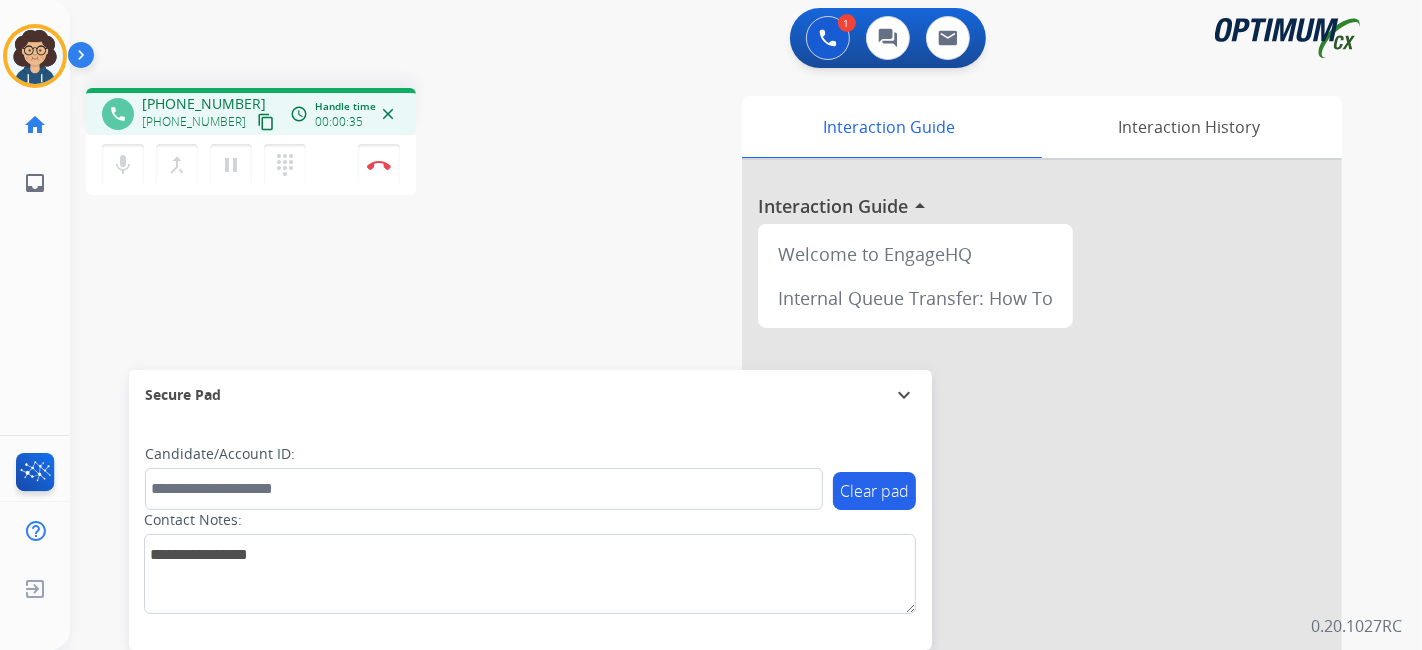 click on "content_copy" at bounding box center (266, 122) 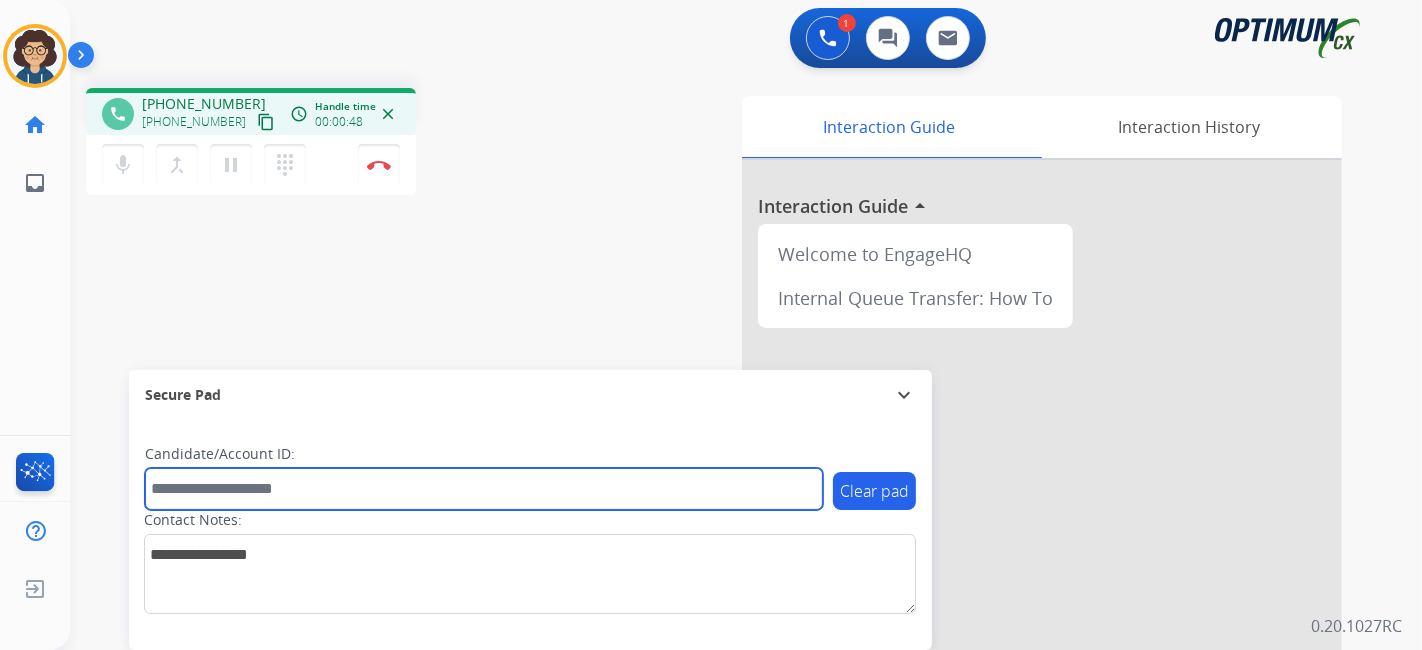 click at bounding box center (484, 489) 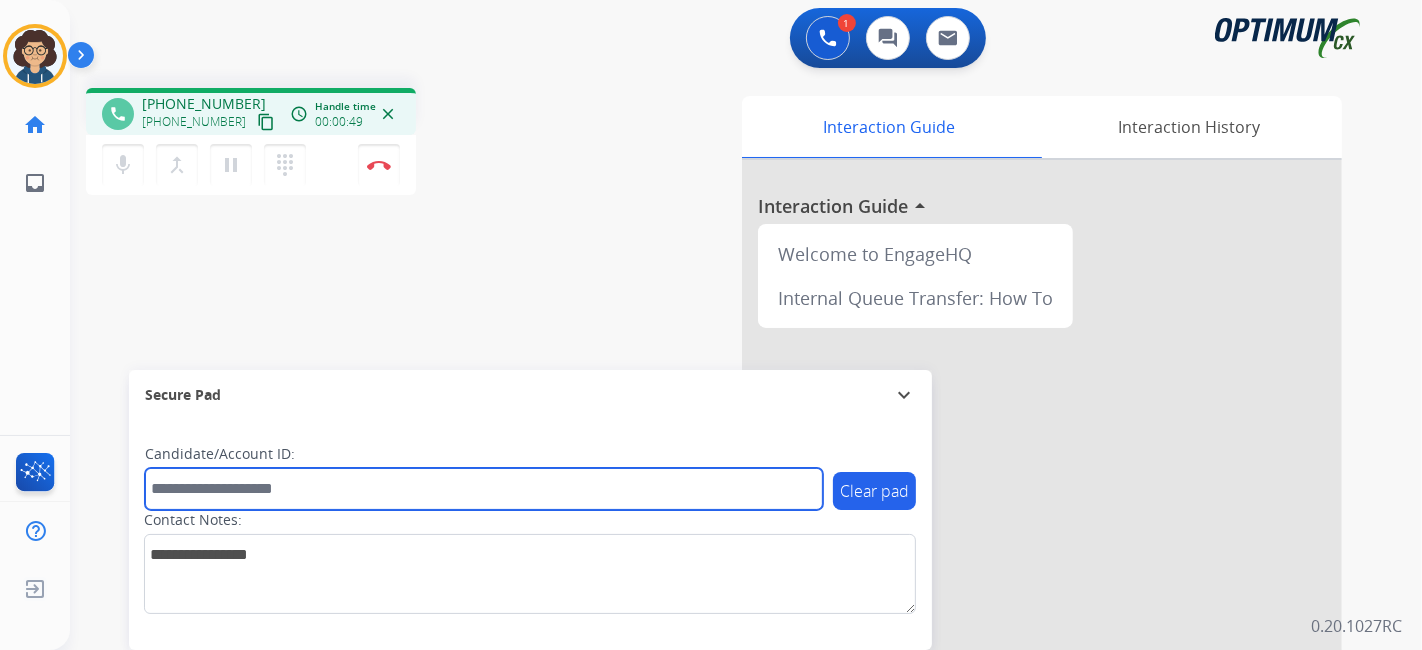 paste on "*******" 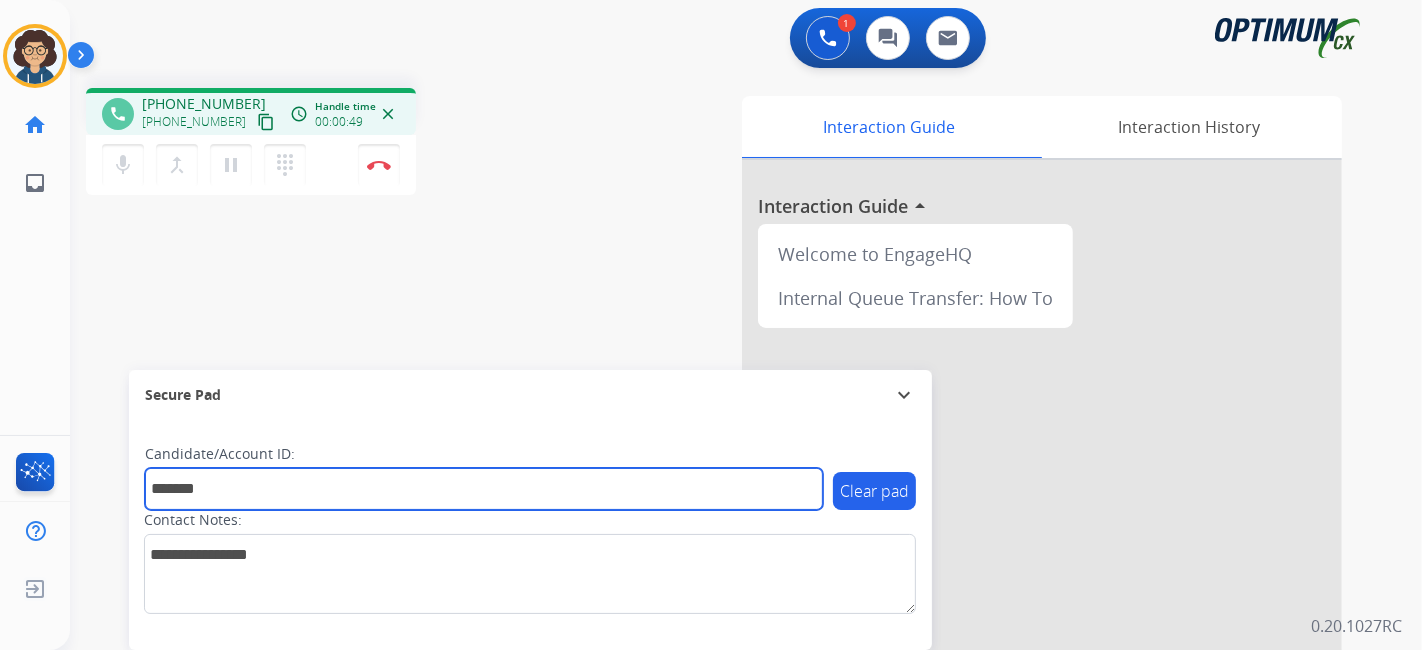 type on "*******" 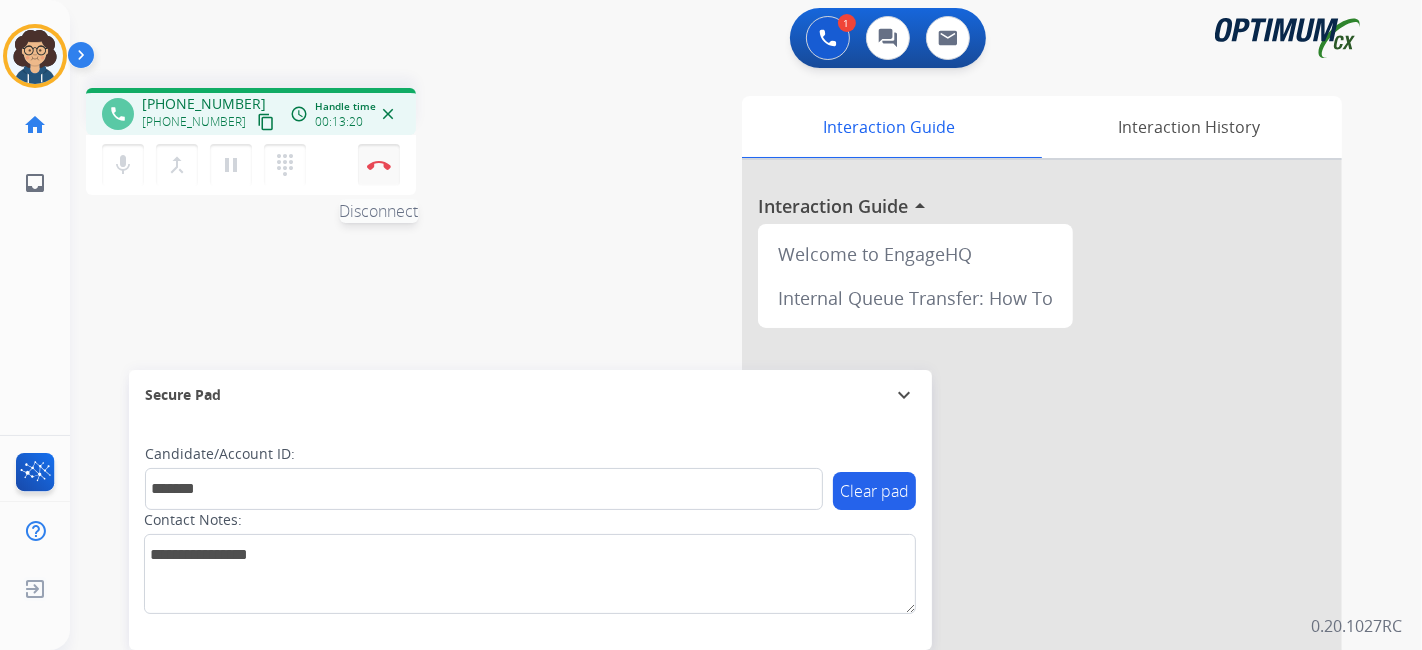 click at bounding box center (379, 165) 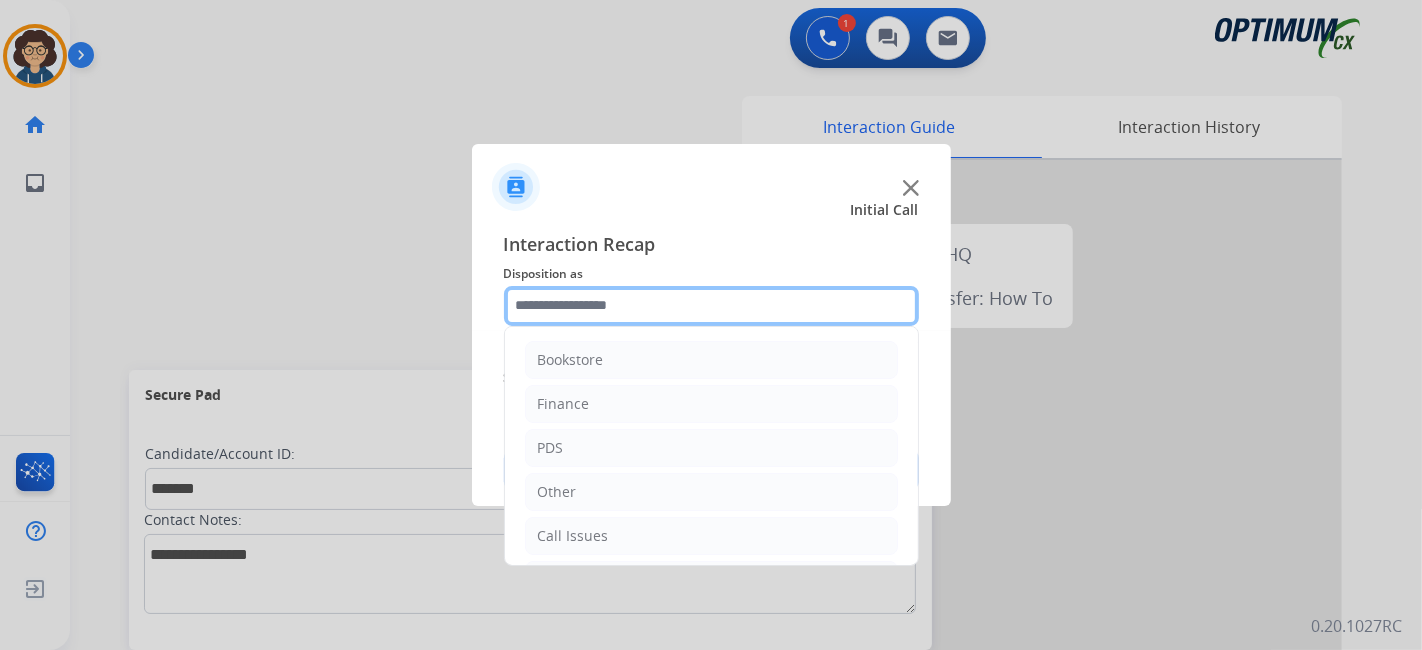 click 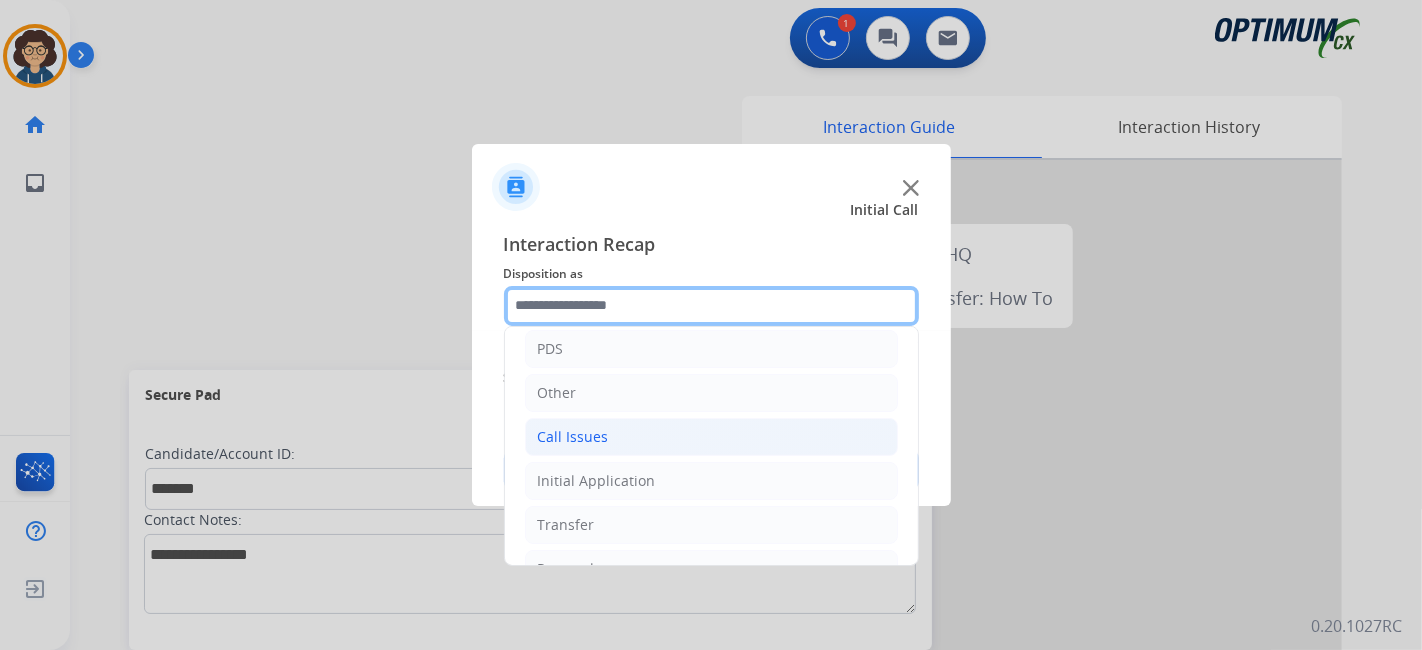 scroll, scrollTop: 131, scrollLeft: 0, axis: vertical 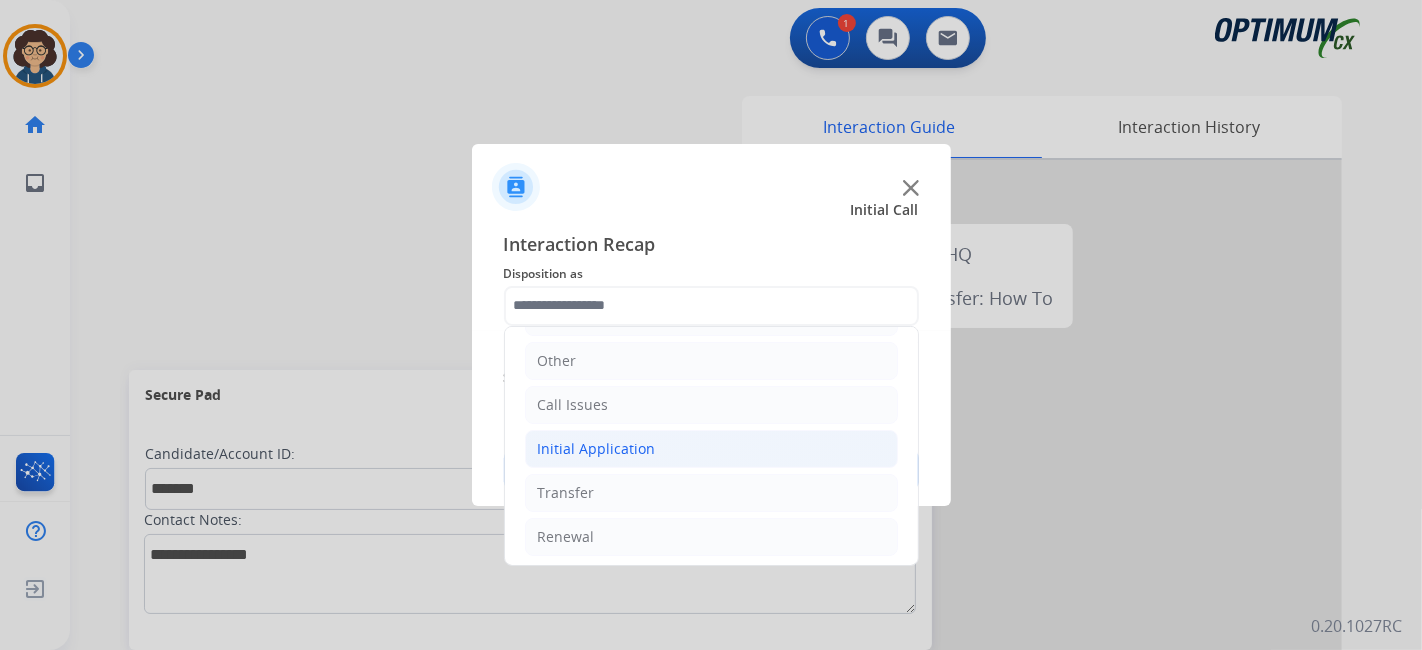 click on "Initial Application" 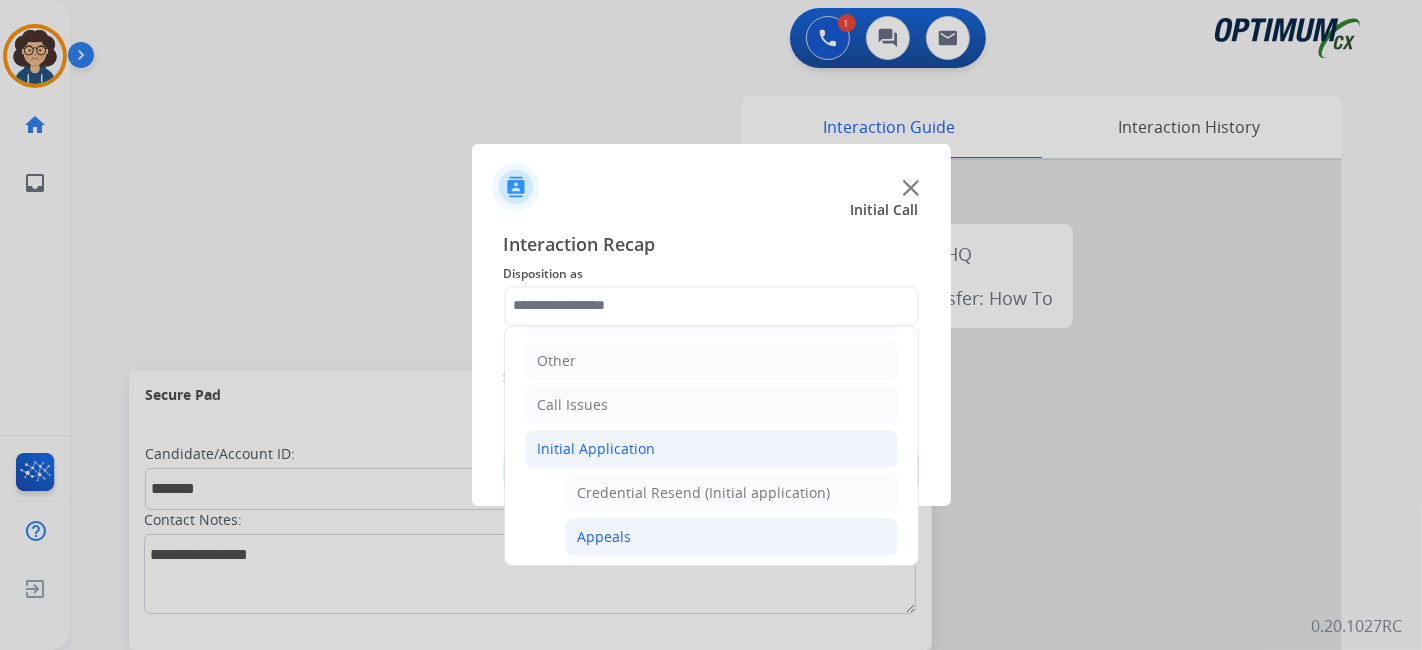 click on "Appeals" 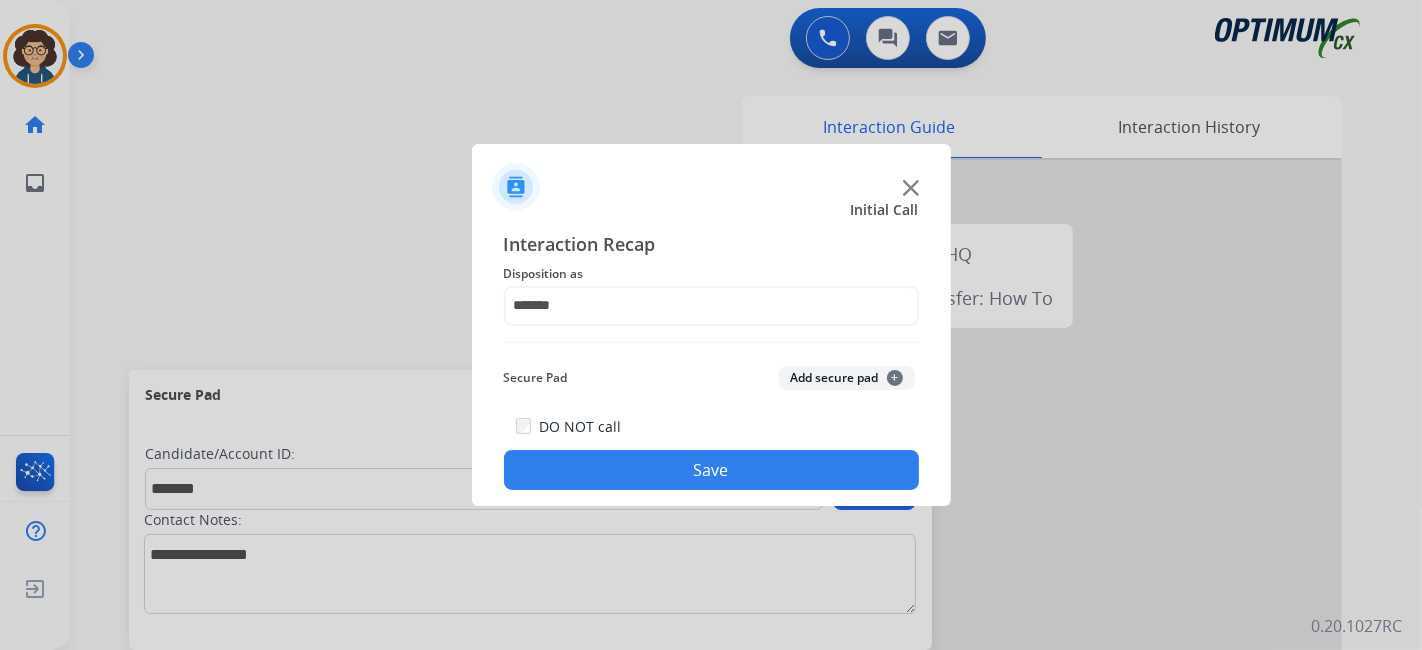 click on "Add secure pad  +" 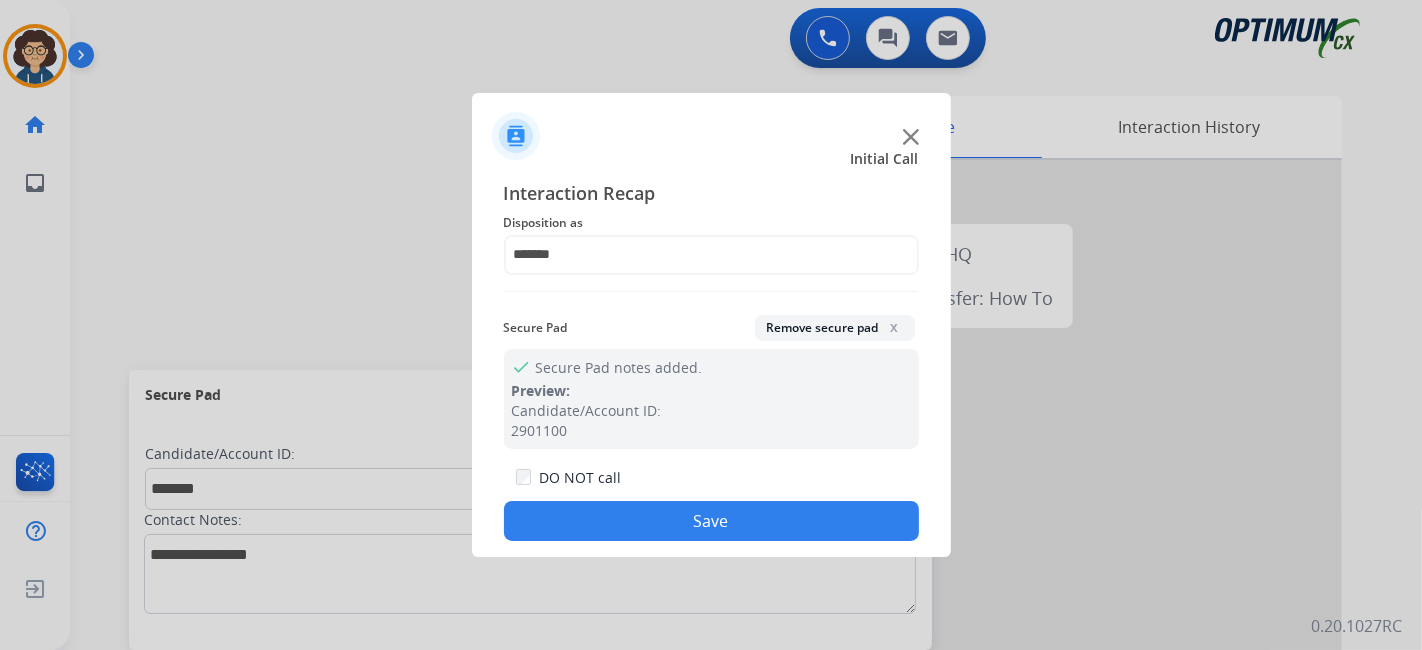 drag, startPoint x: 750, startPoint y: 518, endPoint x: 532, endPoint y: 39, distance: 526.27466 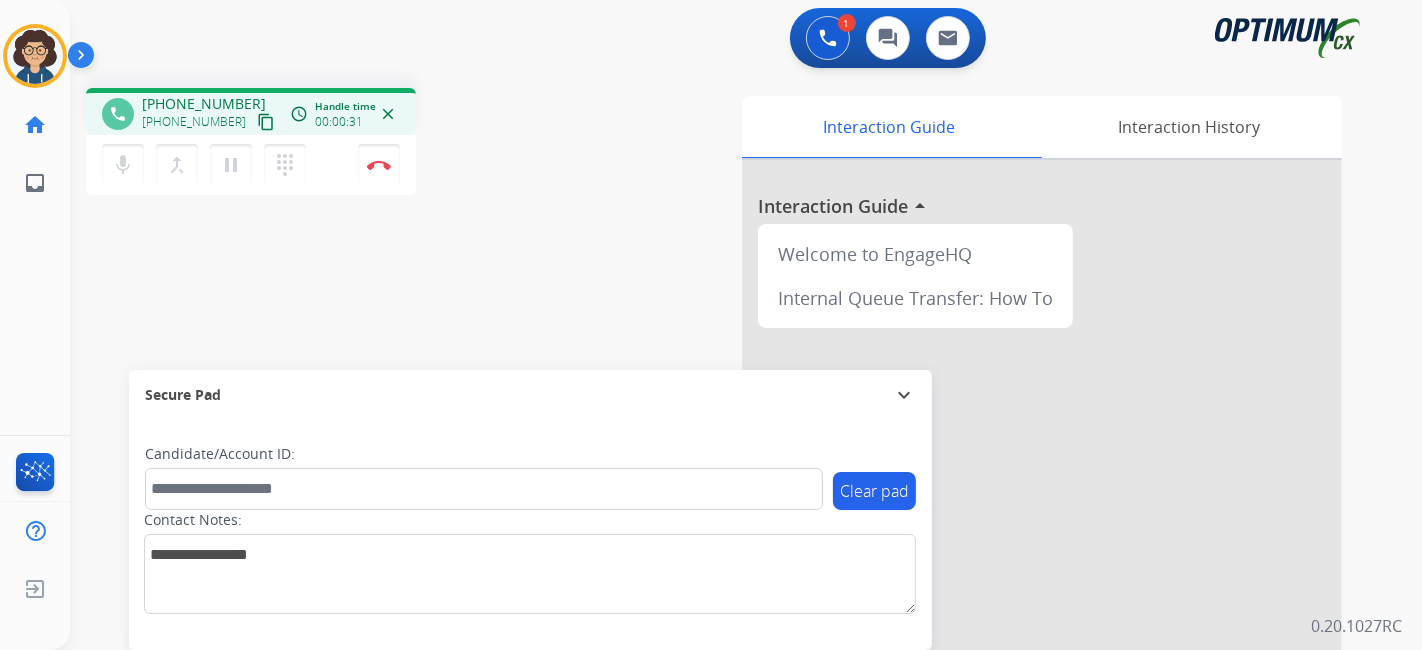click on "content_copy" at bounding box center (266, 122) 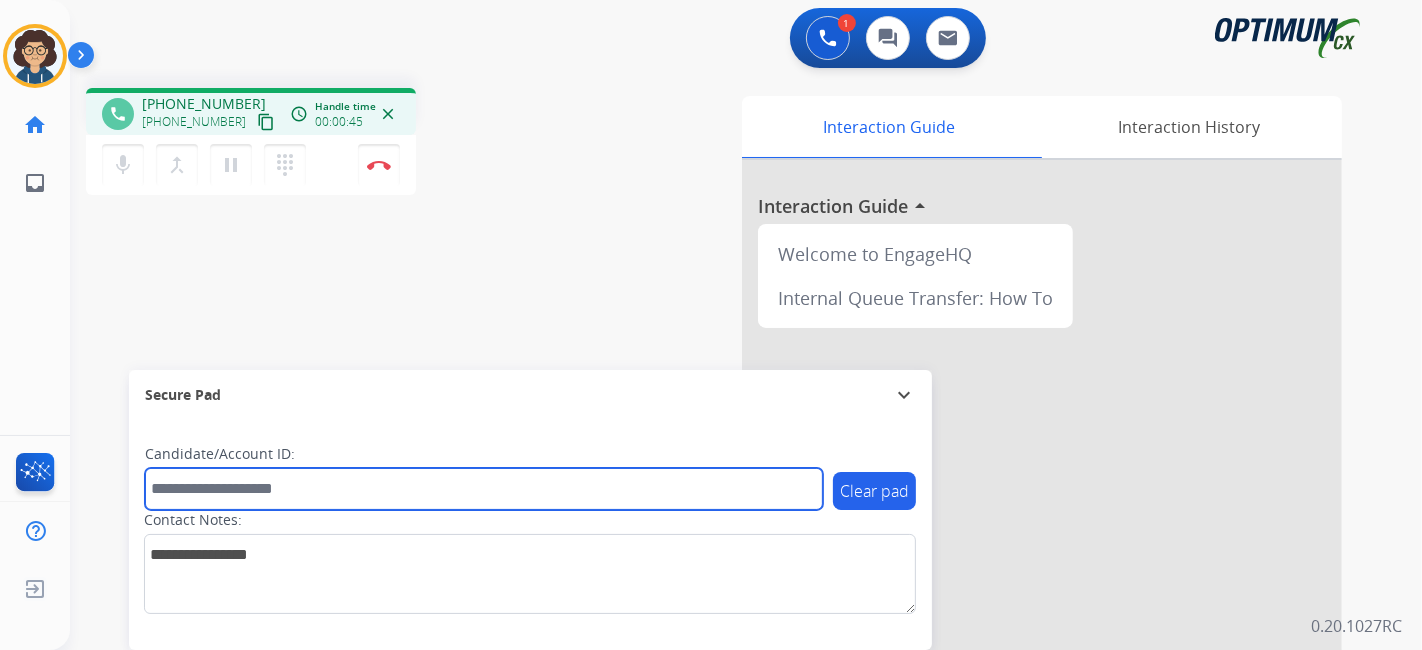 click at bounding box center (484, 489) 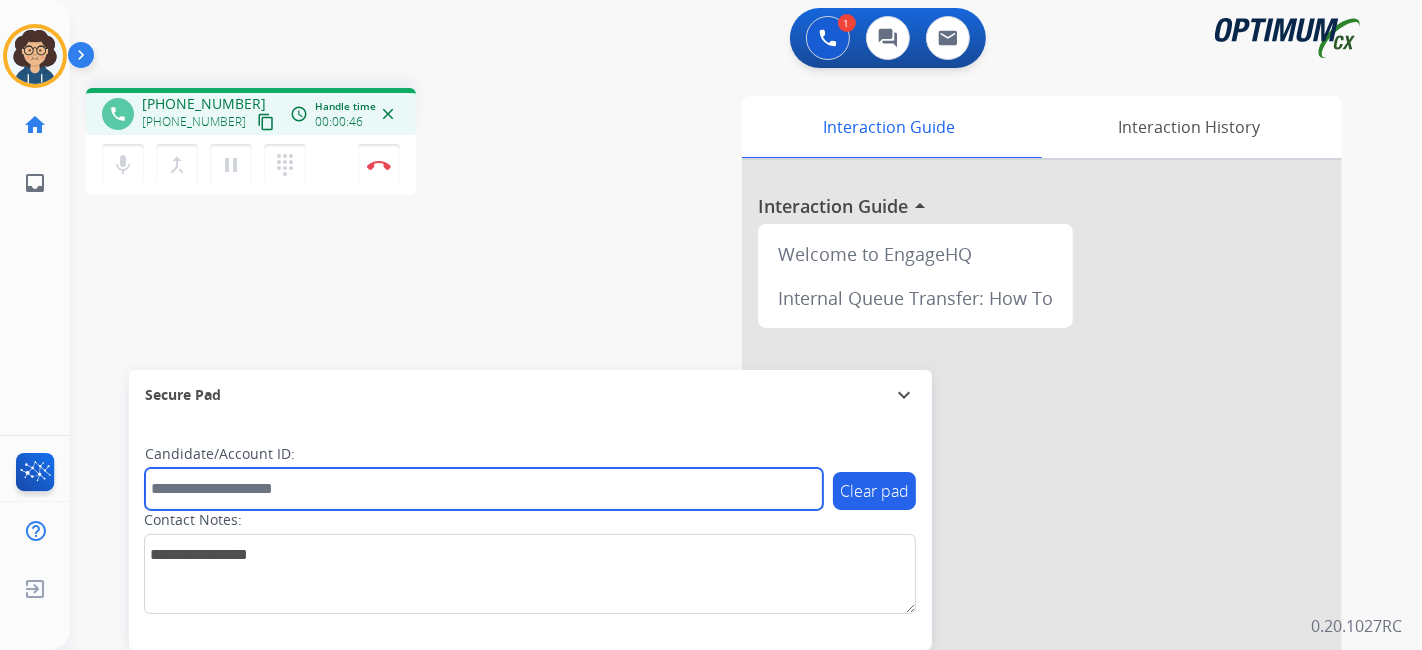 paste on "*******" 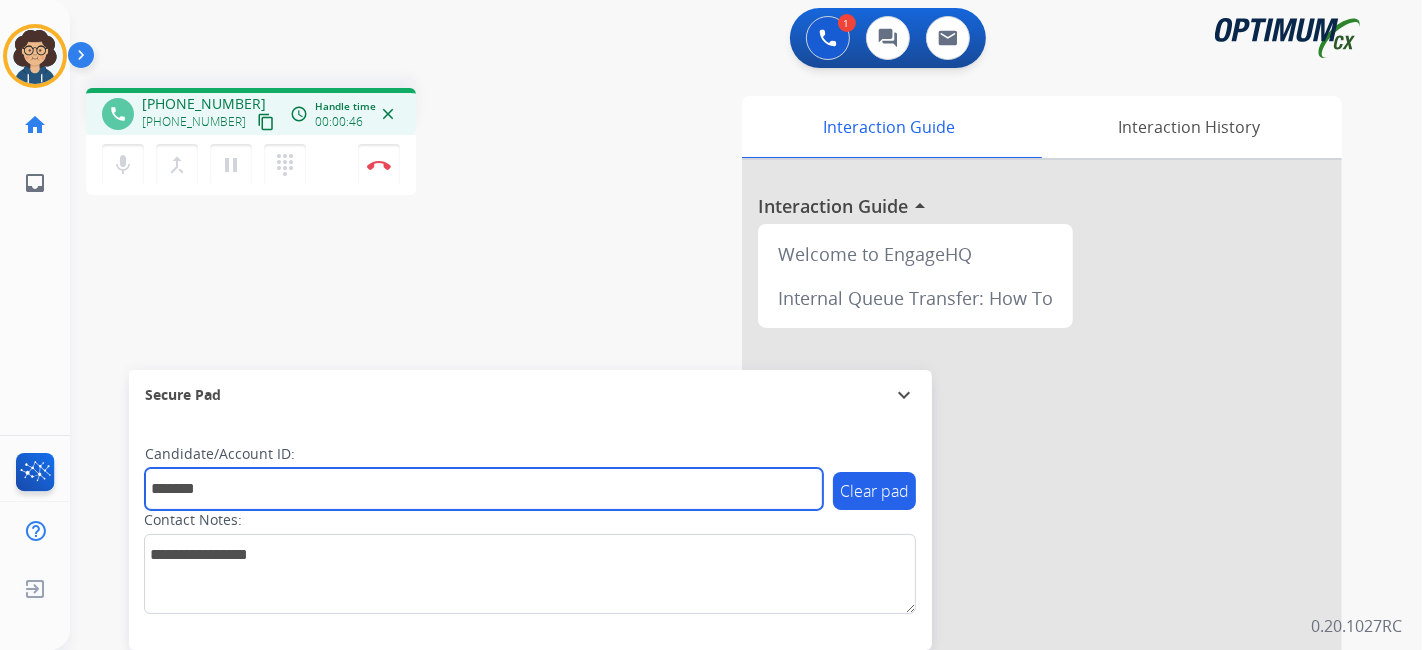 type on "*******" 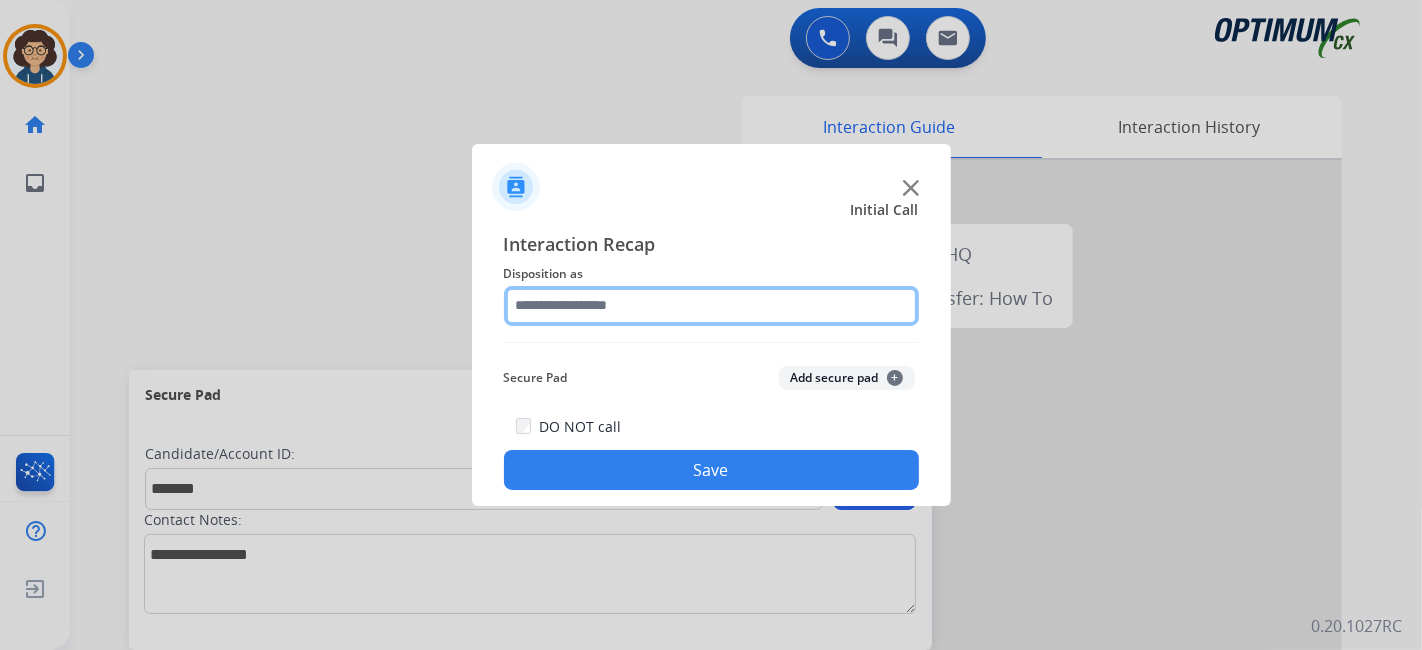click 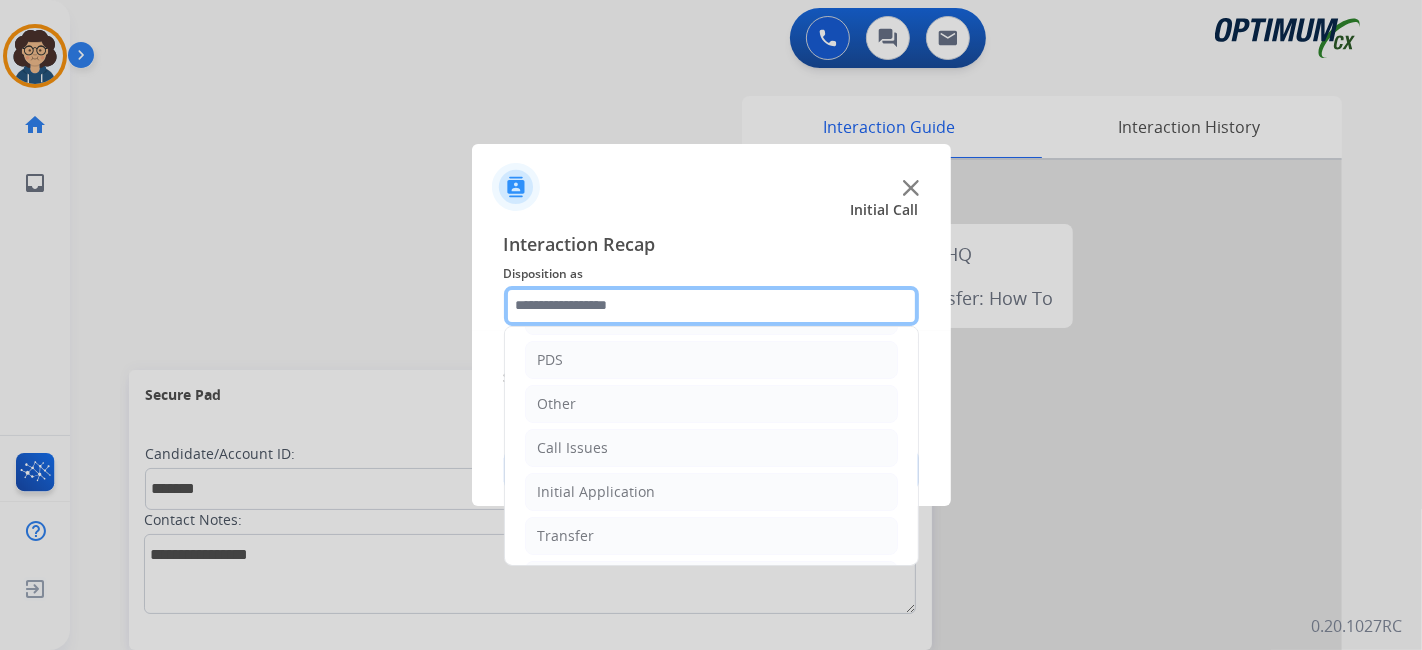 scroll, scrollTop: 131, scrollLeft: 0, axis: vertical 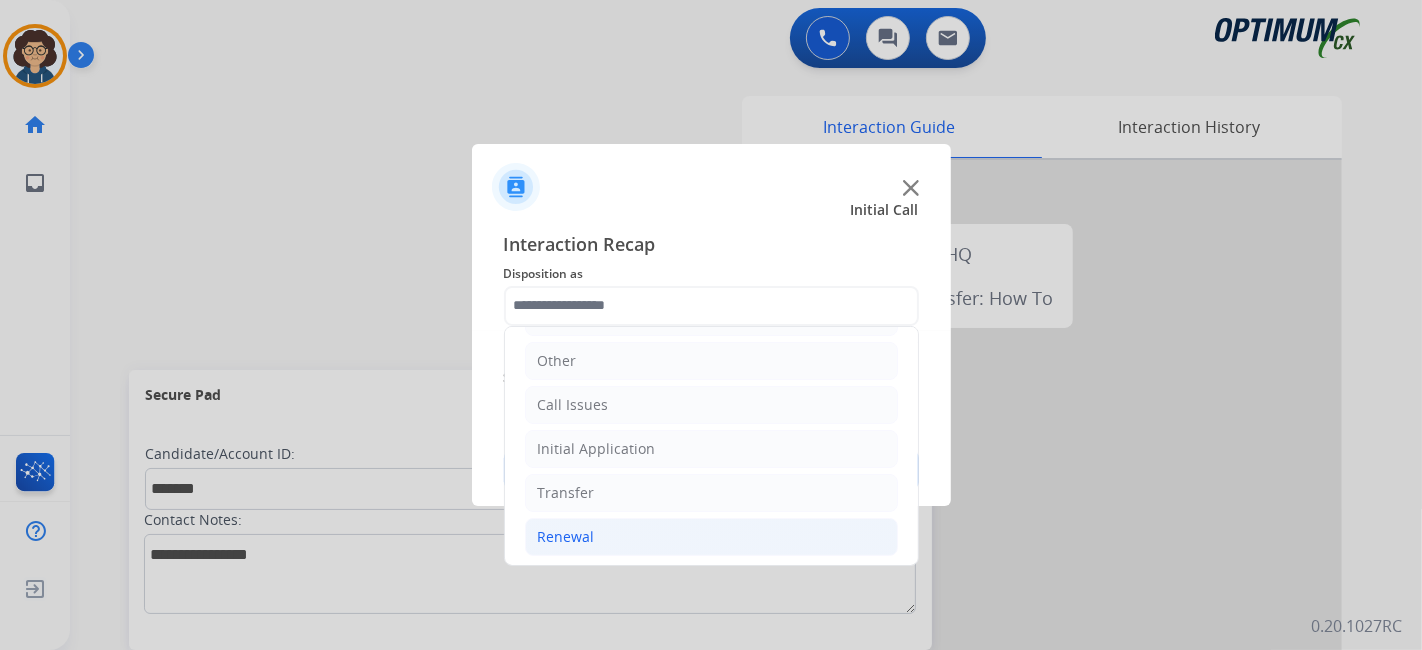 click on "Renewal" 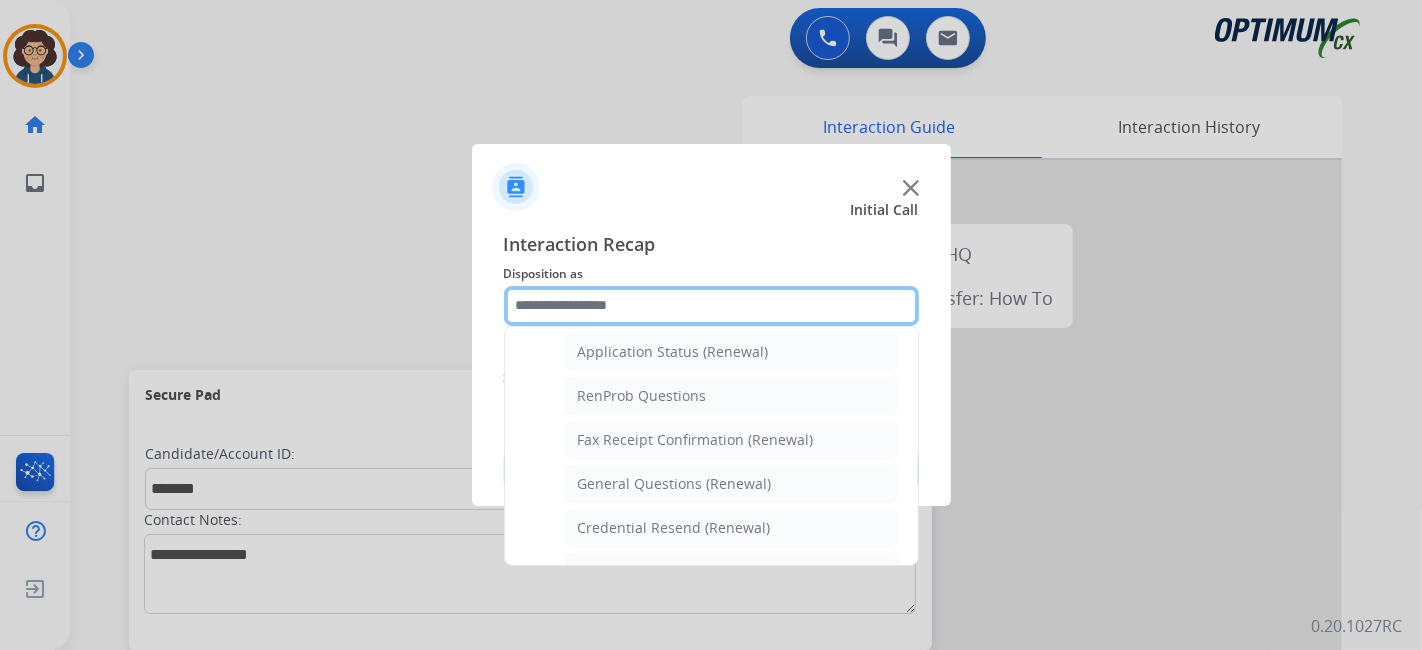 scroll, scrollTop: 540, scrollLeft: 0, axis: vertical 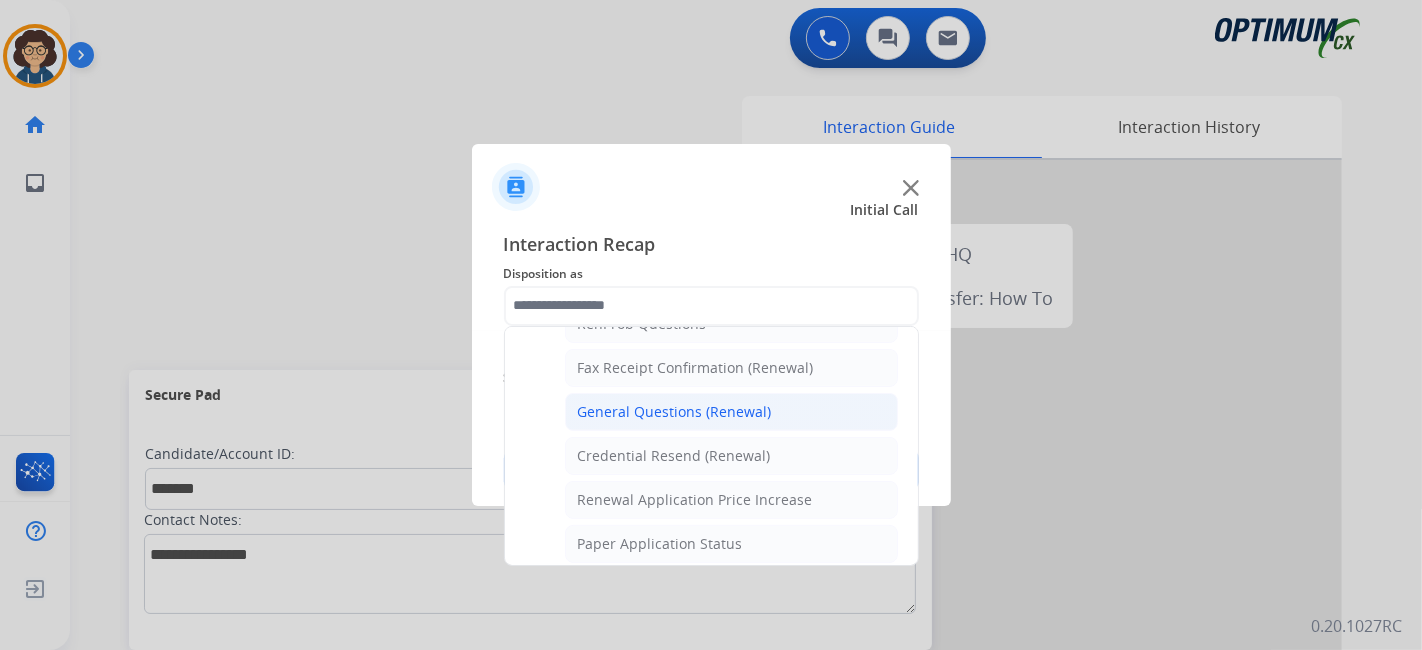 click on "General Questions (Renewal)" 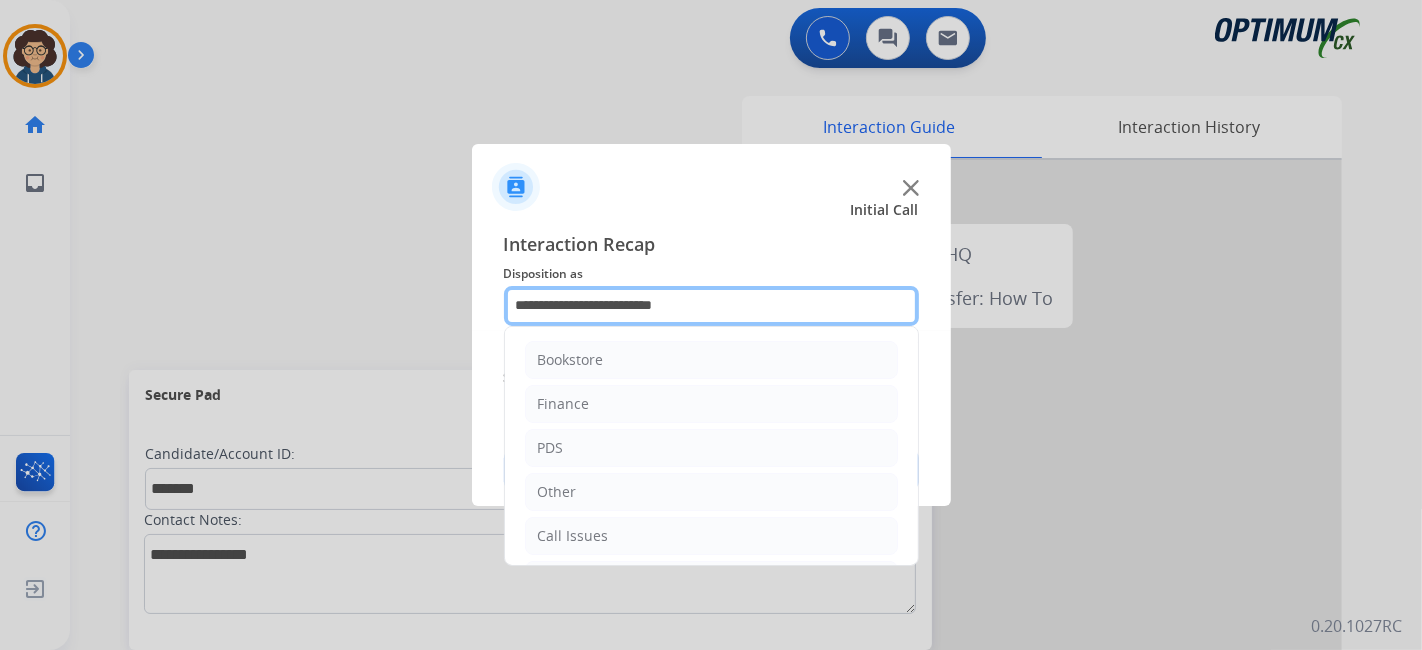 click on "**********" 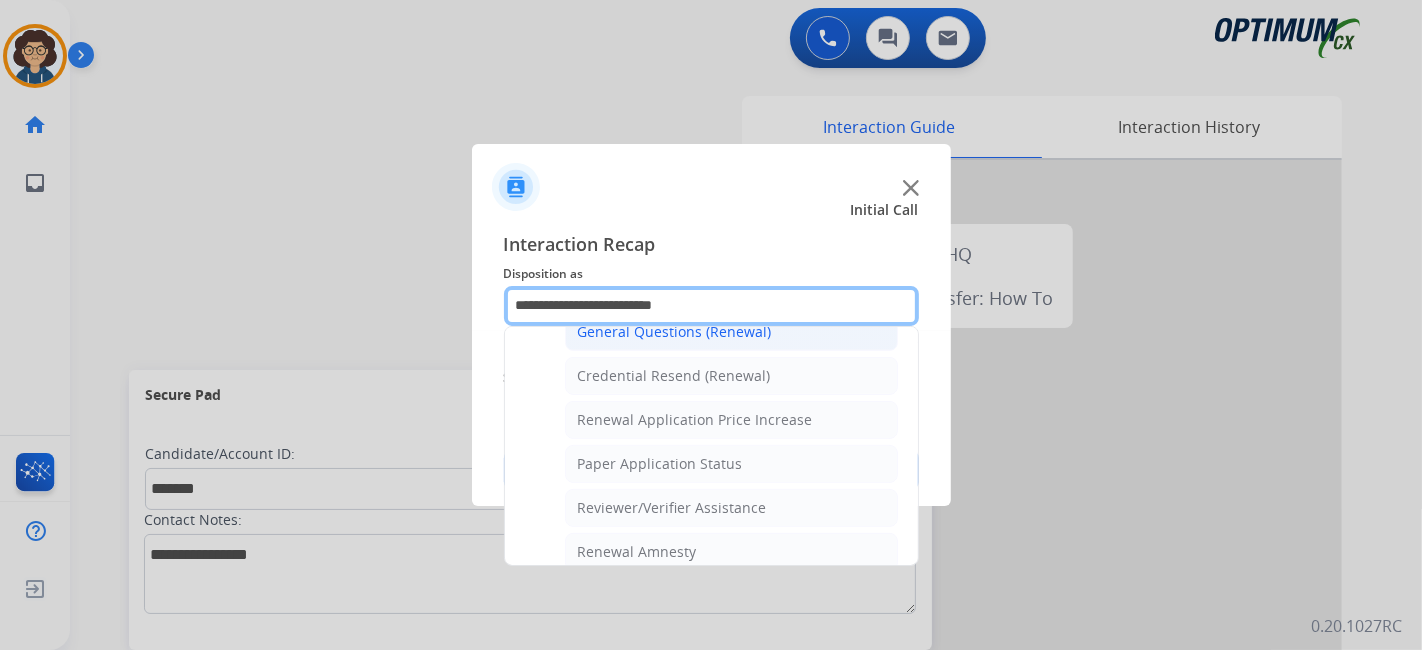 scroll, scrollTop: 648, scrollLeft: 0, axis: vertical 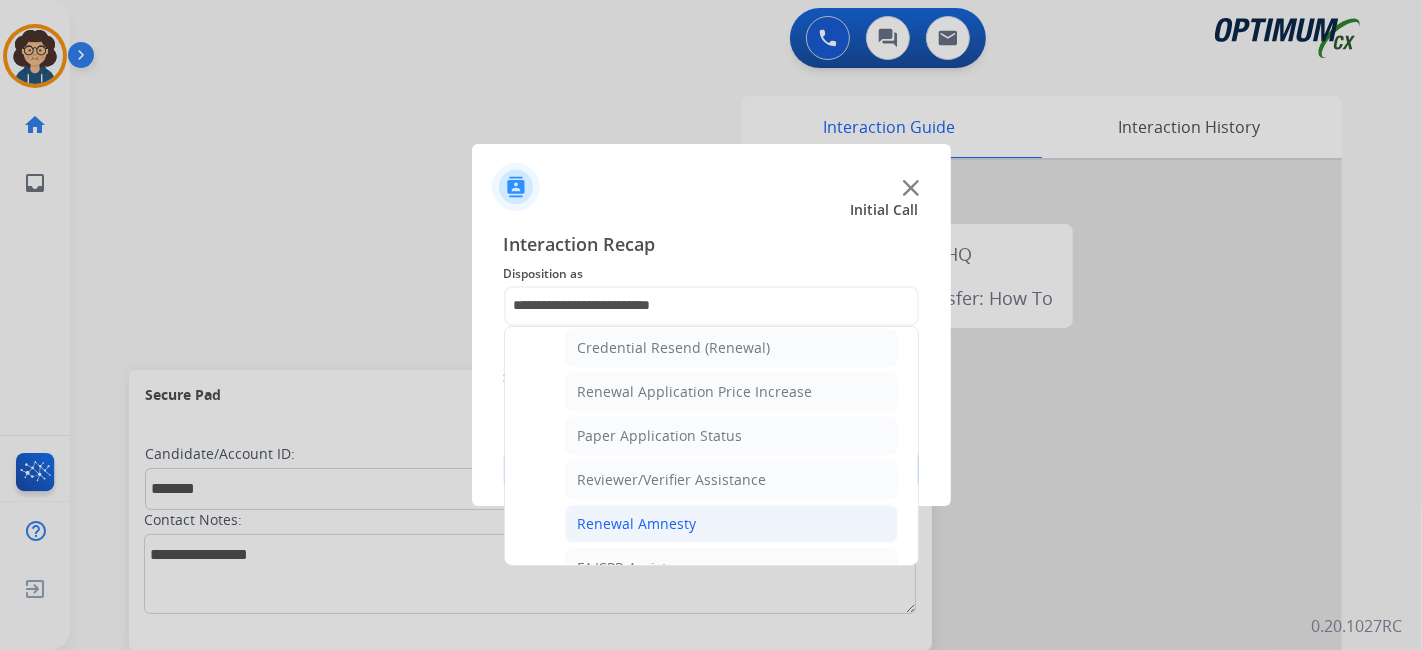 click on "Renewal Amnesty" 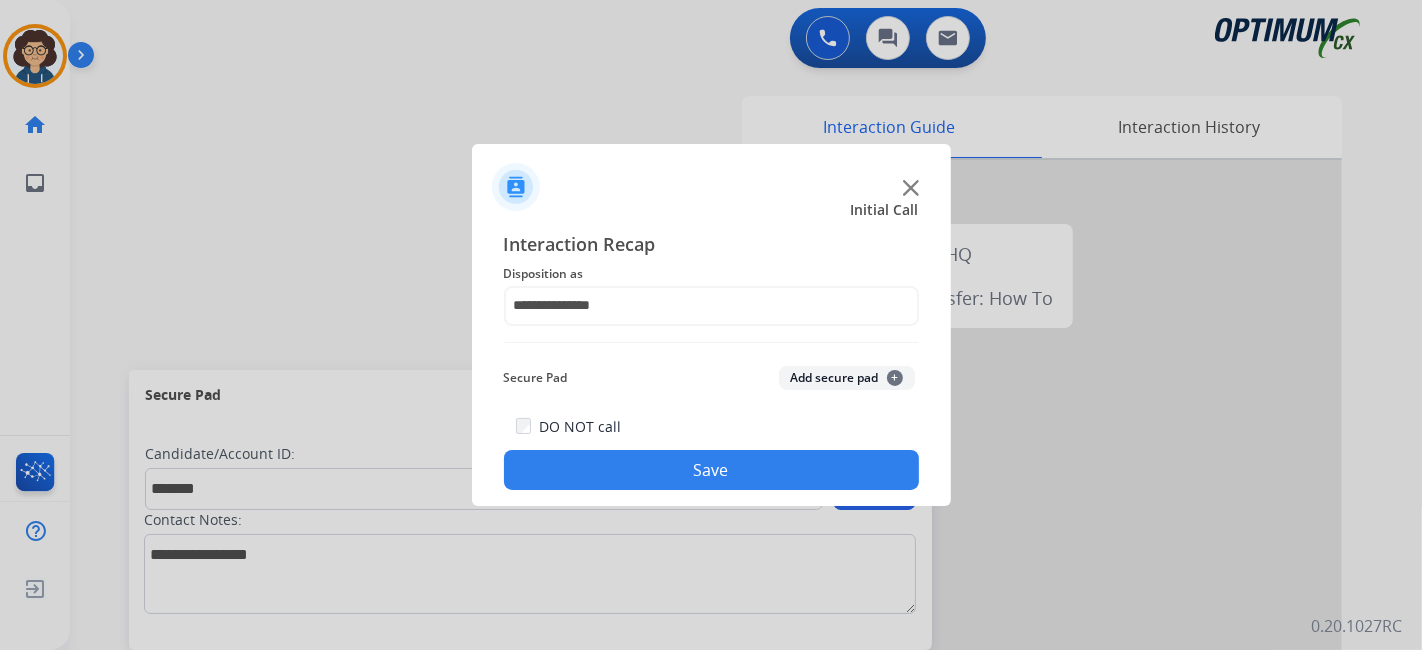 click on "Add secure pad  +" 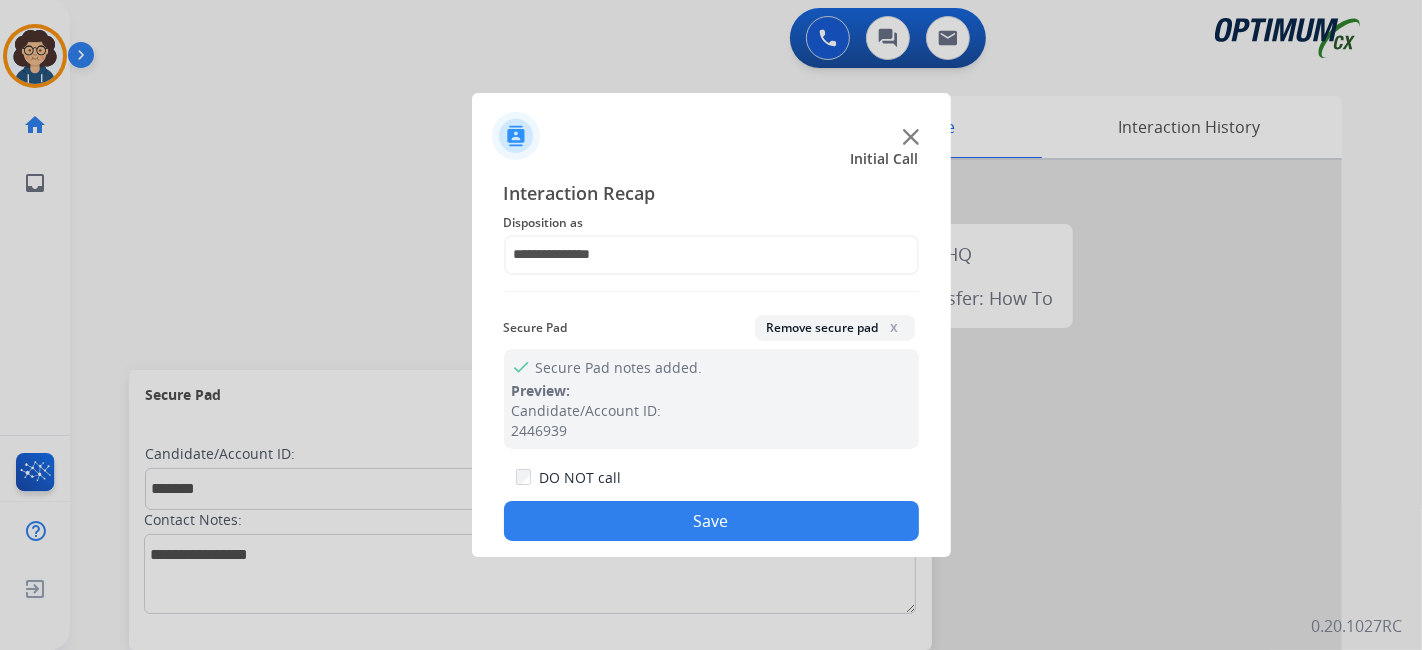 drag, startPoint x: 748, startPoint y: 524, endPoint x: 591, endPoint y: 237, distance: 327.13605 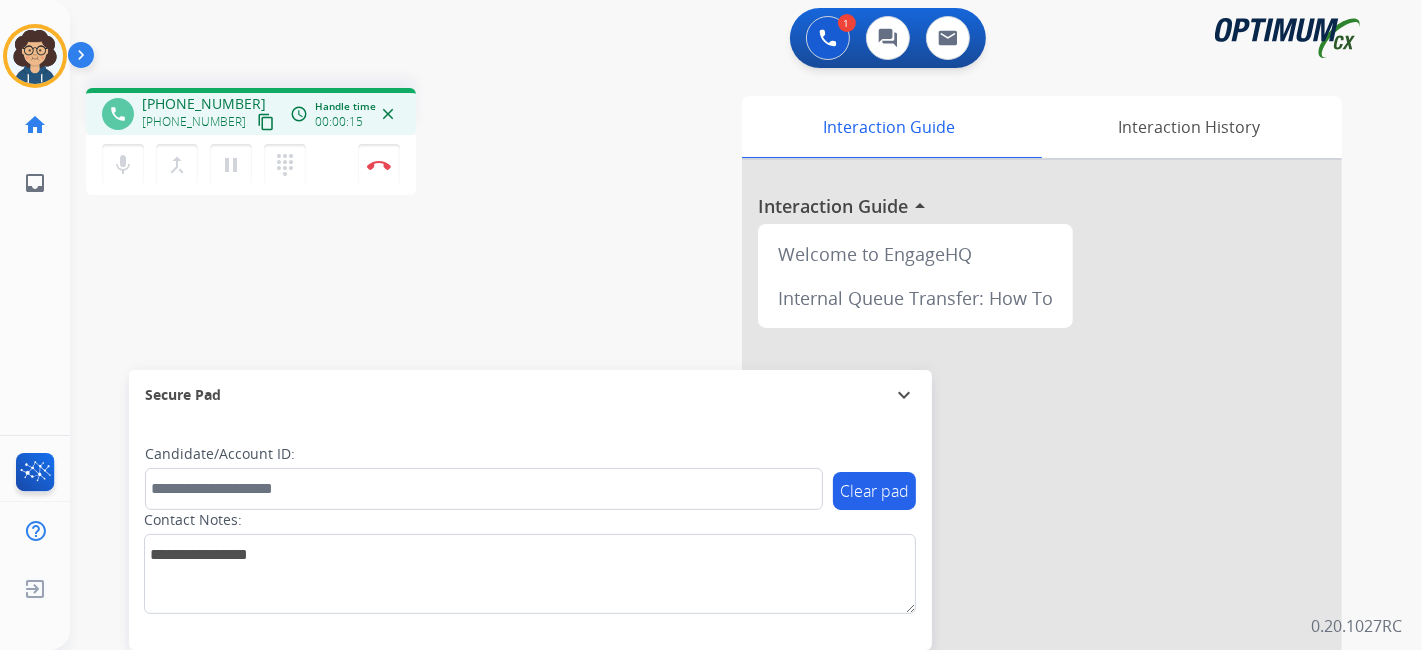 click on "[PHONE_NUMBER] [PHONE_NUMBER] content_copy" at bounding box center [210, 114] 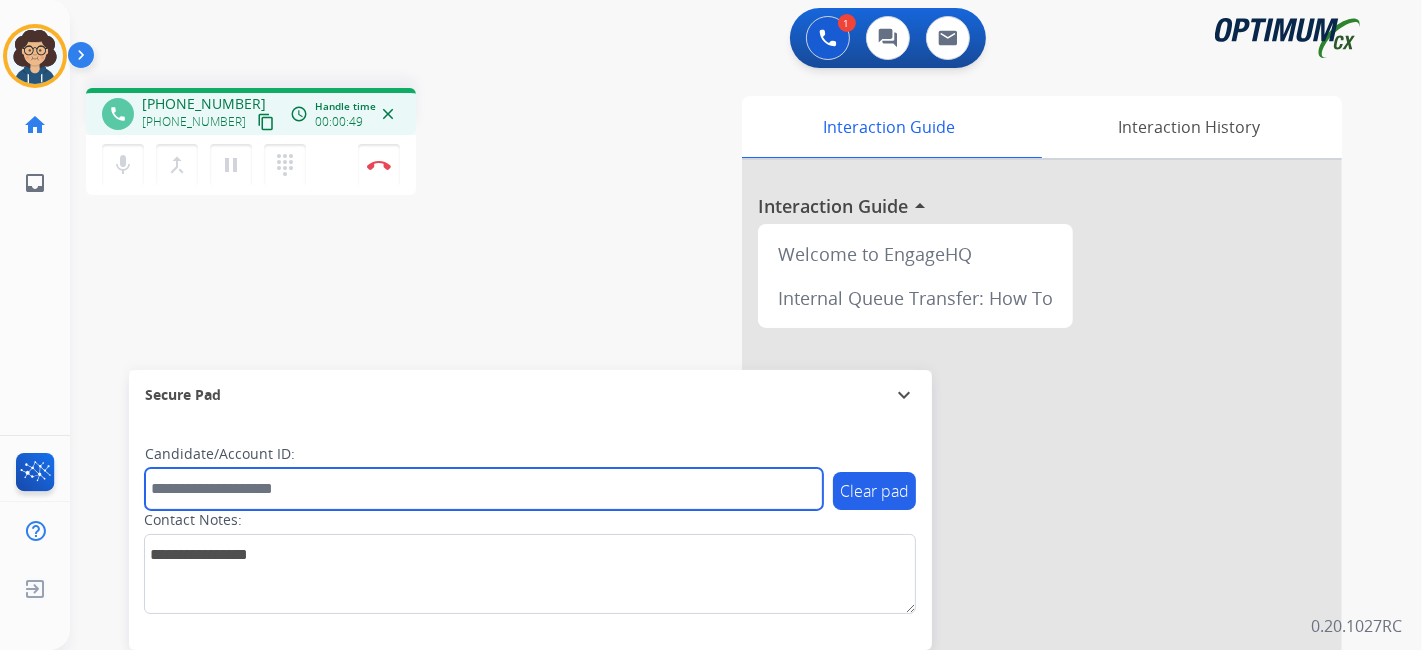 click at bounding box center (484, 489) 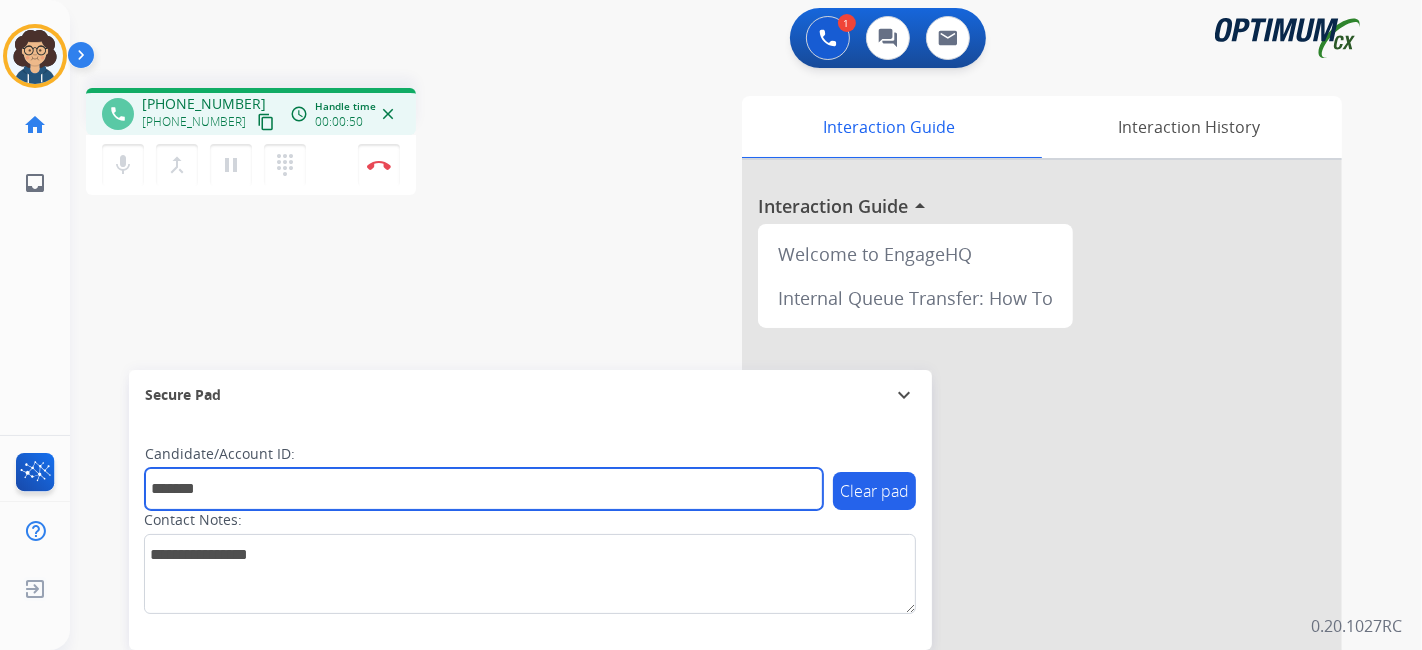 type on "*******" 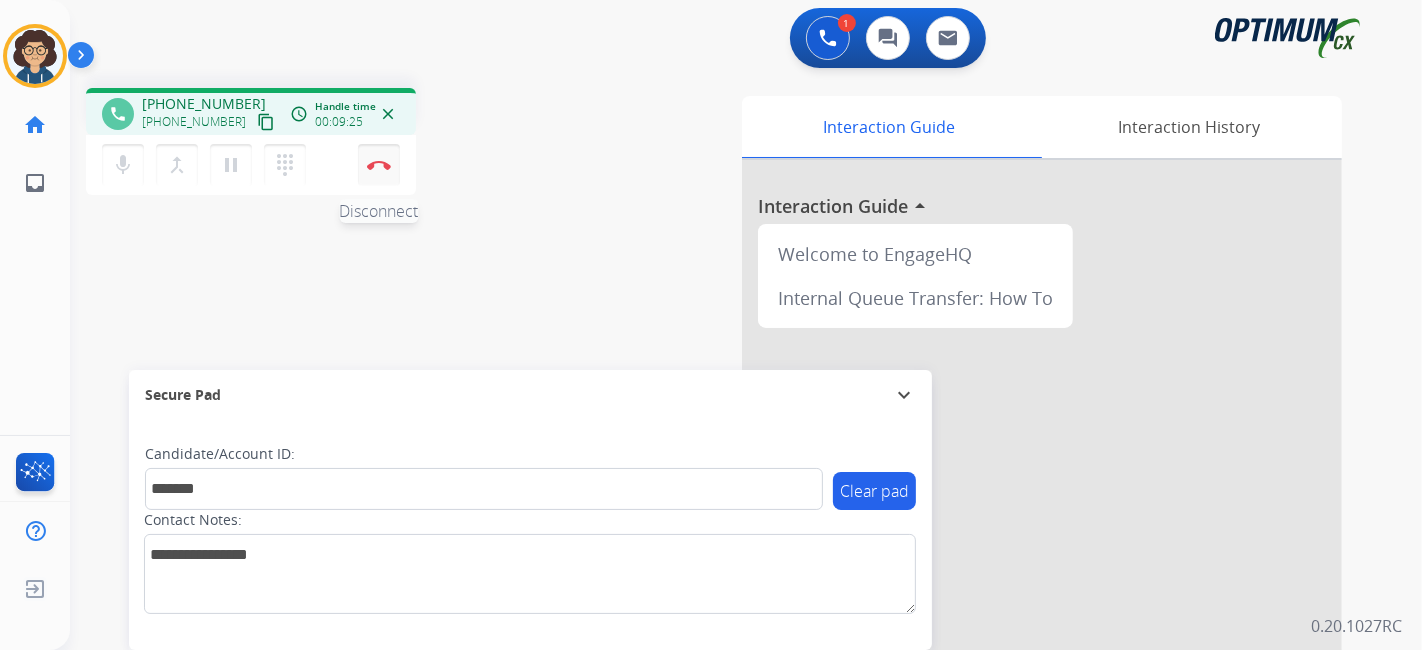 click on "Disconnect" at bounding box center (379, 165) 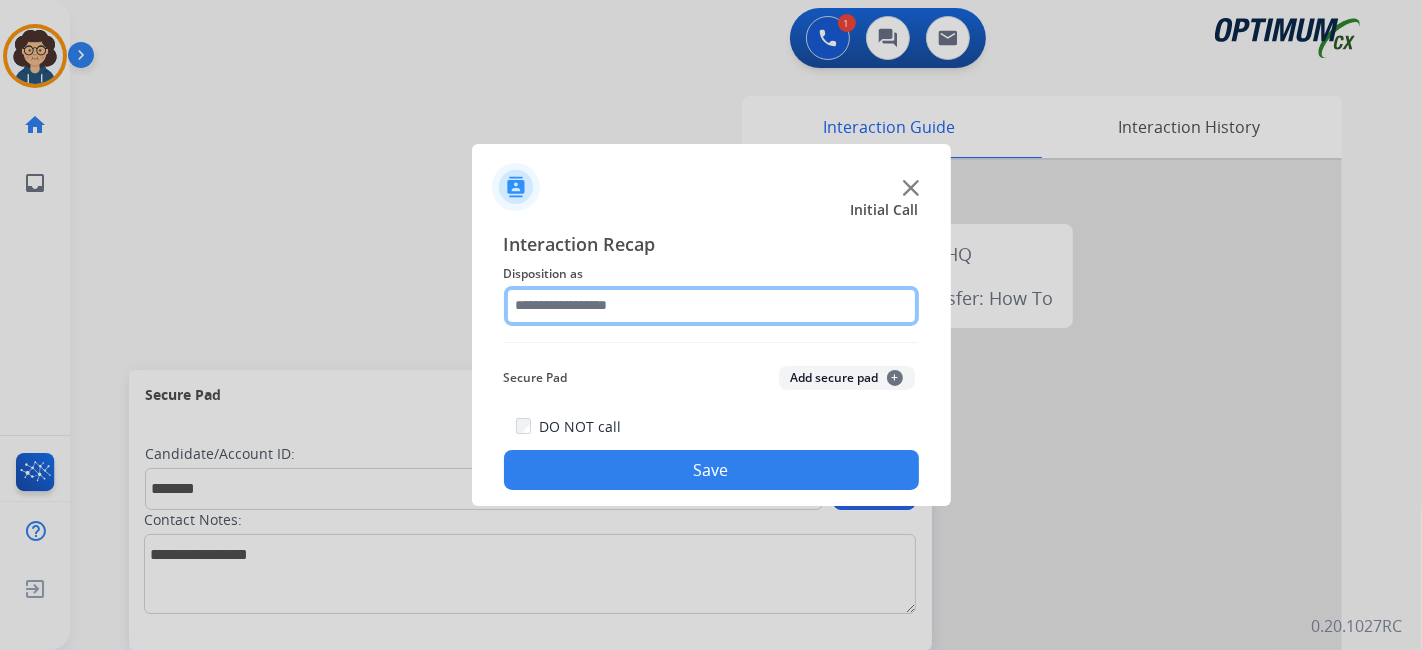 click 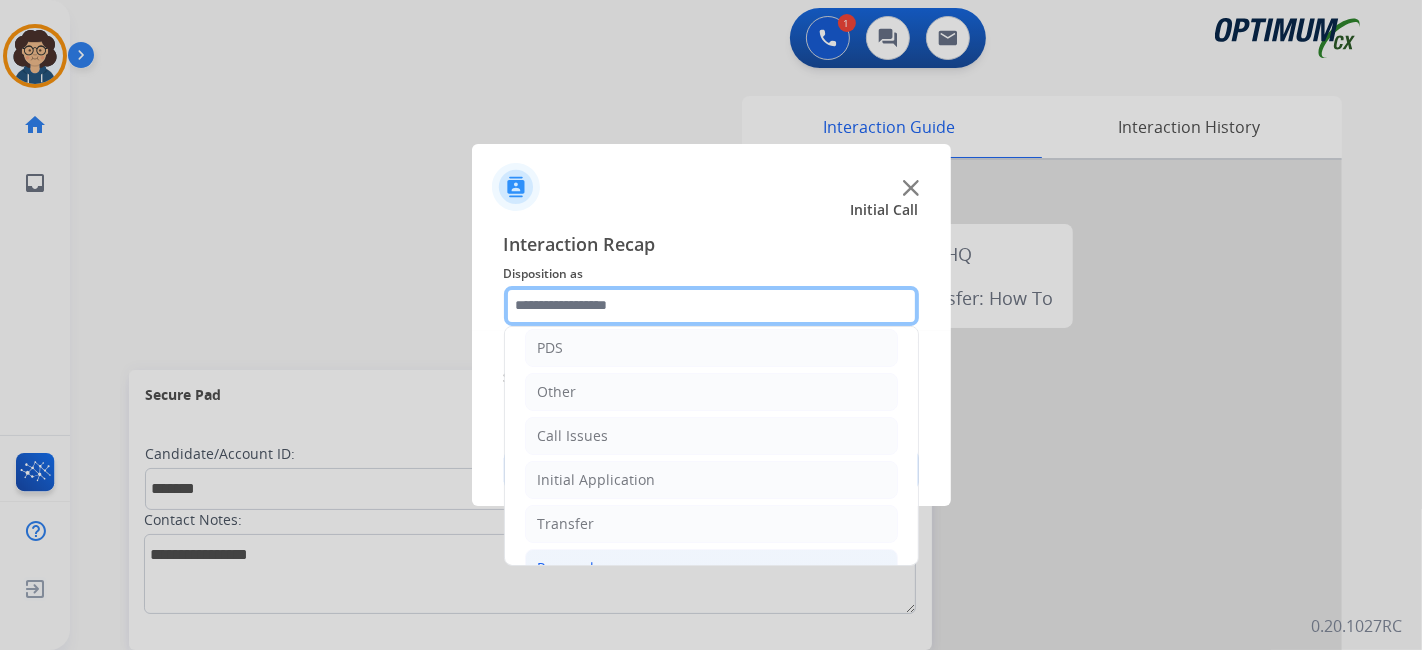 scroll, scrollTop: 131, scrollLeft: 0, axis: vertical 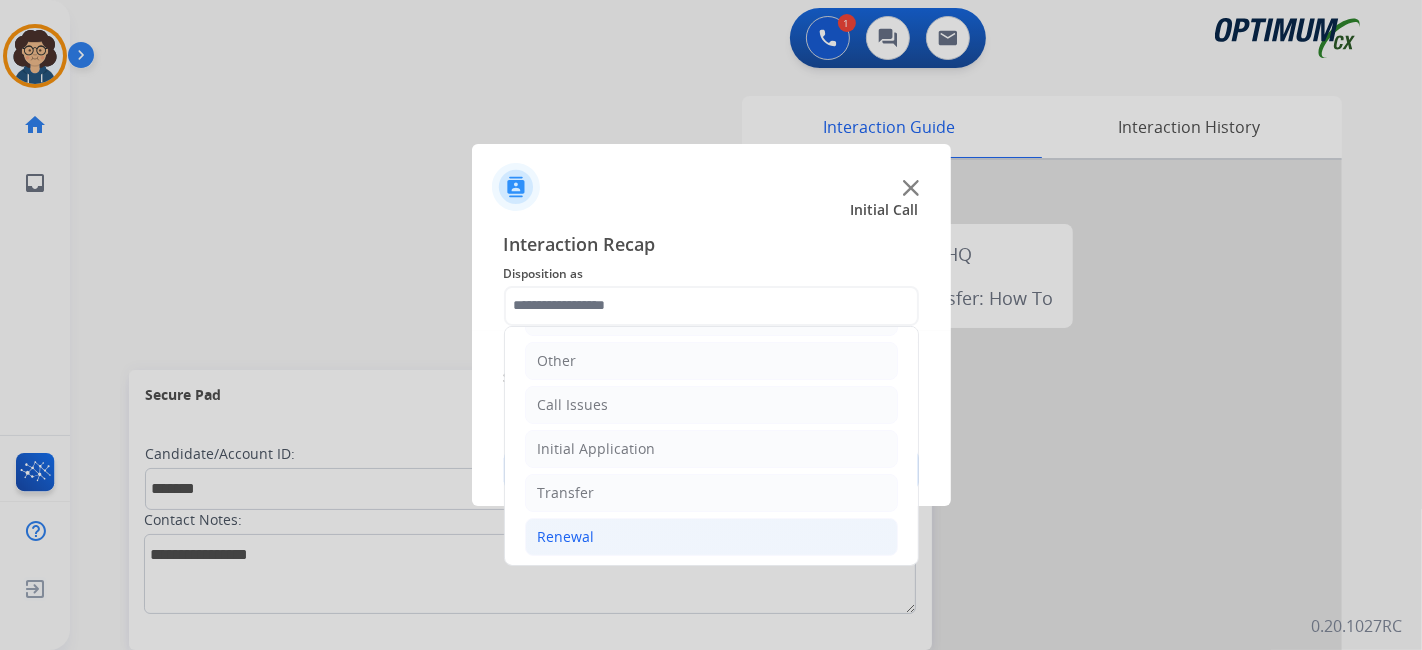 click on "Renewal" 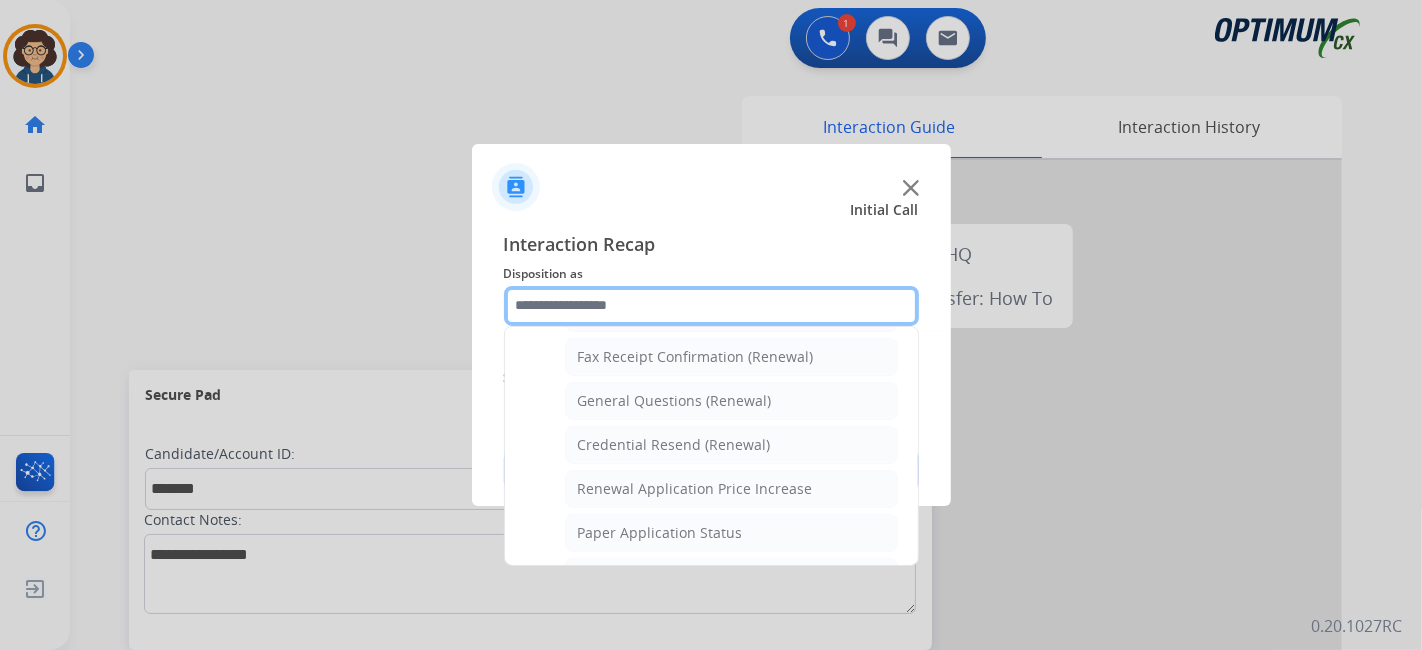 scroll, scrollTop: 577, scrollLeft: 0, axis: vertical 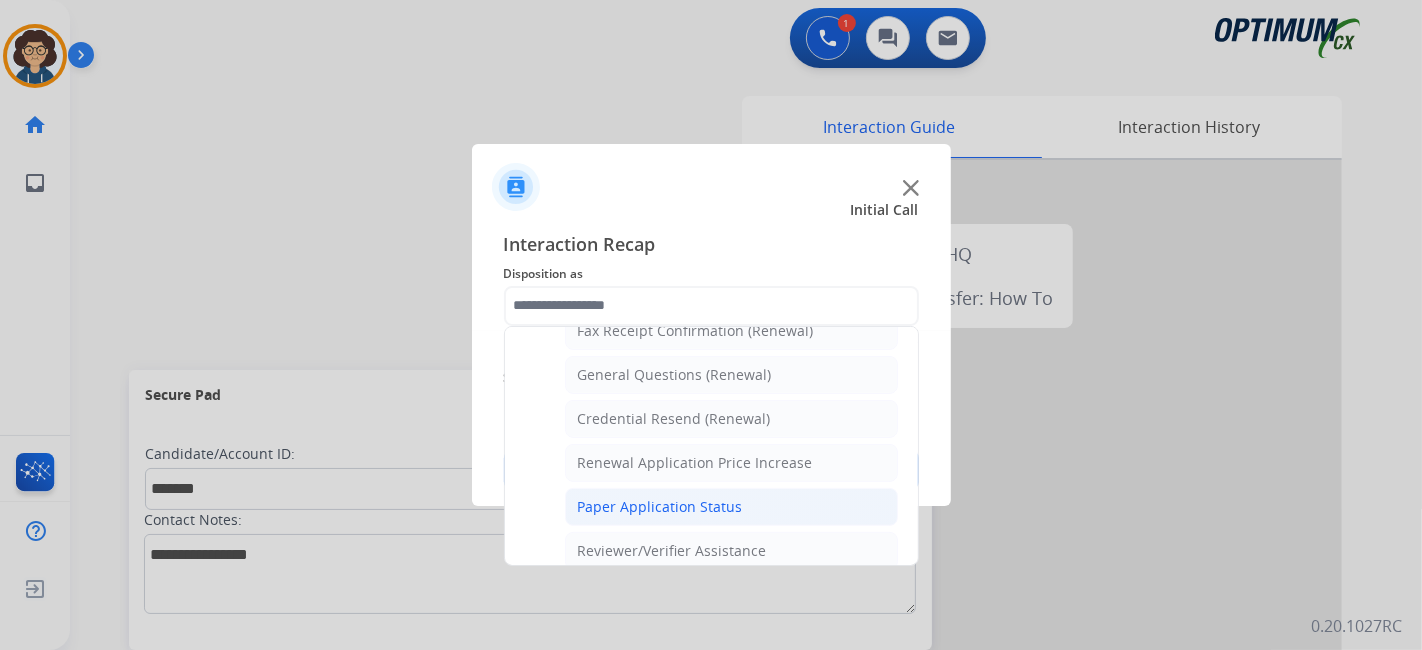 click on "Paper Application Status" 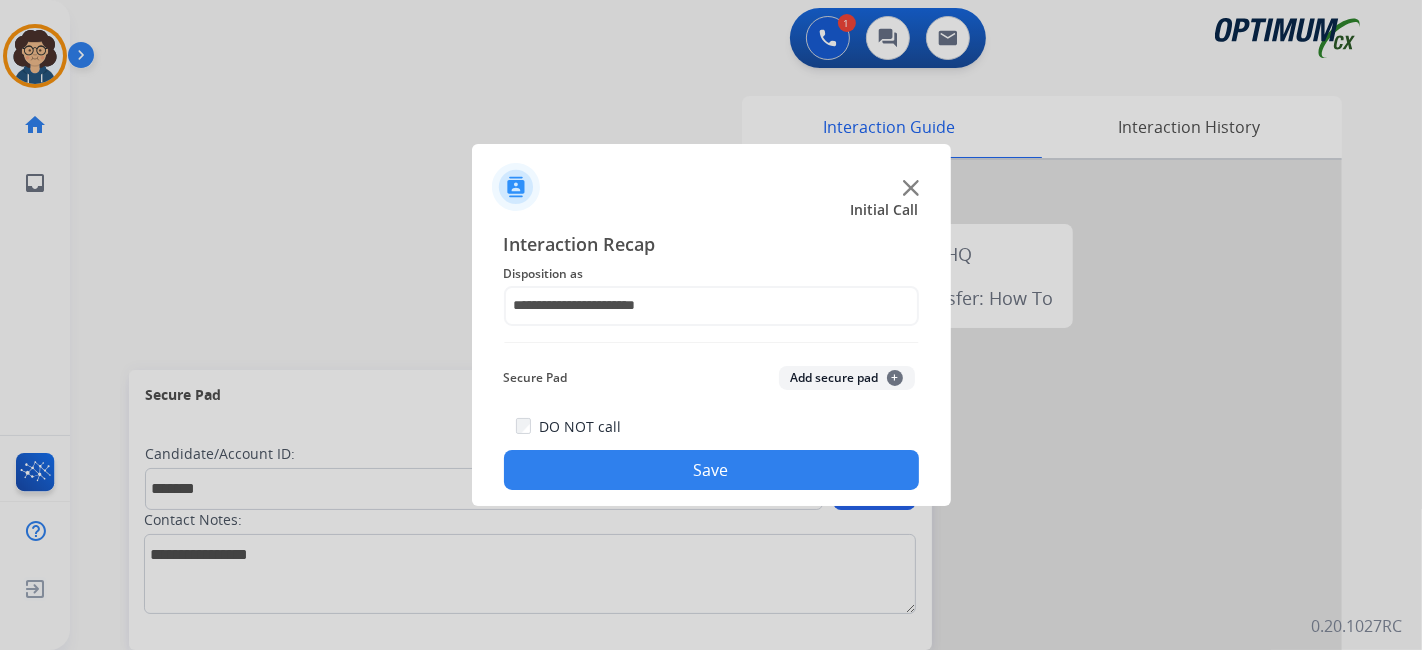 click on "Add secure pad  +" 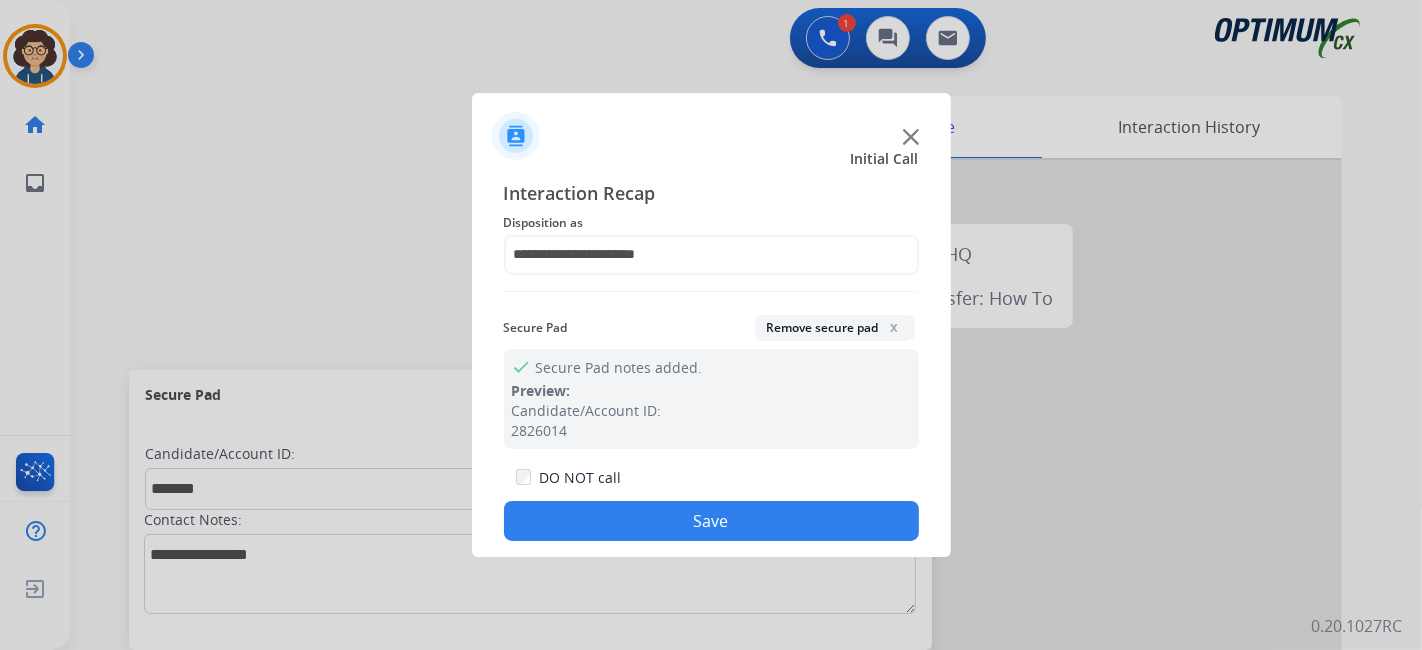 click on "Save" 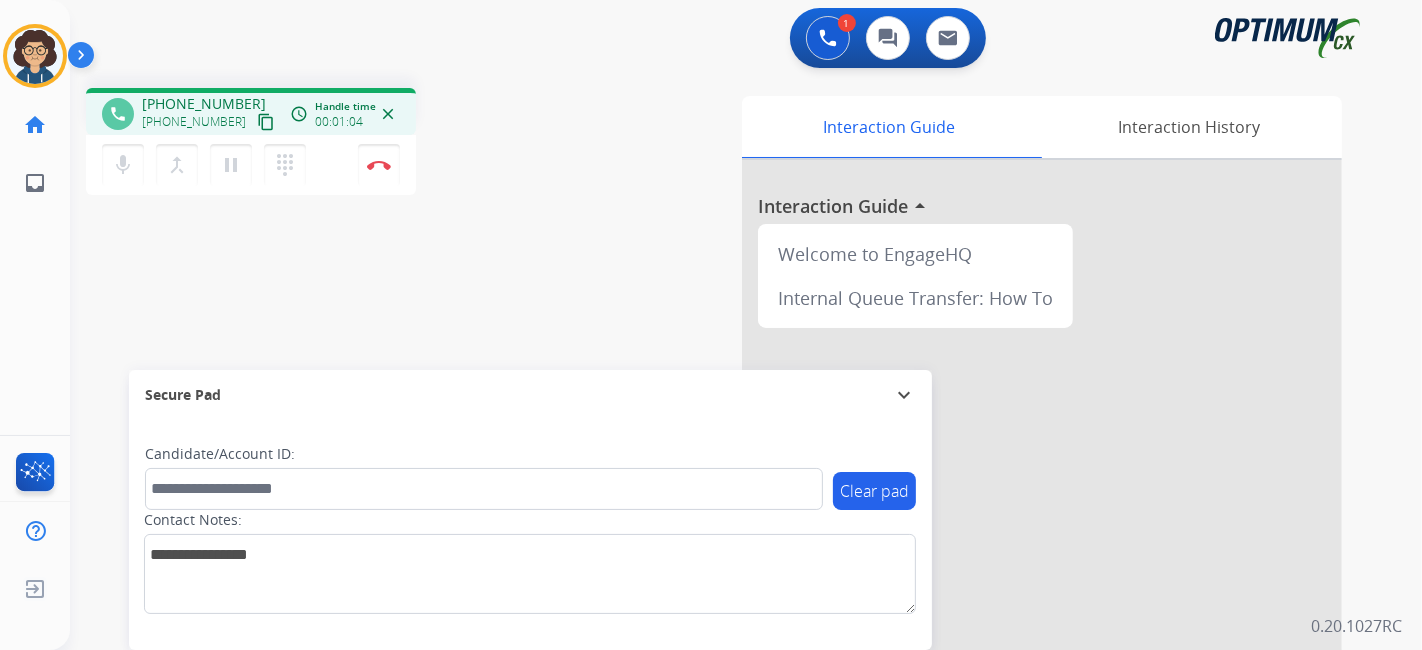 drag, startPoint x: 249, startPoint y: 125, endPoint x: 288, endPoint y: 4, distance: 127.12985 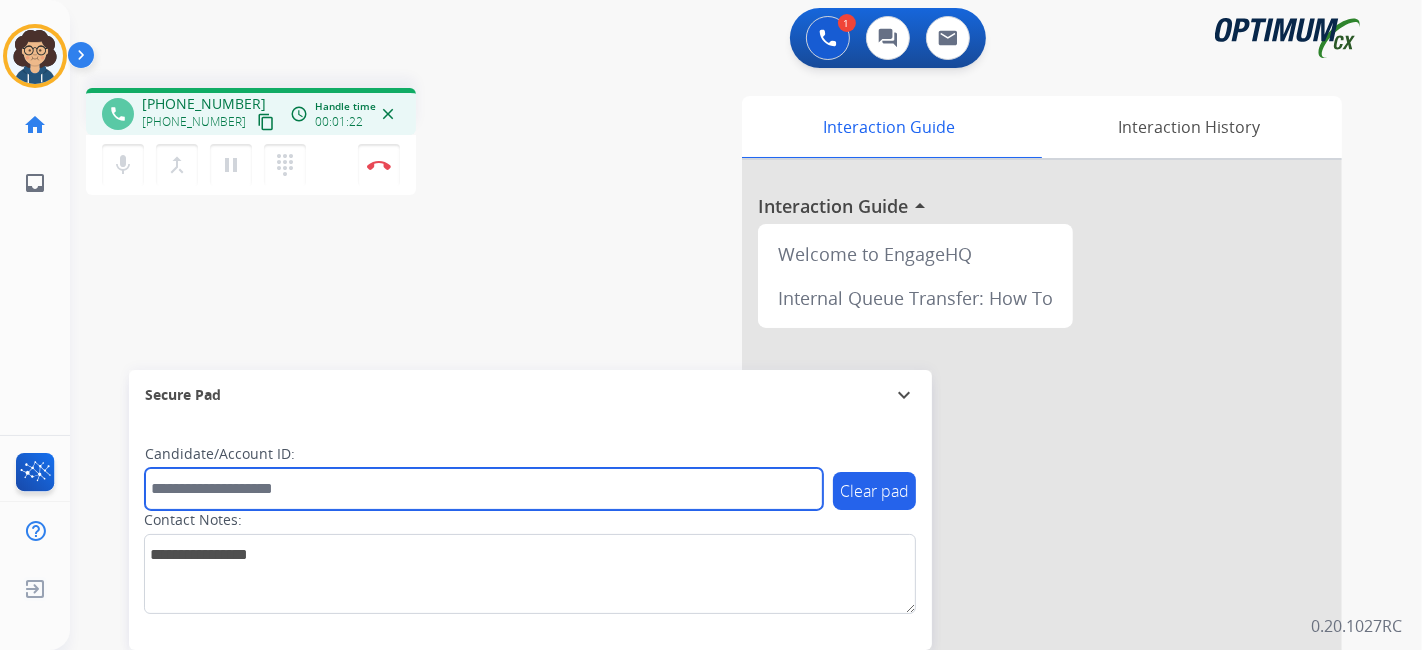 click at bounding box center [484, 489] 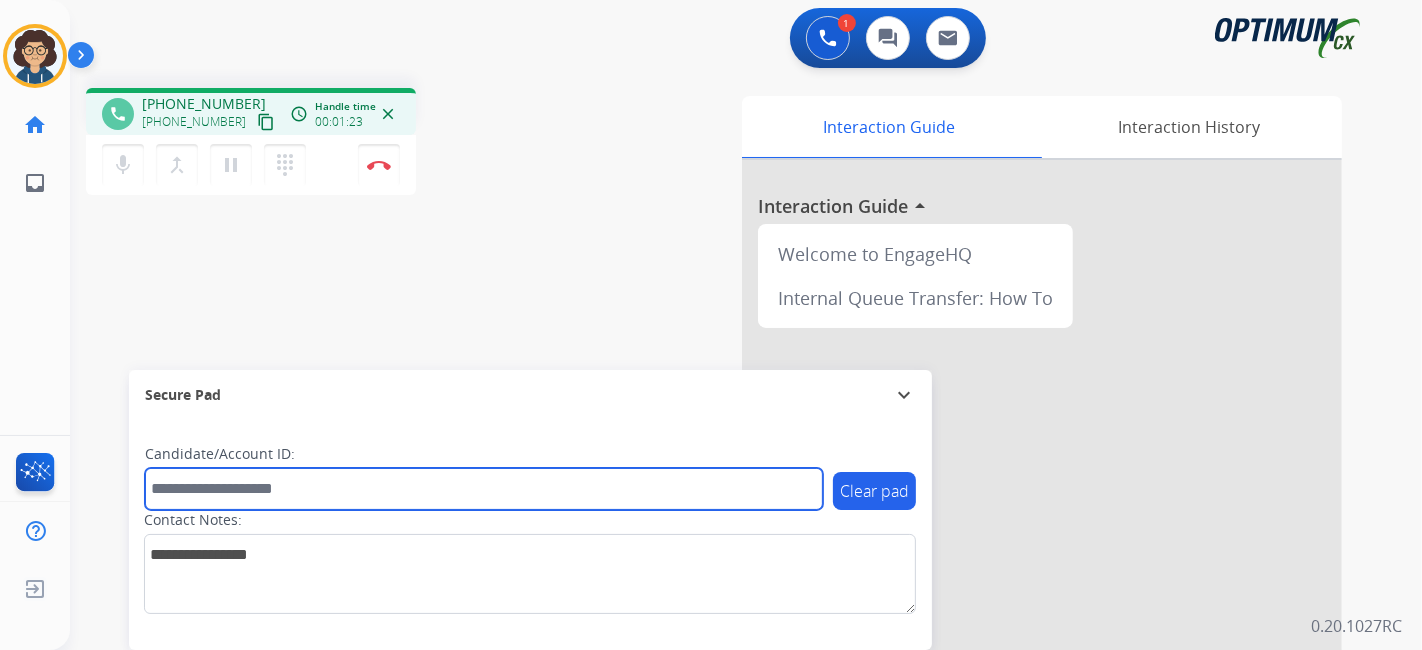 paste on "*******" 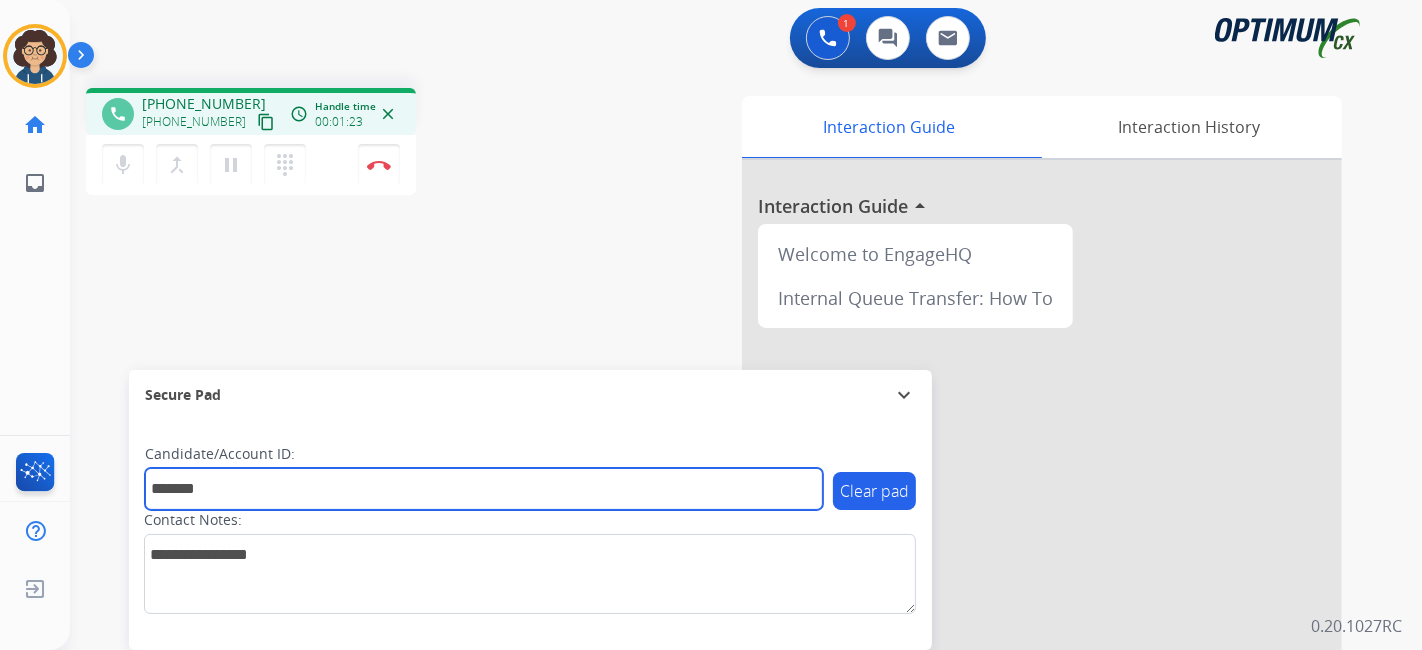 type on "*******" 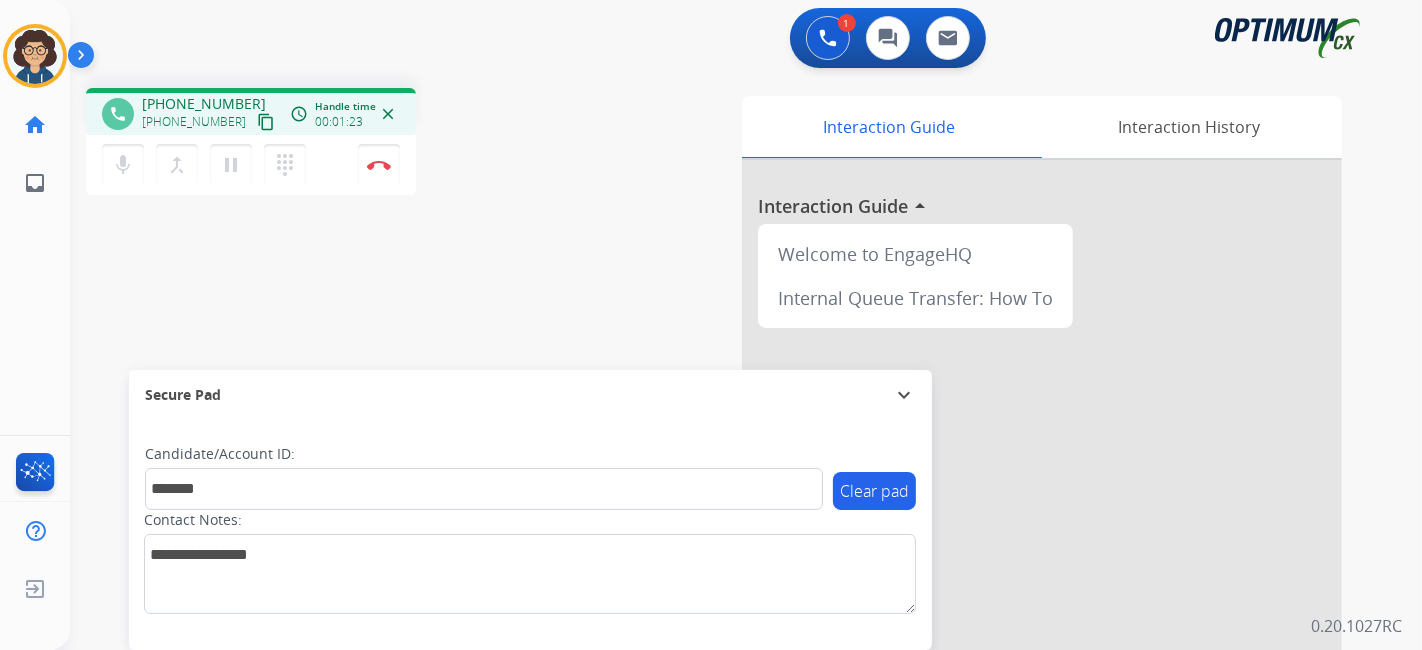 drag, startPoint x: 473, startPoint y: 264, endPoint x: 410, endPoint y: 20, distance: 252.00198 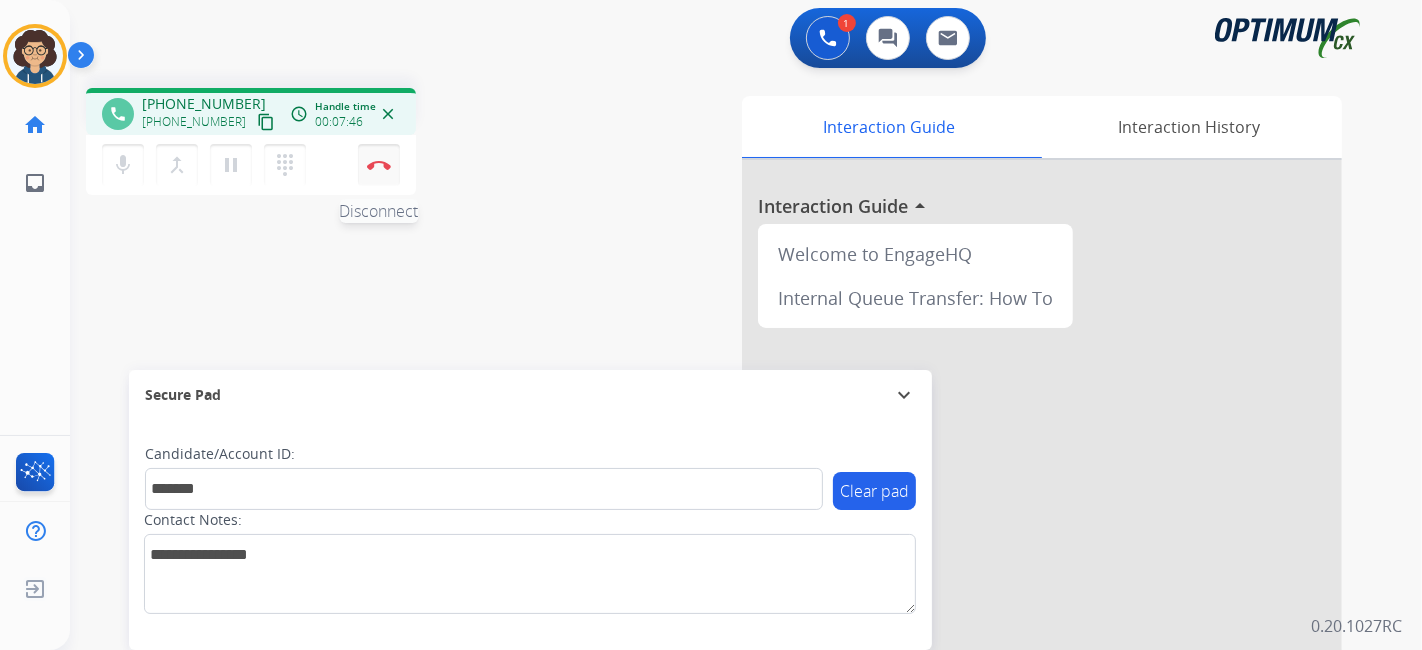 click on "Disconnect" at bounding box center (379, 165) 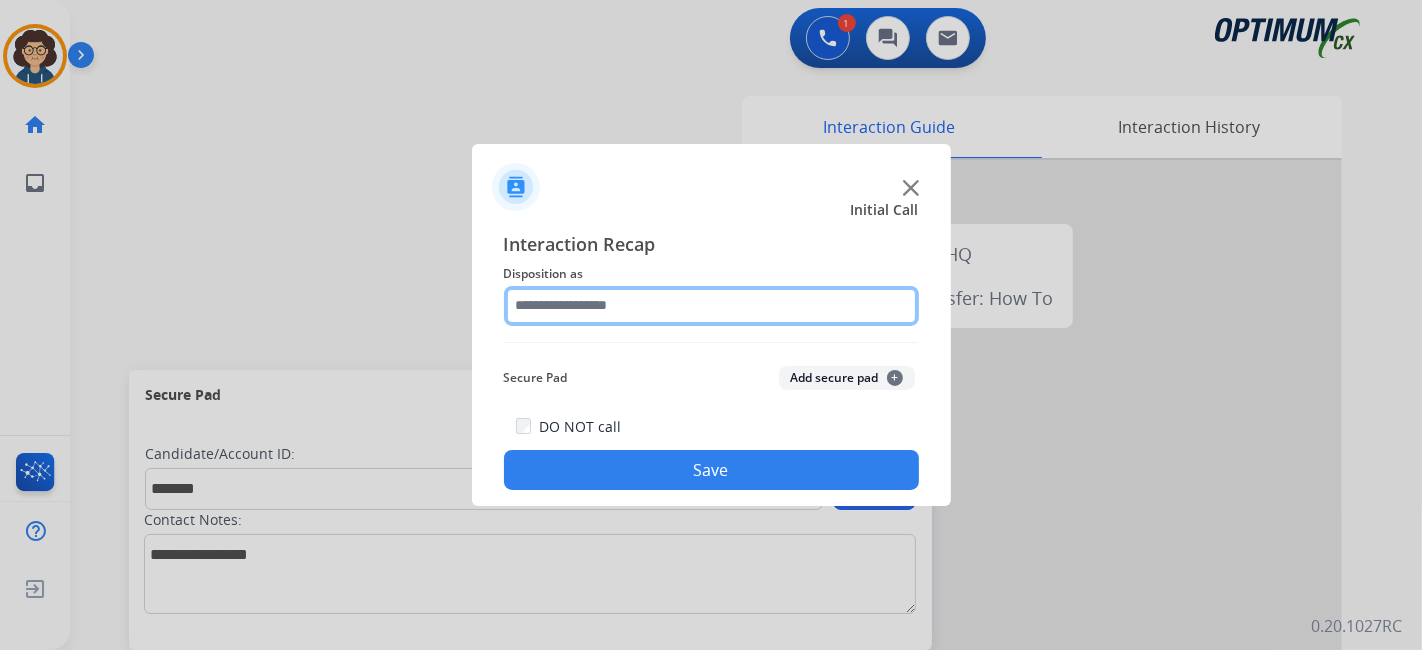 click 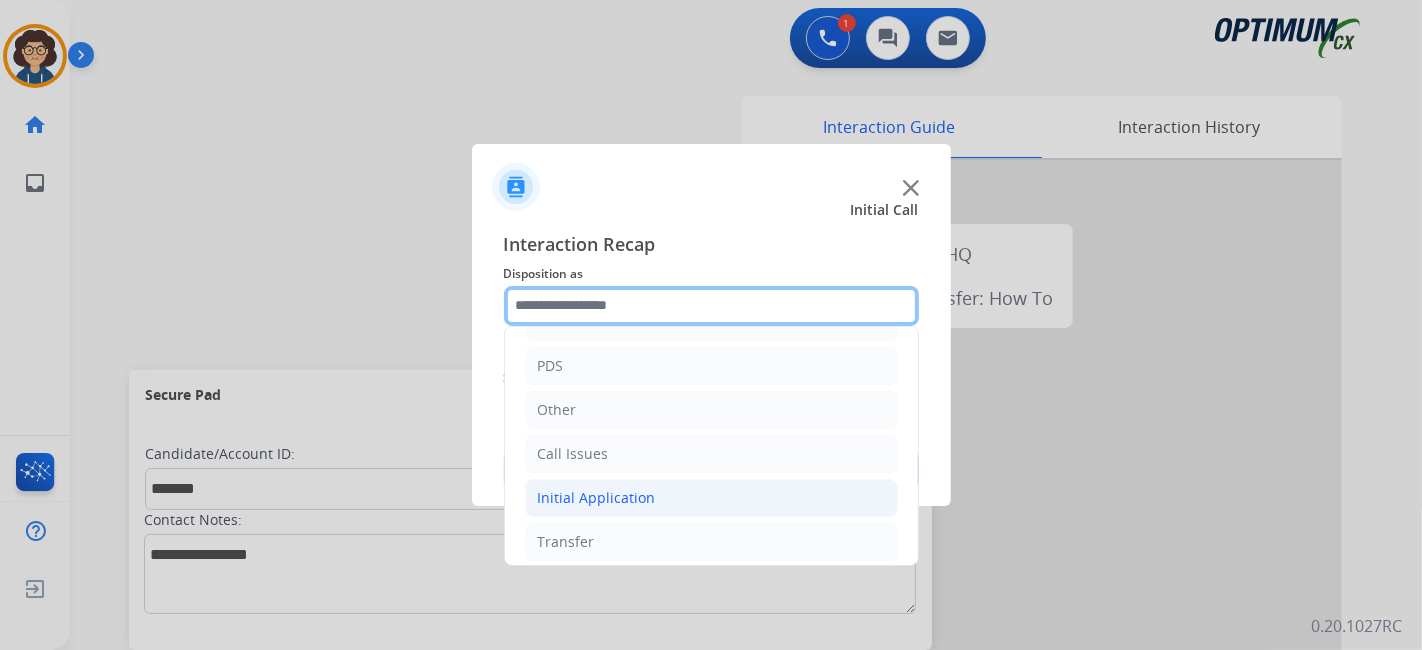 scroll, scrollTop: 131, scrollLeft: 0, axis: vertical 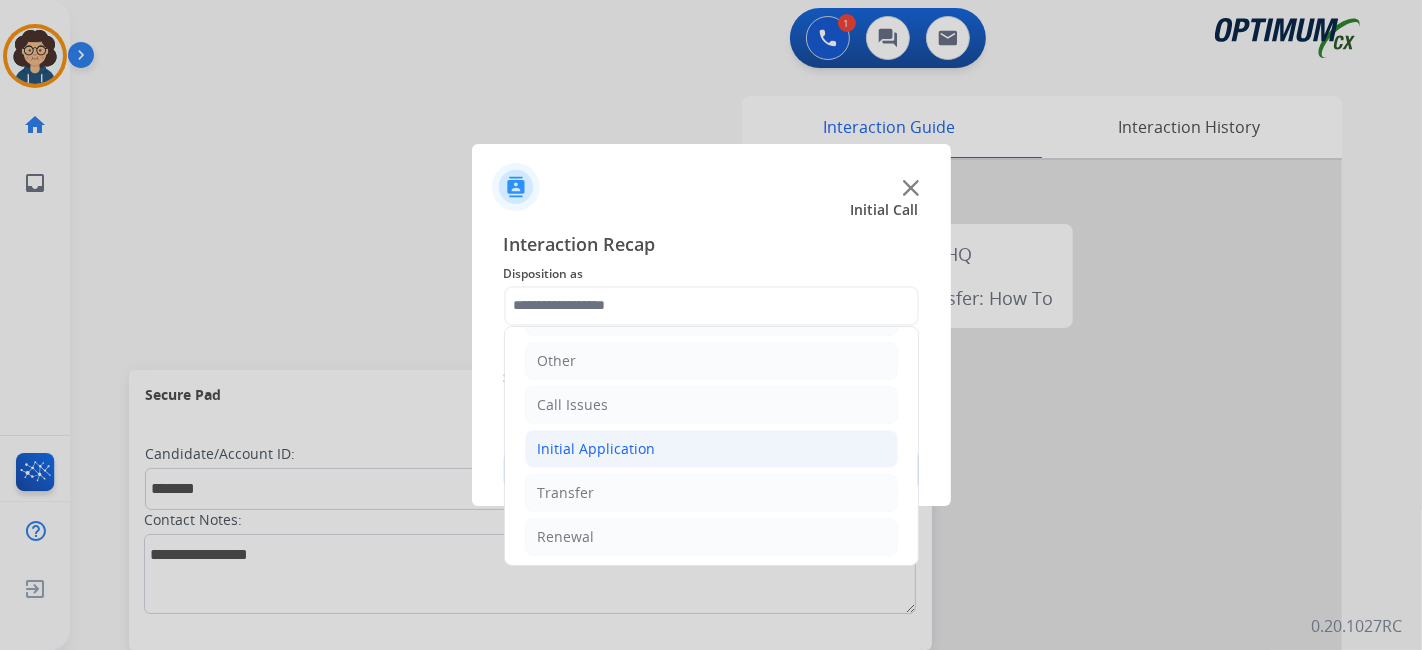 click on "Initial Application" 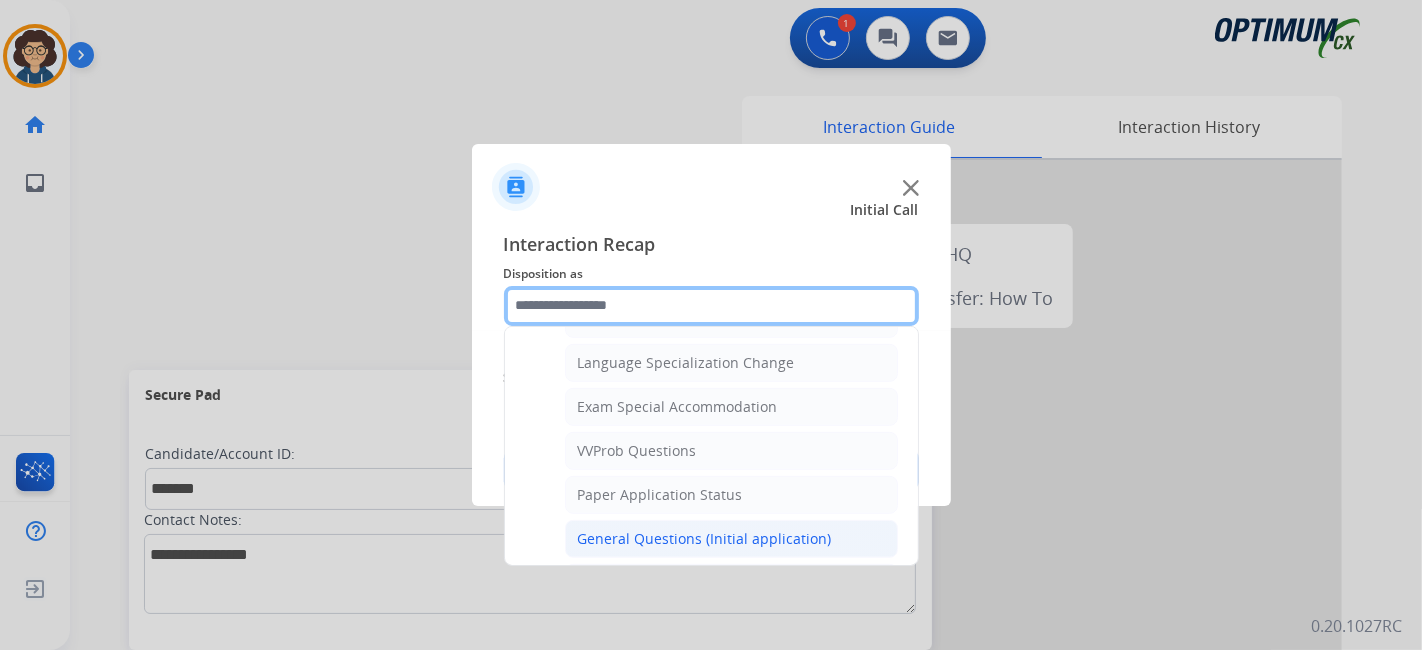 scroll, scrollTop: 994, scrollLeft: 0, axis: vertical 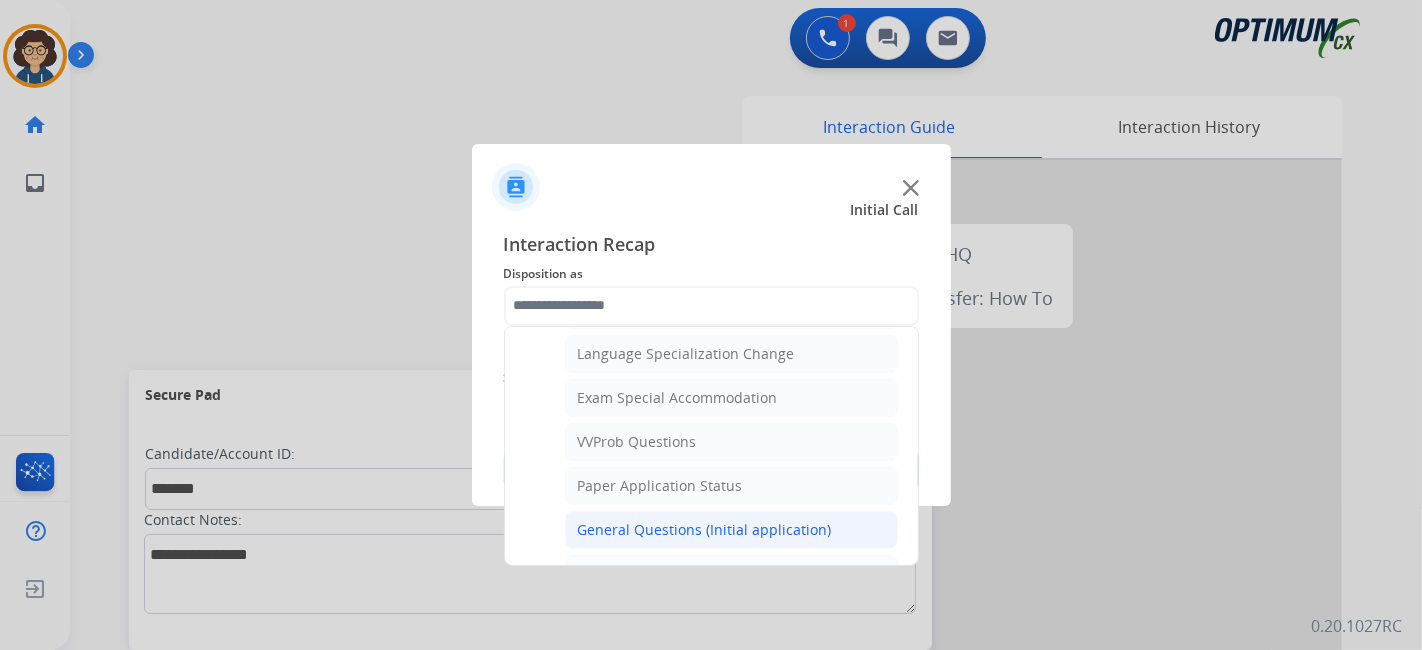 click on "General Questions (Initial application)" 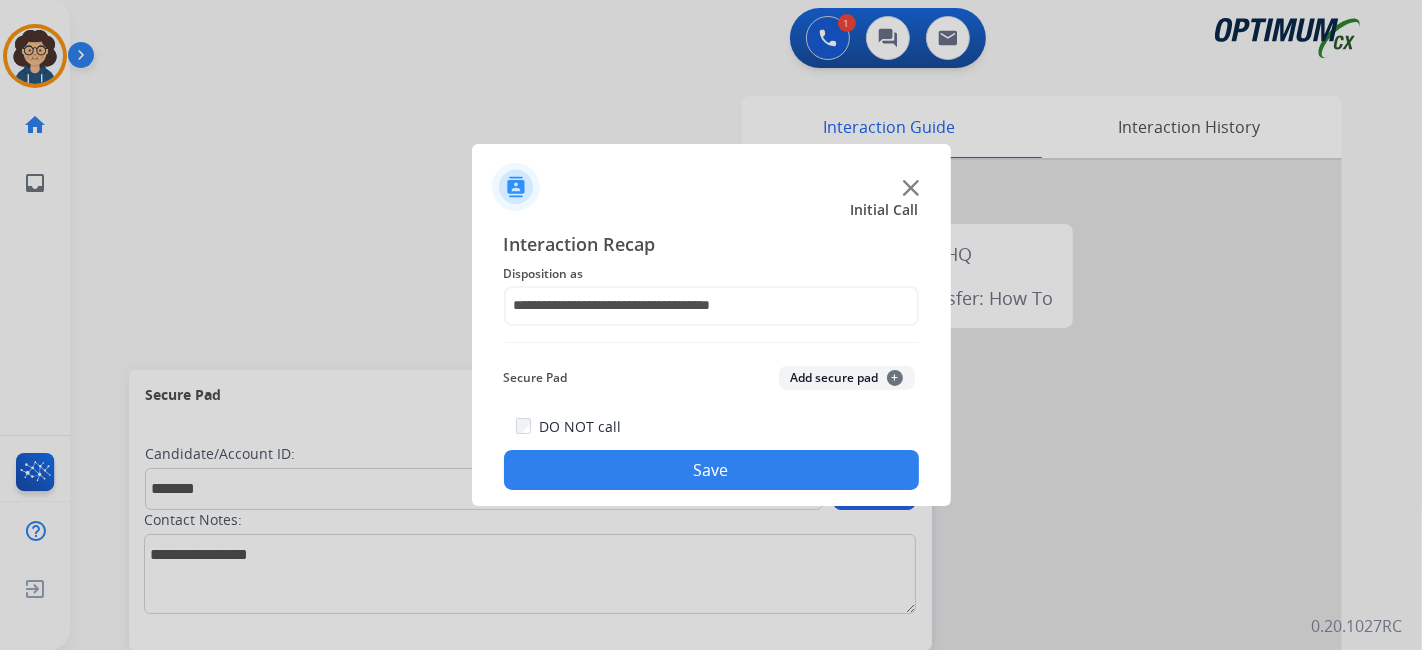 click on "Add secure pad  +" 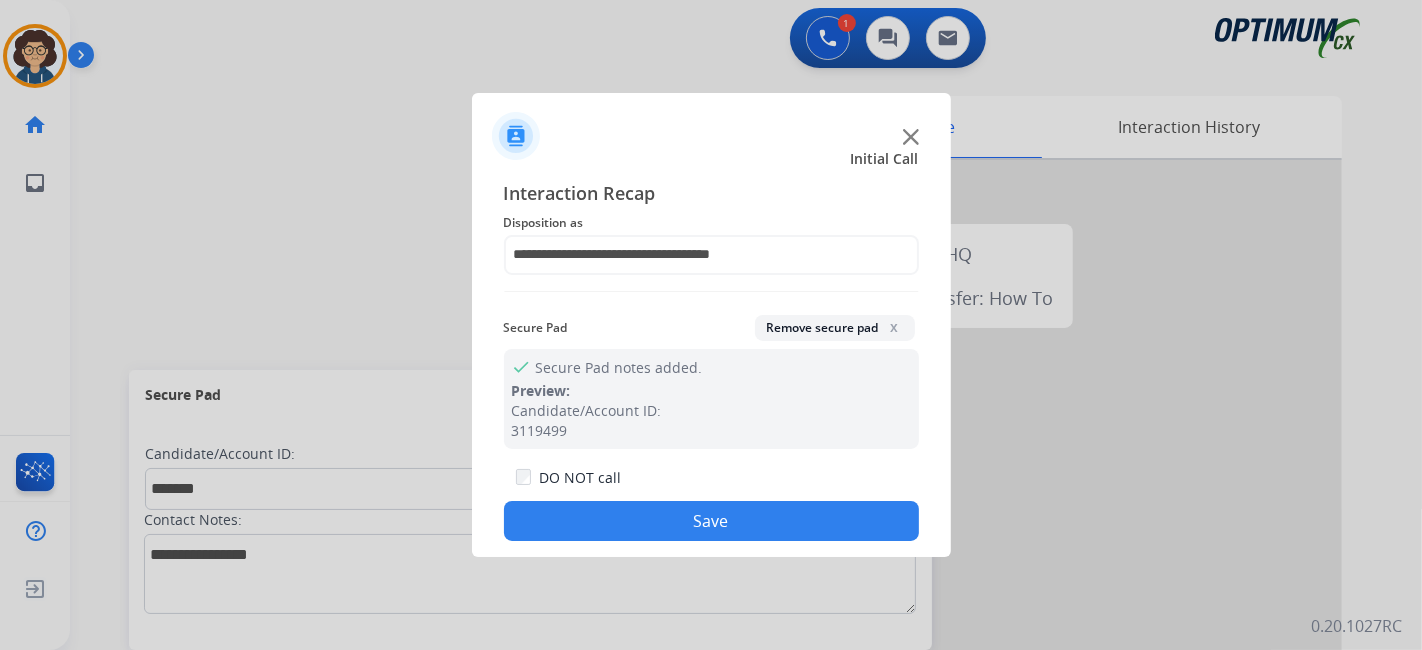 click on "Save" 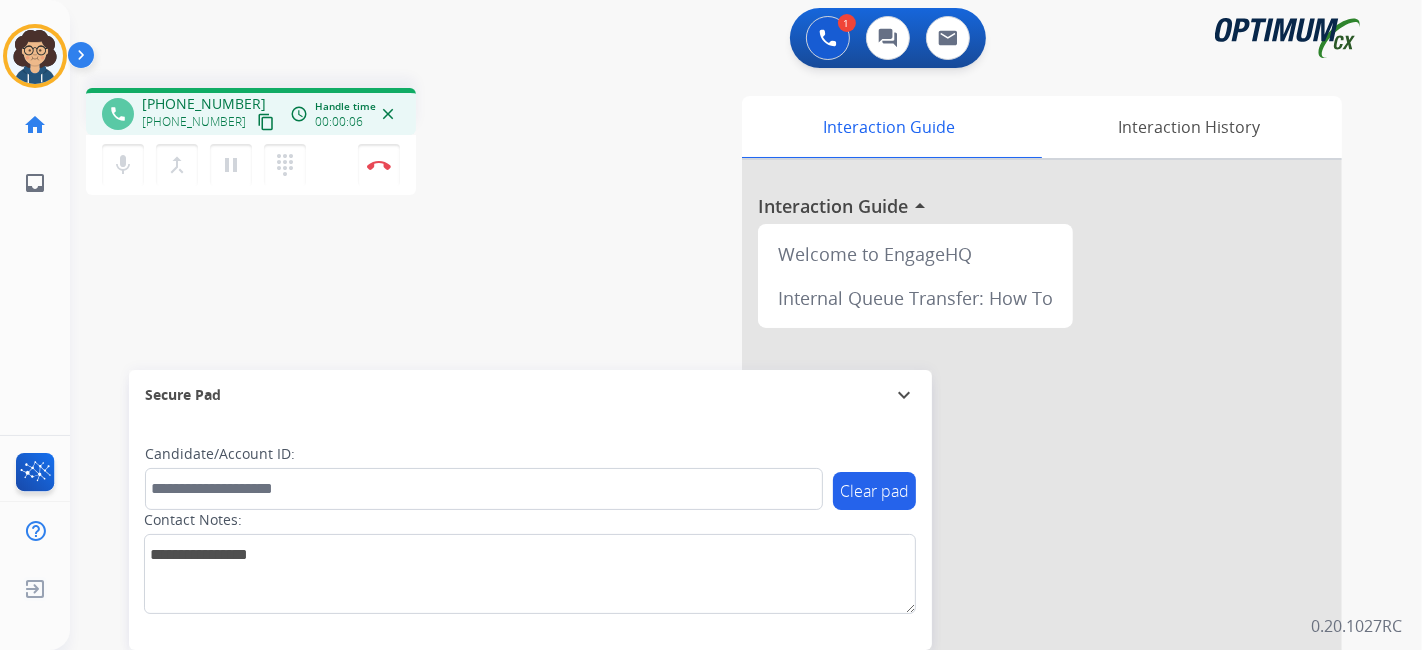 click on "content_copy" at bounding box center [266, 122] 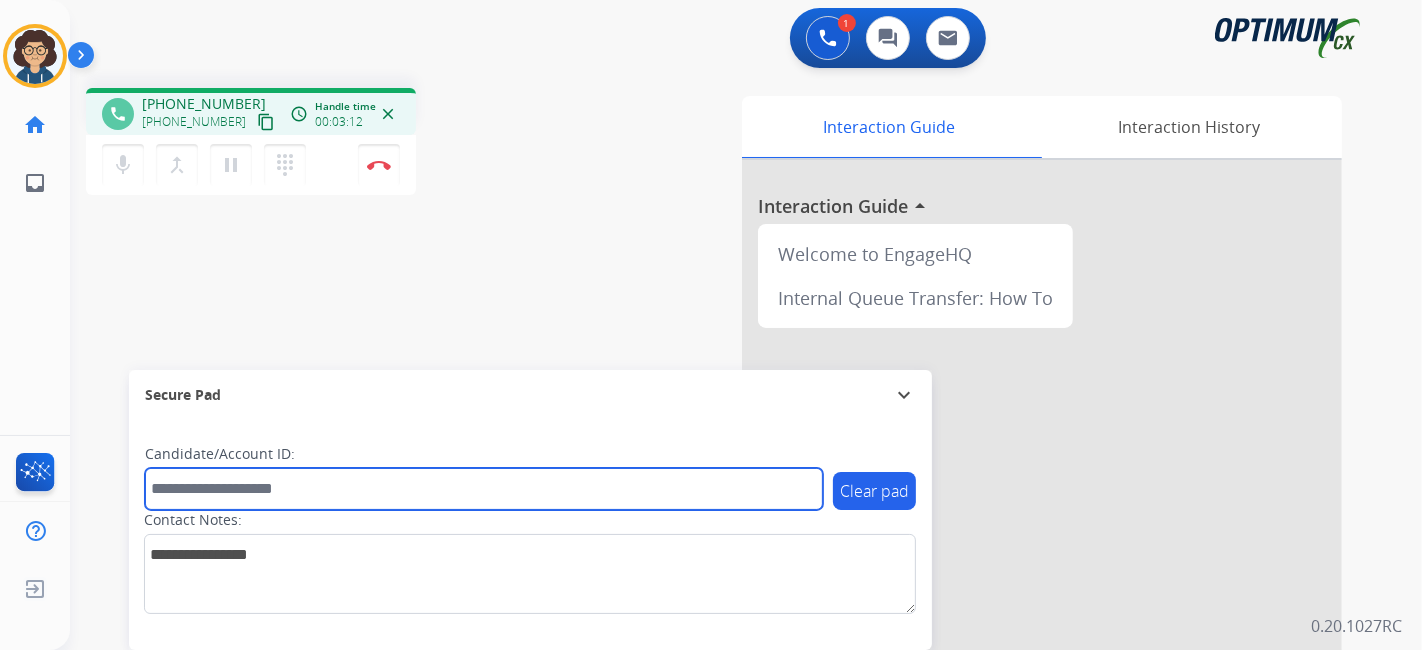 click at bounding box center [484, 489] 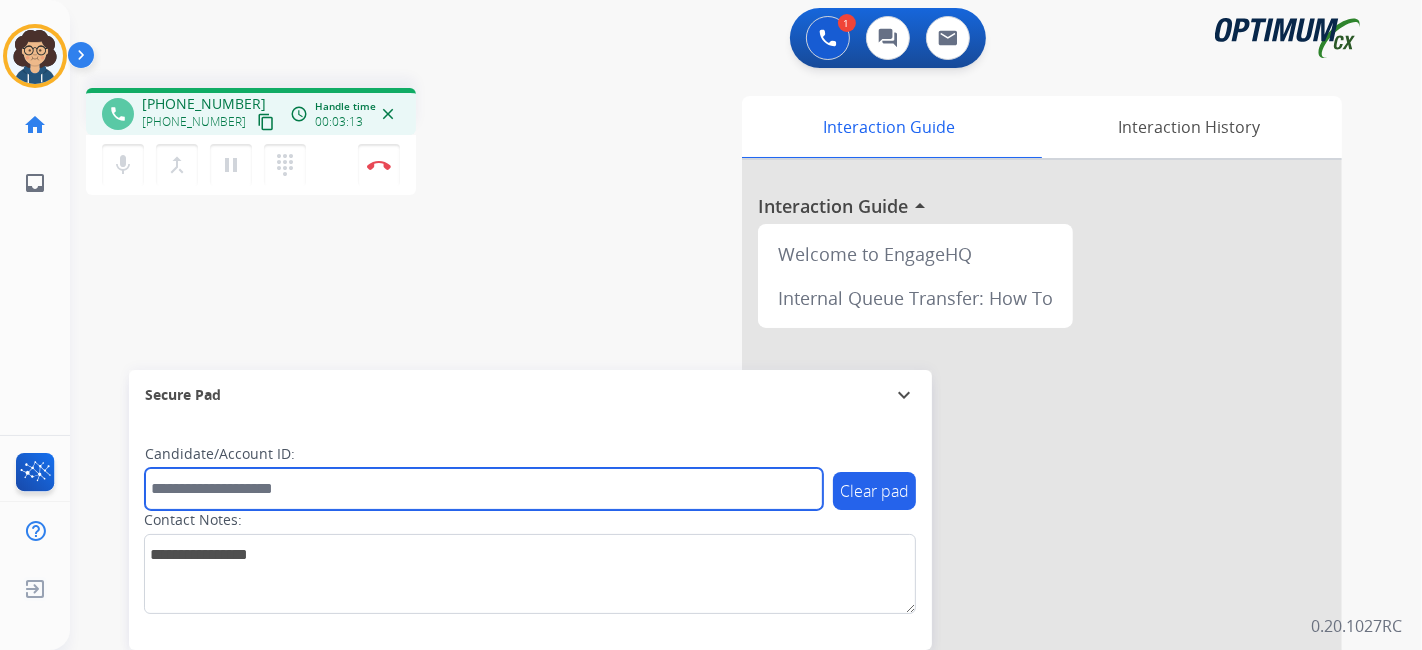 paste on "*******" 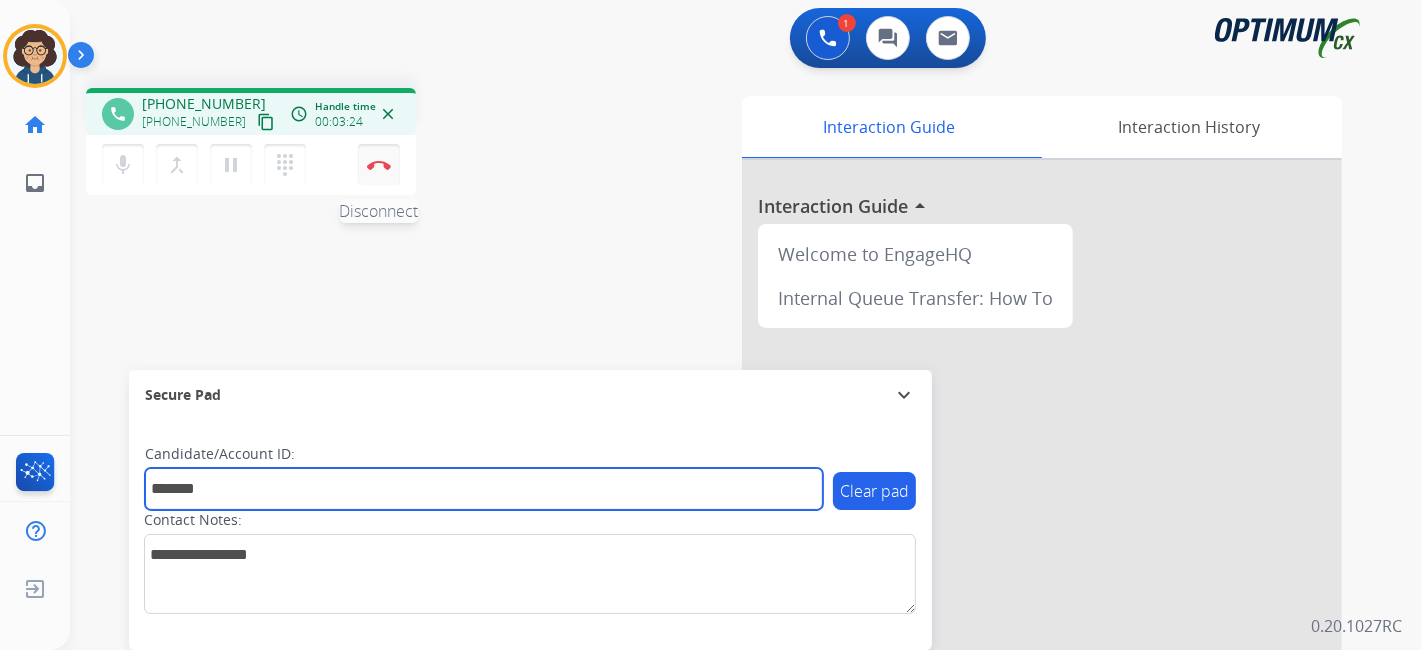 type on "*******" 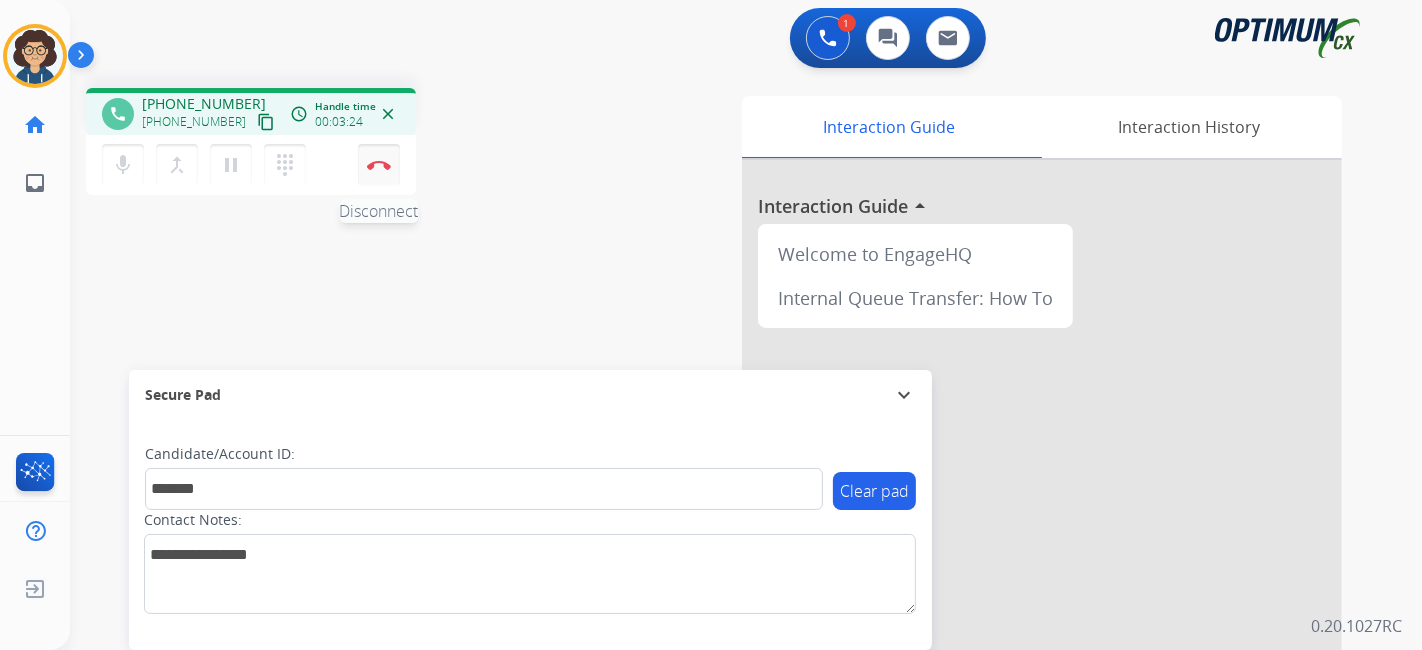 click at bounding box center (379, 165) 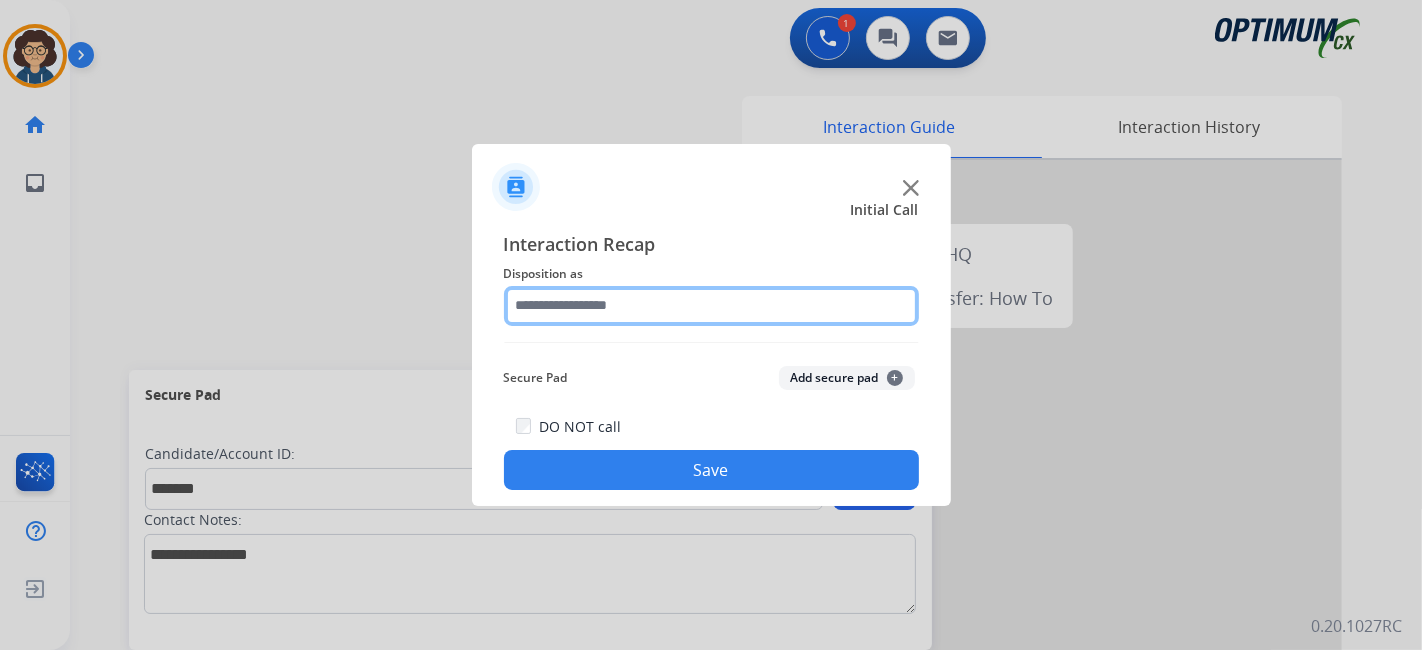 click 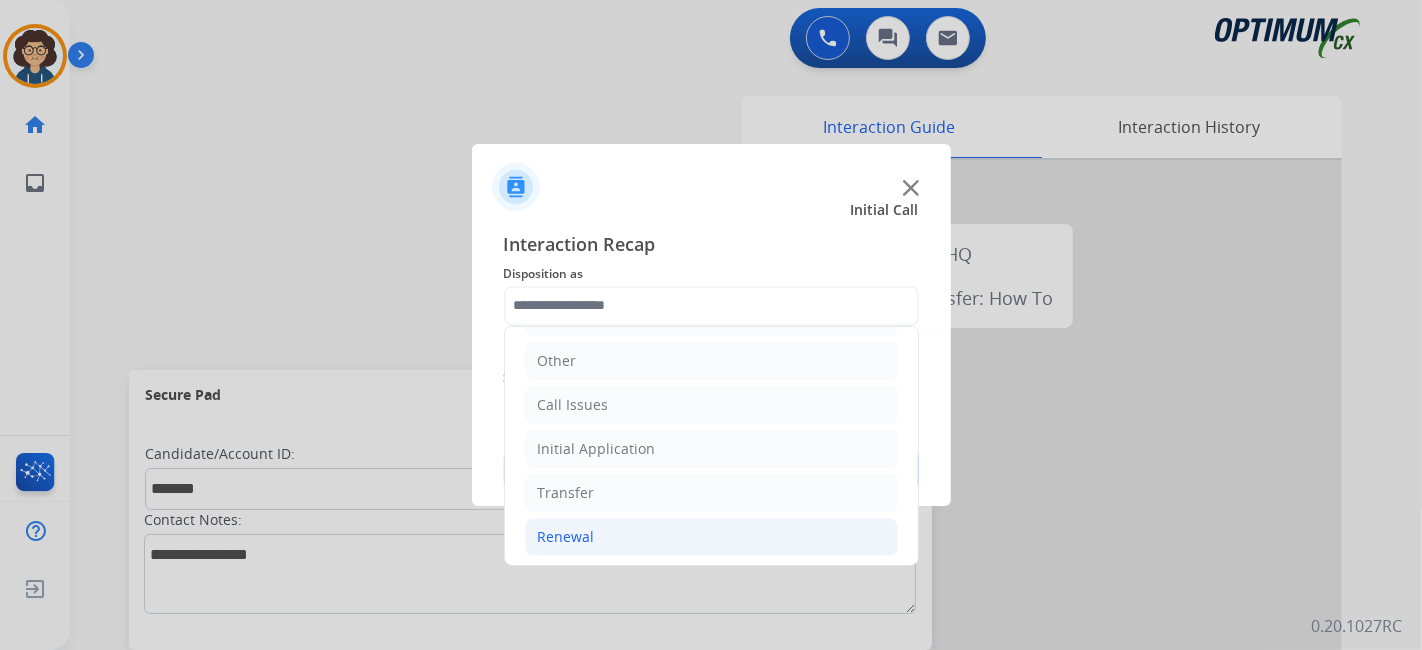 click on "Renewal" 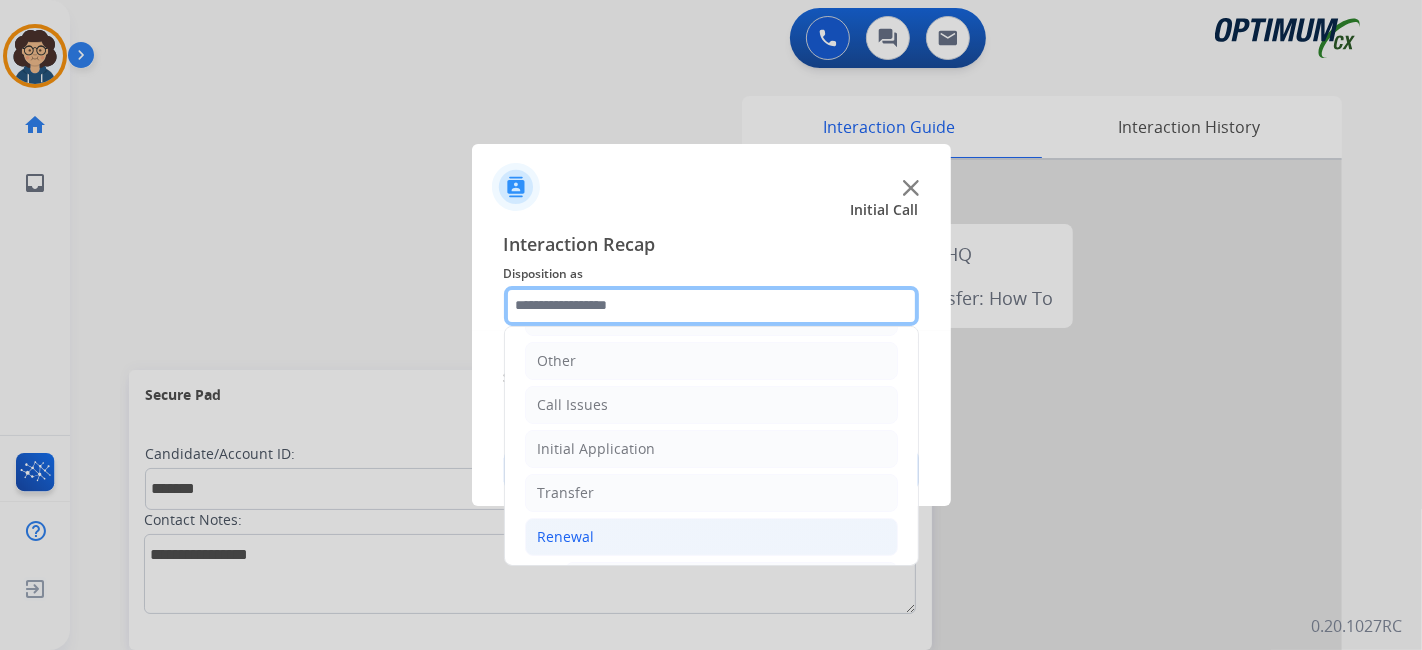 scroll, scrollTop: 760, scrollLeft: 0, axis: vertical 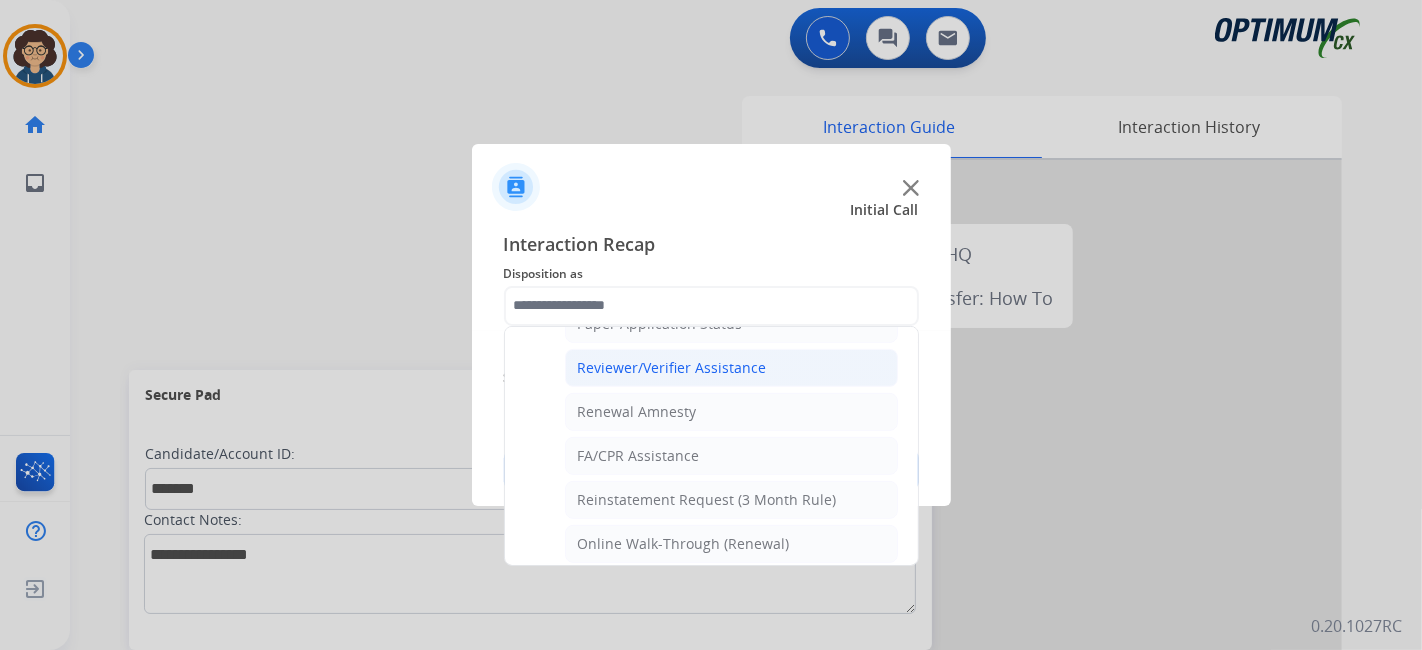 click on "Reviewer/Verifier Assistance" 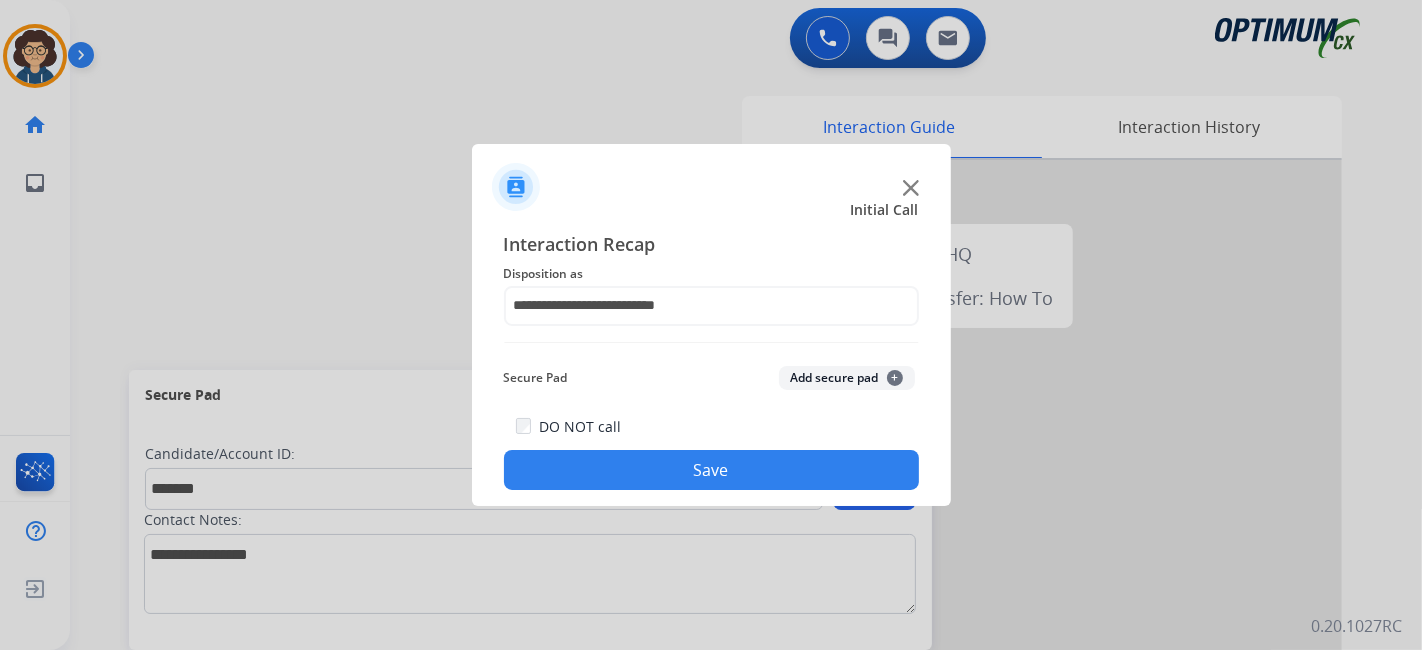click on "Add secure pad  +" 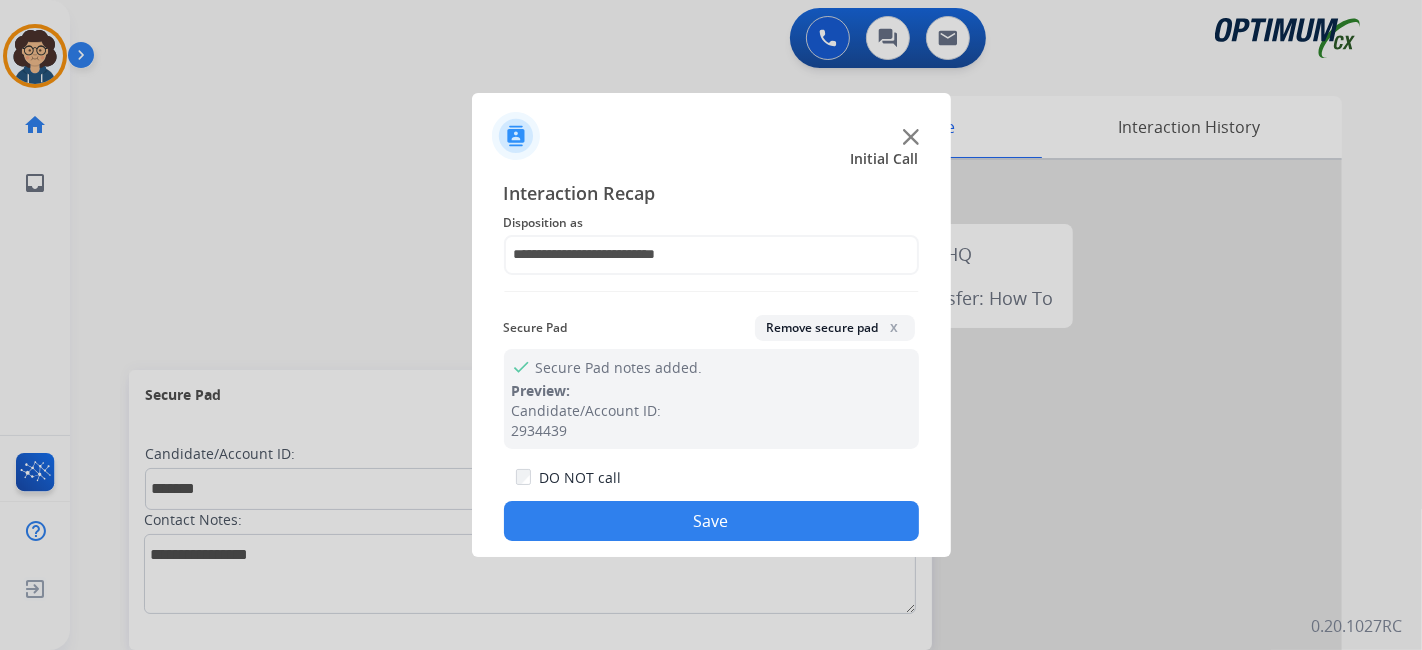 drag, startPoint x: 744, startPoint y: 512, endPoint x: 514, endPoint y: 6, distance: 555.8201 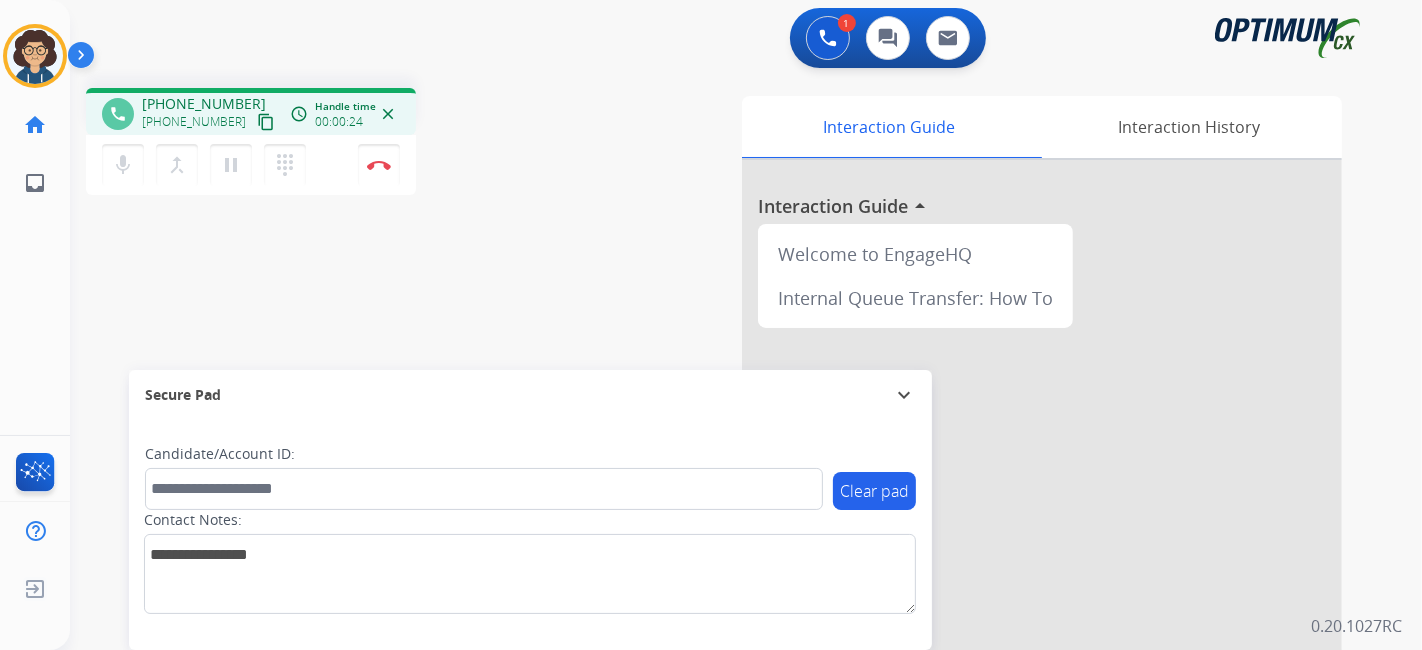 click on "content_copy" at bounding box center [266, 122] 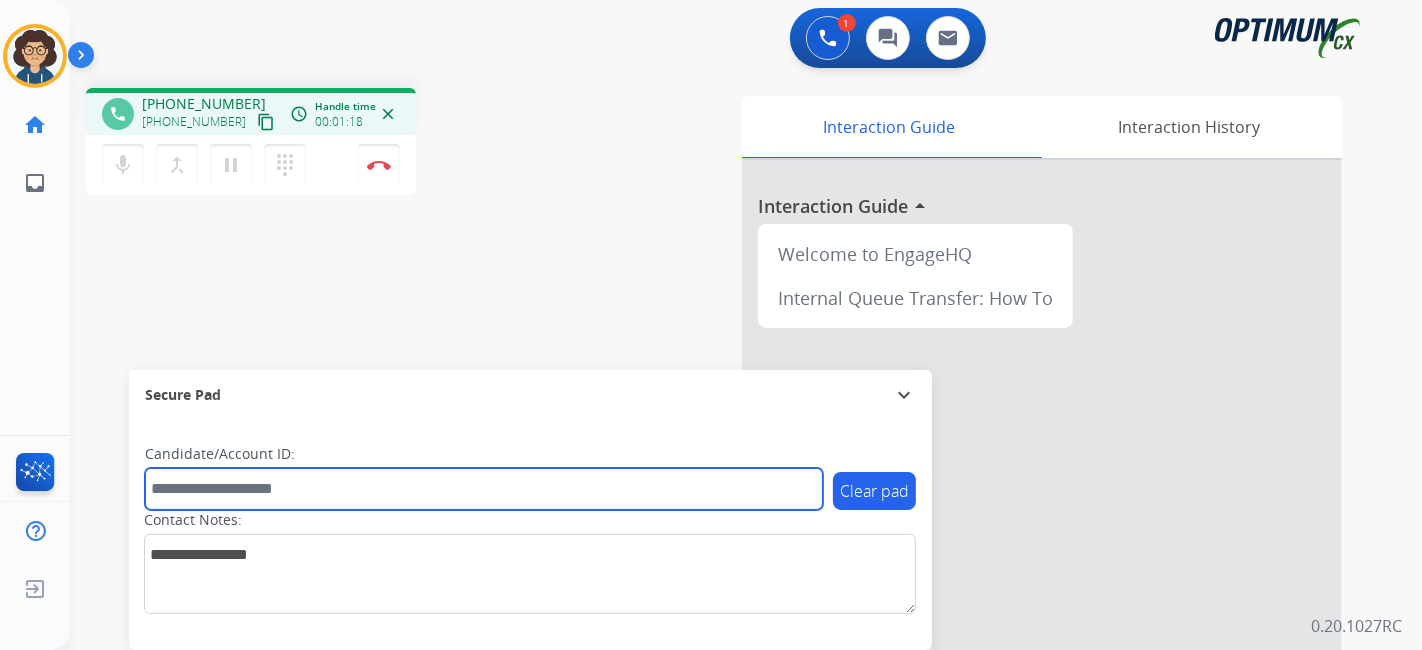 click at bounding box center [484, 489] 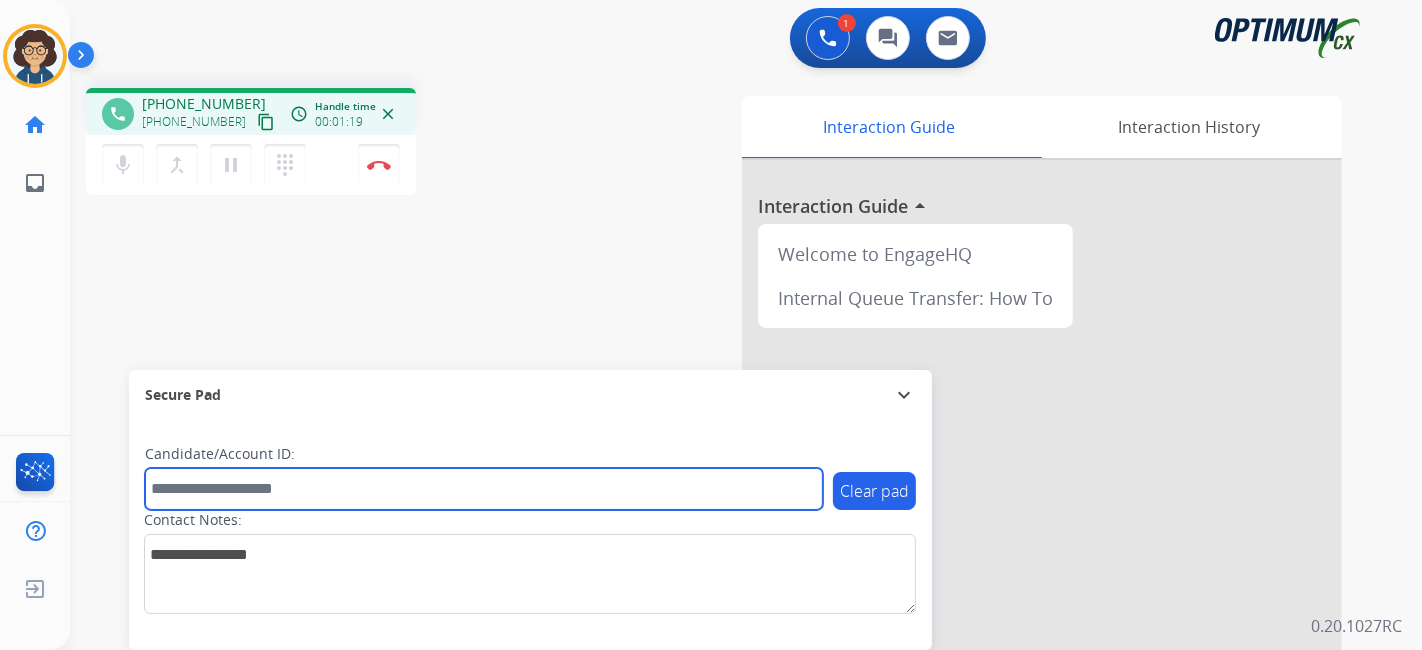 paste on "*******" 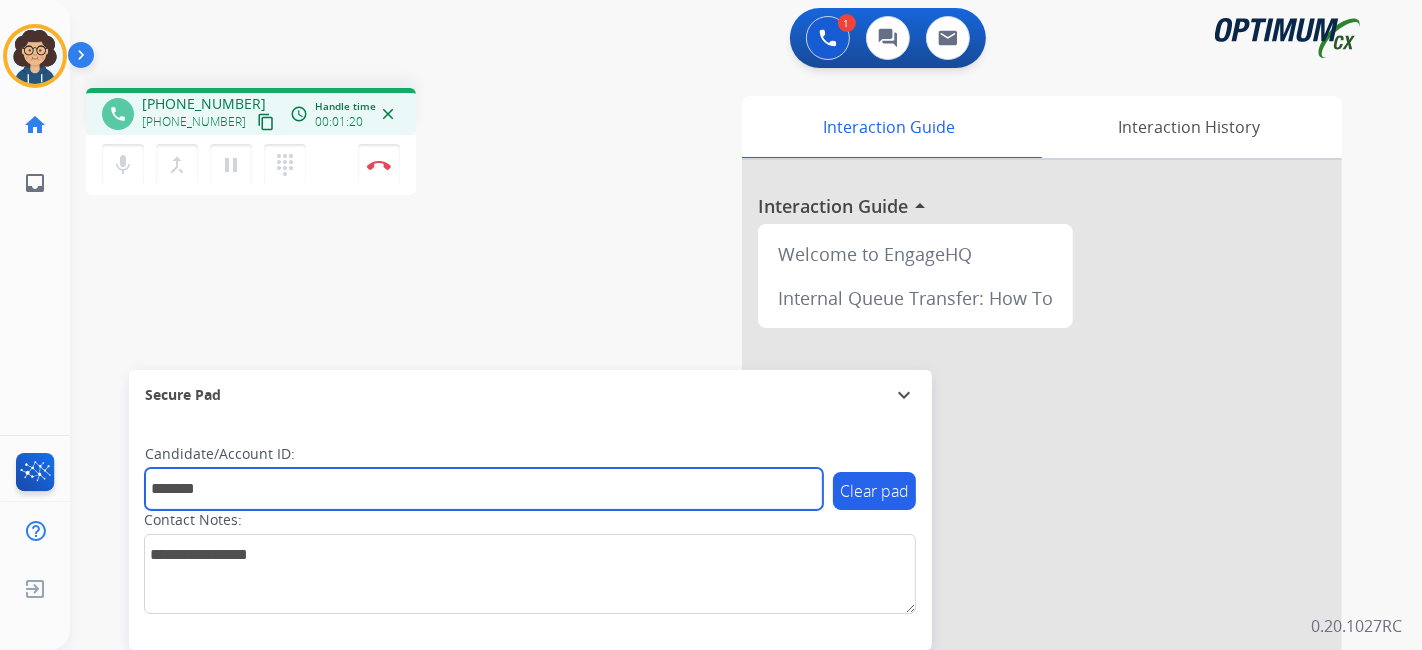 type on "*******" 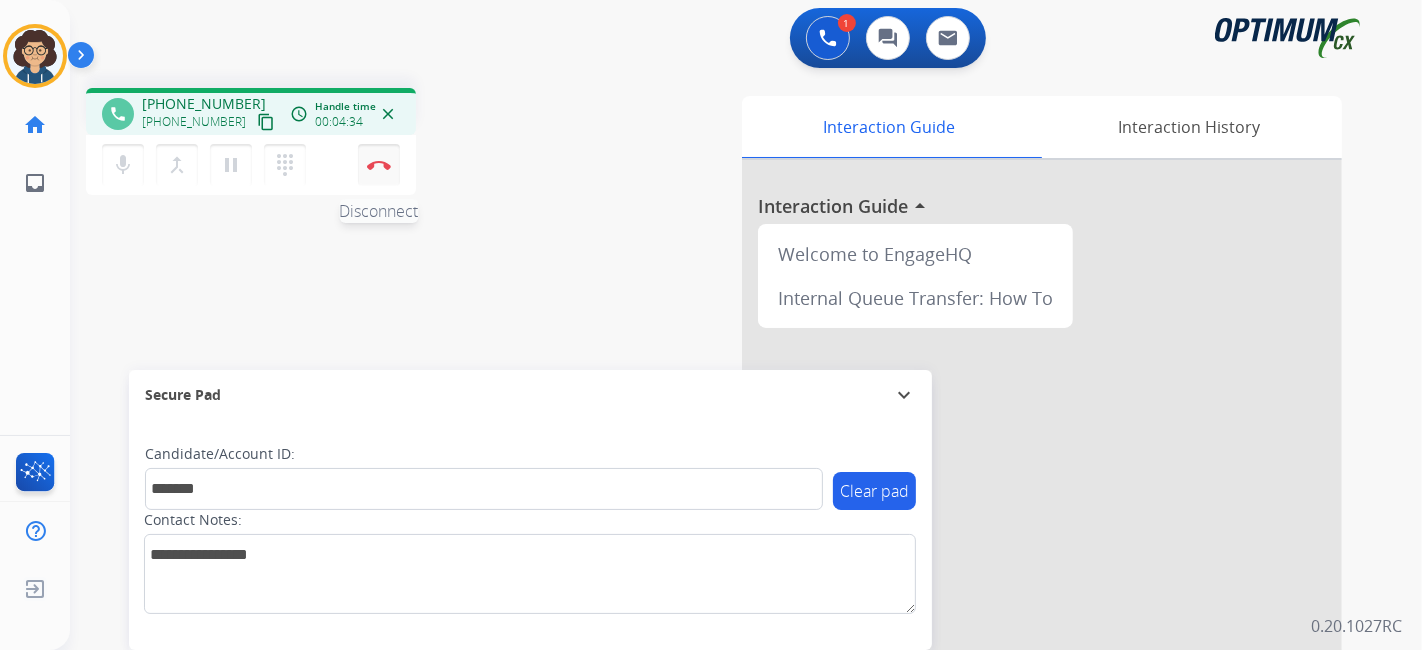 click at bounding box center [379, 165] 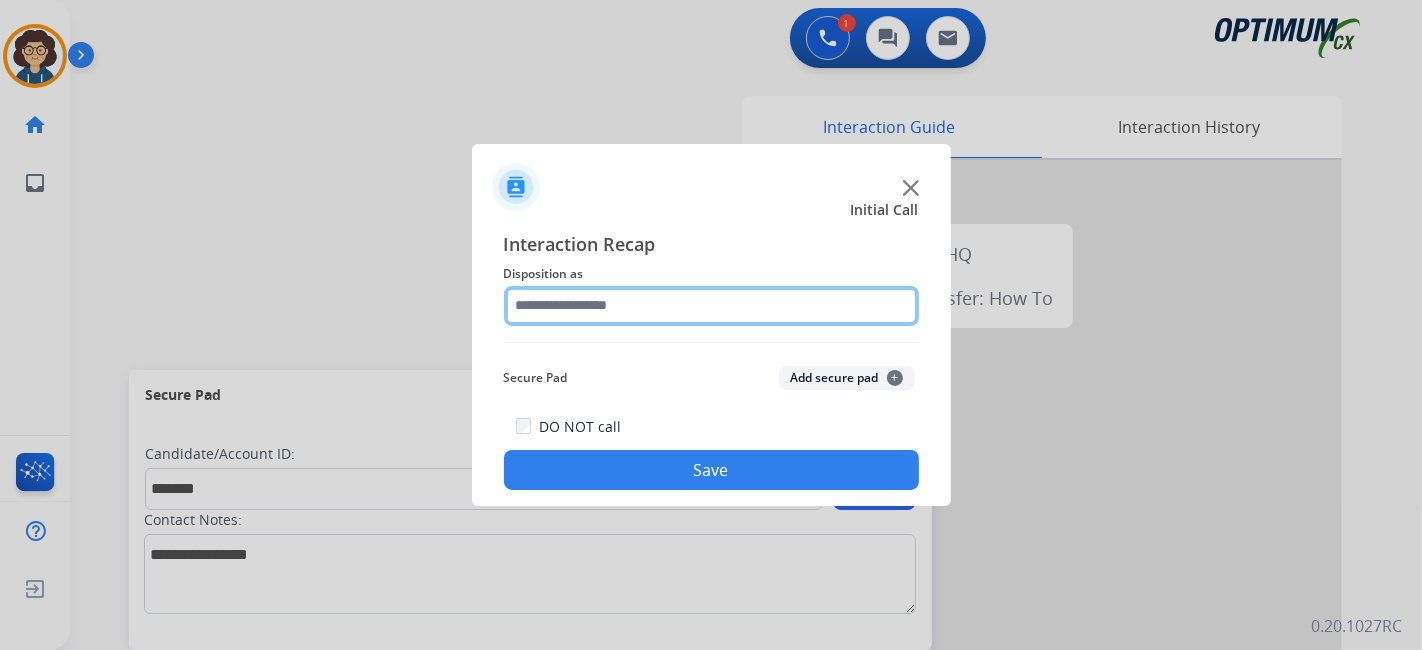 click 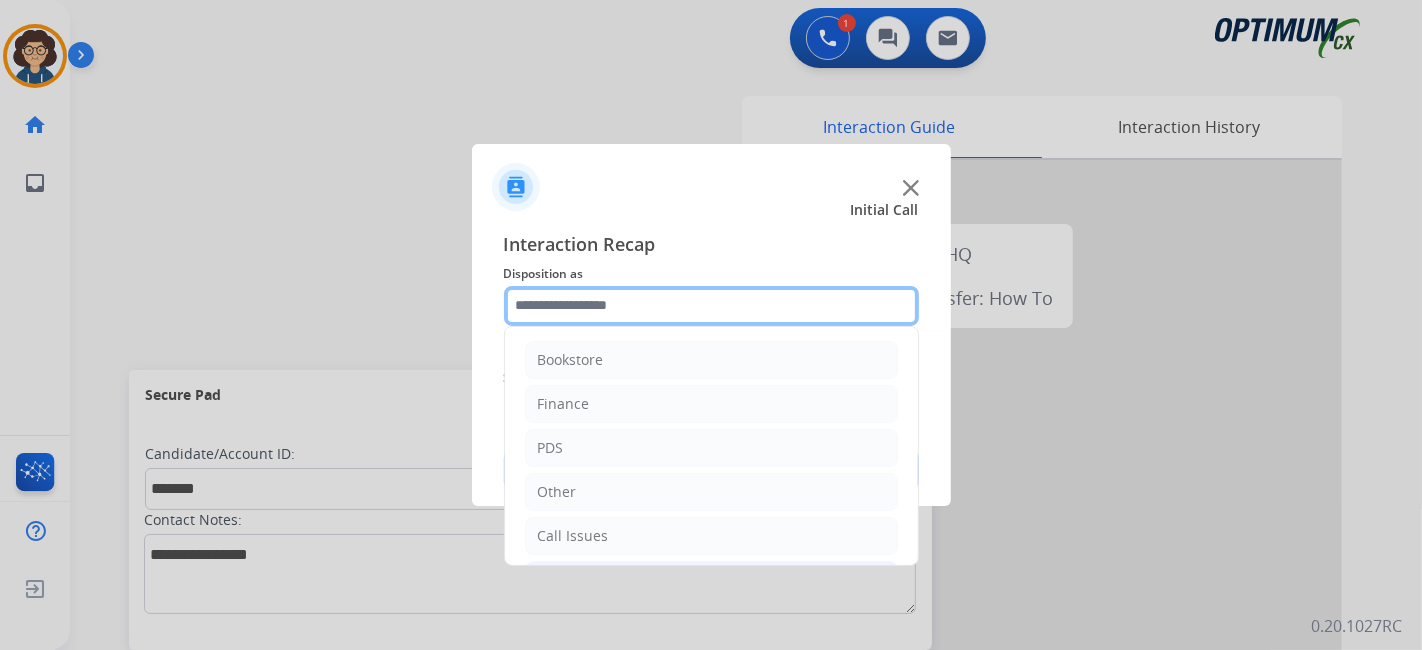 scroll, scrollTop: 131, scrollLeft: 0, axis: vertical 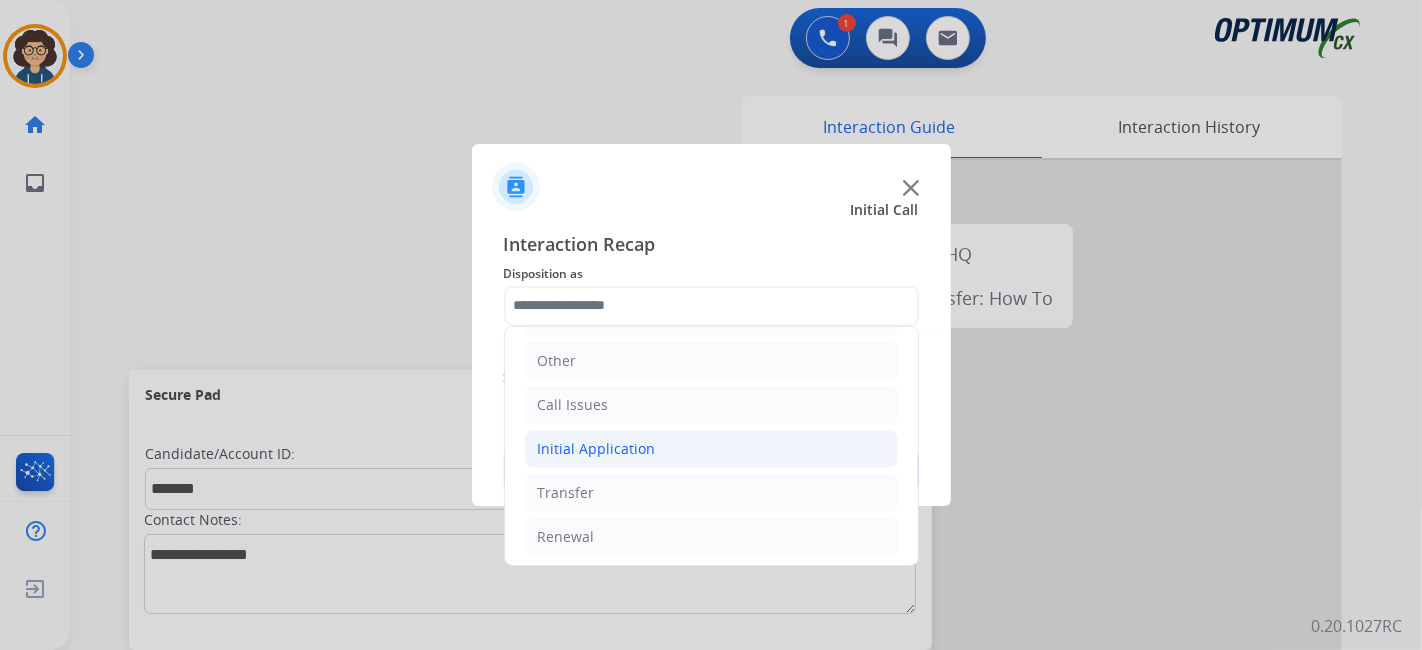 click on "Initial Application" 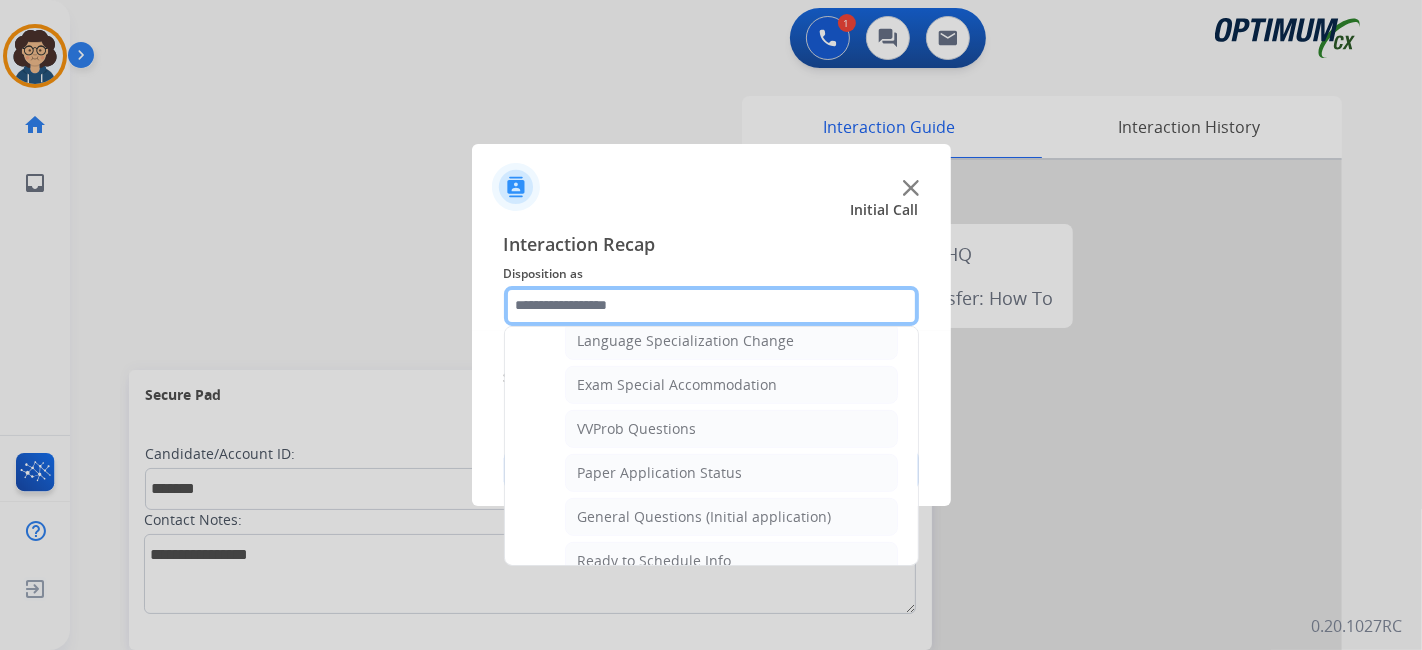 scroll, scrollTop: 1025, scrollLeft: 0, axis: vertical 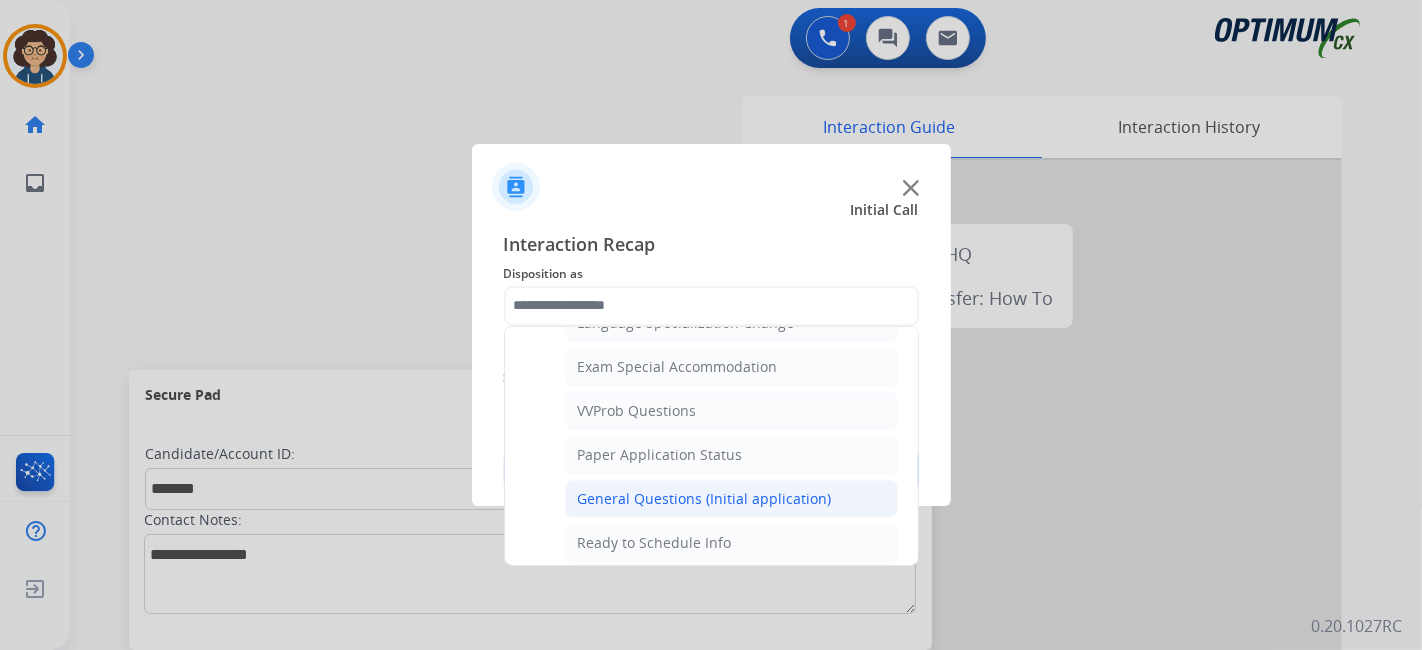 click on "General Questions (Initial application)" 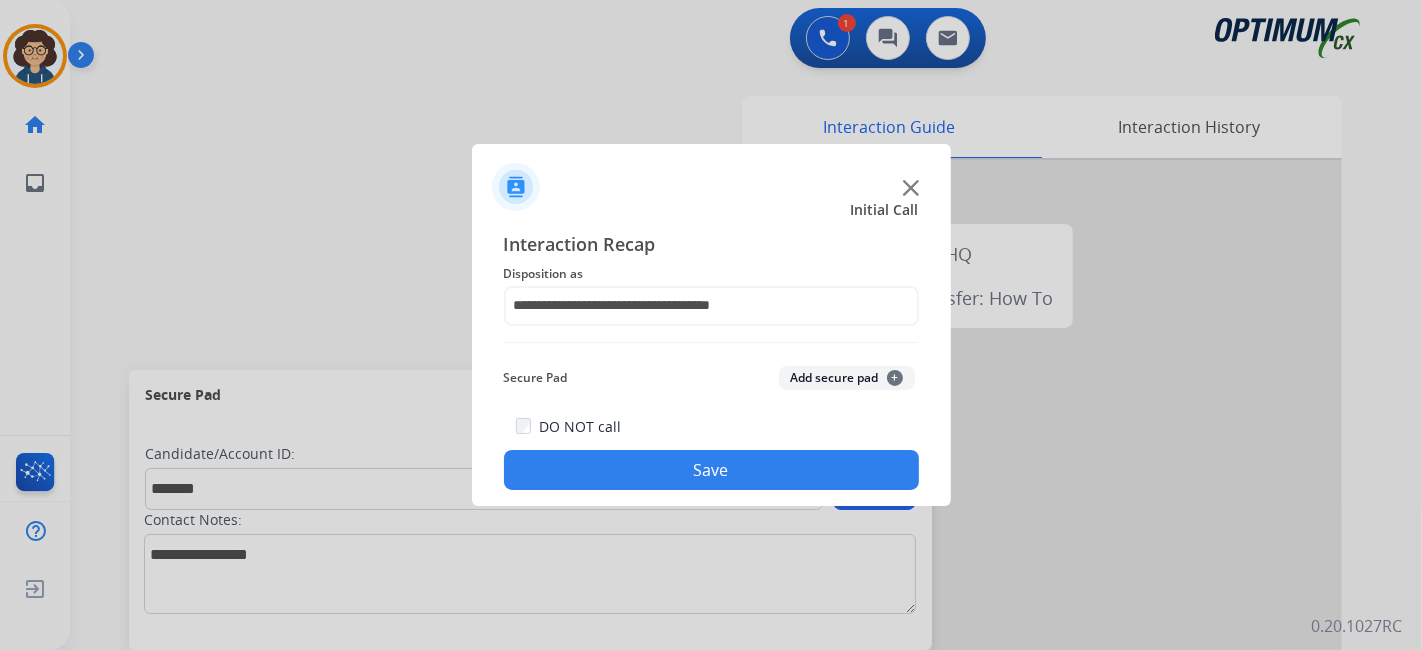 click on "Add secure pad  +" 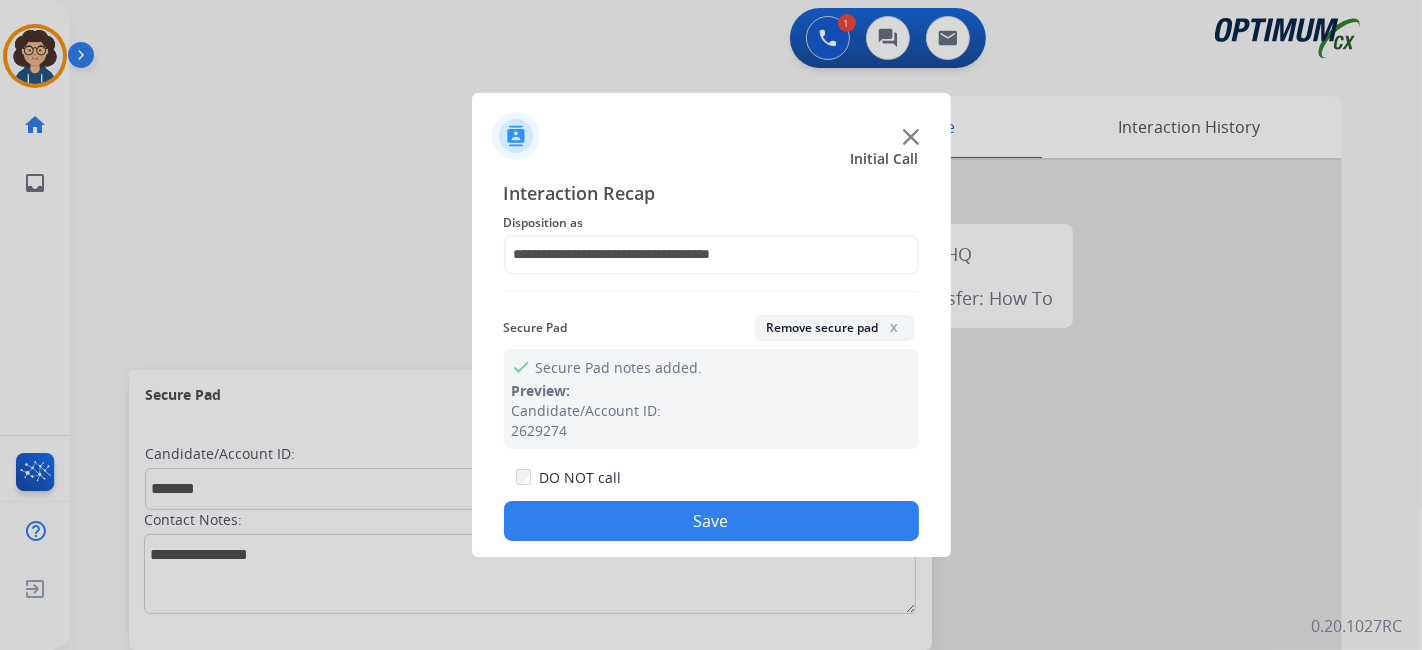 click on "Save" 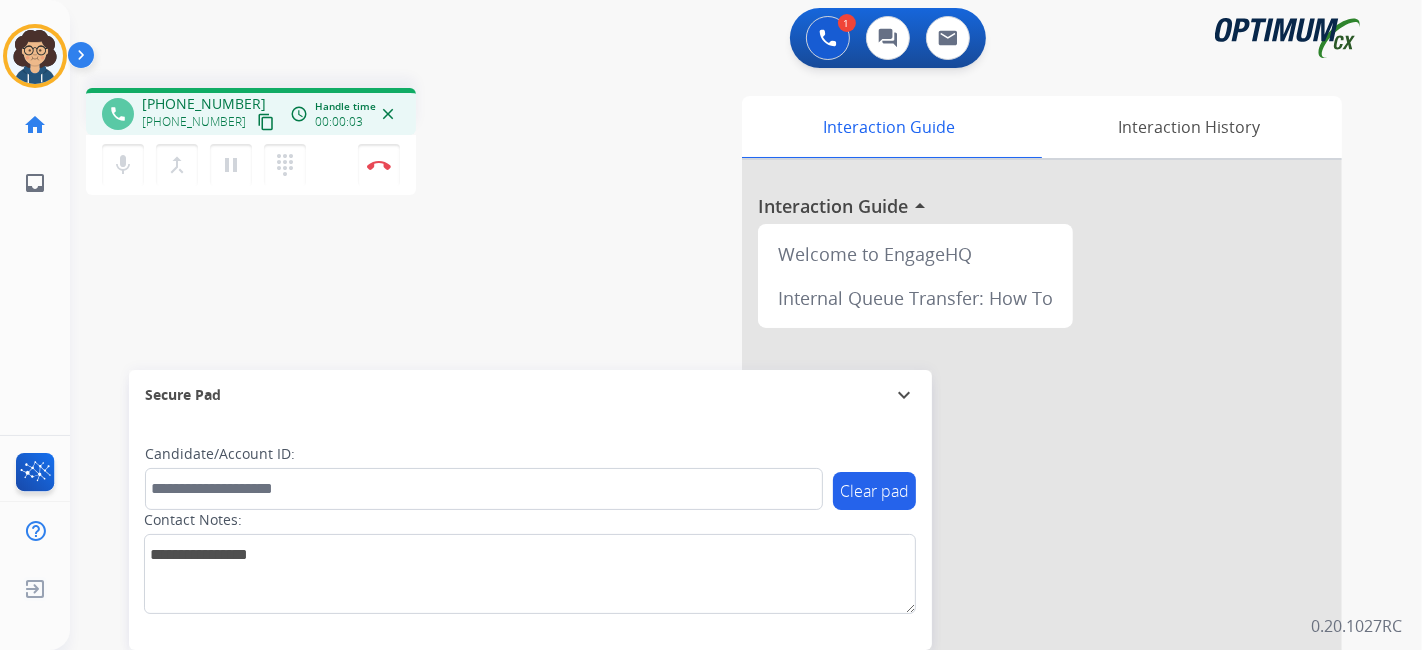 click on "content_copy" at bounding box center (266, 122) 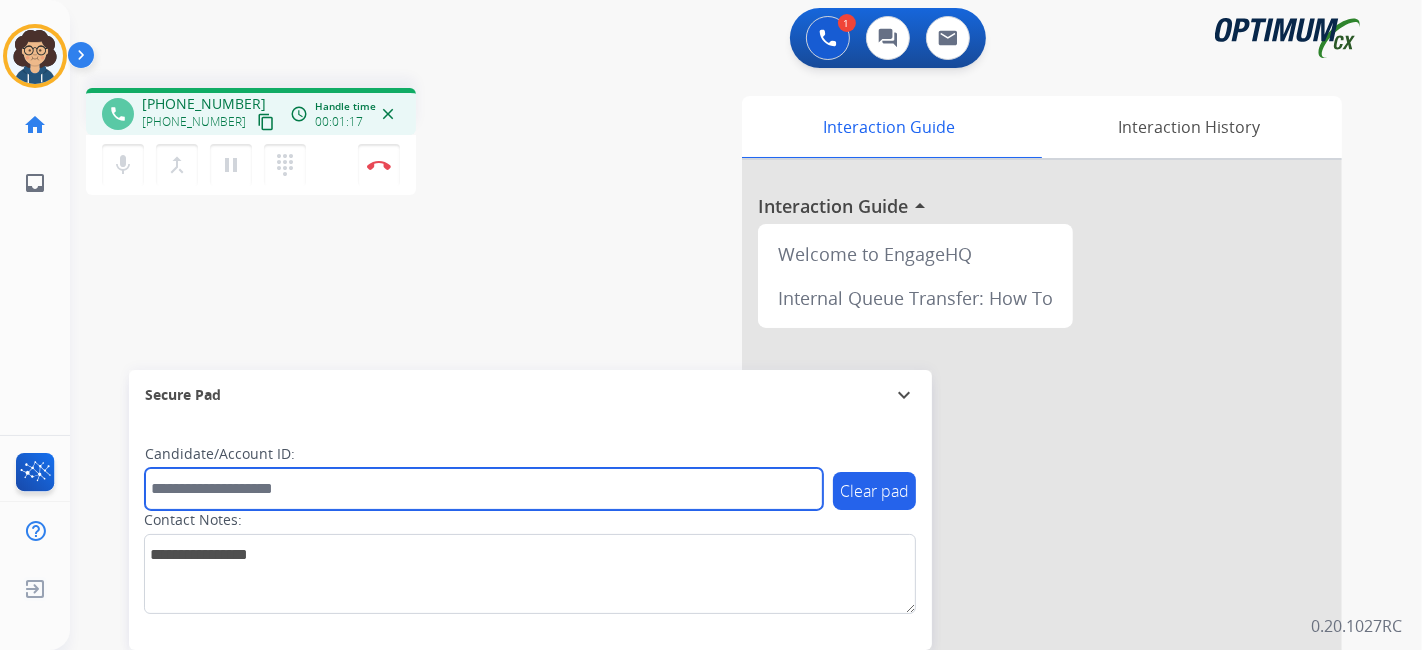 click at bounding box center [484, 489] 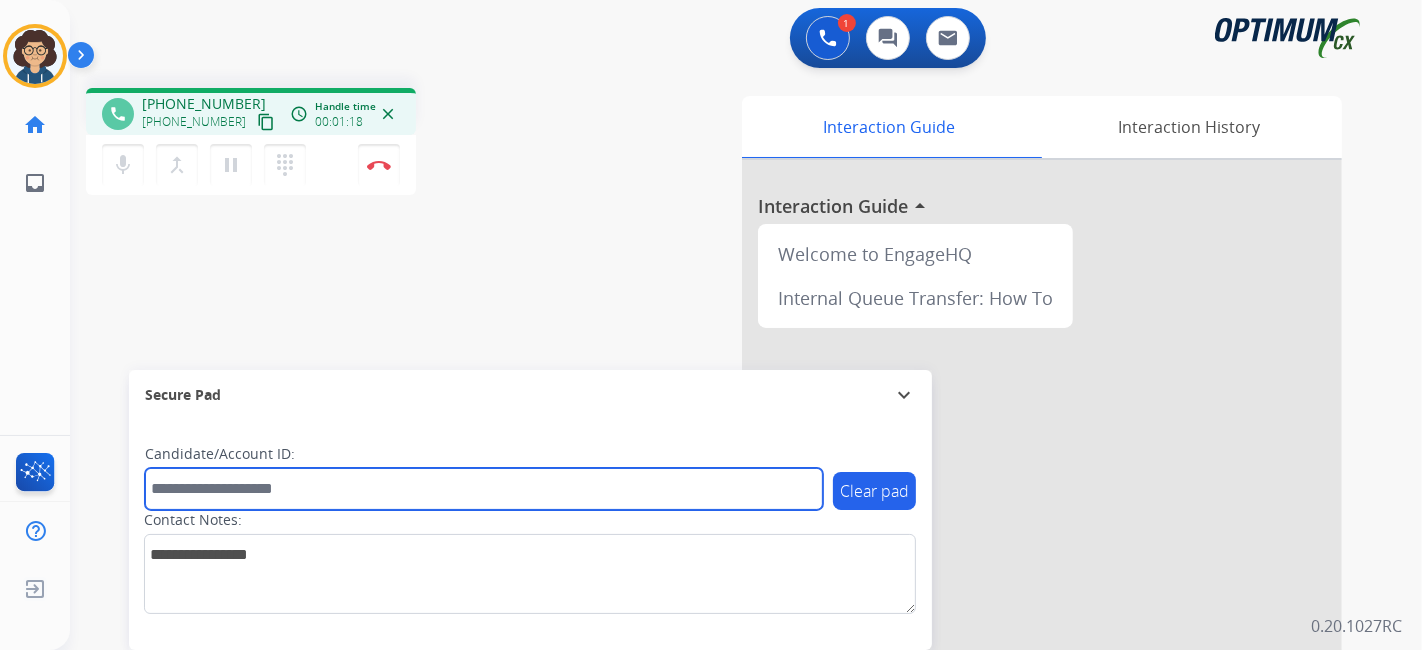 paste on "*******" 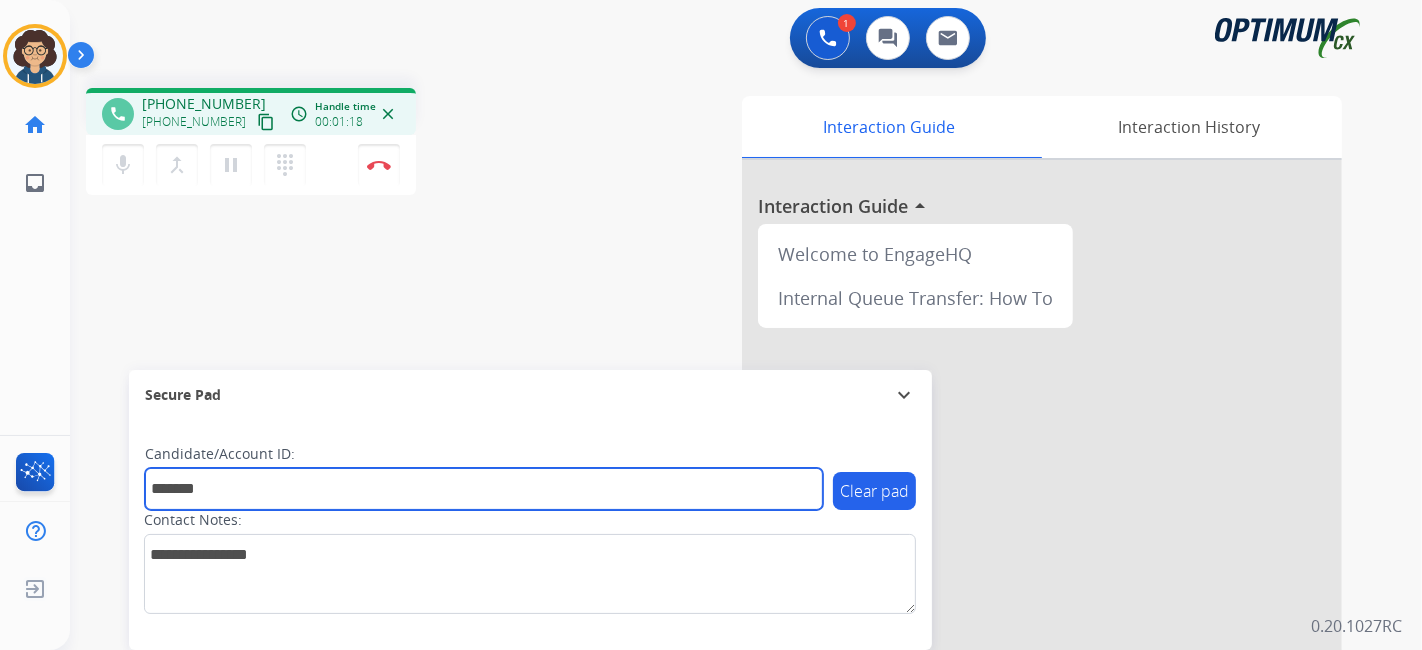 type on "*******" 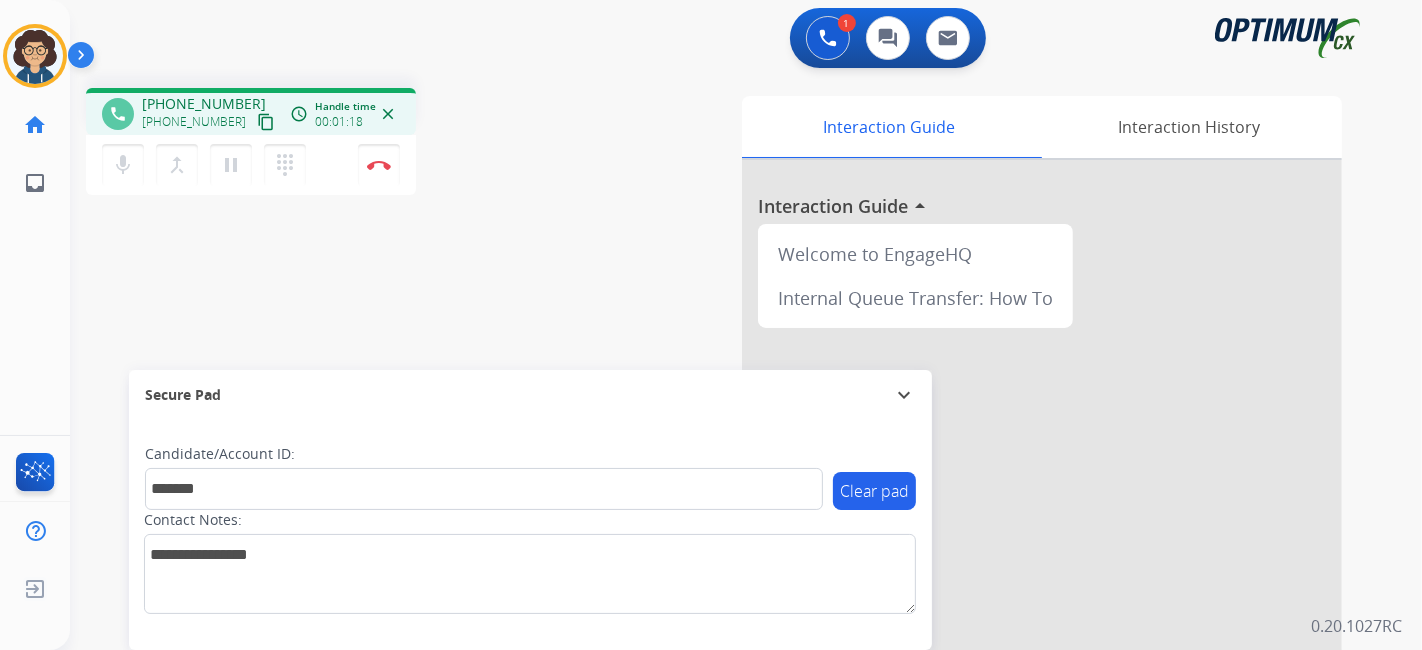 click on "phone [PHONE_NUMBER] [PHONE_NUMBER] content_copy access_time Call metrics Queue   00:14 Hold   00:00 Talk   01:16 Total   01:29 Handle time 00:01:18 close mic Mute merge_type Bridge pause Hold dialpad Dialpad Disconnect swap_horiz Break voice bridge close_fullscreen Connect 3-Way Call merge_type Separate 3-Way Call  Interaction Guide   Interaction History  Interaction Guide arrow_drop_up  Welcome to EngageHQ   Internal Queue Transfer: How To  Secure Pad expand_more Clear pad Candidate/Account ID: ******* Contact Notes:" at bounding box center (722, 489) 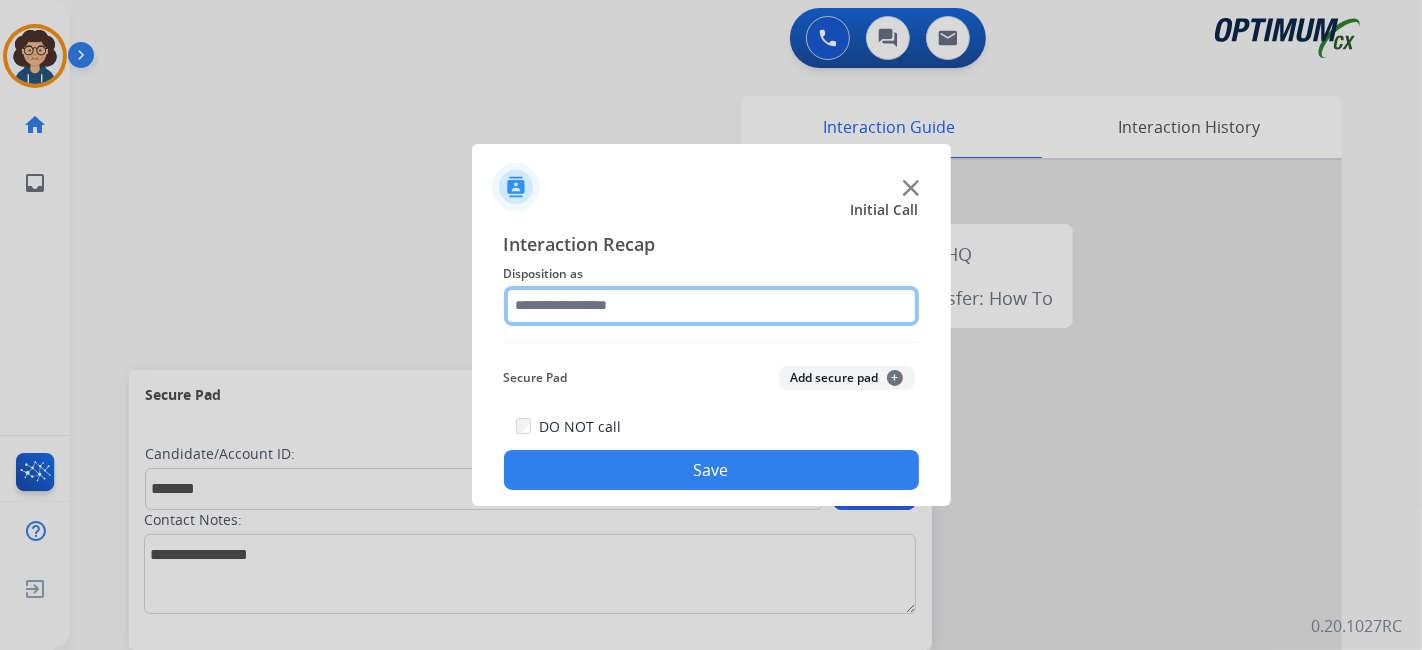 click 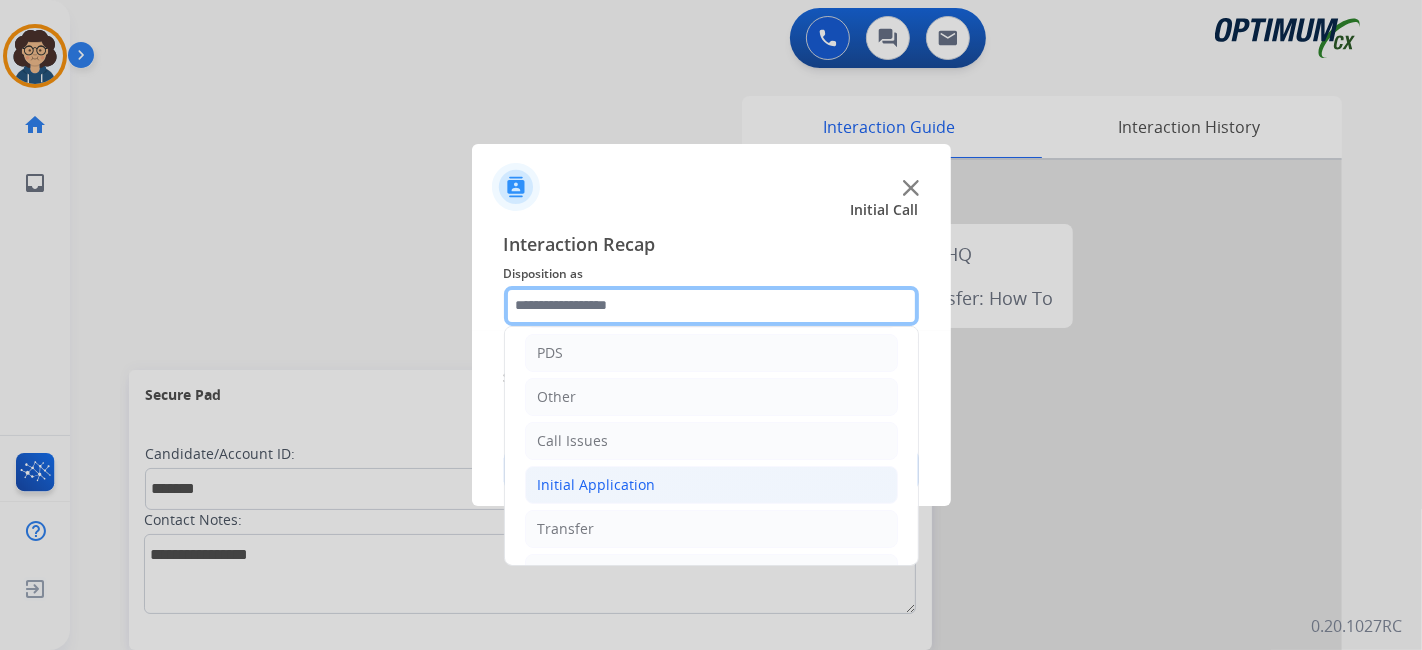 scroll, scrollTop: 131, scrollLeft: 0, axis: vertical 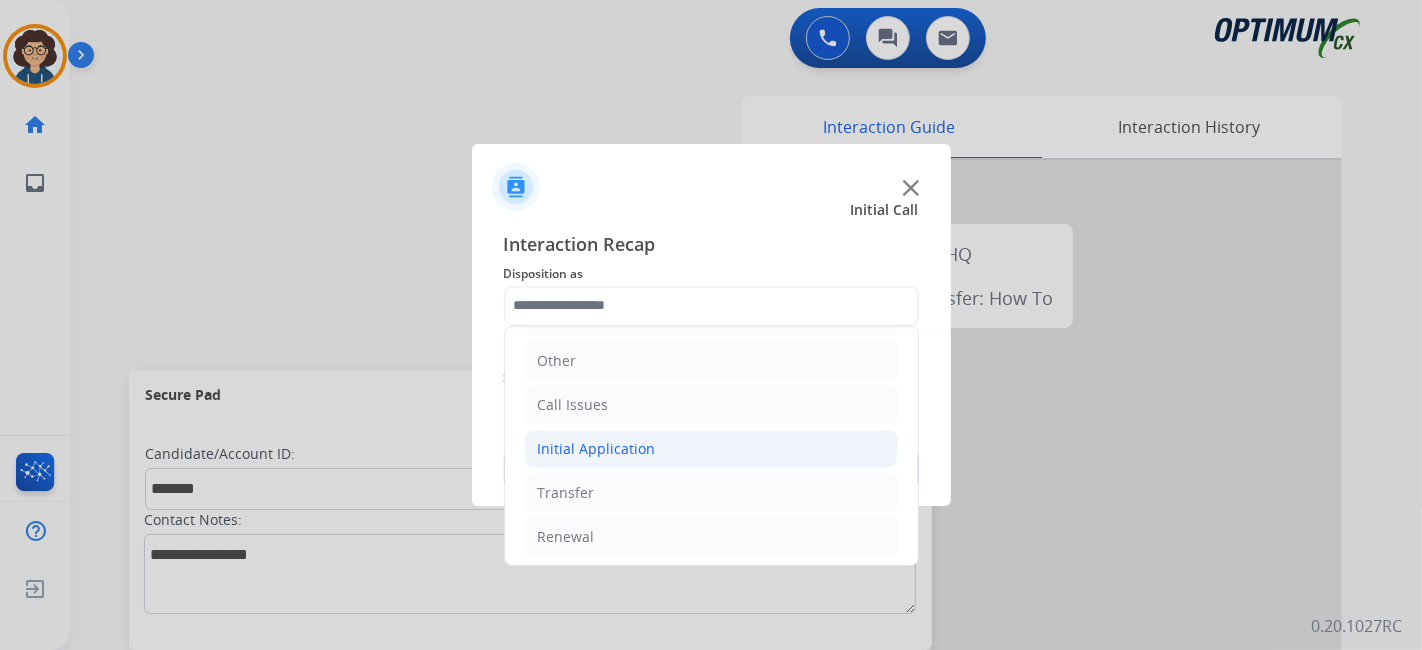 click on "Initial Application" 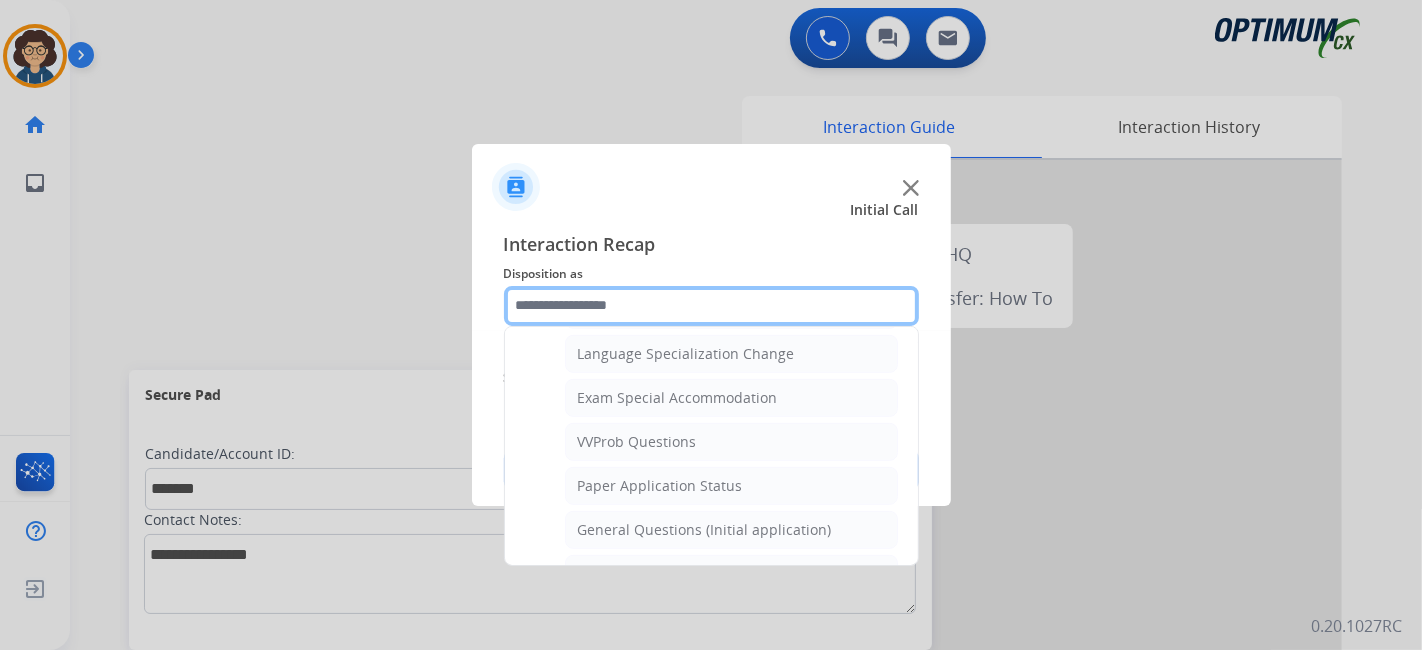 scroll, scrollTop: 1007, scrollLeft: 0, axis: vertical 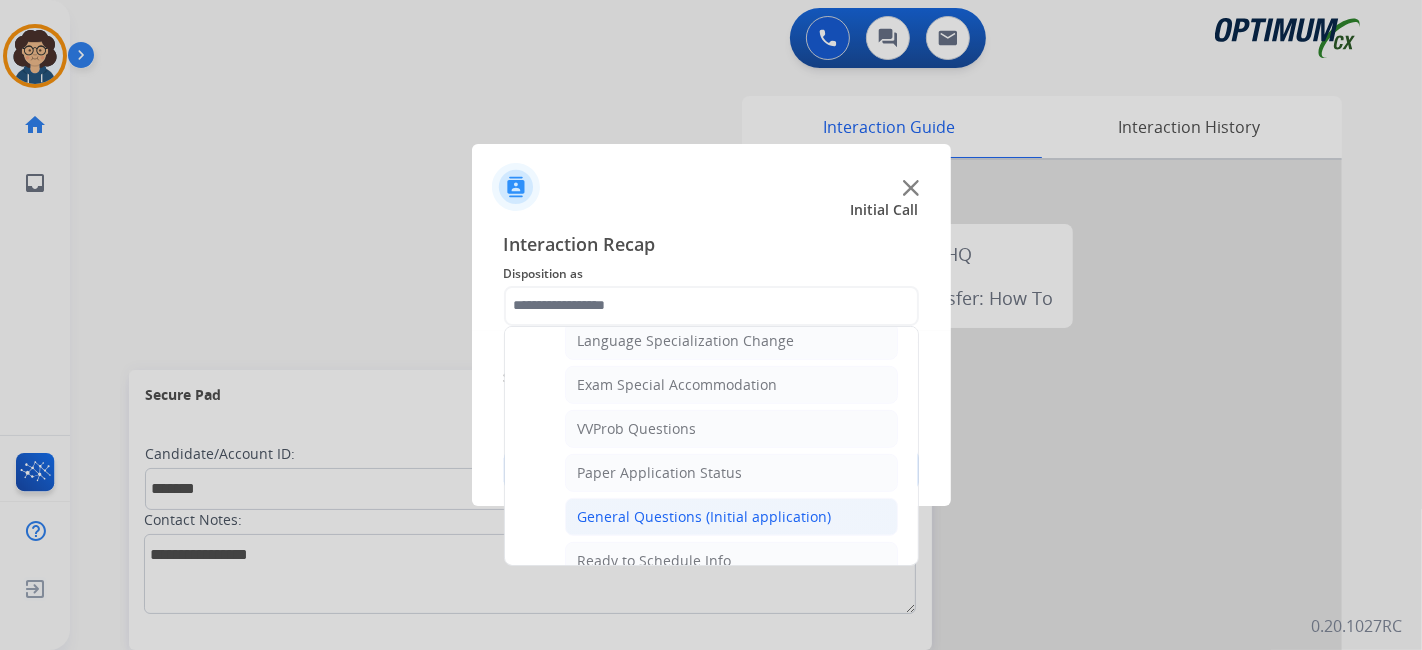 click on "General Questions (Initial application)" 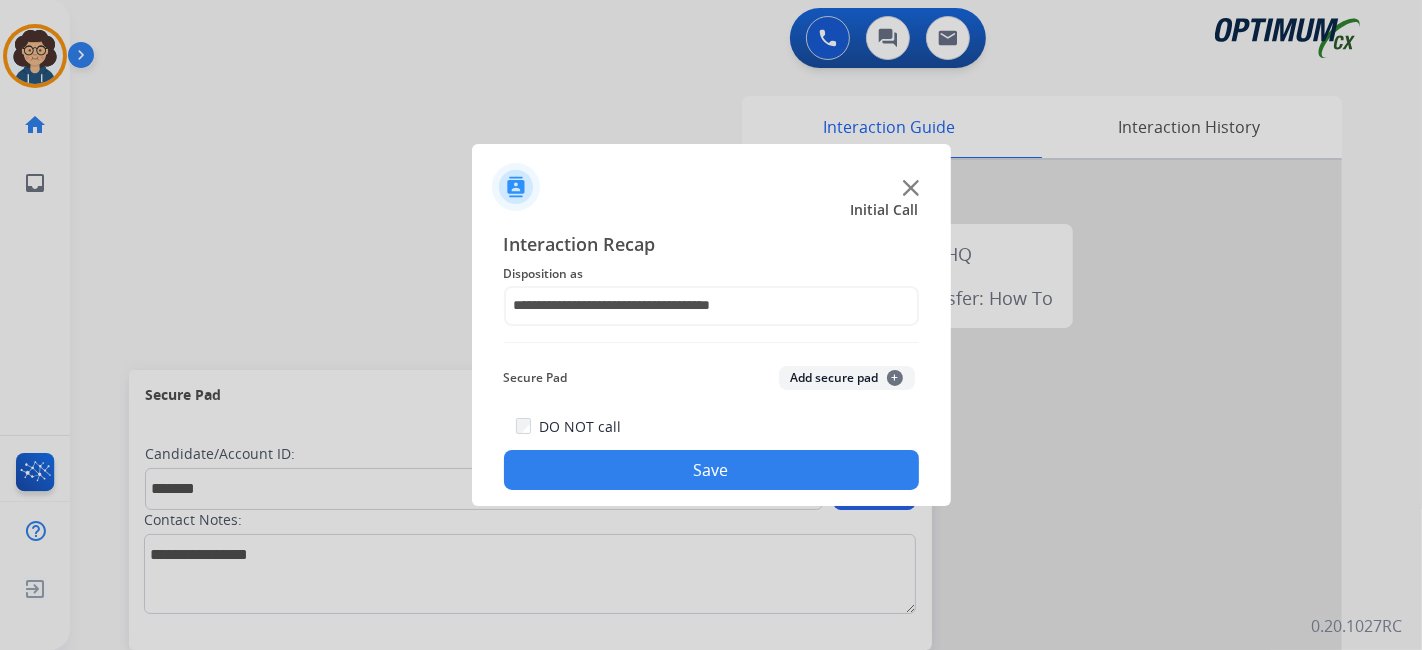 click on "Add secure pad  +" 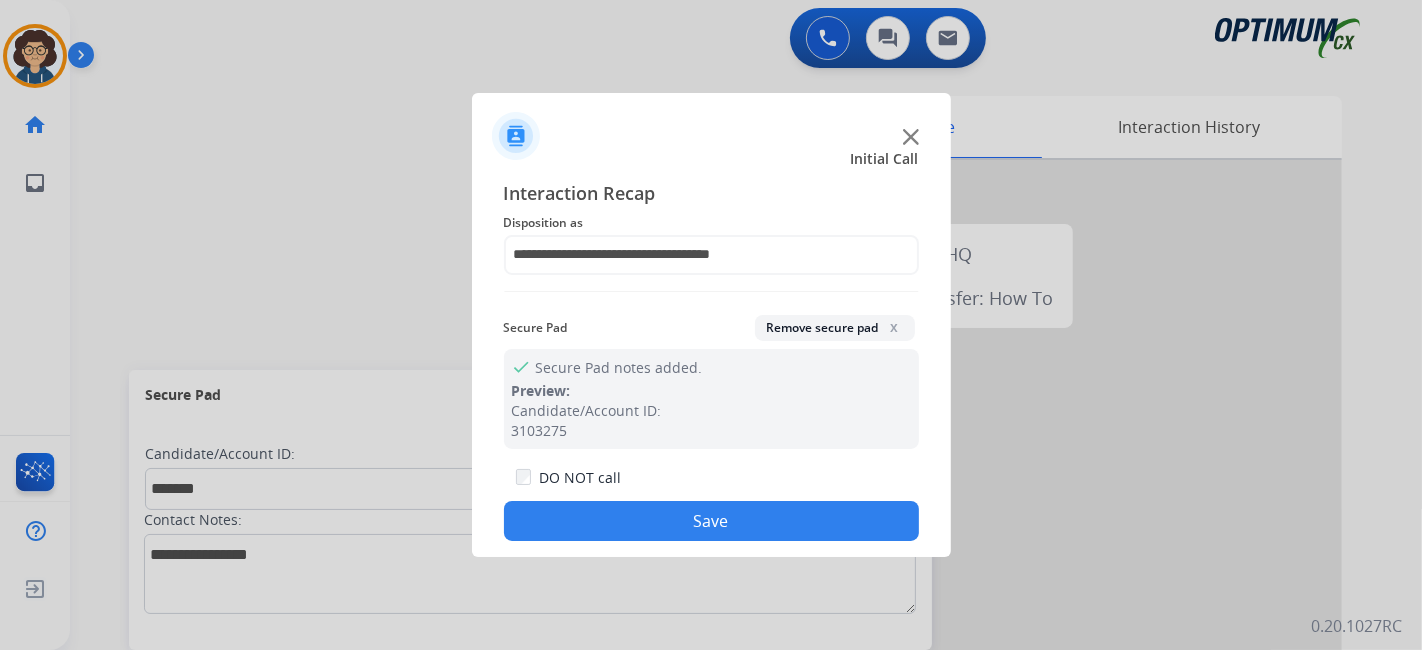 click on "Save" 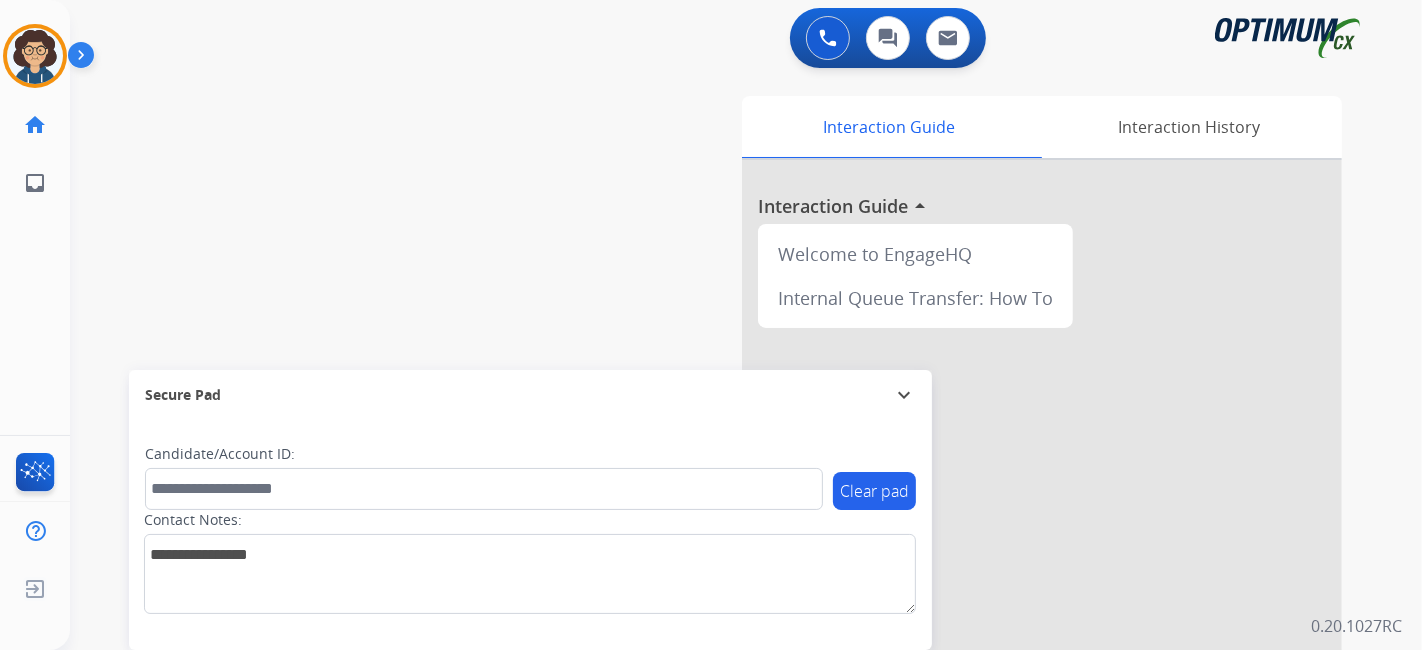 click on "swap_horiz Break voice bridge close_fullscreen Connect 3-Way Call merge_type Separate 3-Way Call  Interaction Guide   Interaction History  Interaction Guide arrow_drop_up  Welcome to EngageHQ   Internal Queue Transfer: How To  Secure Pad expand_more Clear pad Candidate/Account ID: Contact Notes:" at bounding box center [722, 489] 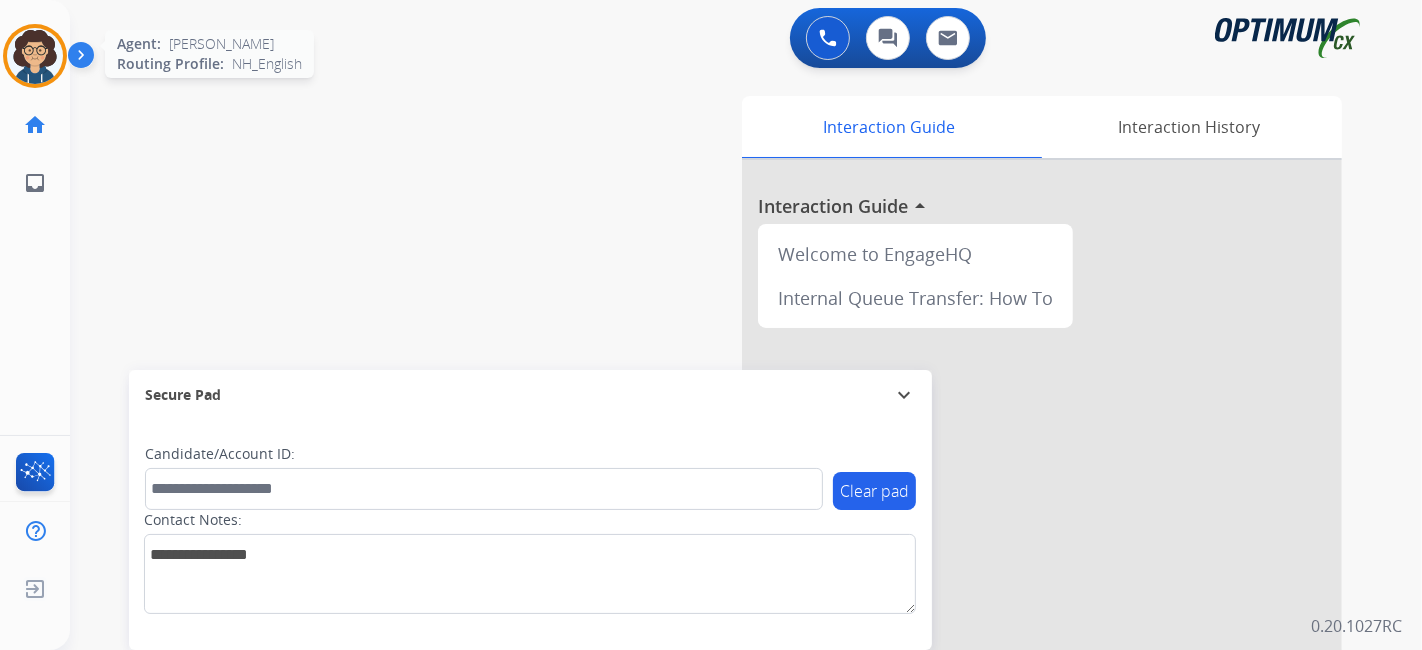 click at bounding box center [35, 56] 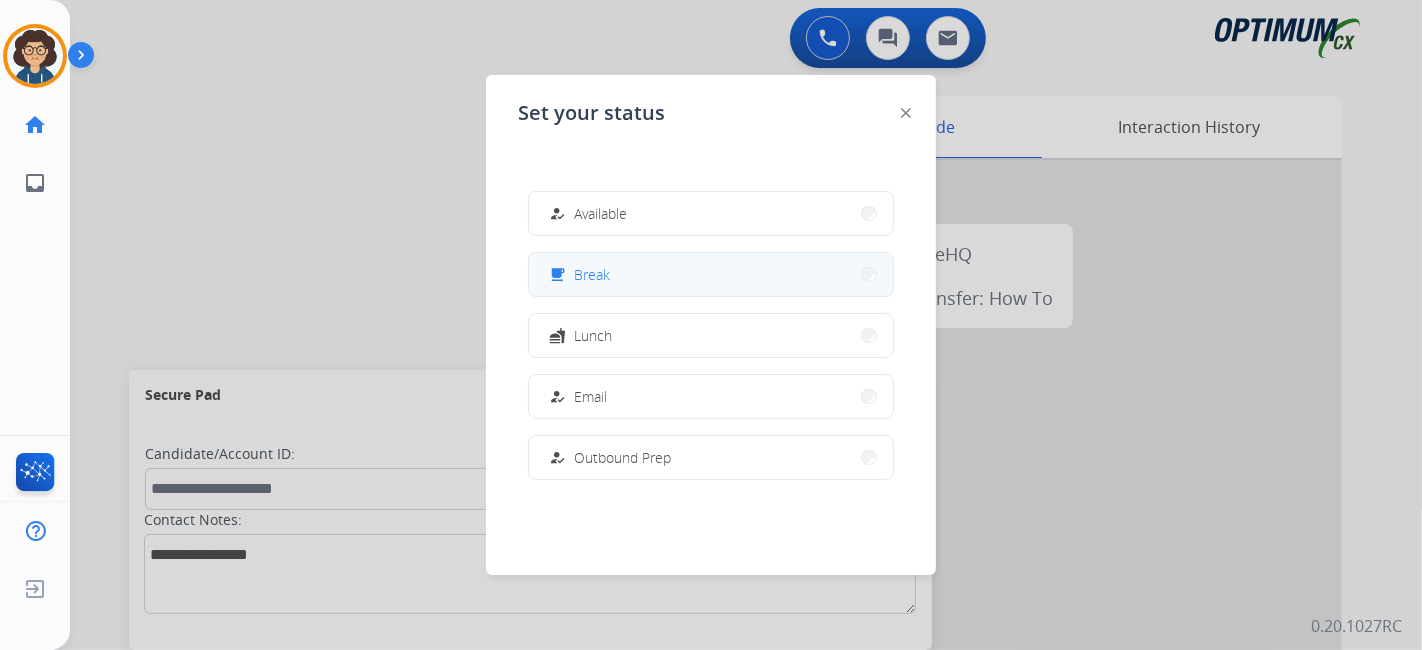 click on "free_breakfast Break" at bounding box center [711, 274] 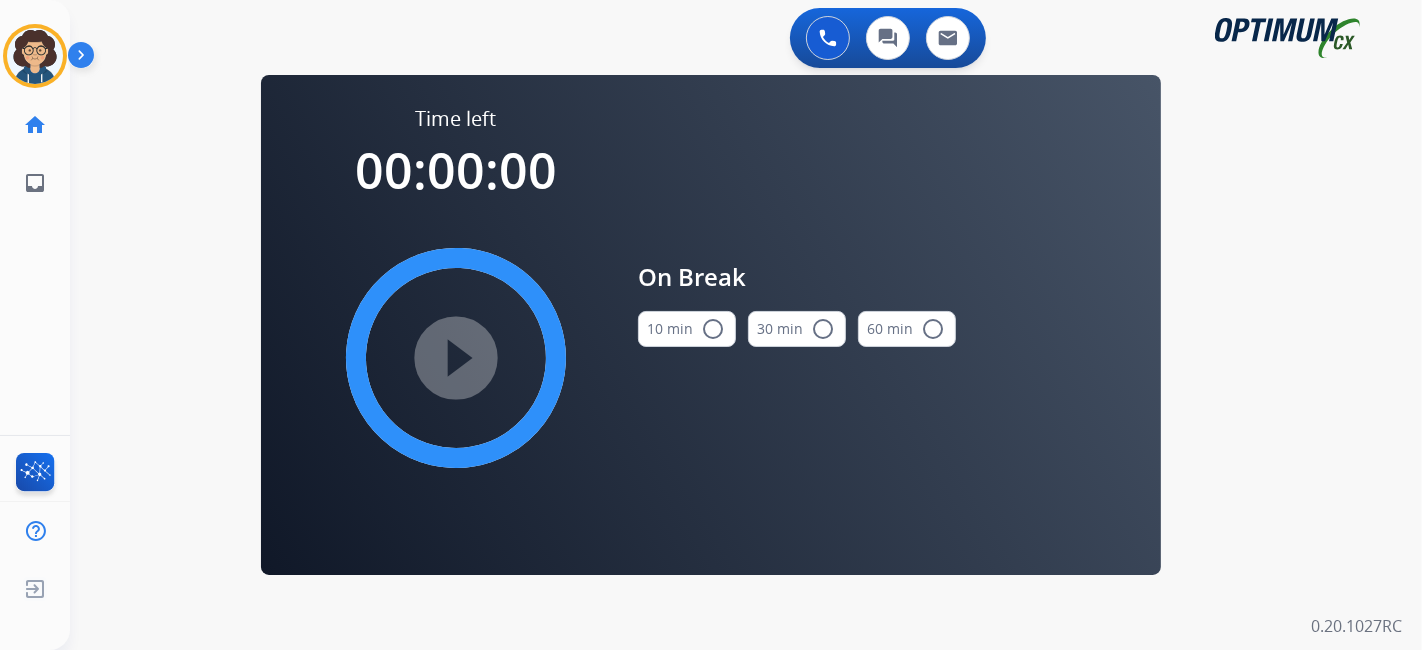 click on "10 min  radio_button_unchecked" at bounding box center (687, 329) 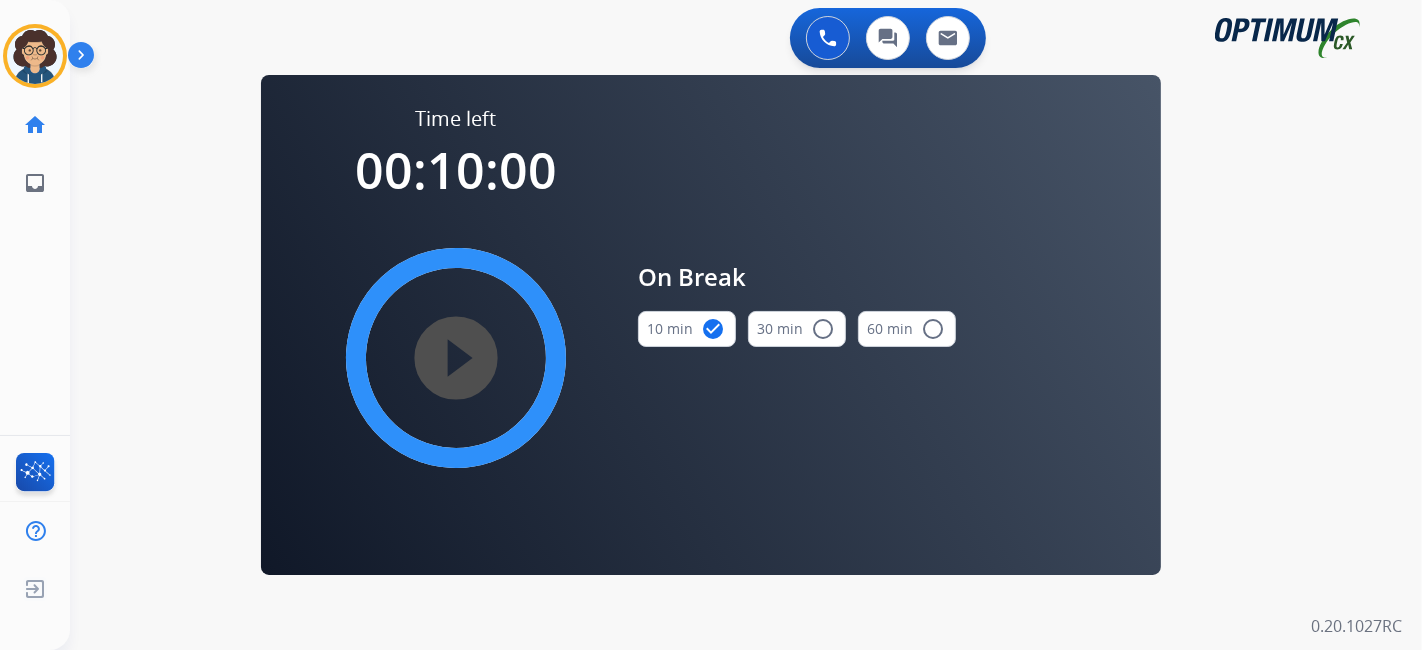 click on "play_circle_filled" at bounding box center (456, 358) 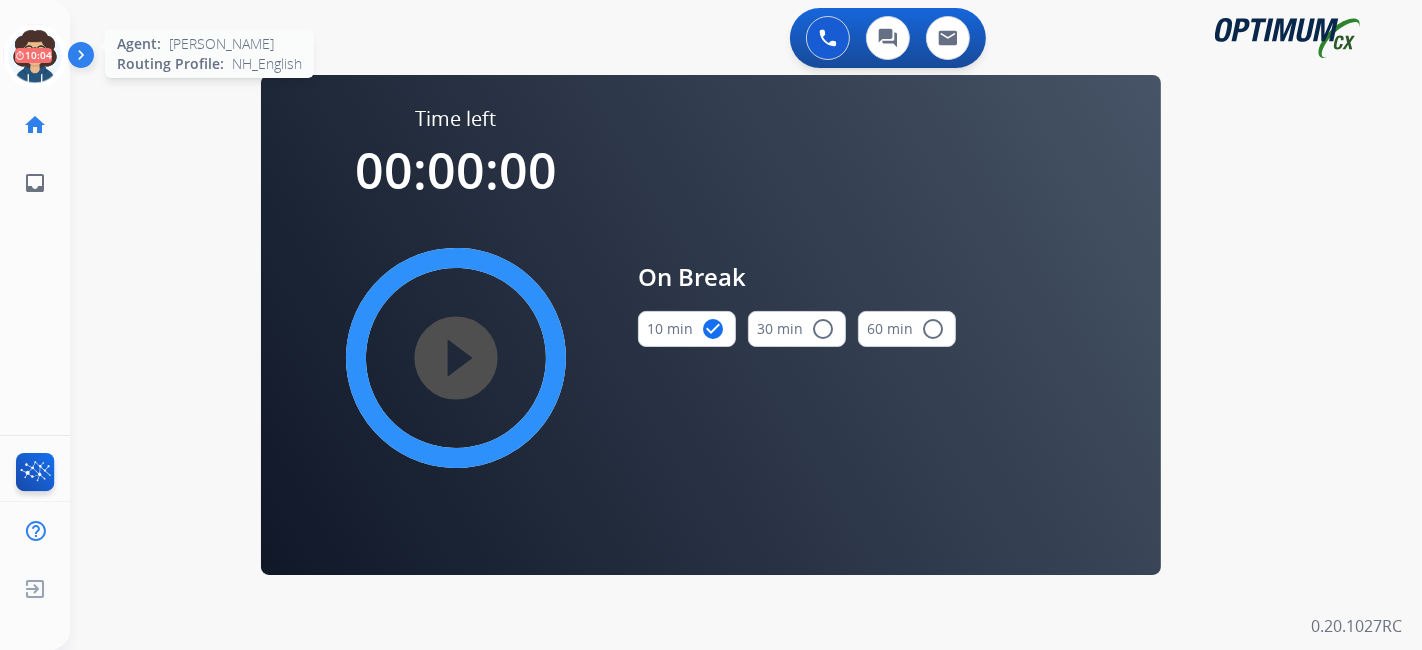 click 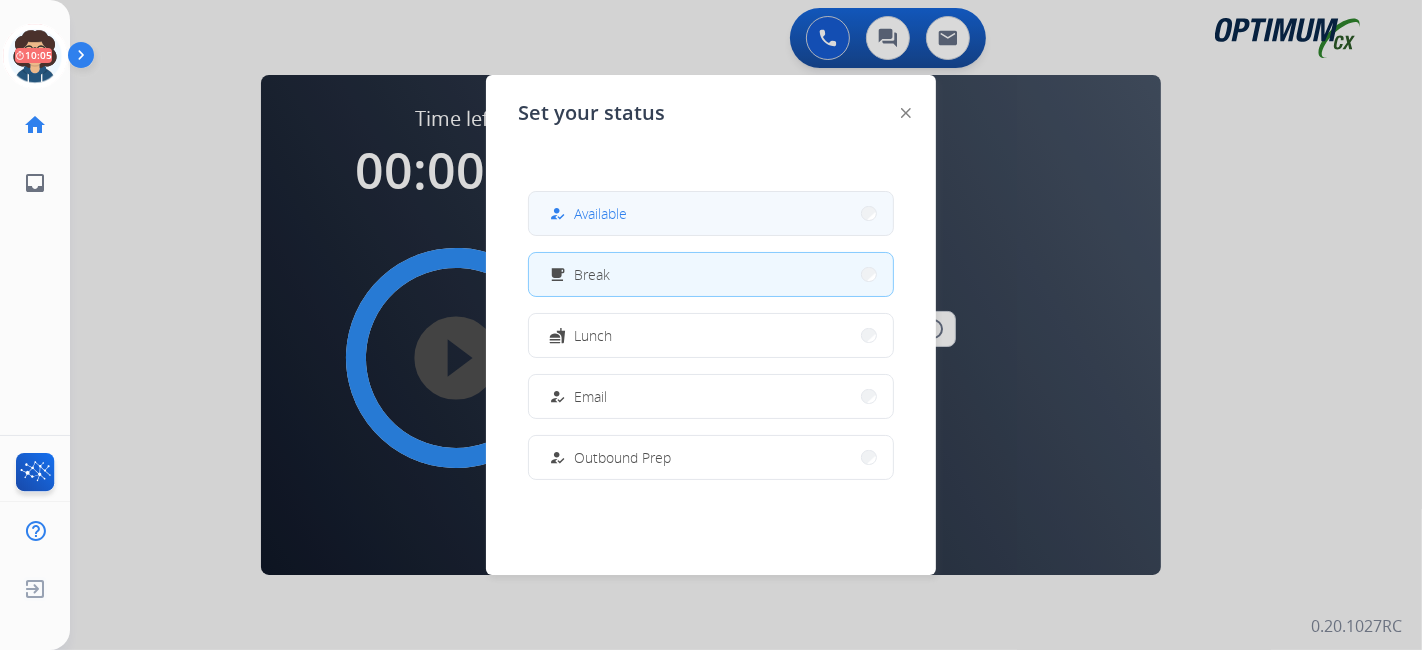 click on "how_to_reg Available" at bounding box center [711, 213] 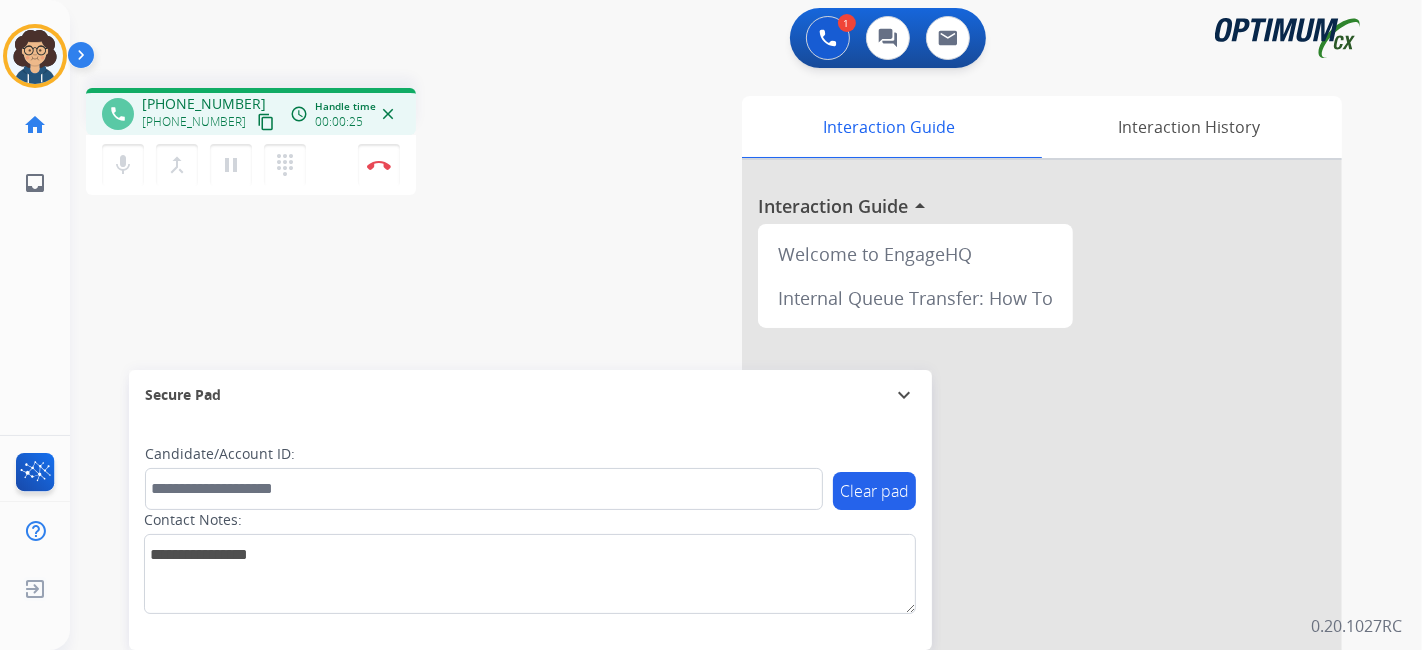 click on "content_copy" at bounding box center [266, 122] 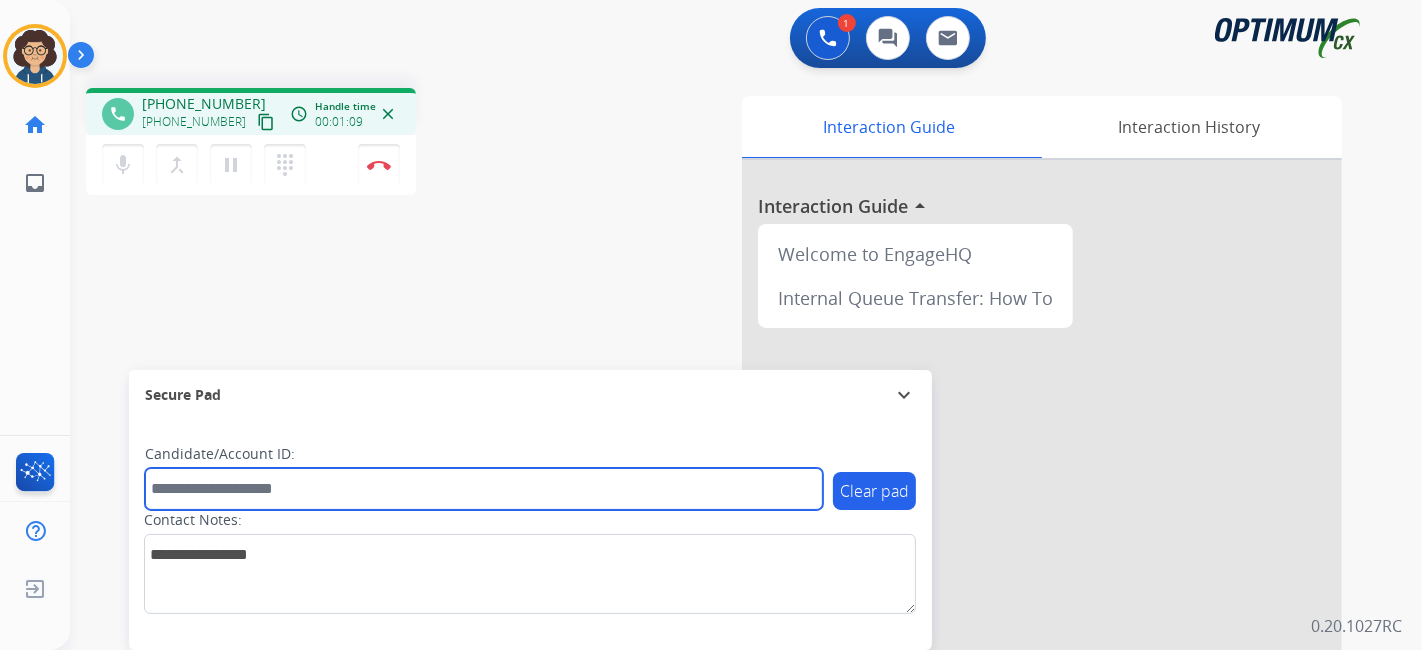 click at bounding box center (484, 489) 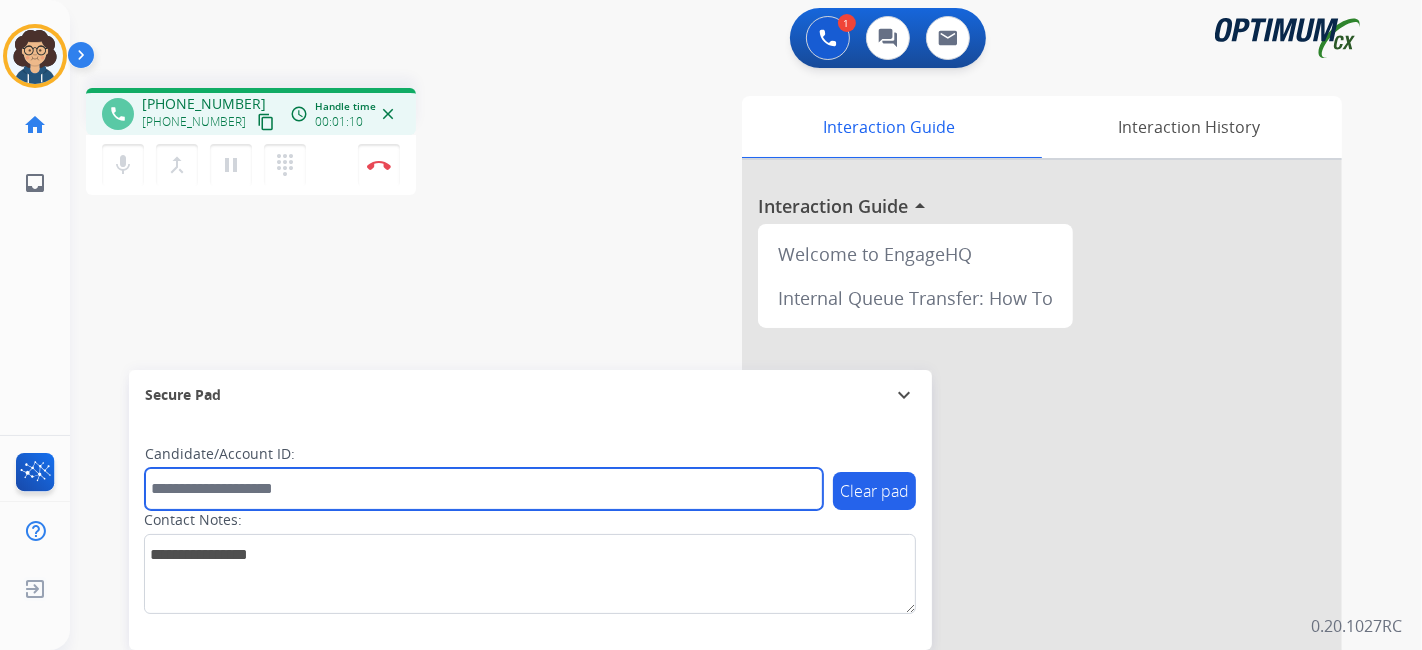 paste on "*******" 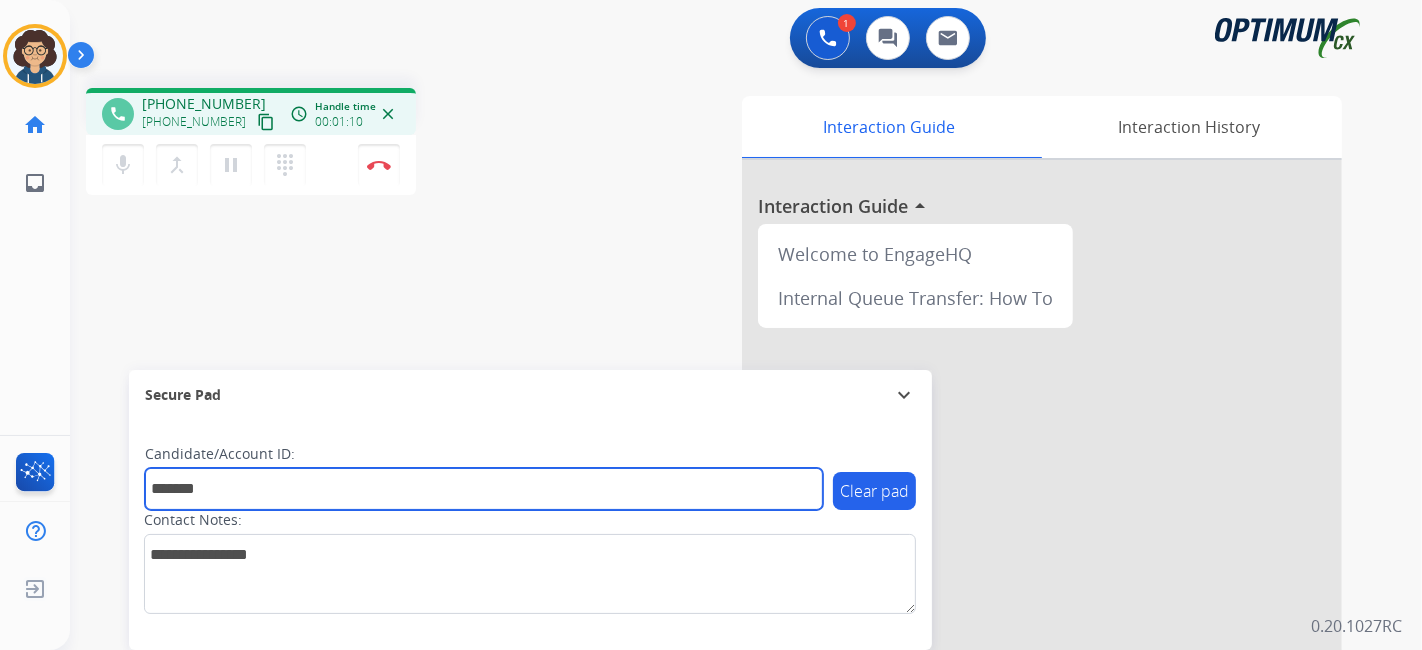 type on "*******" 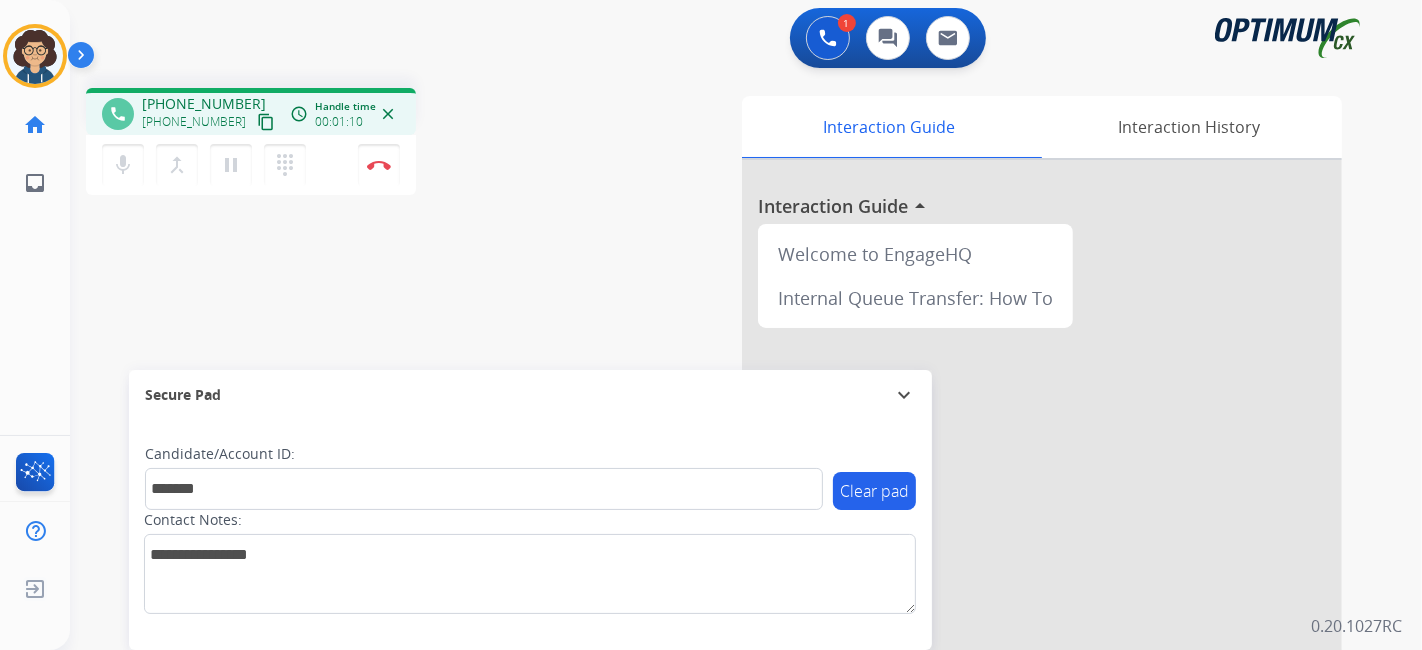 drag, startPoint x: 463, startPoint y: 320, endPoint x: 458, endPoint y: 221, distance: 99.12618 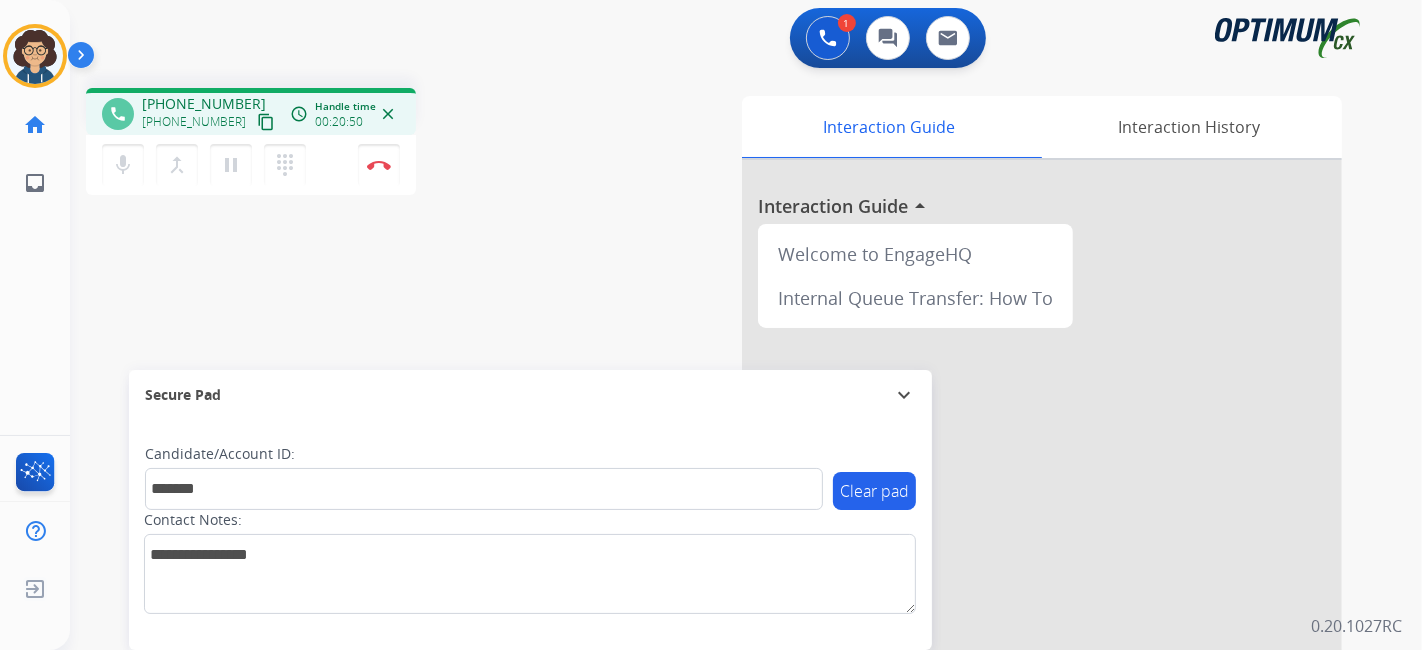 click on "phone [PHONE_NUMBER] [PHONE_NUMBER] content_copy access_time Call metrics Queue   00:14 Hold   00:00 Talk   20:48 Total   21:01 Handle time 00:20:50 close" at bounding box center [251, 111] 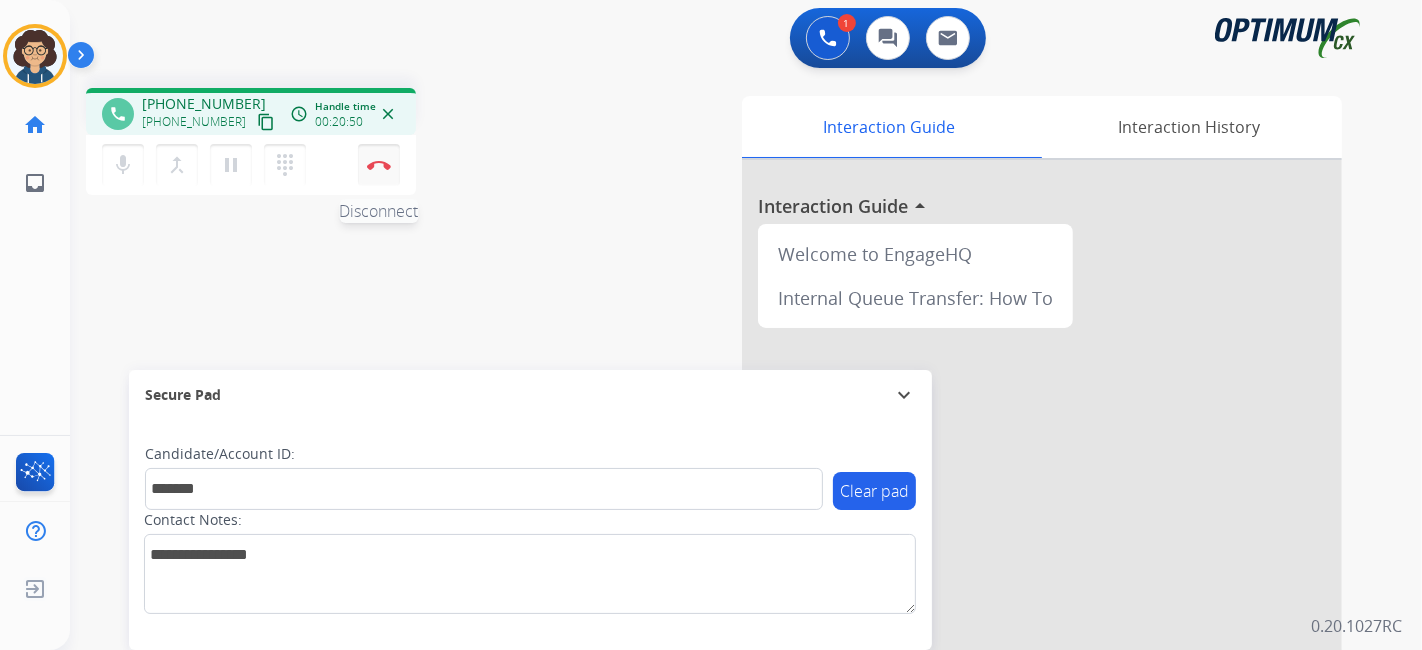 click at bounding box center (379, 165) 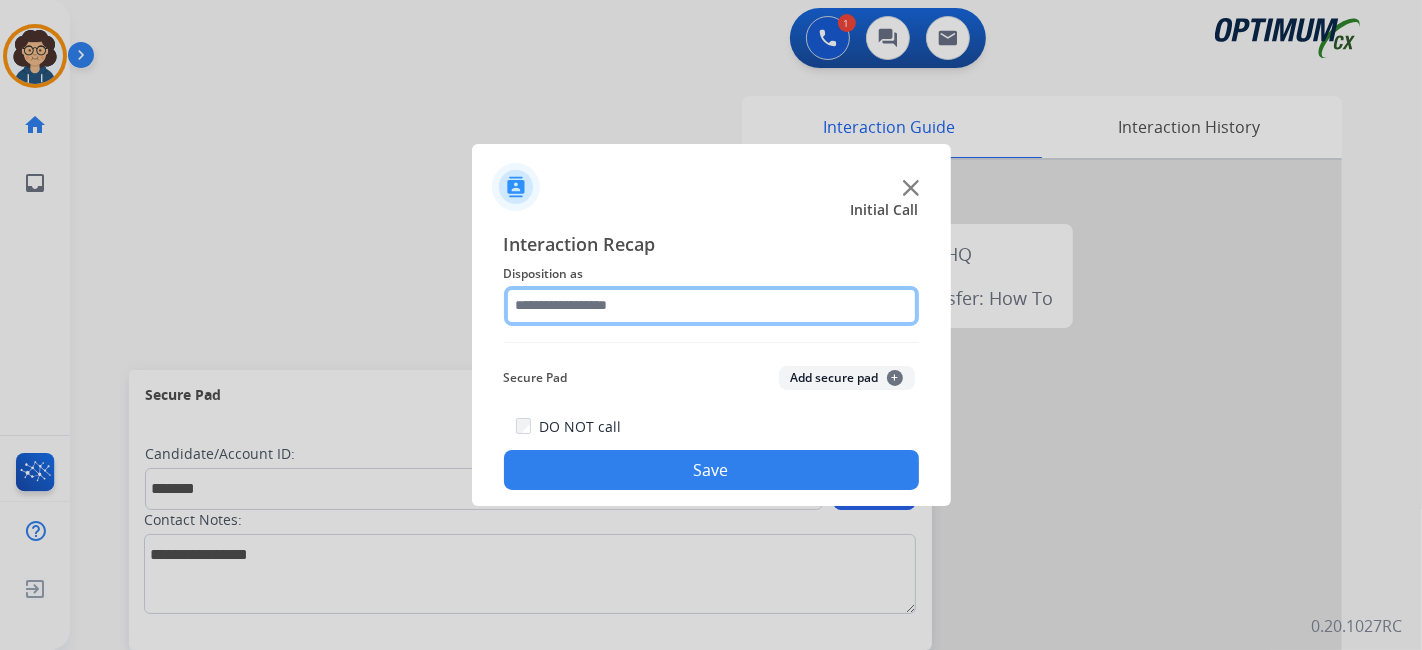 click 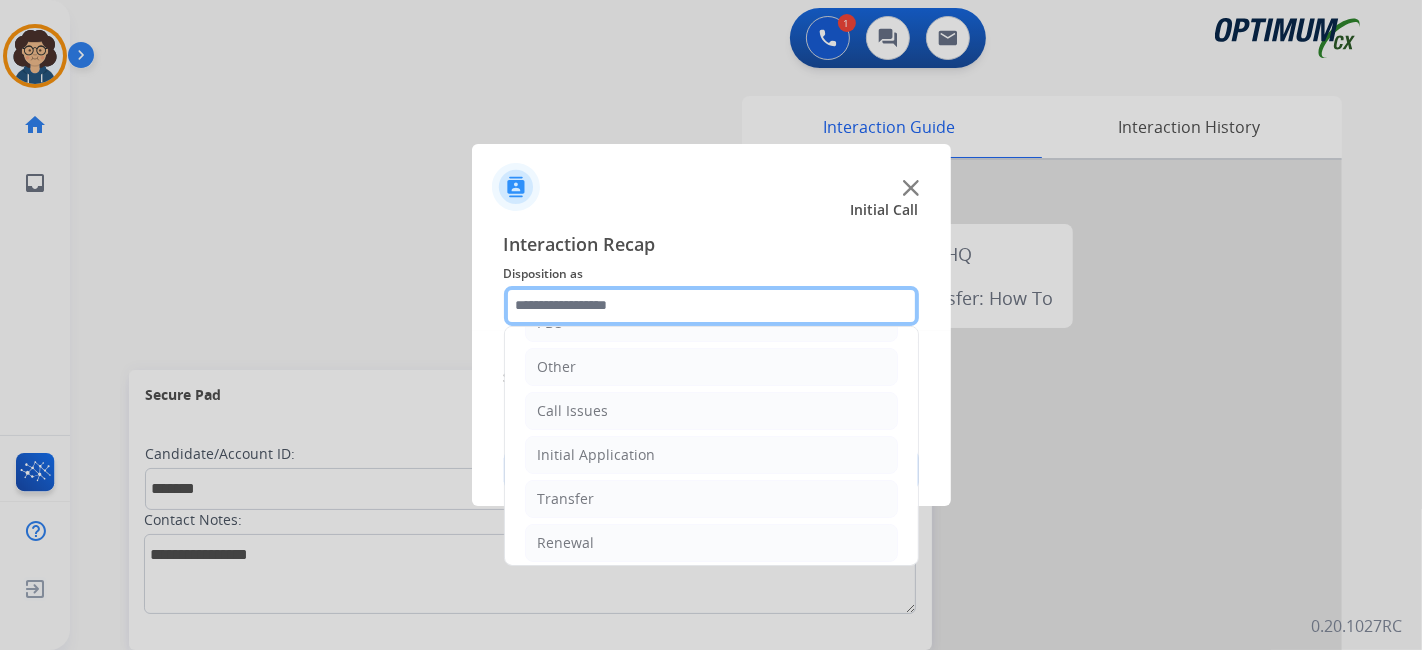 scroll, scrollTop: 130, scrollLeft: 0, axis: vertical 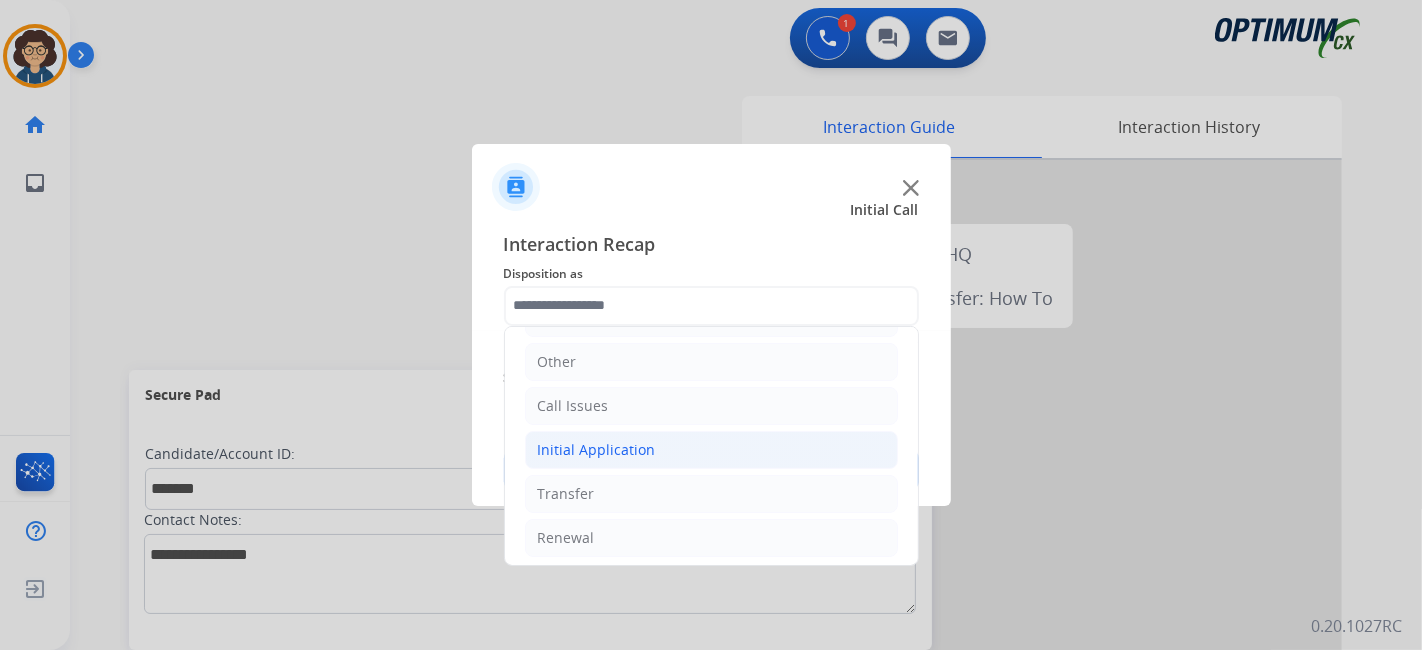 click on "Initial Application" 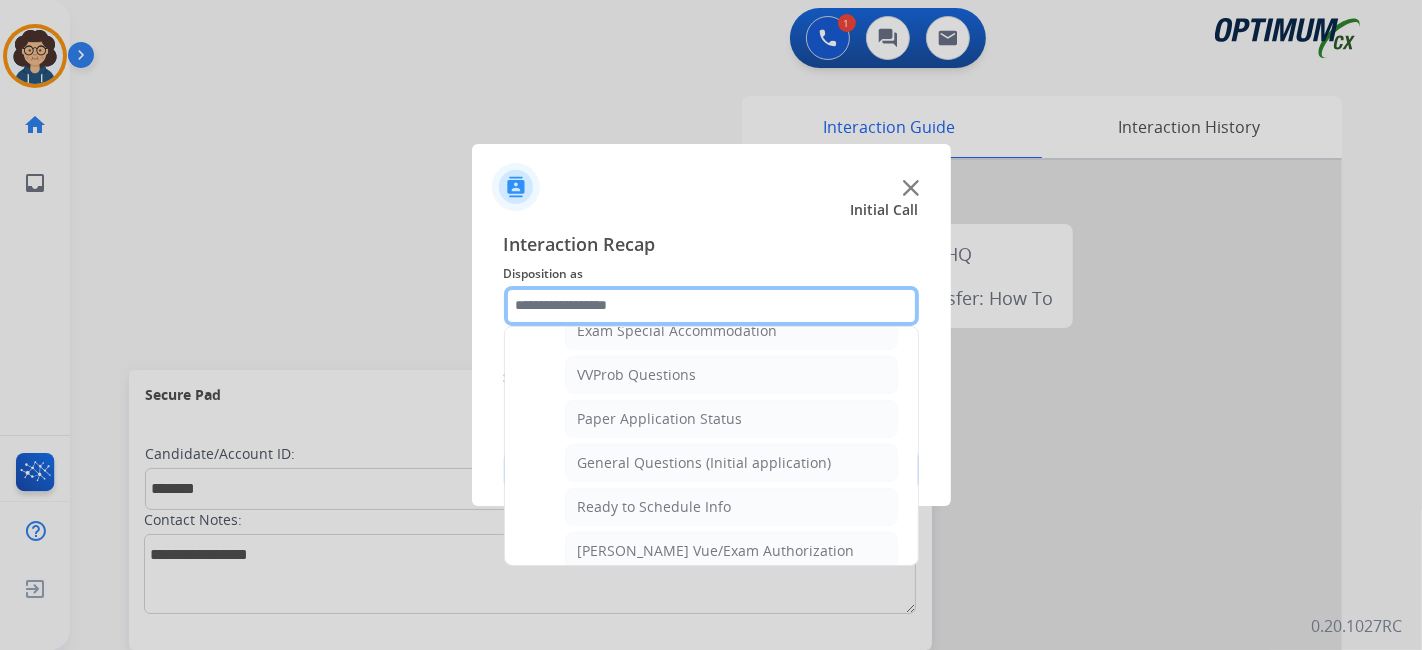 scroll, scrollTop: 1082, scrollLeft: 0, axis: vertical 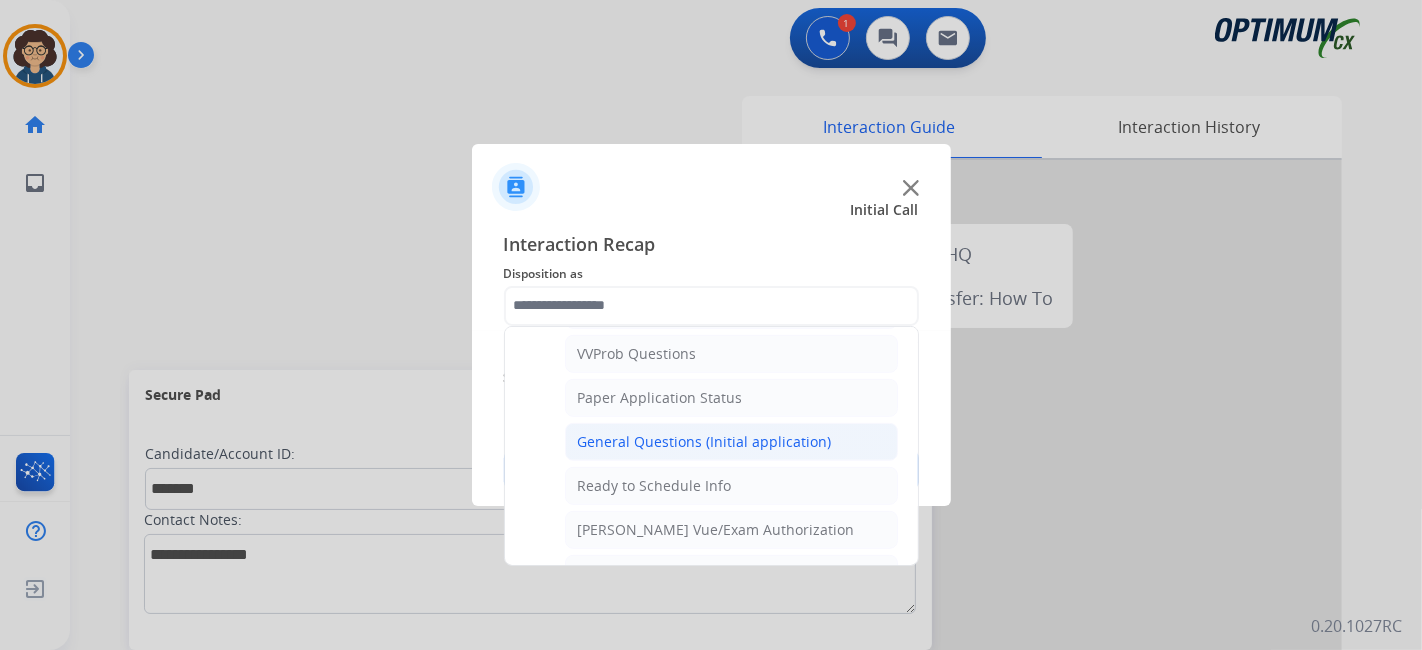 click on "General Questions (Initial application)" 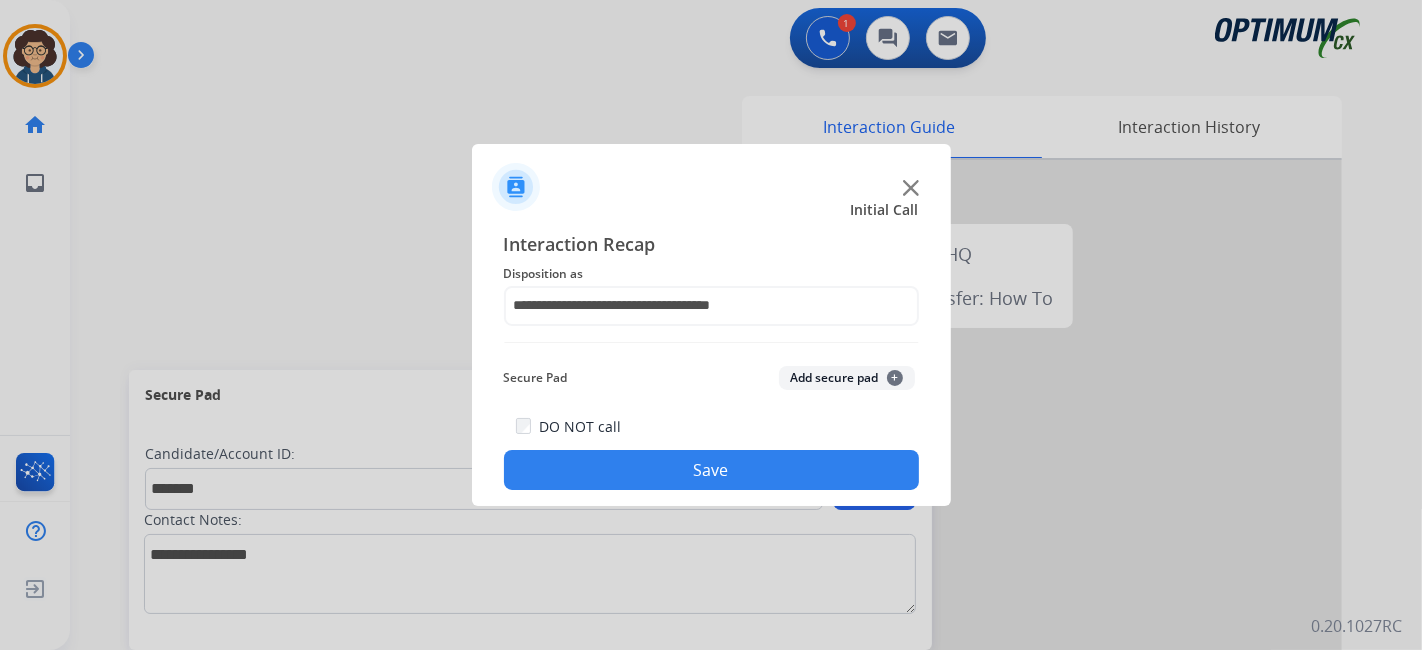 click on "Add secure pad  +" 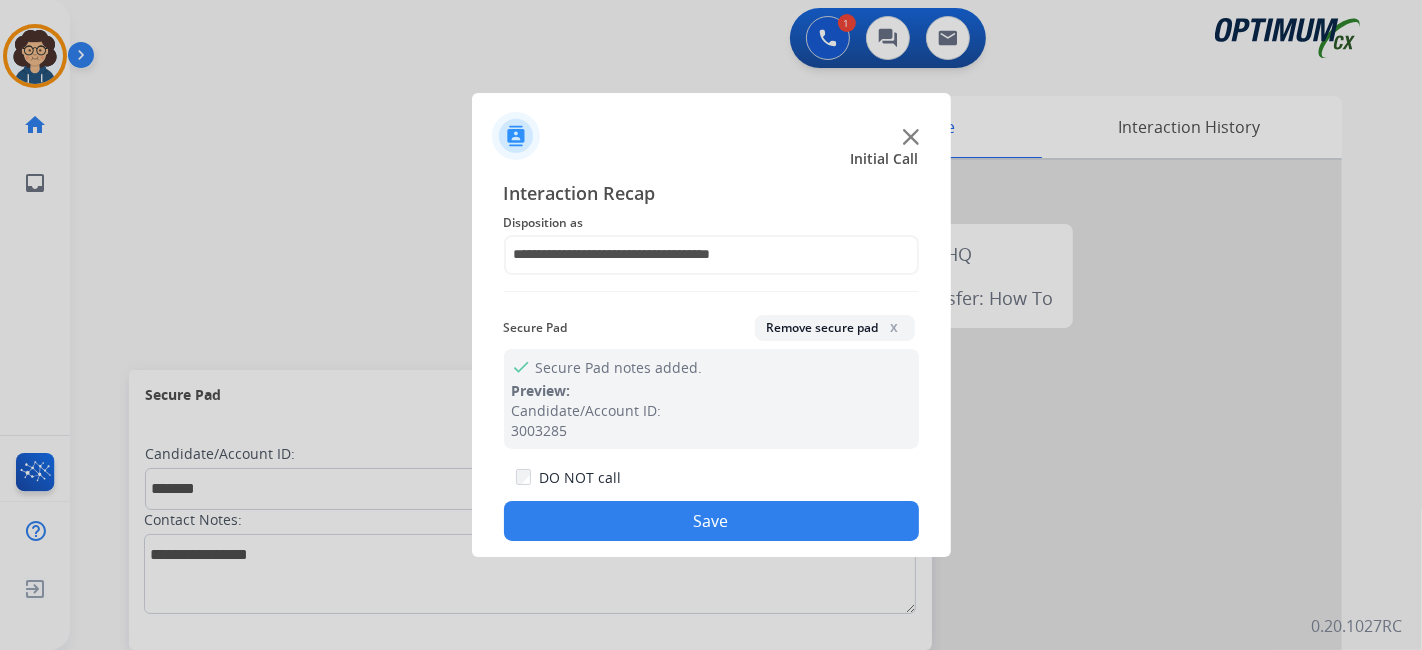 click on "Save" 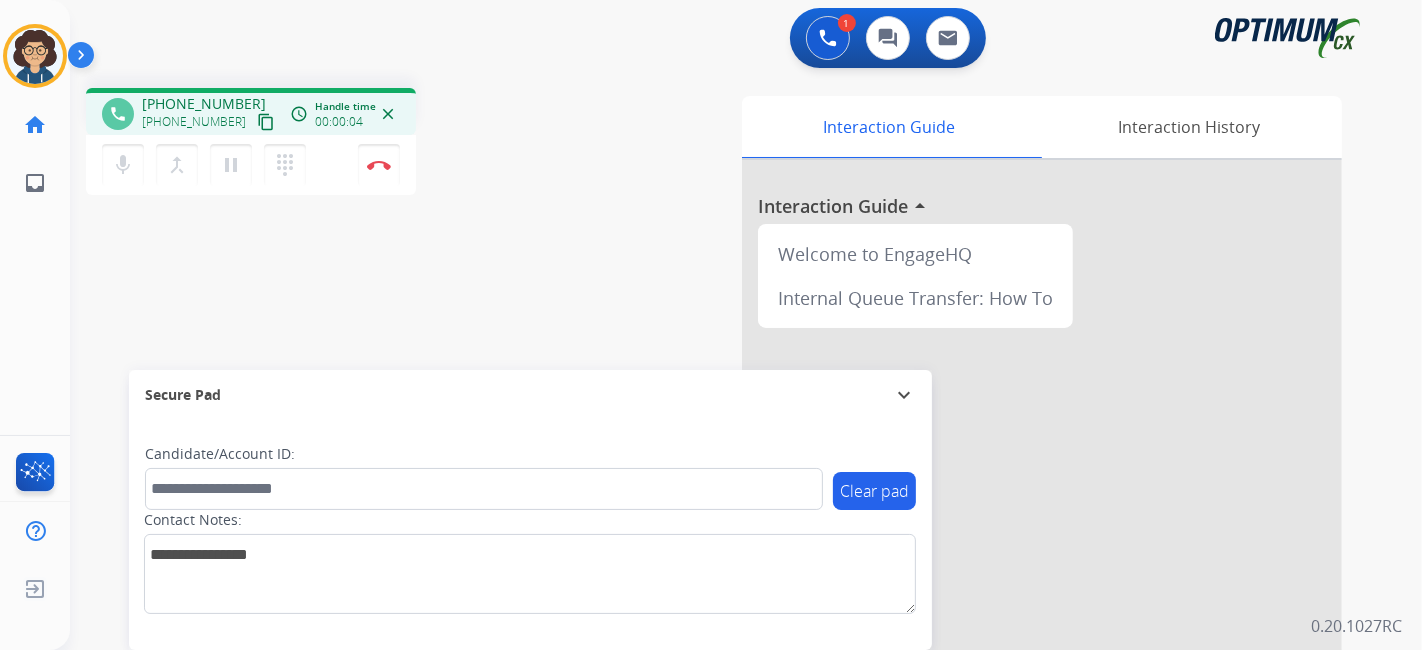 click on "content_copy" at bounding box center (266, 122) 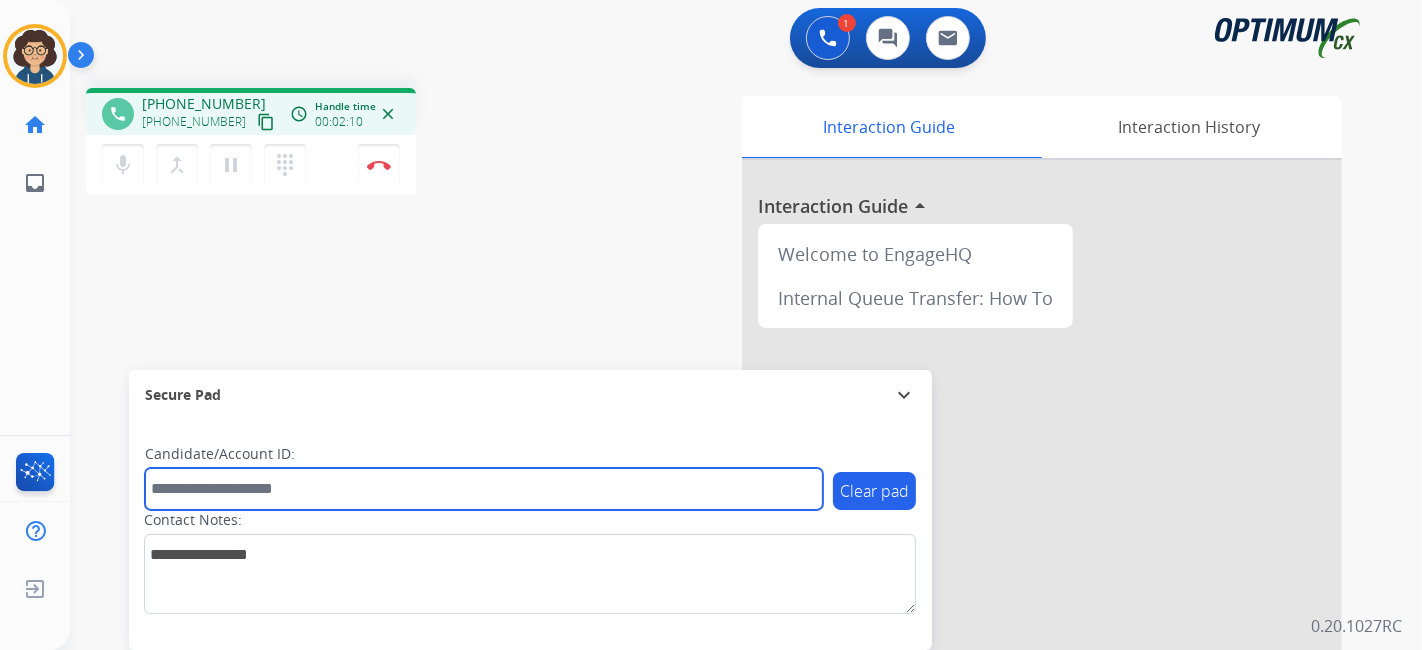 click at bounding box center (484, 489) 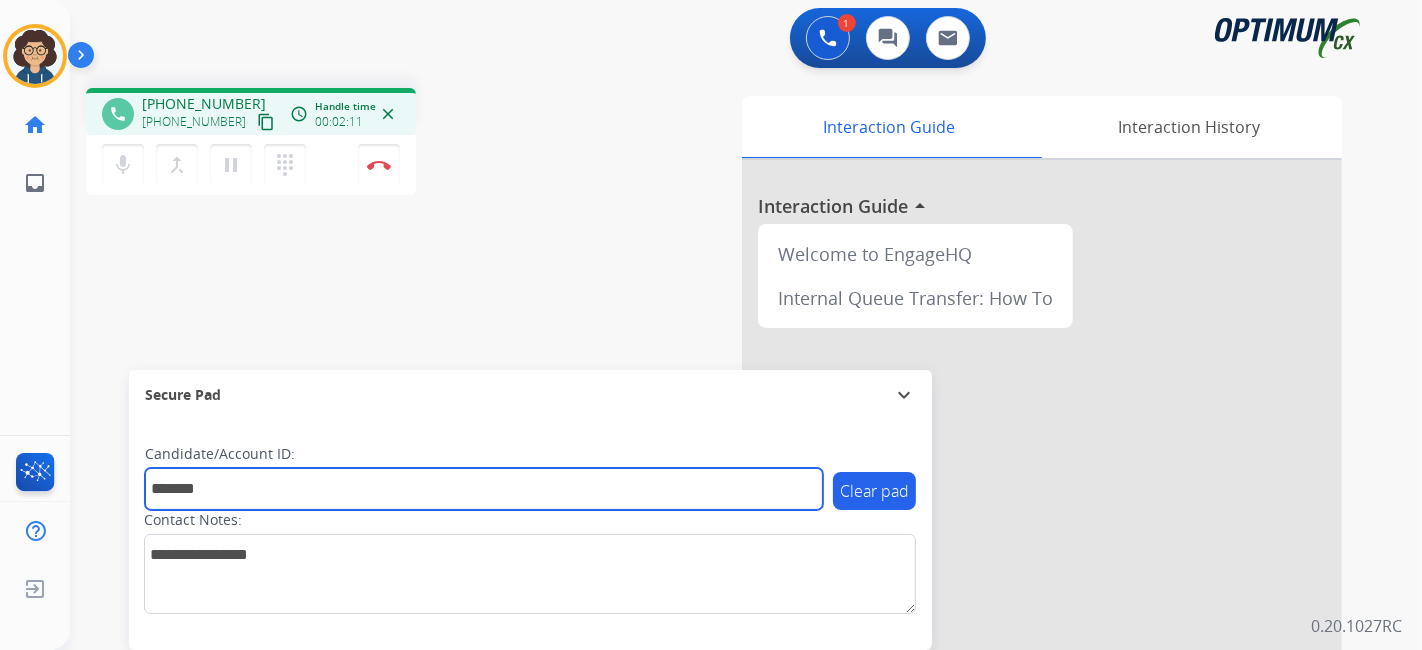 type on "*******" 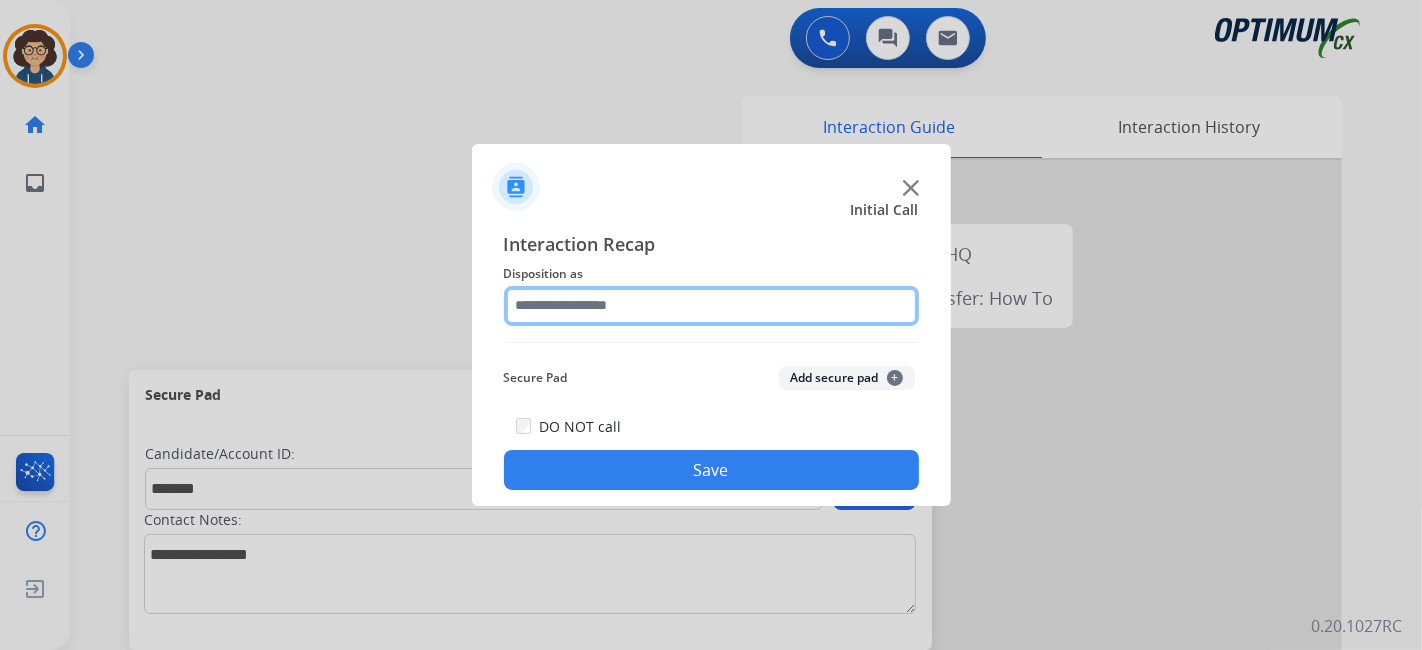 click 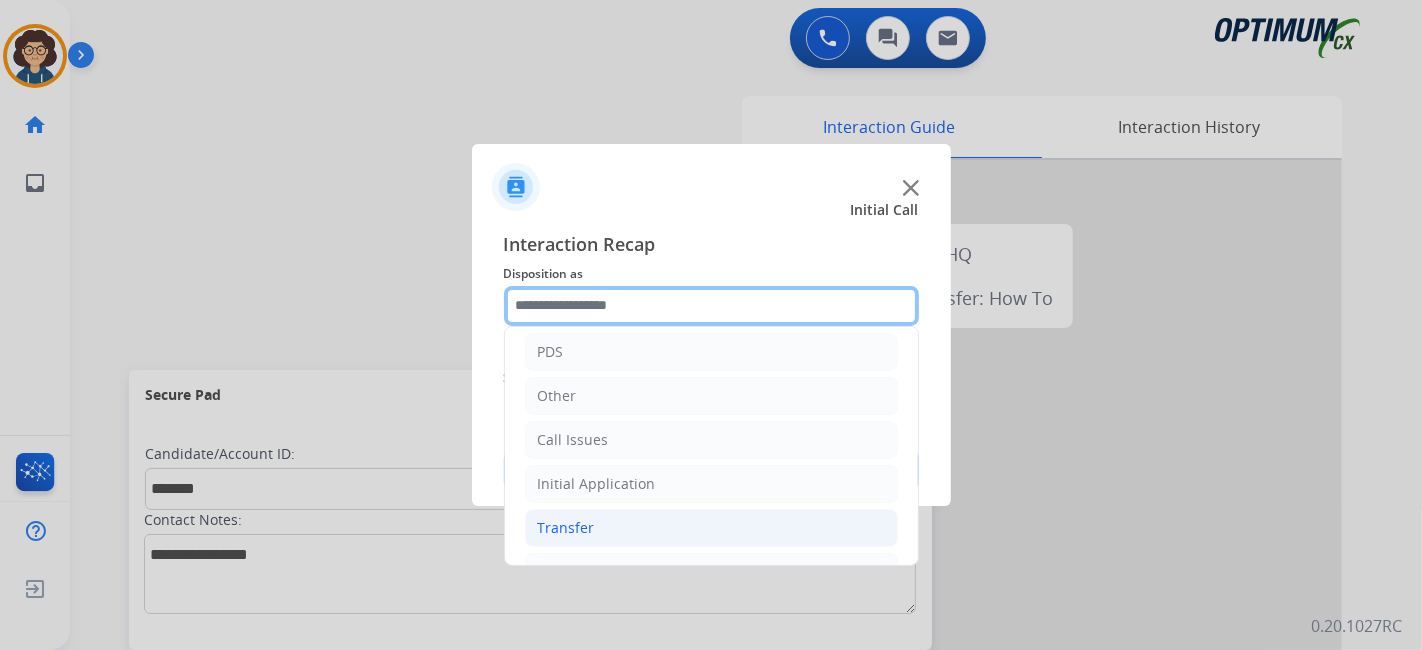 scroll, scrollTop: 131, scrollLeft: 0, axis: vertical 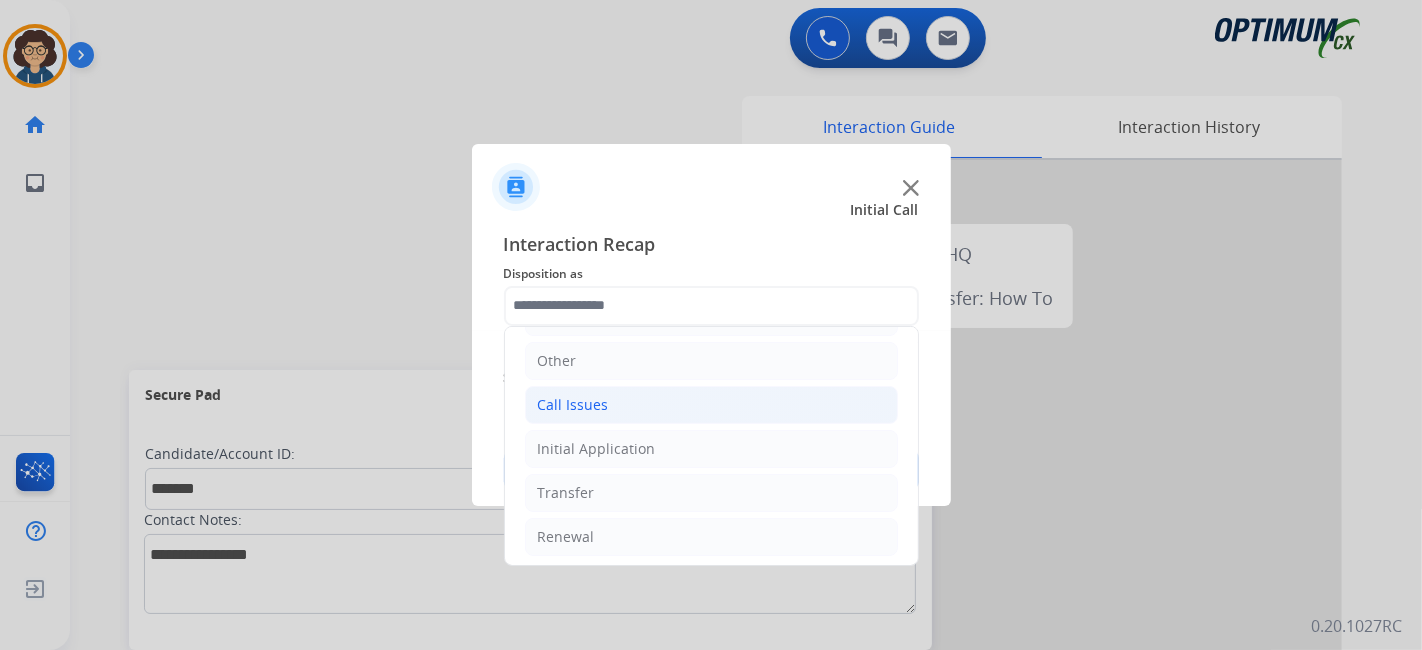 click on "Call Issues" 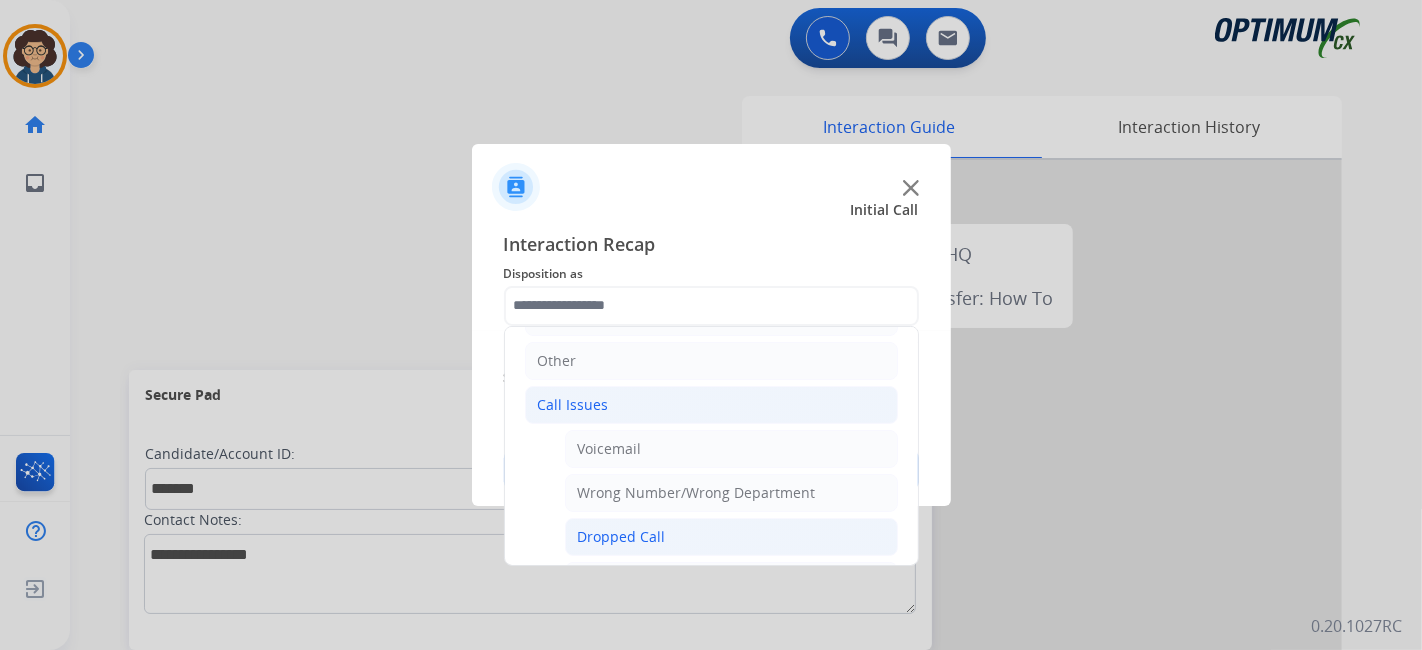 click on "Dropped Call" 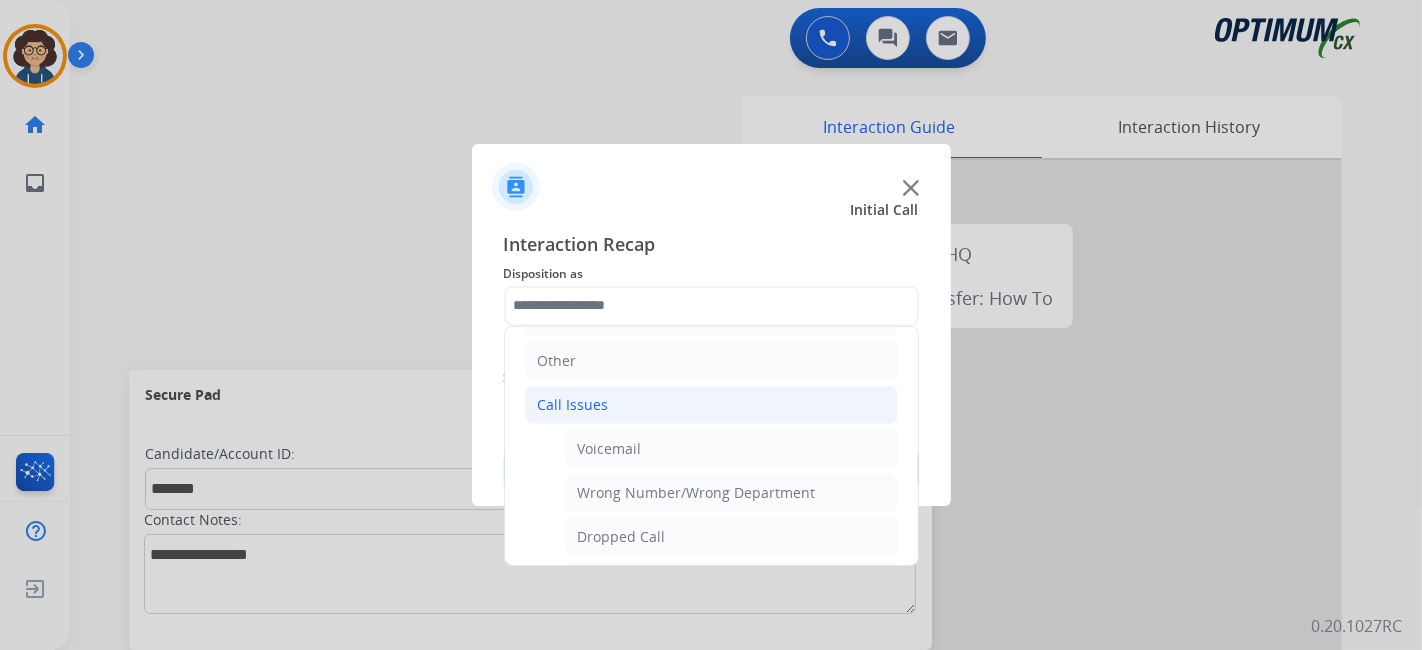 type on "**********" 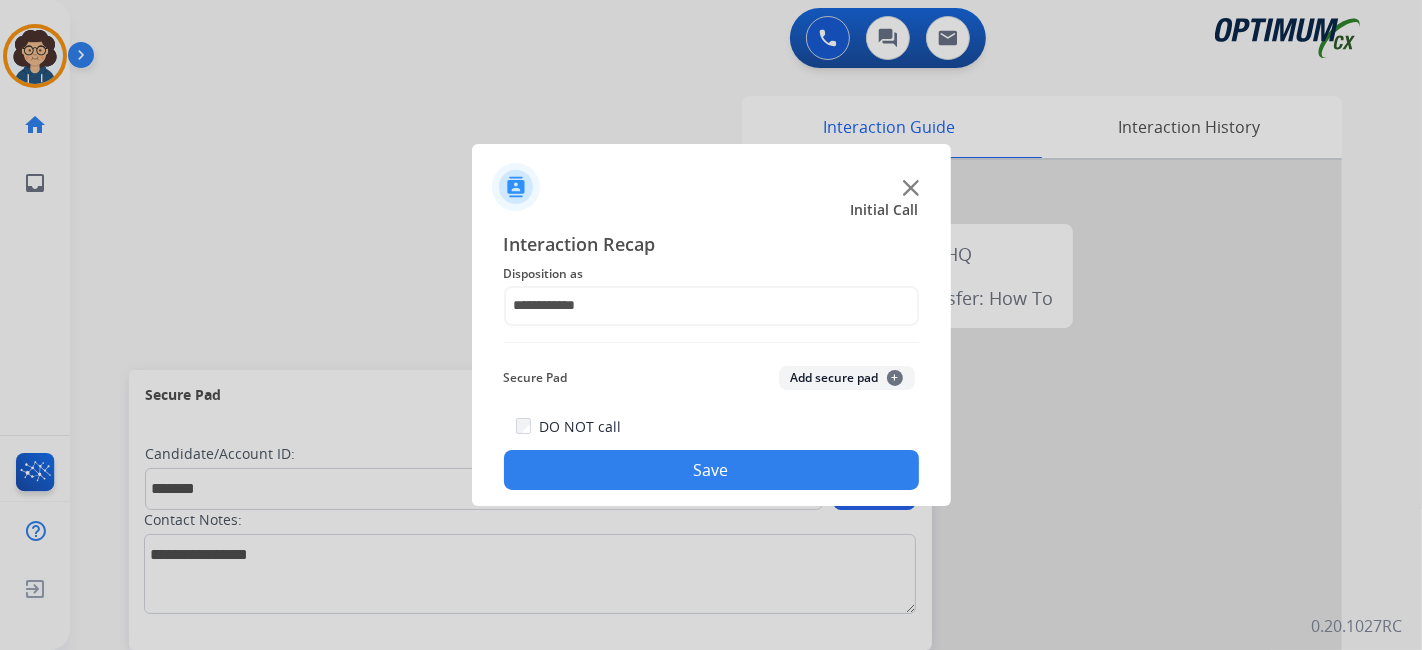 click on "**********" 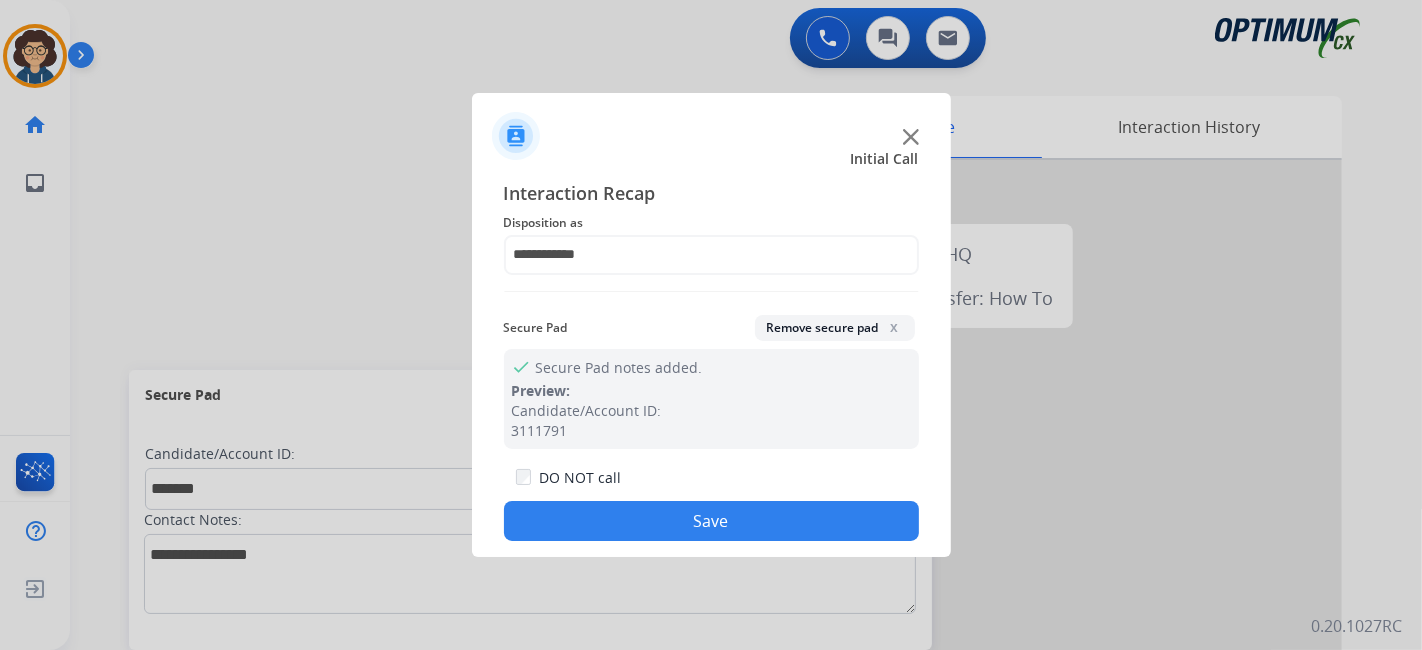 drag, startPoint x: 708, startPoint y: 538, endPoint x: 688, endPoint y: 461, distance: 79.555016 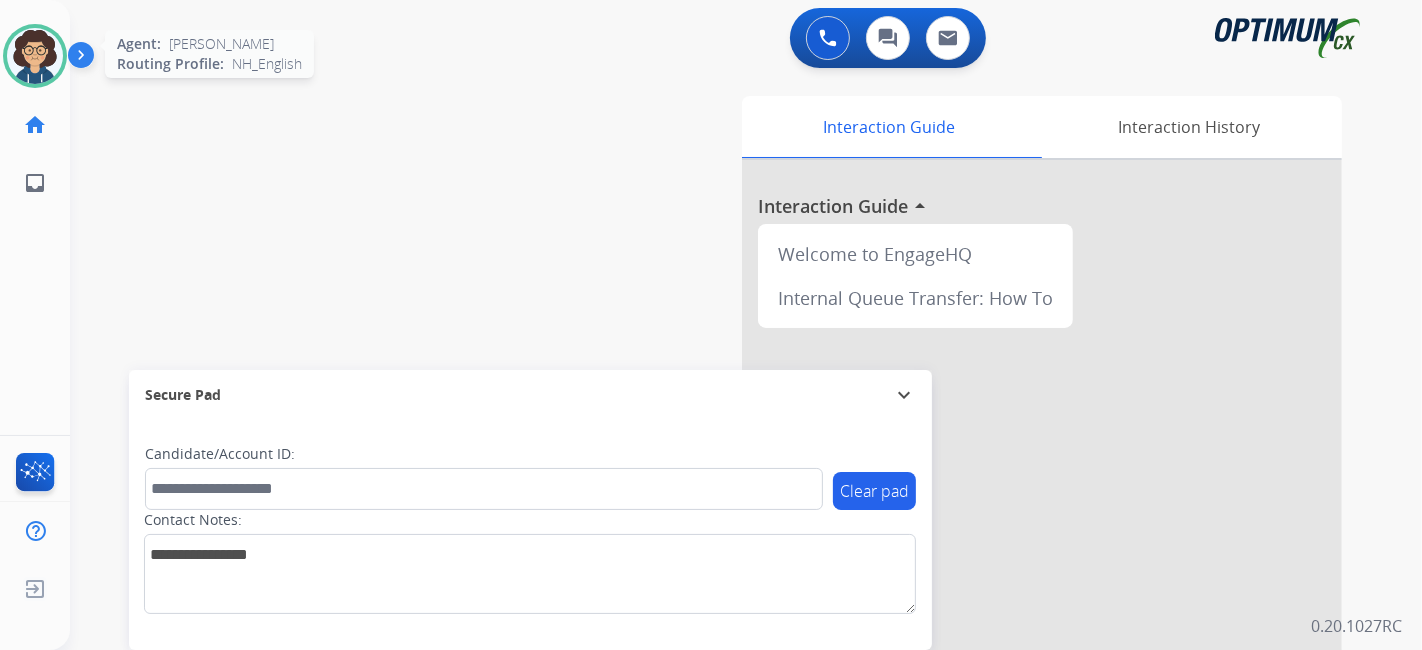 click at bounding box center (35, 56) 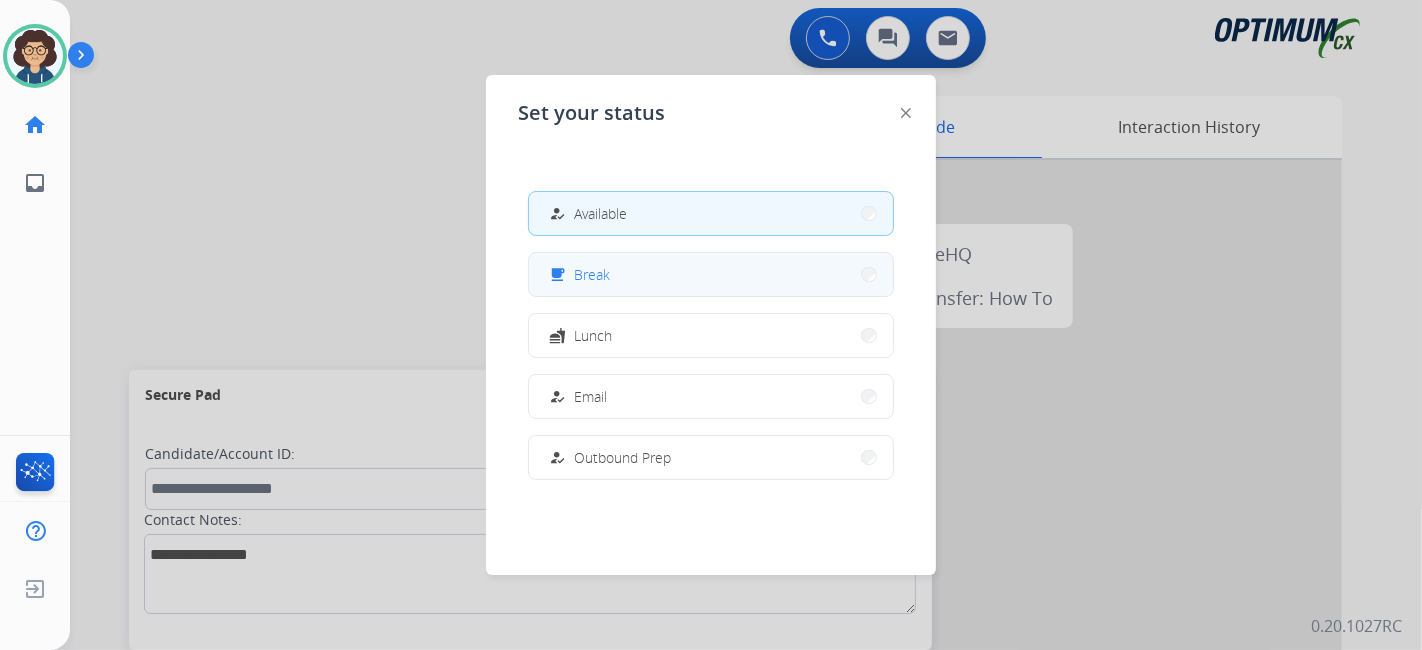 click on "free_breakfast Break" at bounding box center [711, 274] 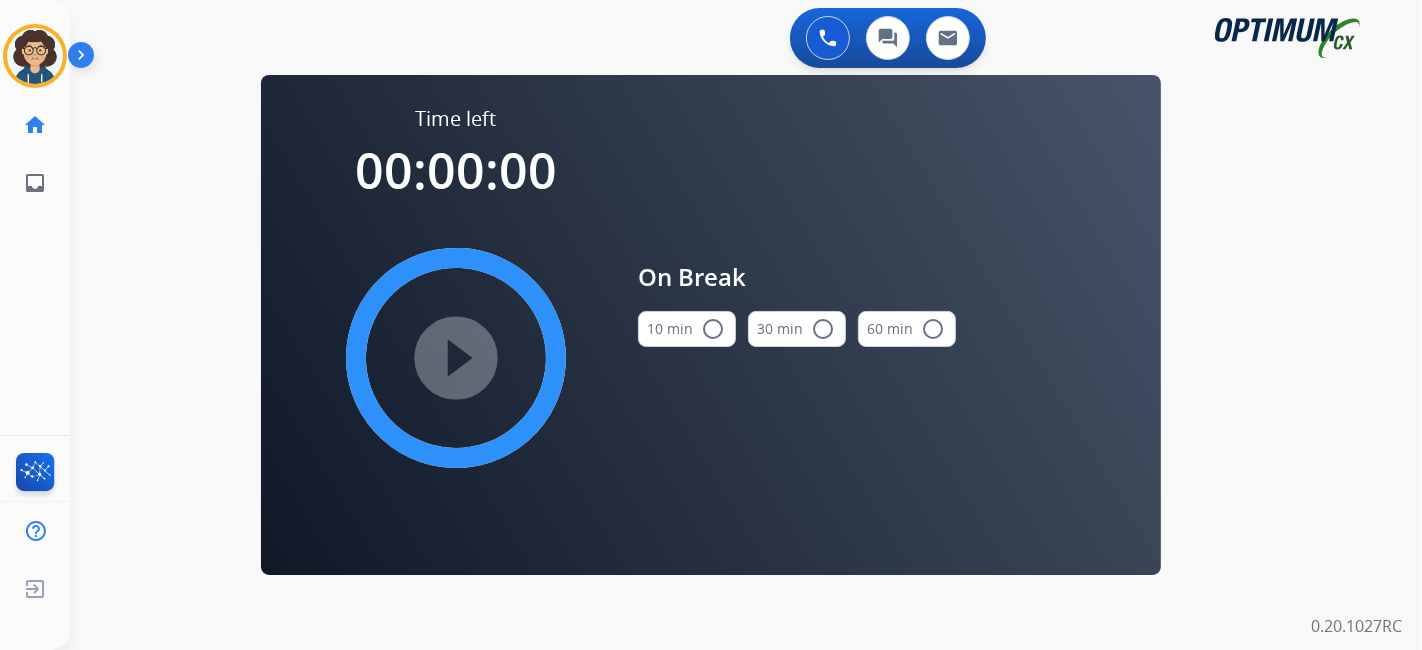 click on "0 Voice Interactions  0  Chat Interactions   0  Email Interactions swap_horiz Break voice bridge close_fullscreen Connect 3-Way Call merge_type Separate 3-Way Call Time left 00:00:00 play_circle_filled On Break  10 min  radio_button_unchecked  30 min  radio_button_unchecked  60 min  radio_button_unchecked  Interaction Guide   Interaction History  Interaction Guide arrow_drop_up  Welcome to EngageHQ   Internal Queue Transfer: How To  Secure Pad expand_more Clear pad Candidate/Account ID: Contact Notes:                  0.20.1027RC" at bounding box center [746, 325] 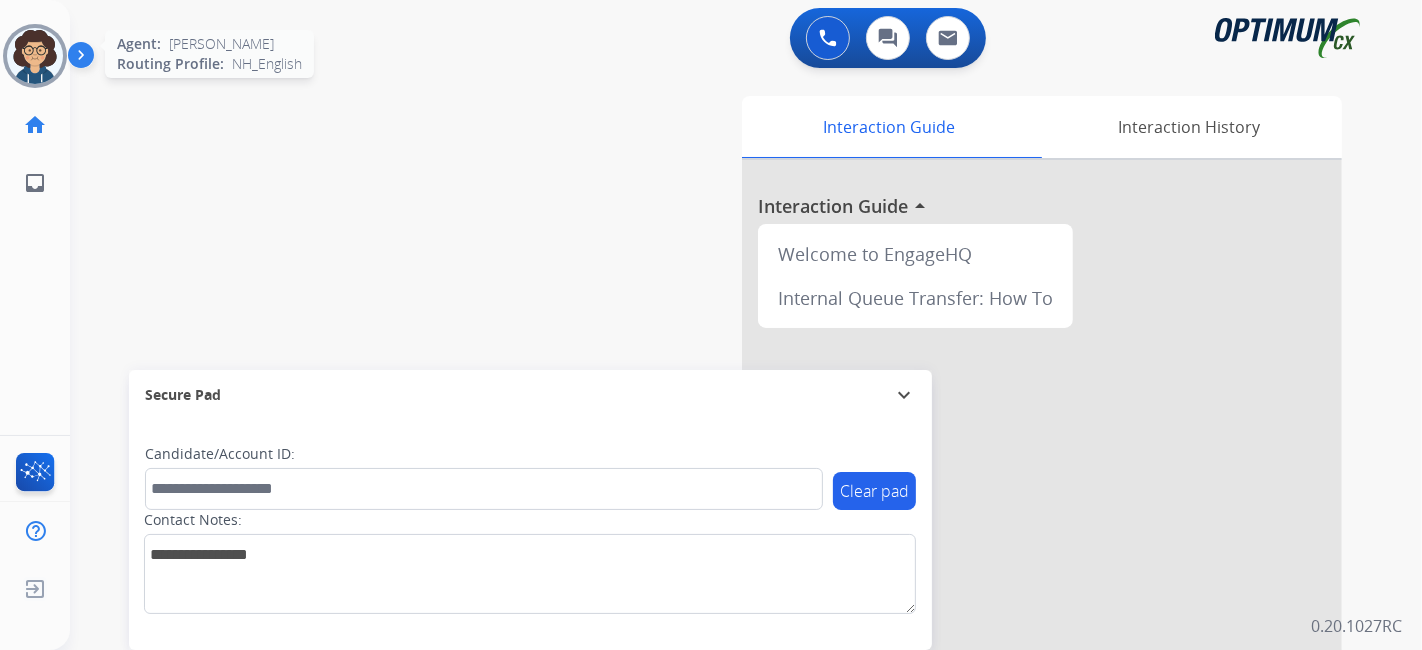 click at bounding box center [35, 56] 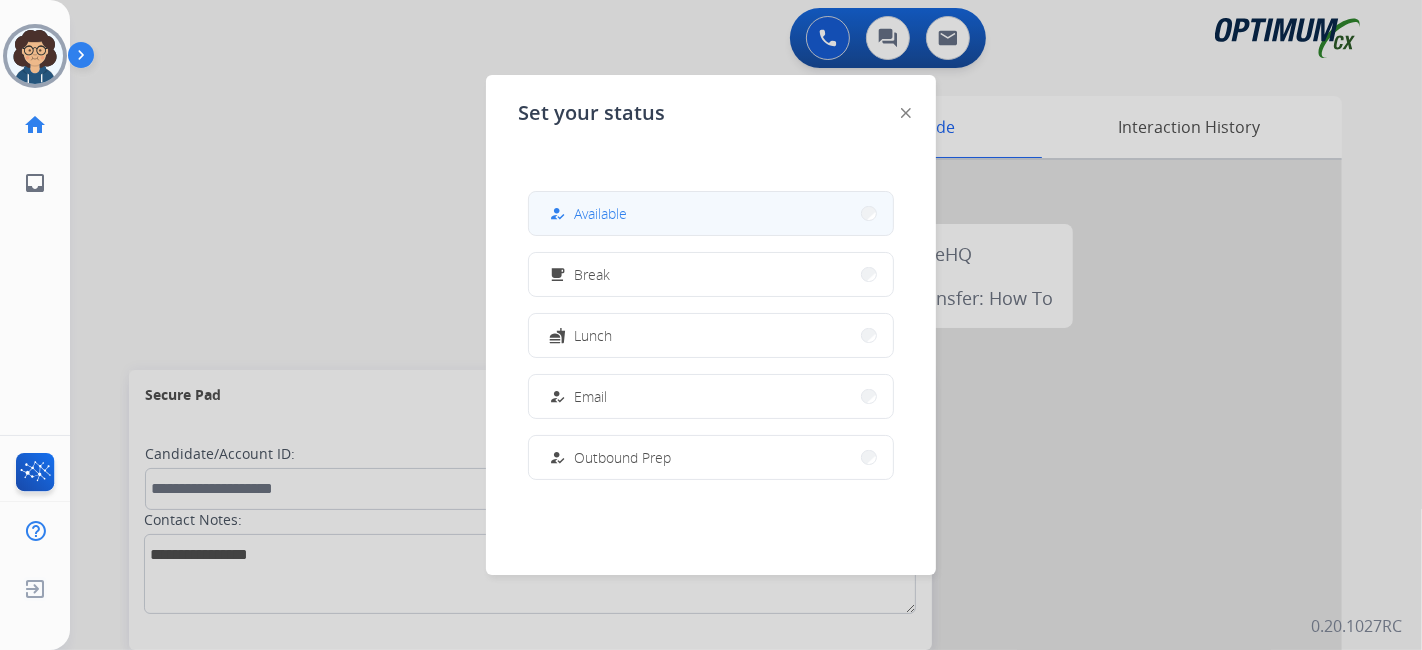 click on "how_to_reg Available" at bounding box center (711, 213) 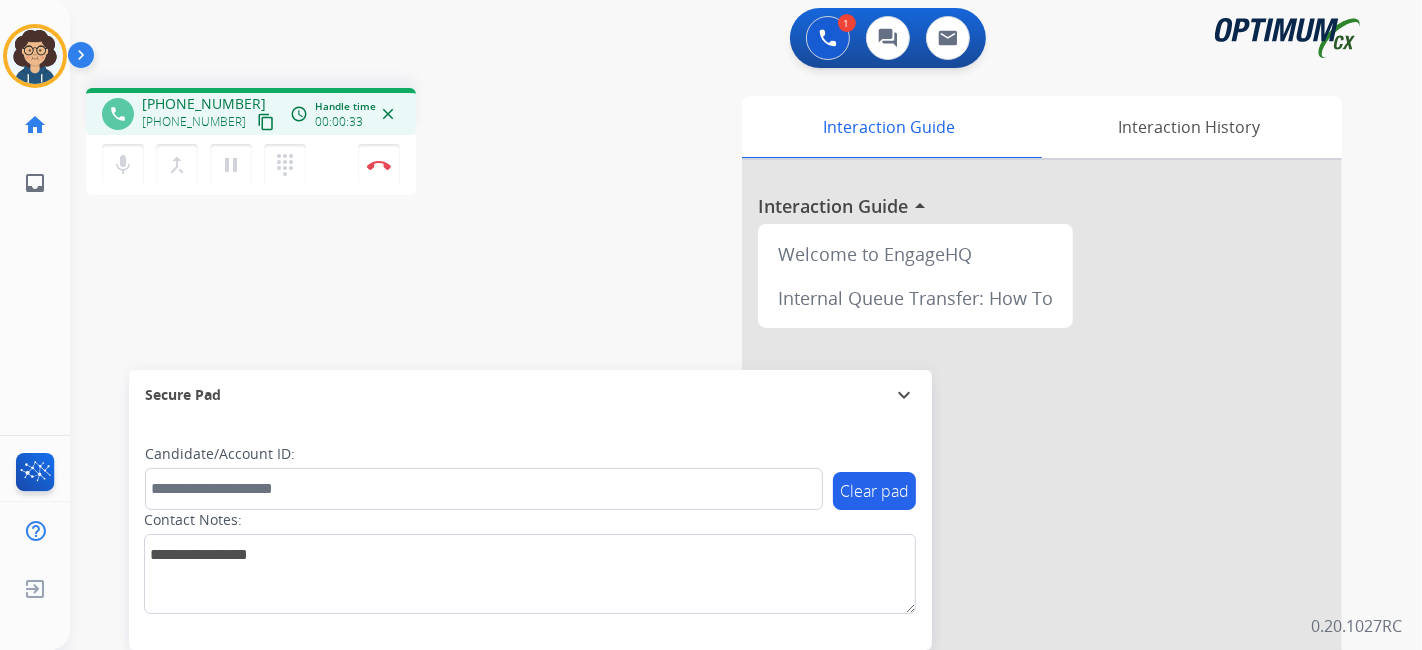 click on "content_copy" at bounding box center (266, 122) 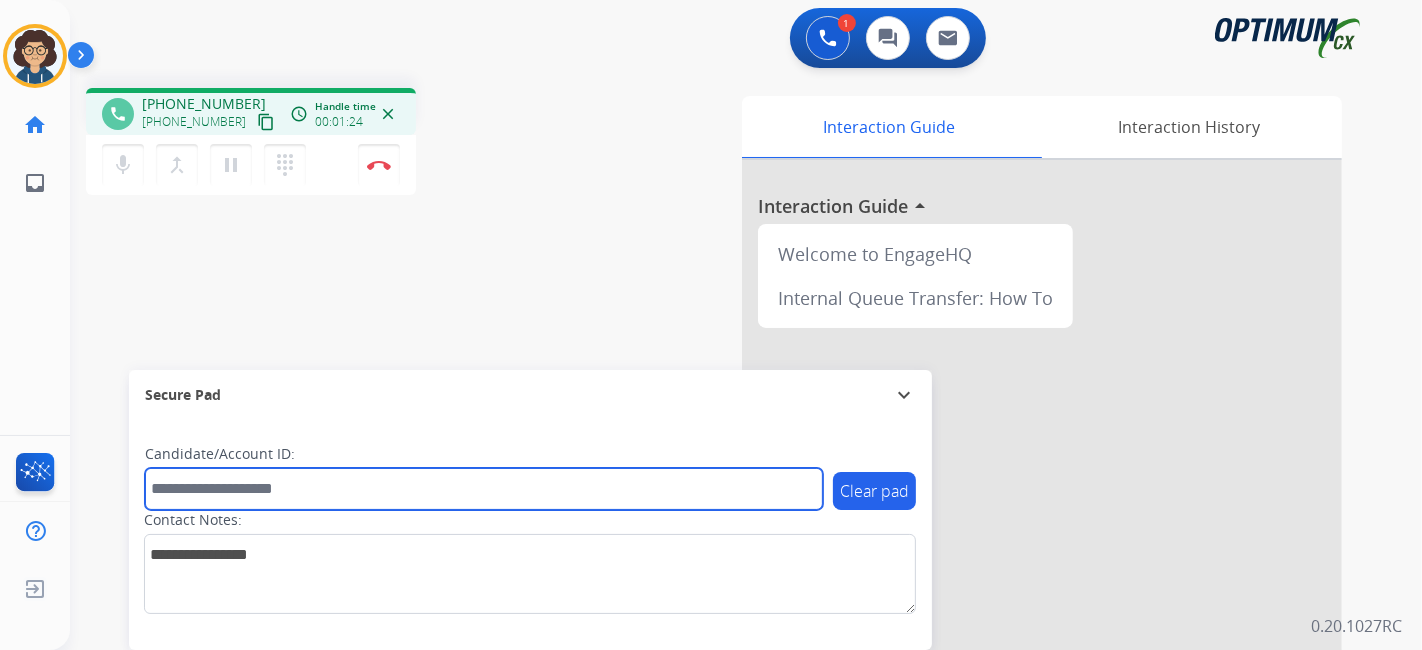 click at bounding box center (484, 489) 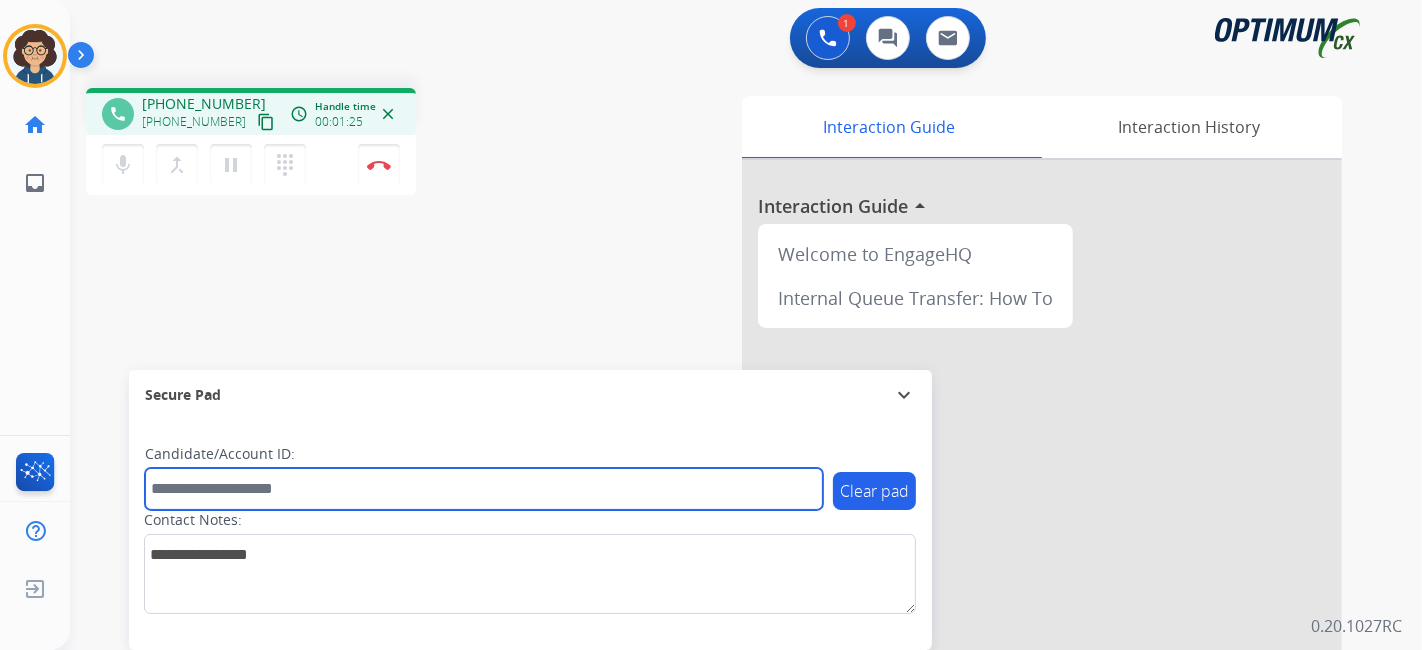 paste on "*******" 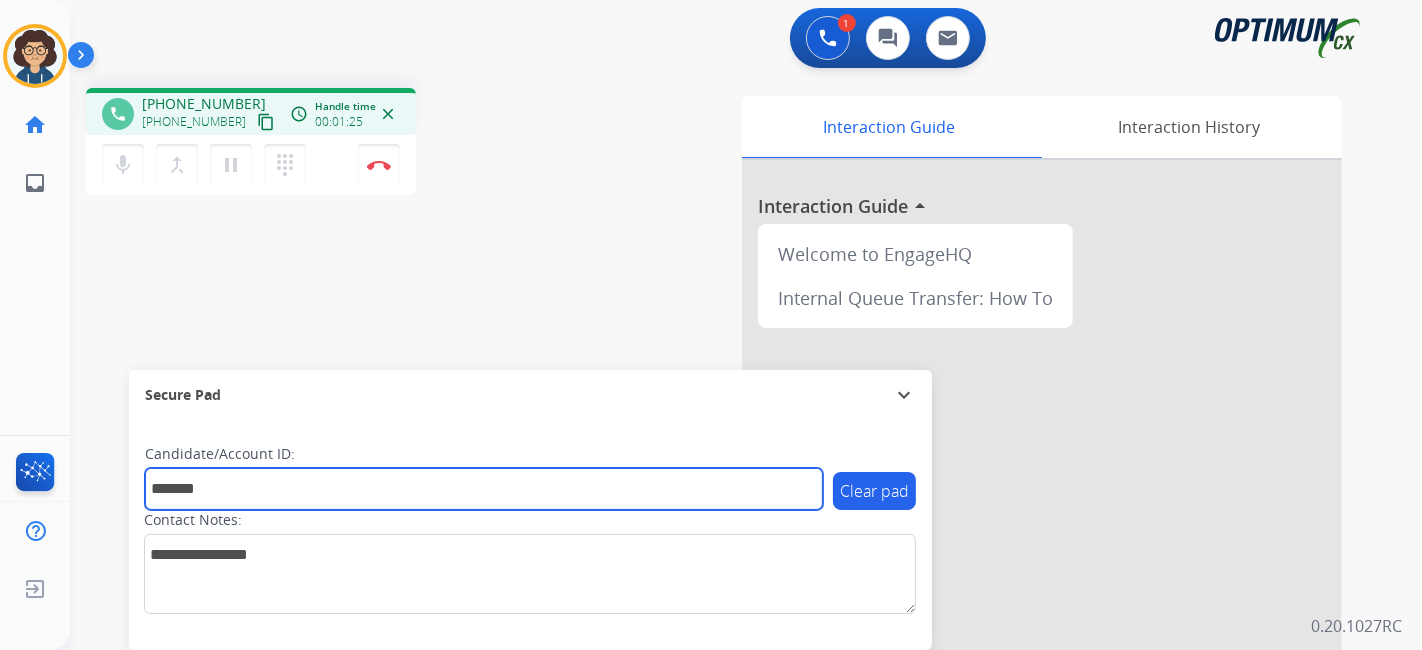 type on "*******" 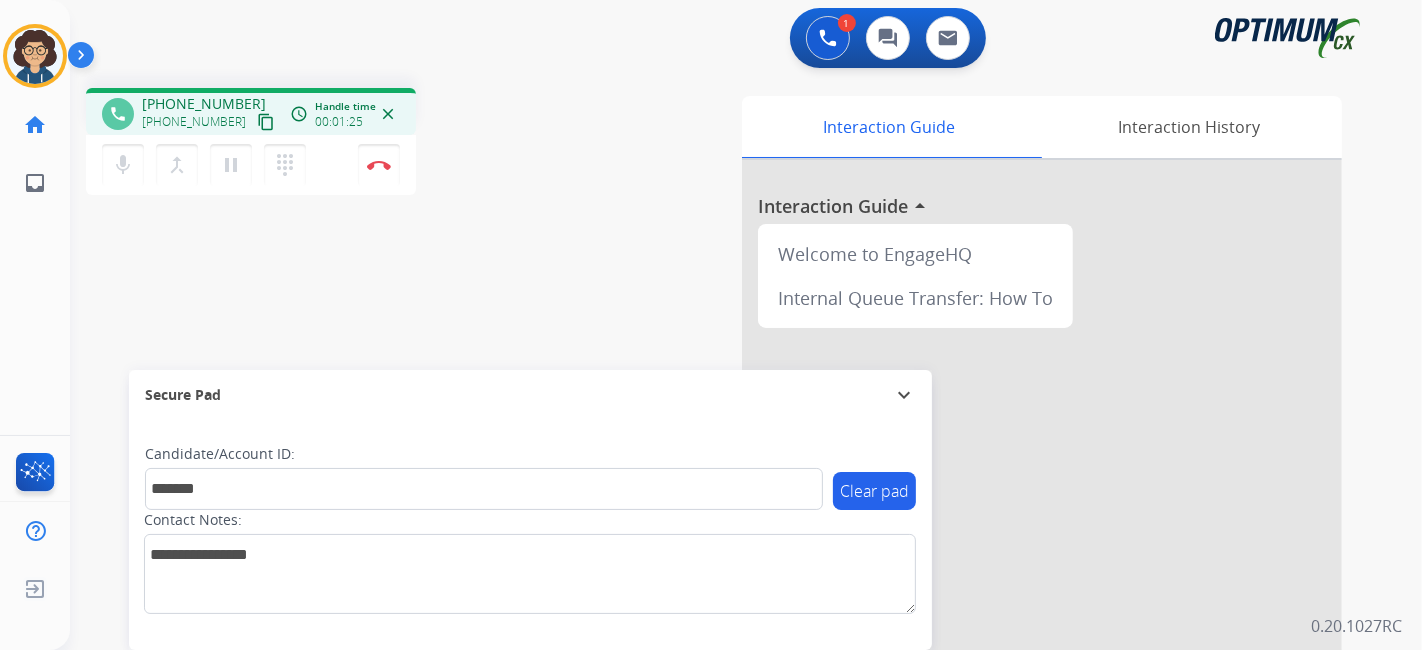 drag, startPoint x: 496, startPoint y: 343, endPoint x: 451, endPoint y: 8, distance: 338.00888 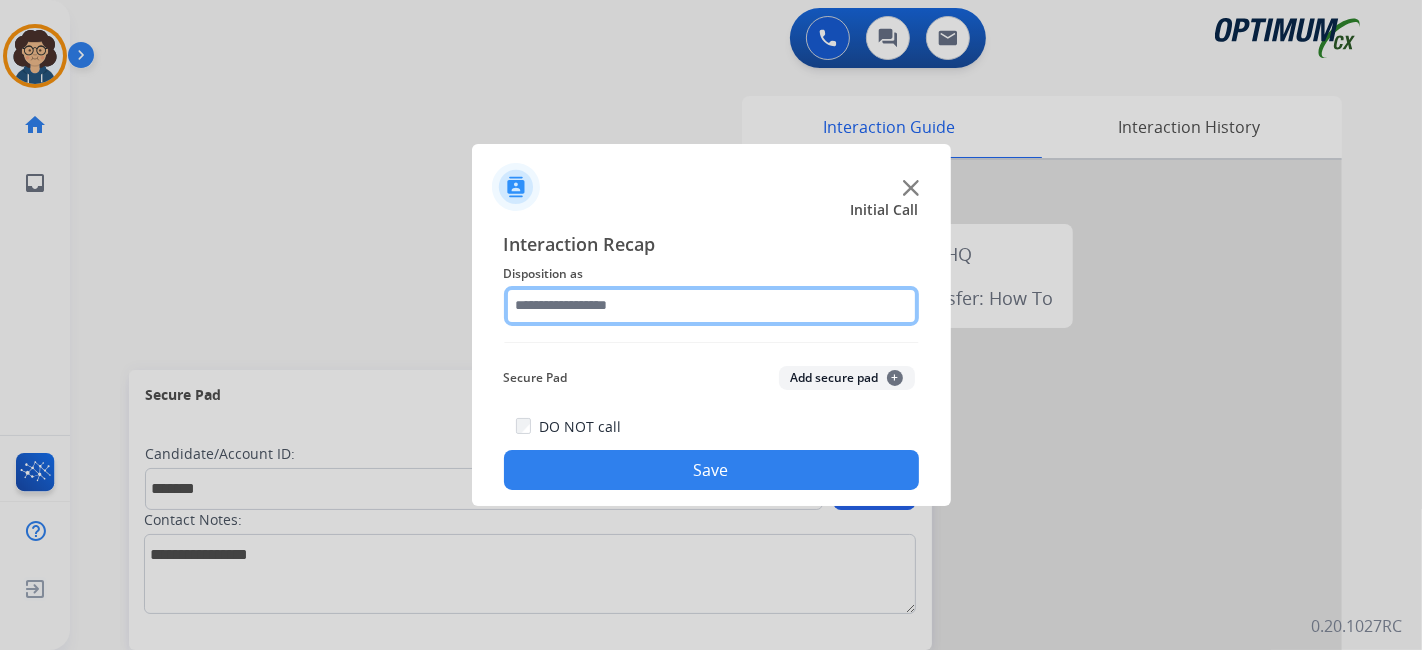click 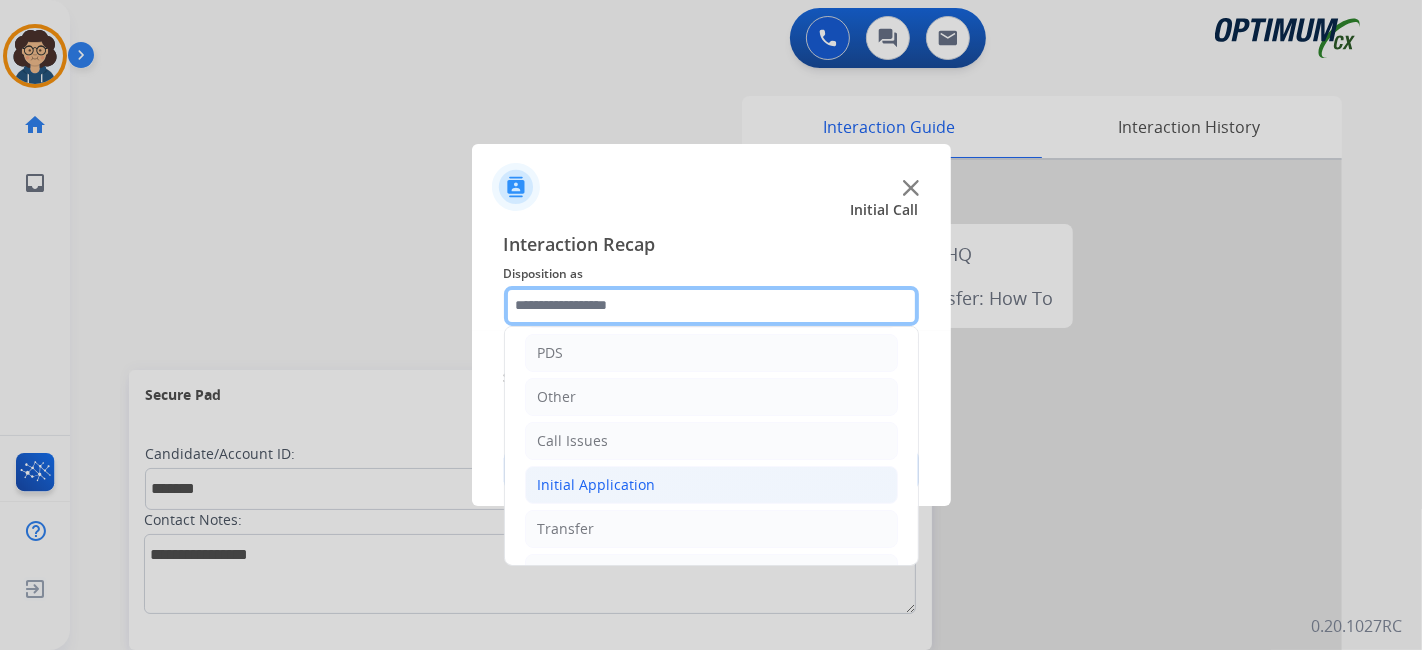 scroll, scrollTop: 131, scrollLeft: 0, axis: vertical 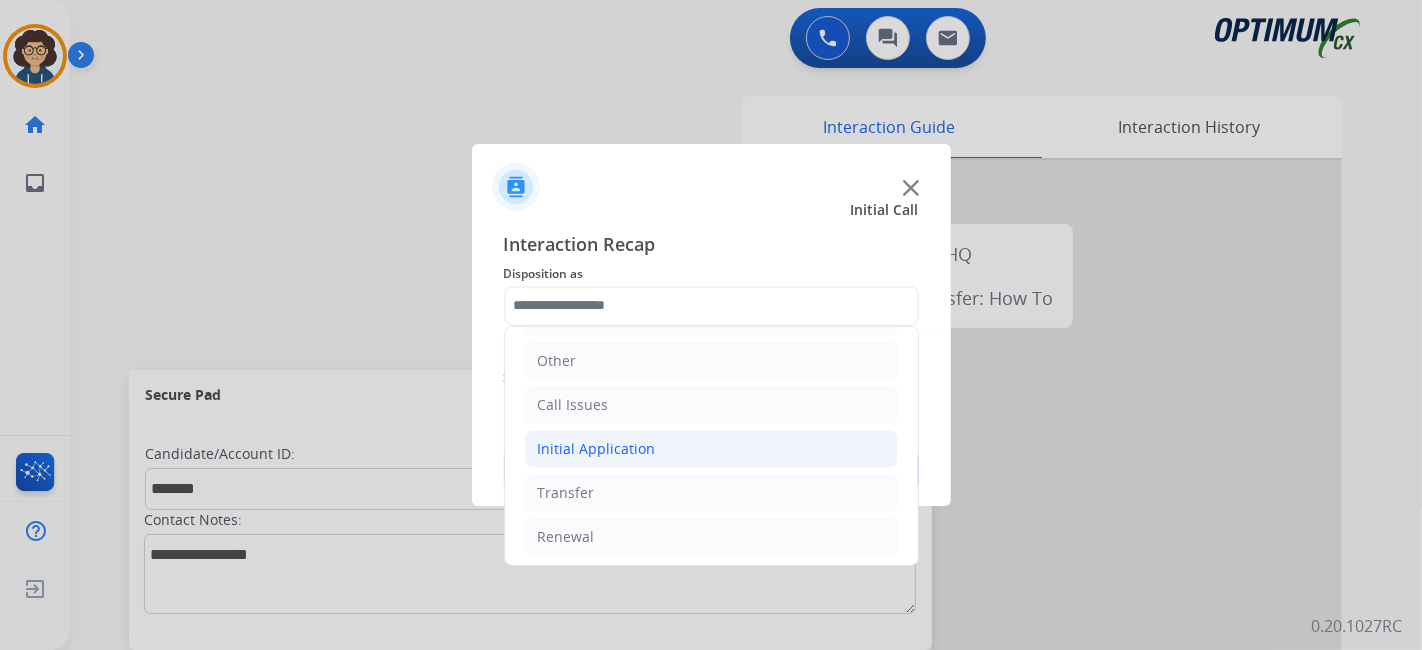 click on "Initial Application" 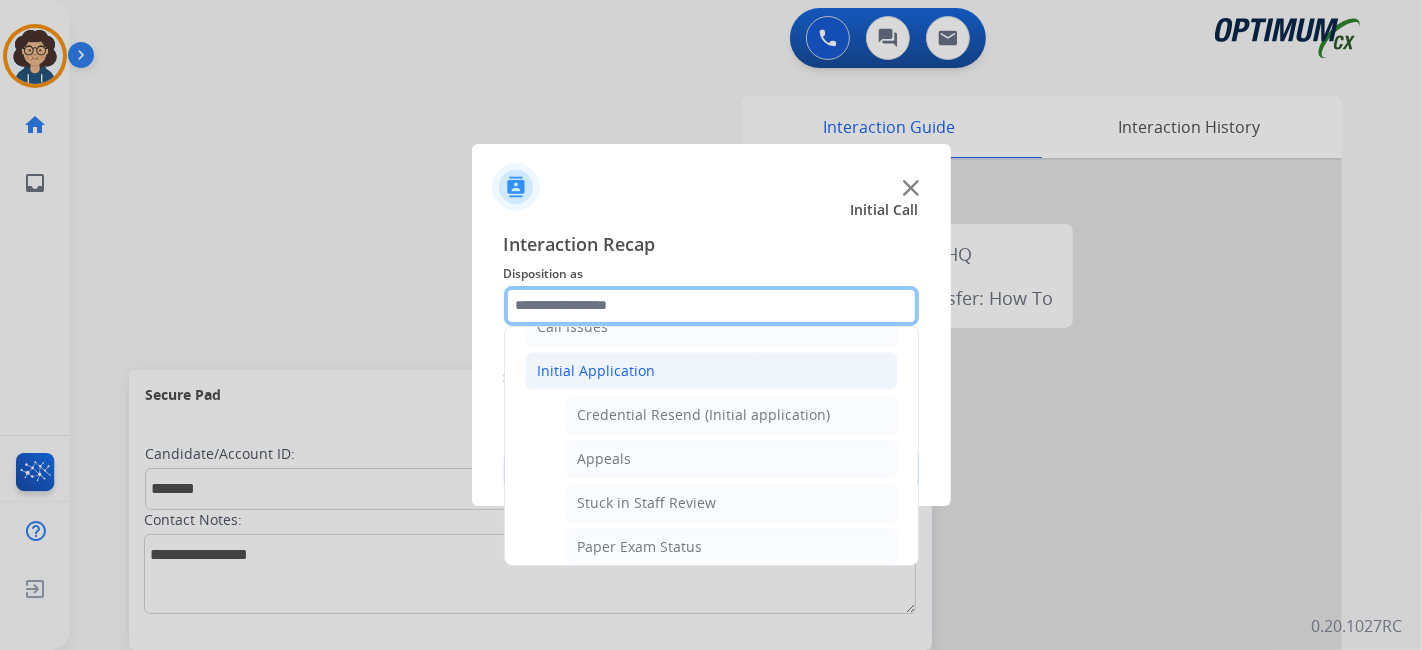 scroll, scrollTop: 111, scrollLeft: 0, axis: vertical 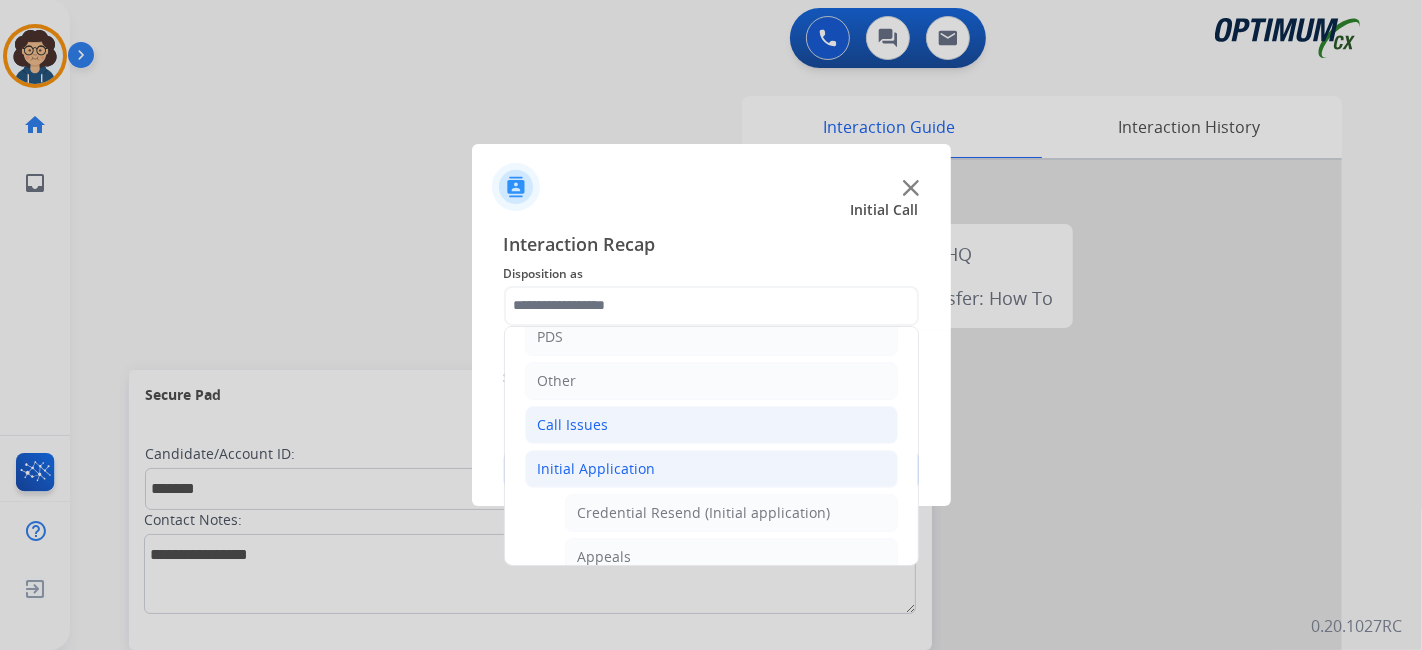 click on "Call Issues" 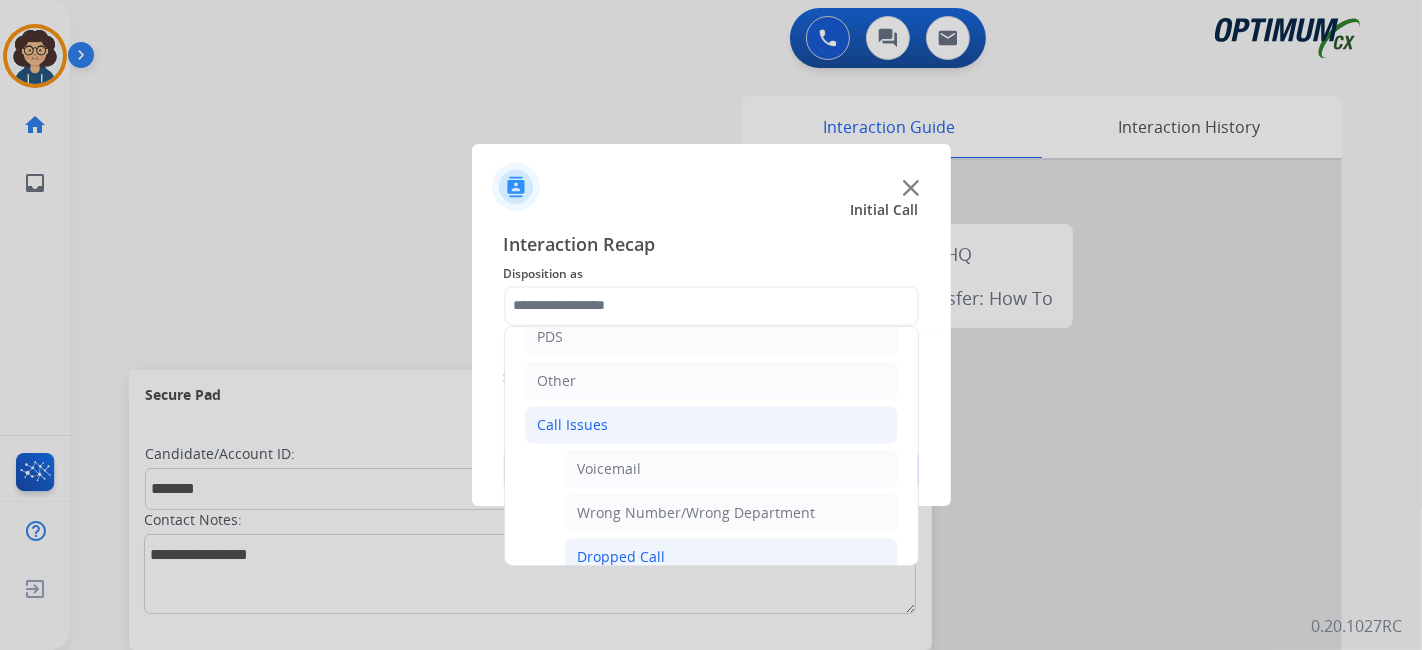 click on "Dropped Call" 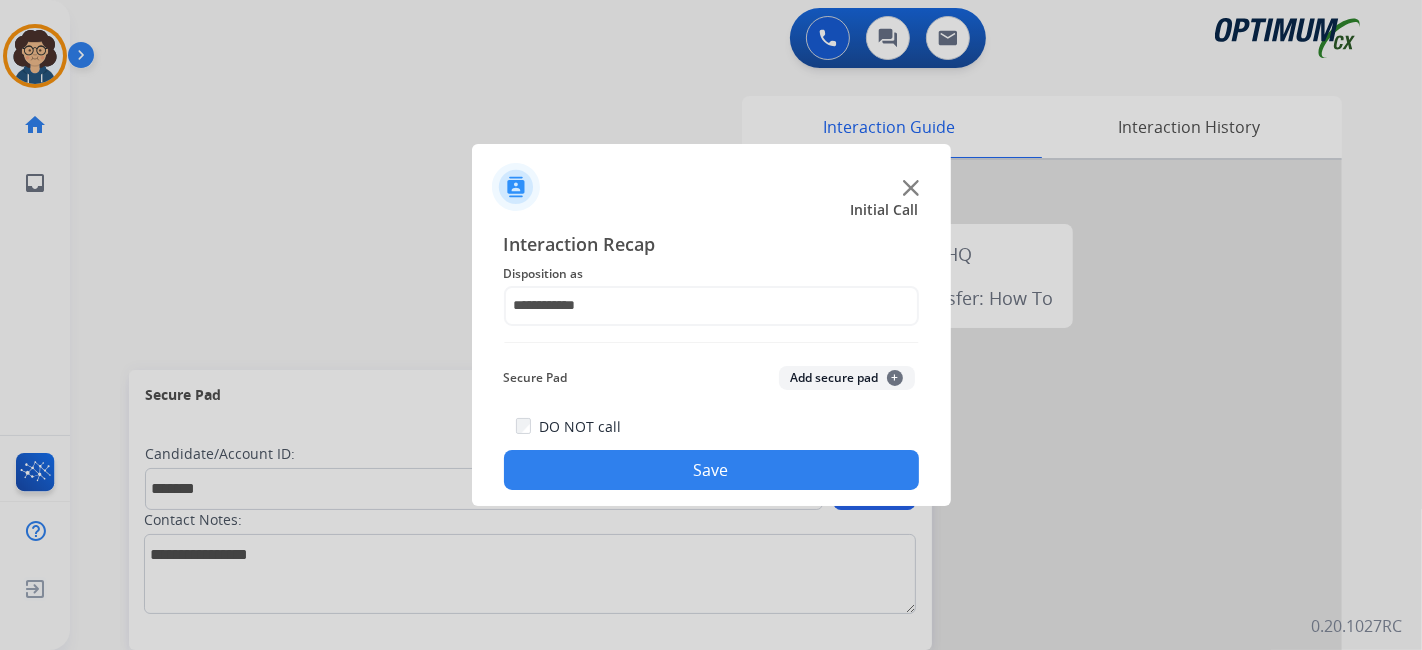 click on "Add secure pad  +" 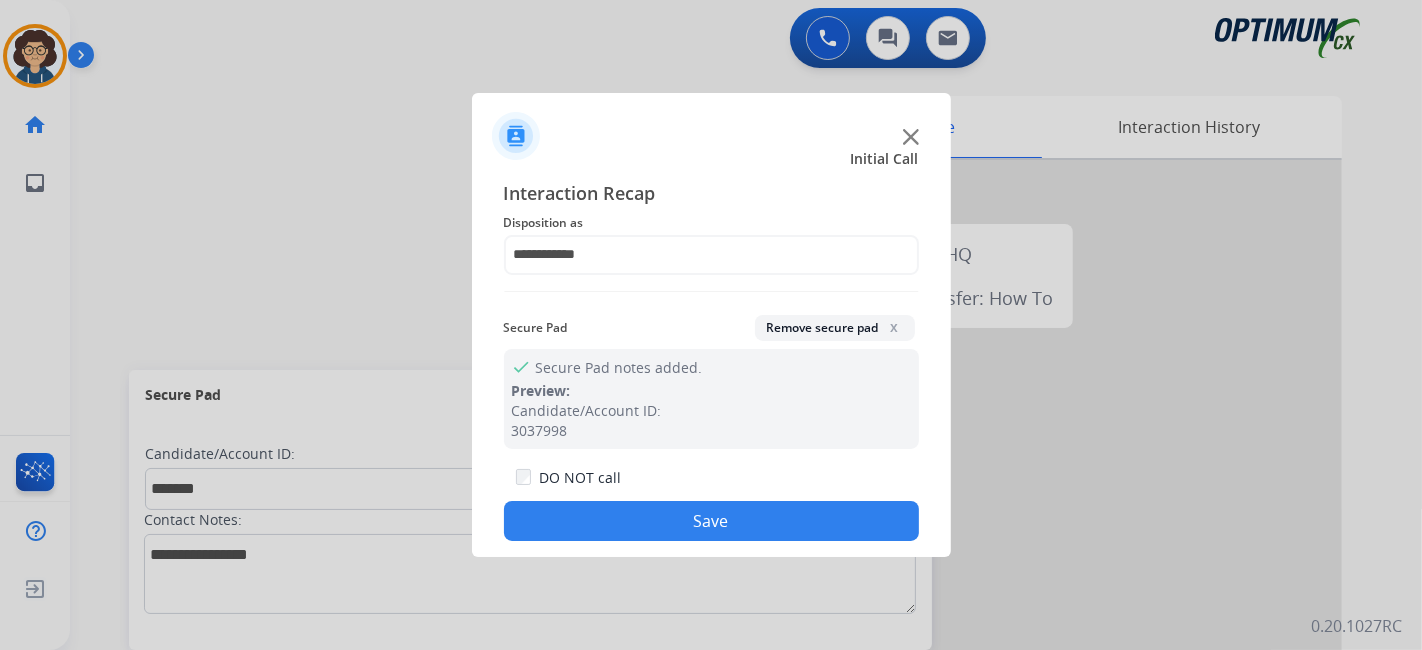 drag, startPoint x: 740, startPoint y: 533, endPoint x: 694, endPoint y: 467, distance: 80.44874 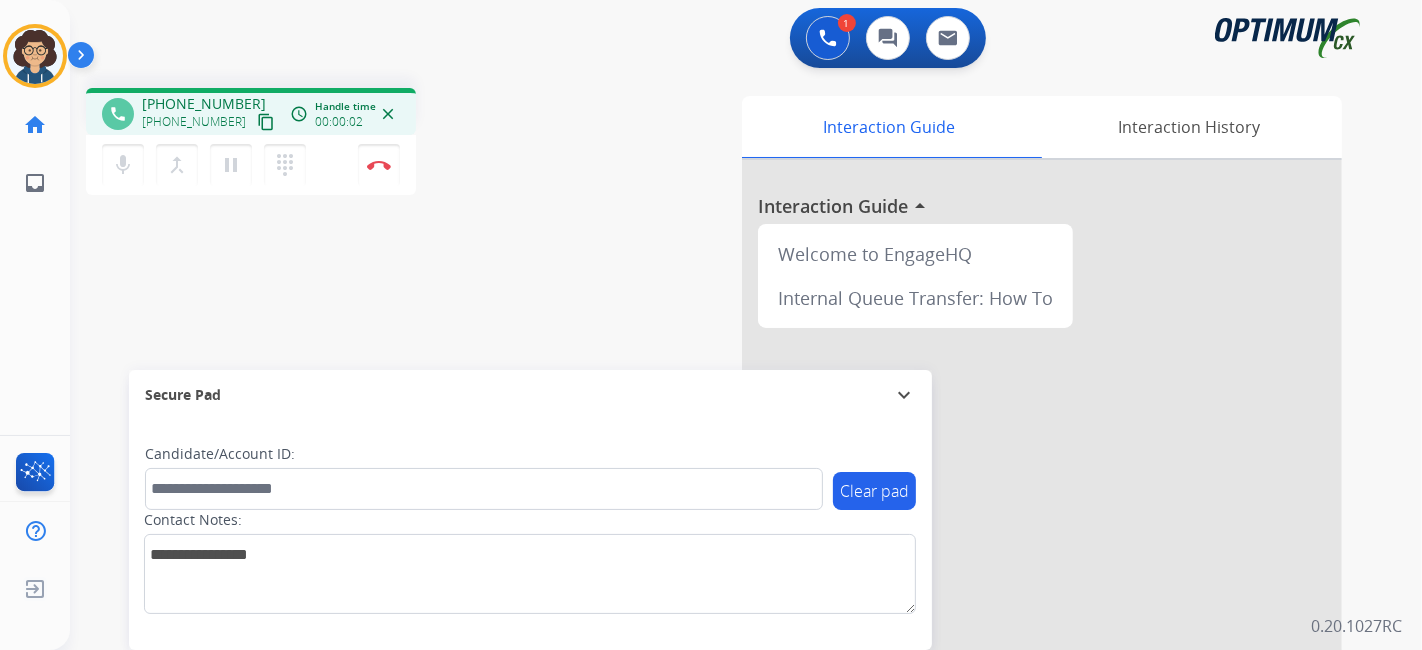 click on "content_copy" at bounding box center (266, 122) 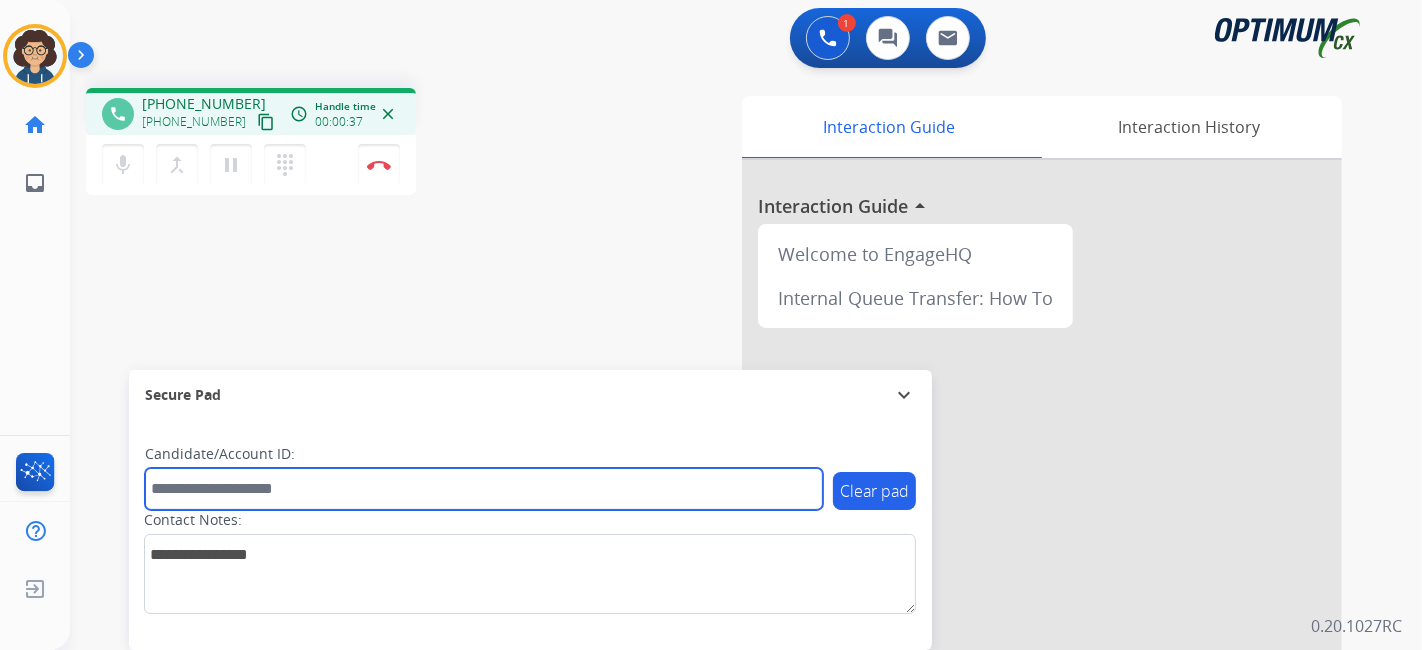 click at bounding box center (484, 489) 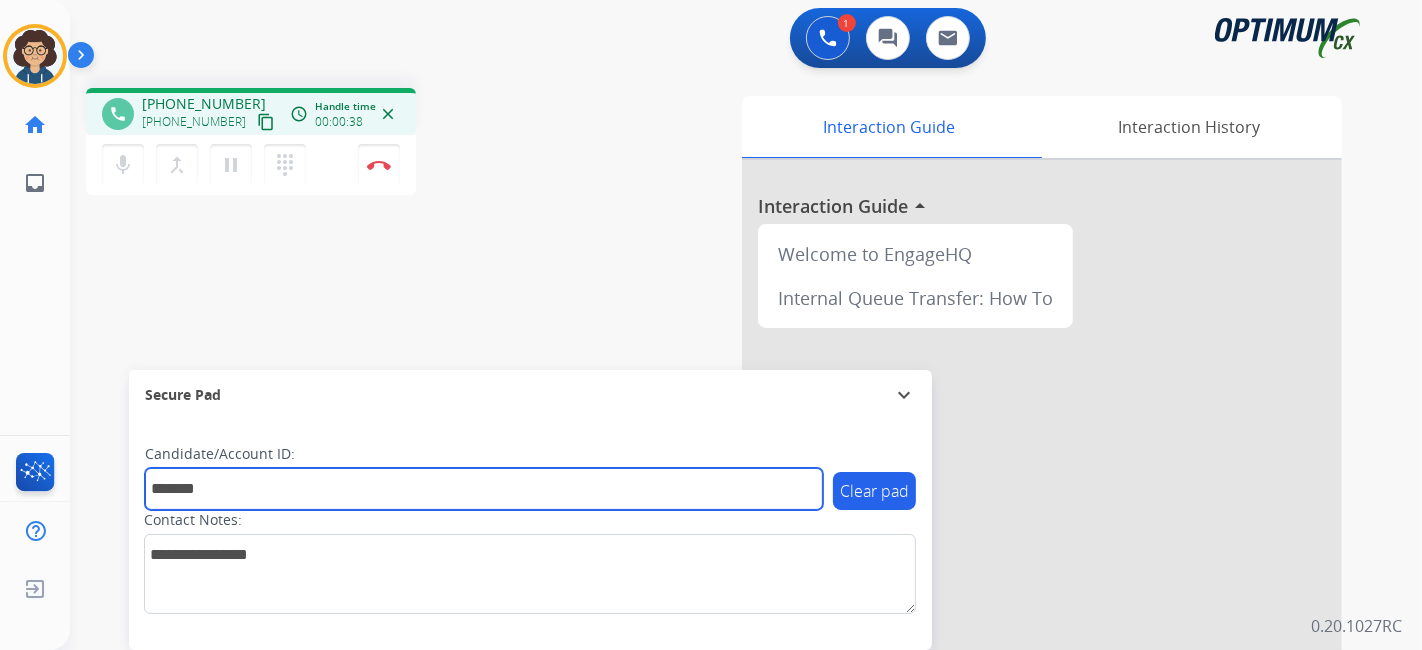type on "*******" 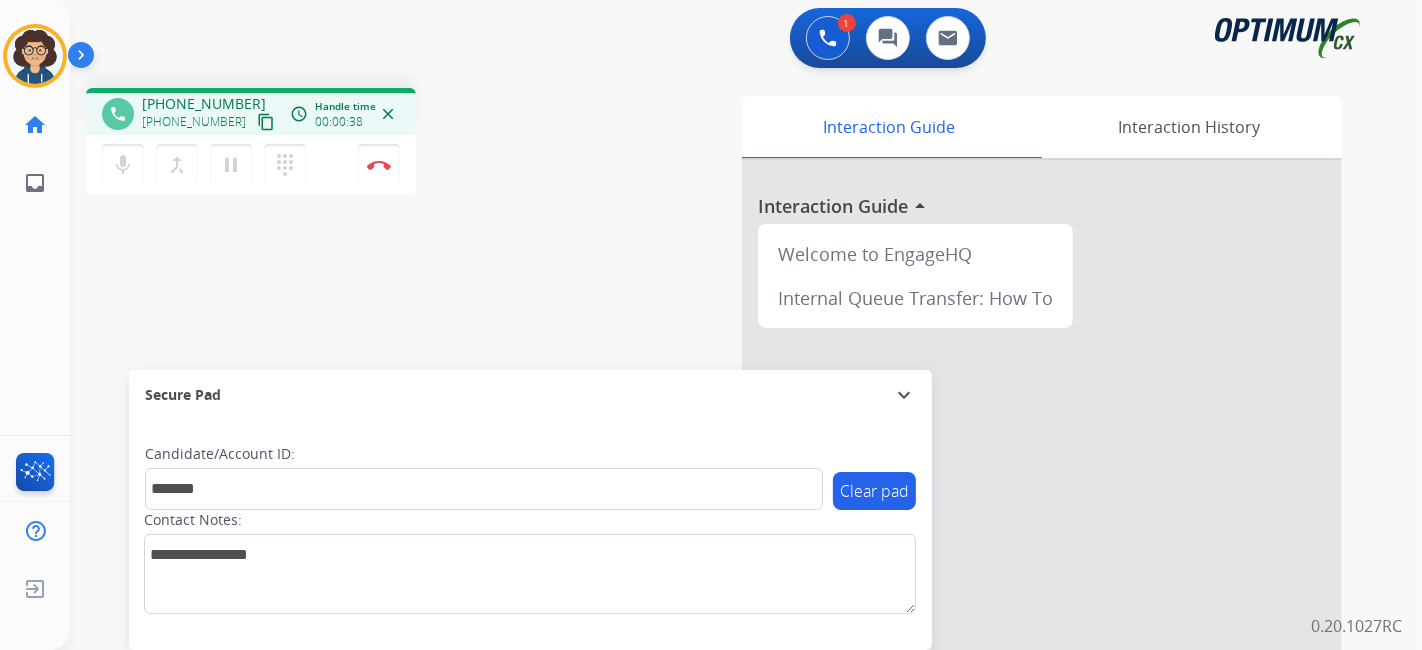 click on "phone [PHONE_NUMBER] [PHONE_NUMBER] content_copy access_time Call metrics Queue   00:32 Hold   00:00 Talk   00:37 Total   01:08 Handle time 00:00:38 close mic Mute merge_type Bridge pause Hold dialpad Dialpad Disconnect swap_horiz Break voice bridge close_fullscreen Connect 3-Way Call merge_type Separate 3-Way Call  Interaction Guide   Interaction History  Interaction Guide arrow_drop_up  Welcome to EngageHQ   Internal Queue Transfer: How To  Secure Pad expand_more Clear pad Candidate/Account ID: ******* Contact Notes:" at bounding box center (722, 489) 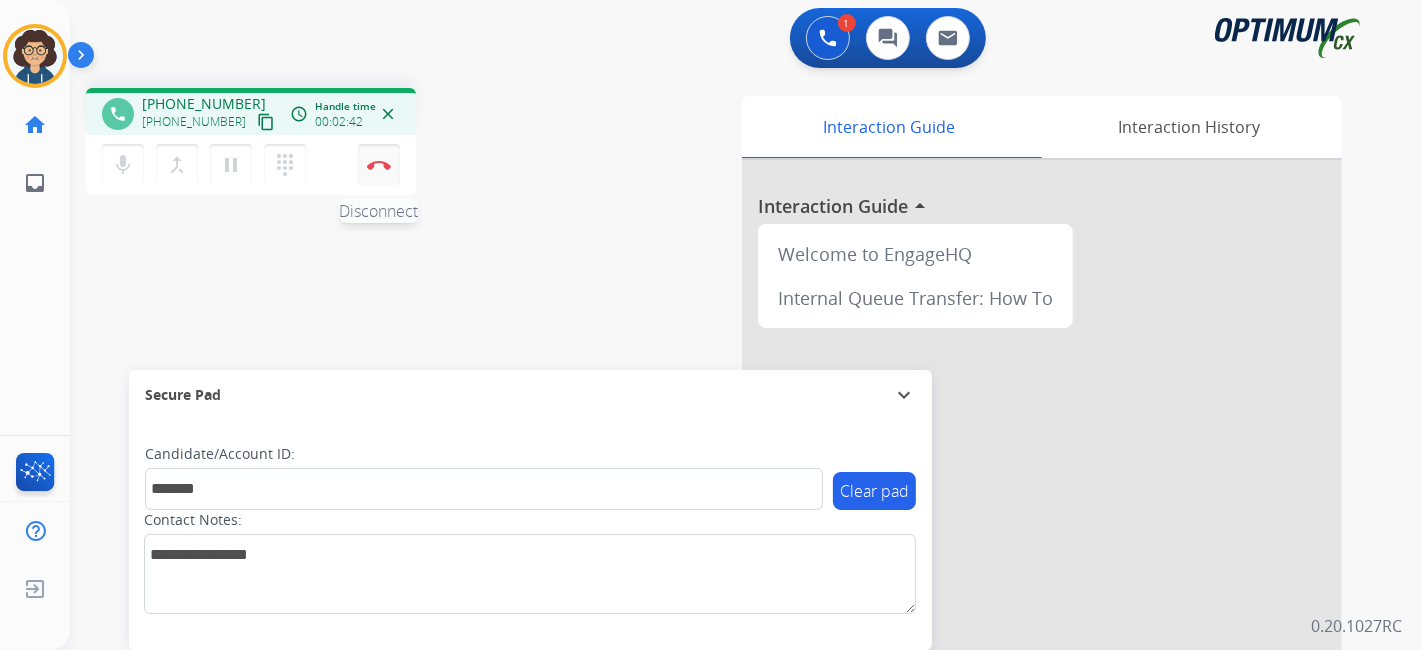 click at bounding box center [379, 165] 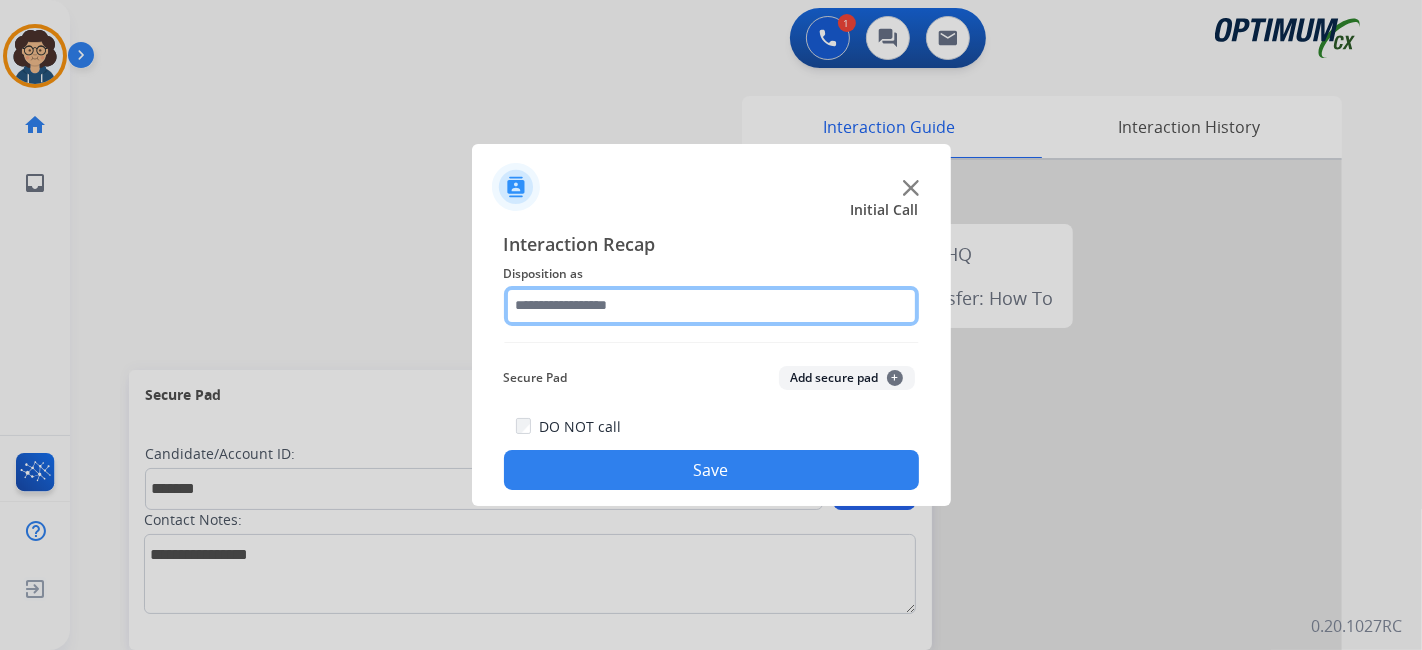 click 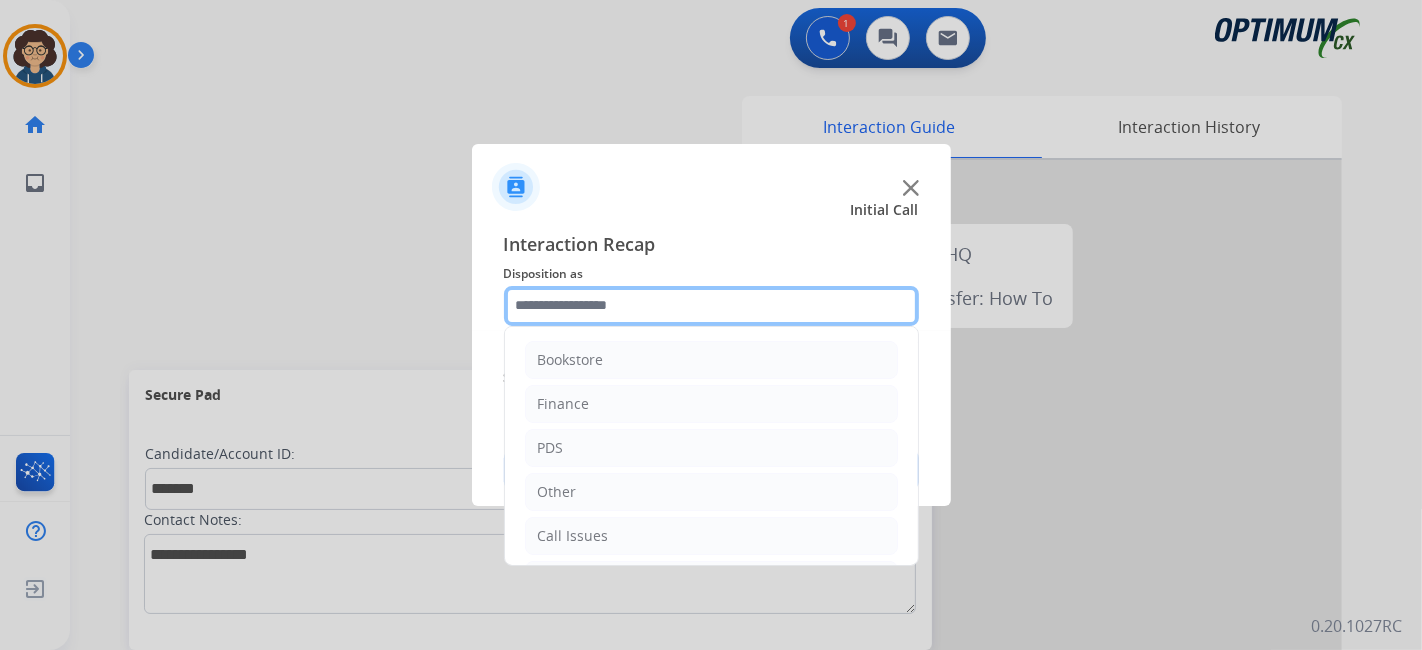 scroll, scrollTop: 131, scrollLeft: 0, axis: vertical 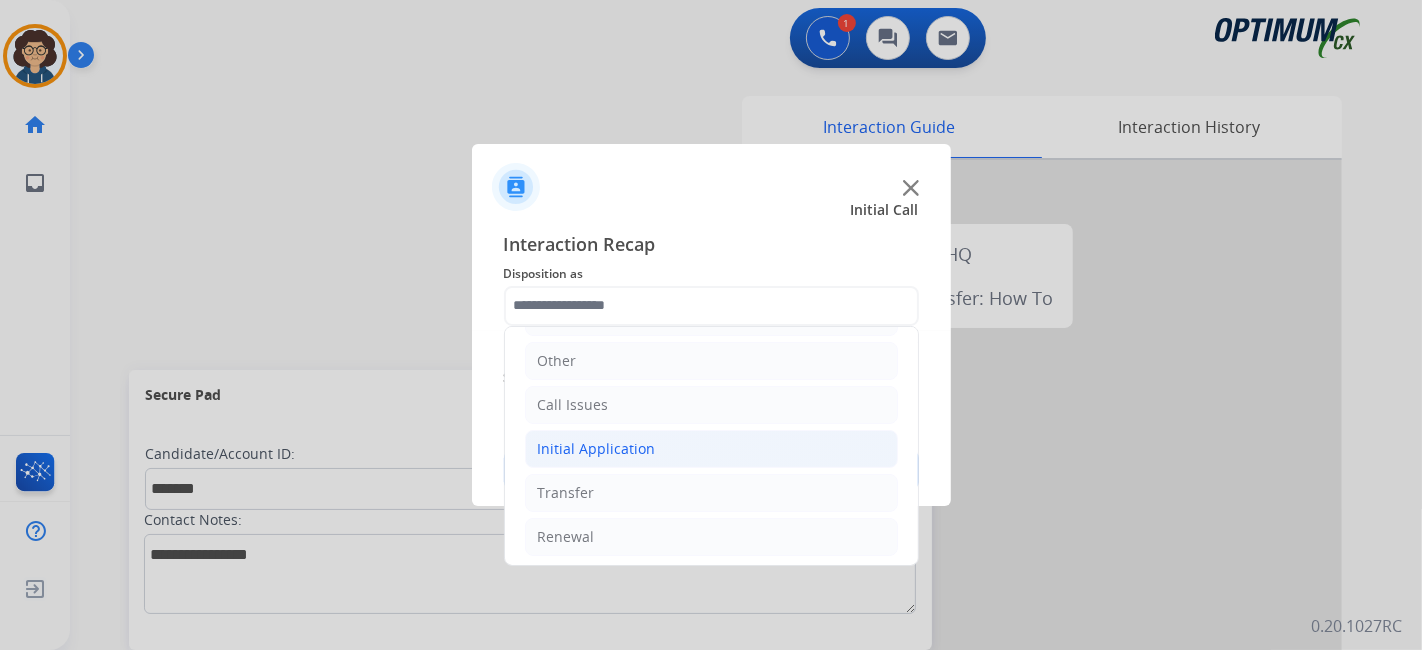click on "Initial Application" 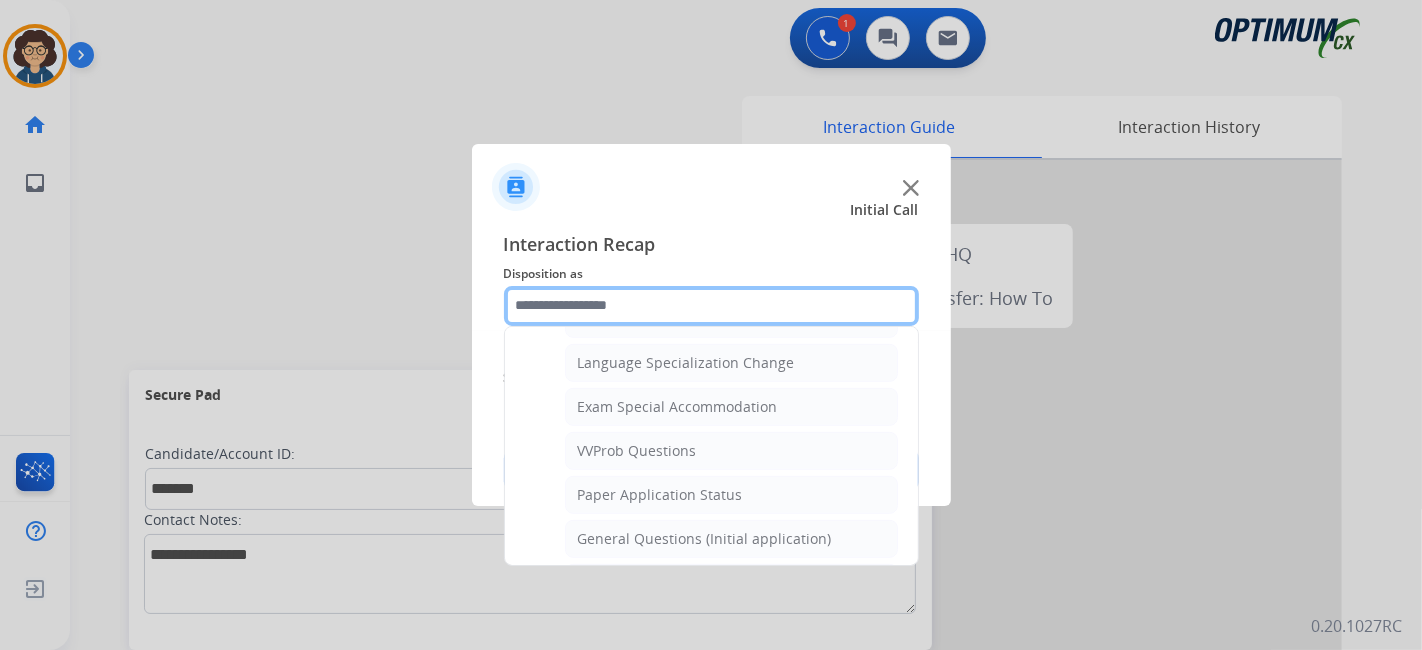 scroll, scrollTop: 1007, scrollLeft: 0, axis: vertical 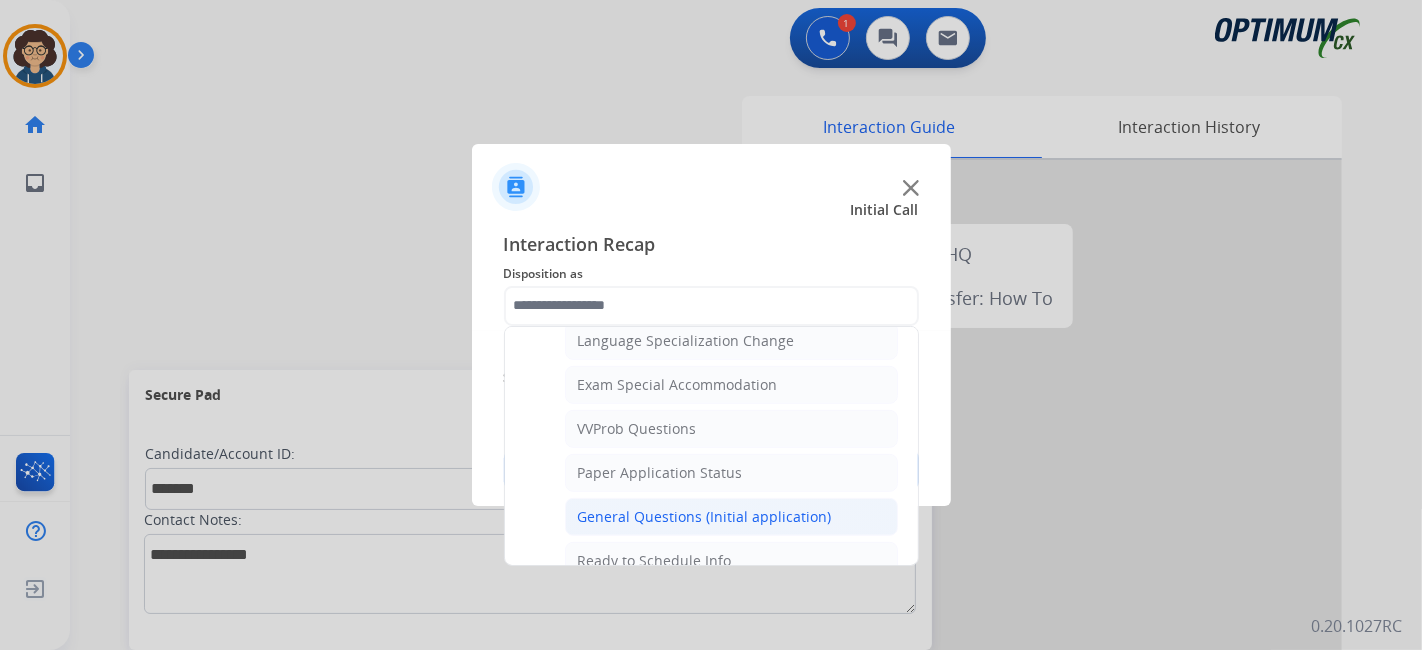 click on "General Questions (Initial application)" 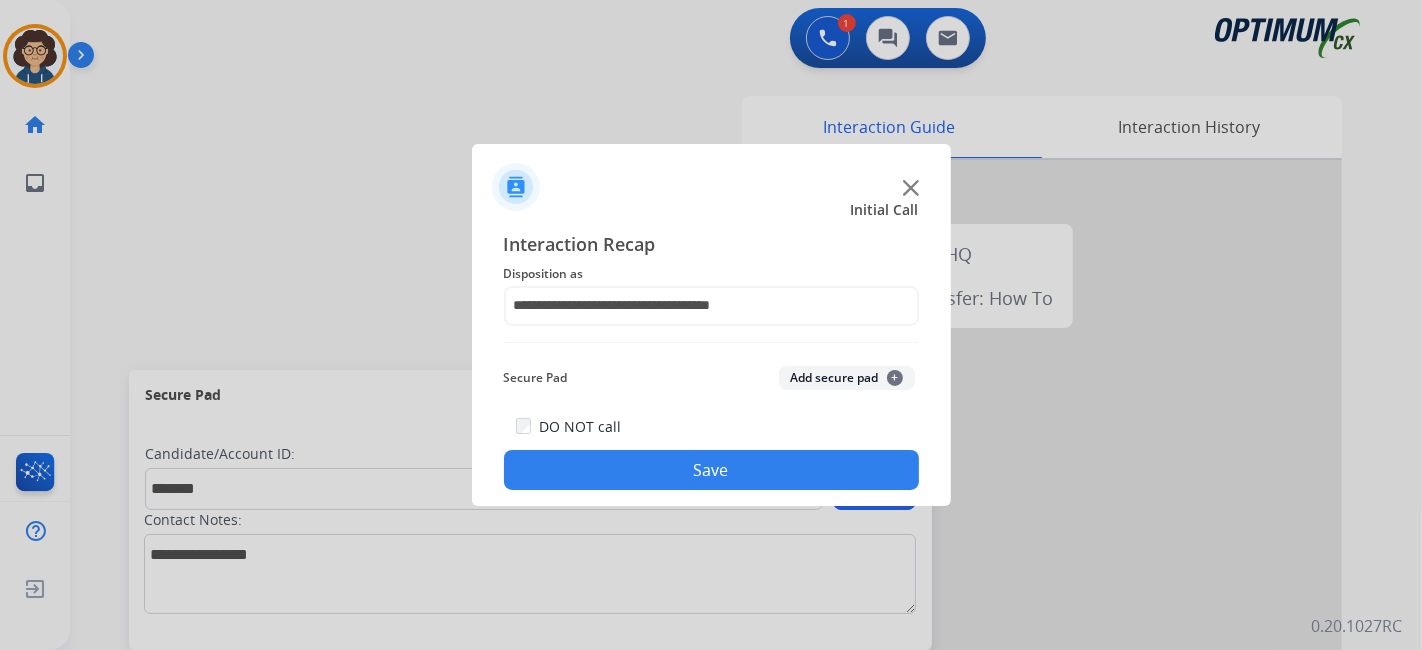 click on "Add secure pad  +" 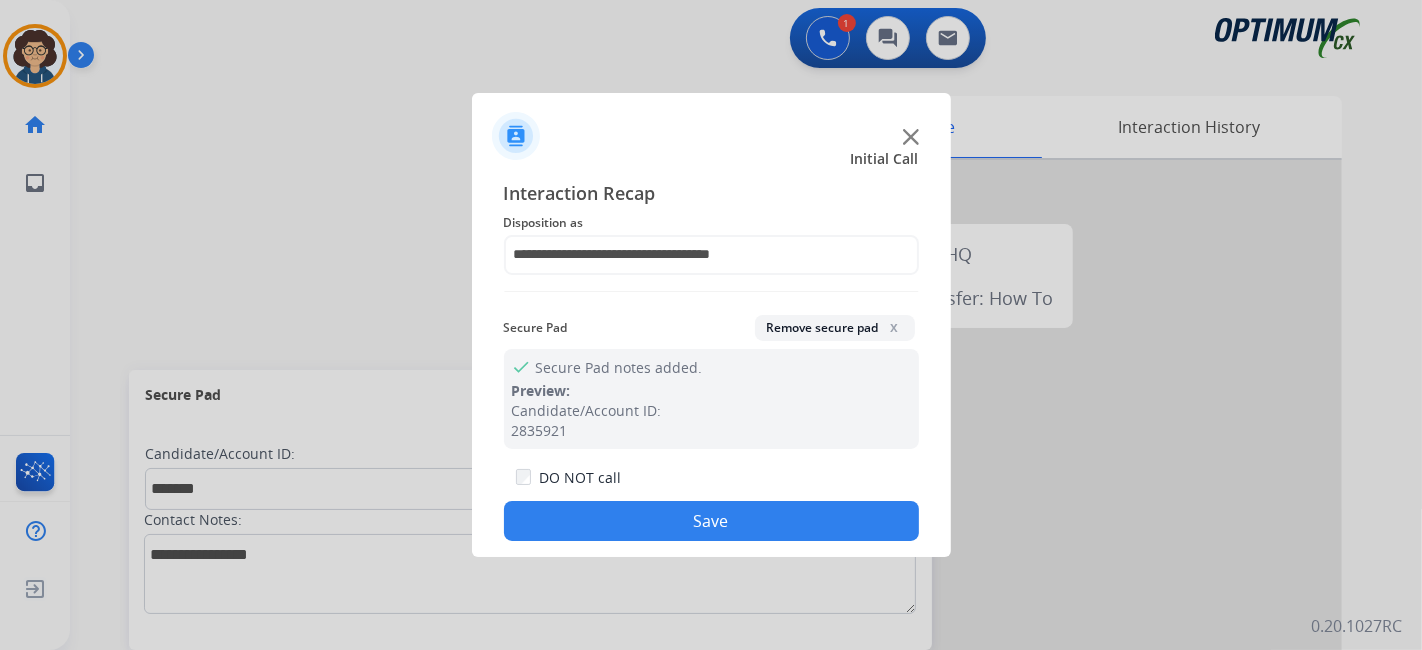 drag, startPoint x: 750, startPoint y: 524, endPoint x: 544, endPoint y: 34, distance: 531.54114 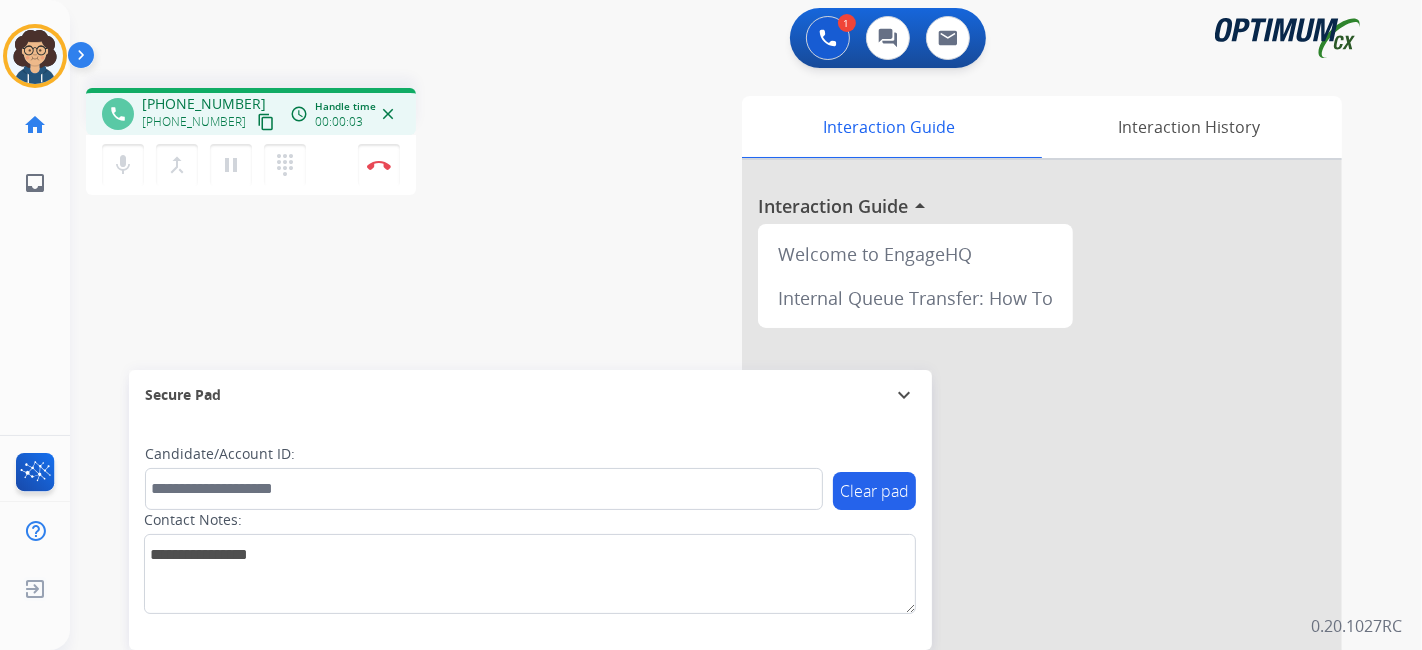 click on "content_copy" at bounding box center [266, 122] 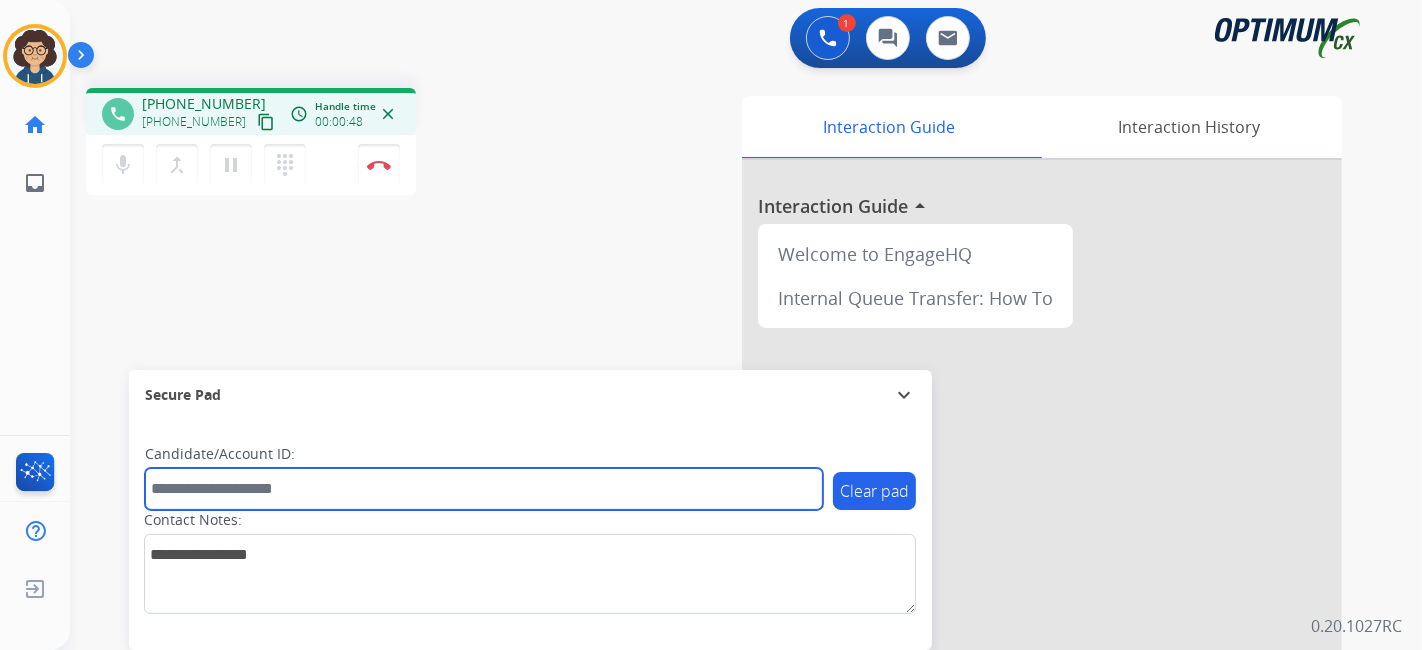 click at bounding box center [484, 489] 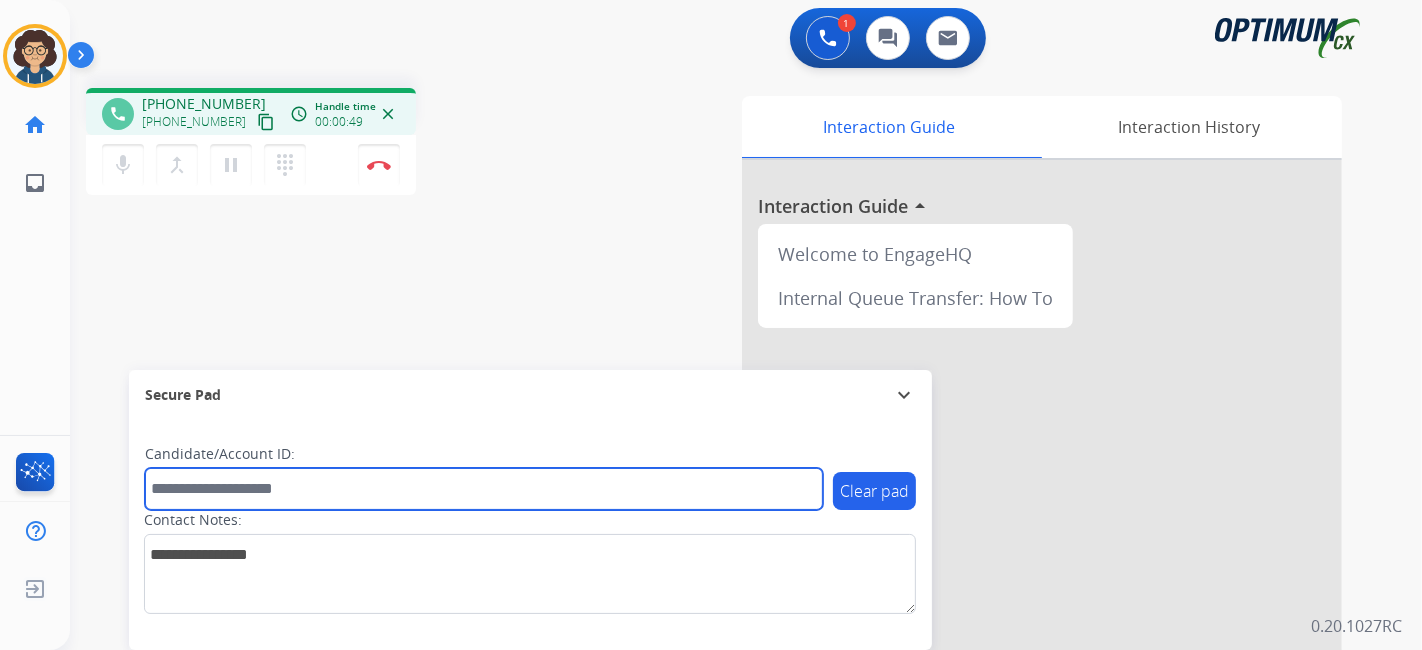 paste on "*******" 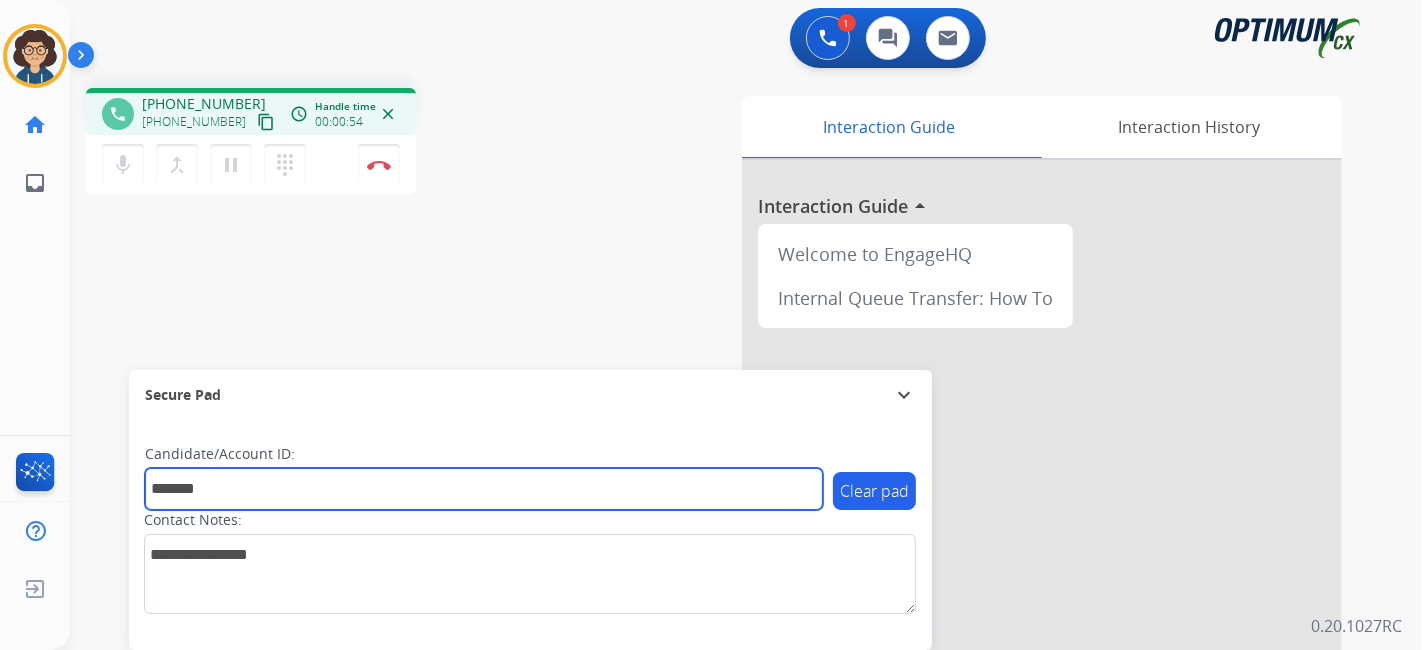 type on "*******" 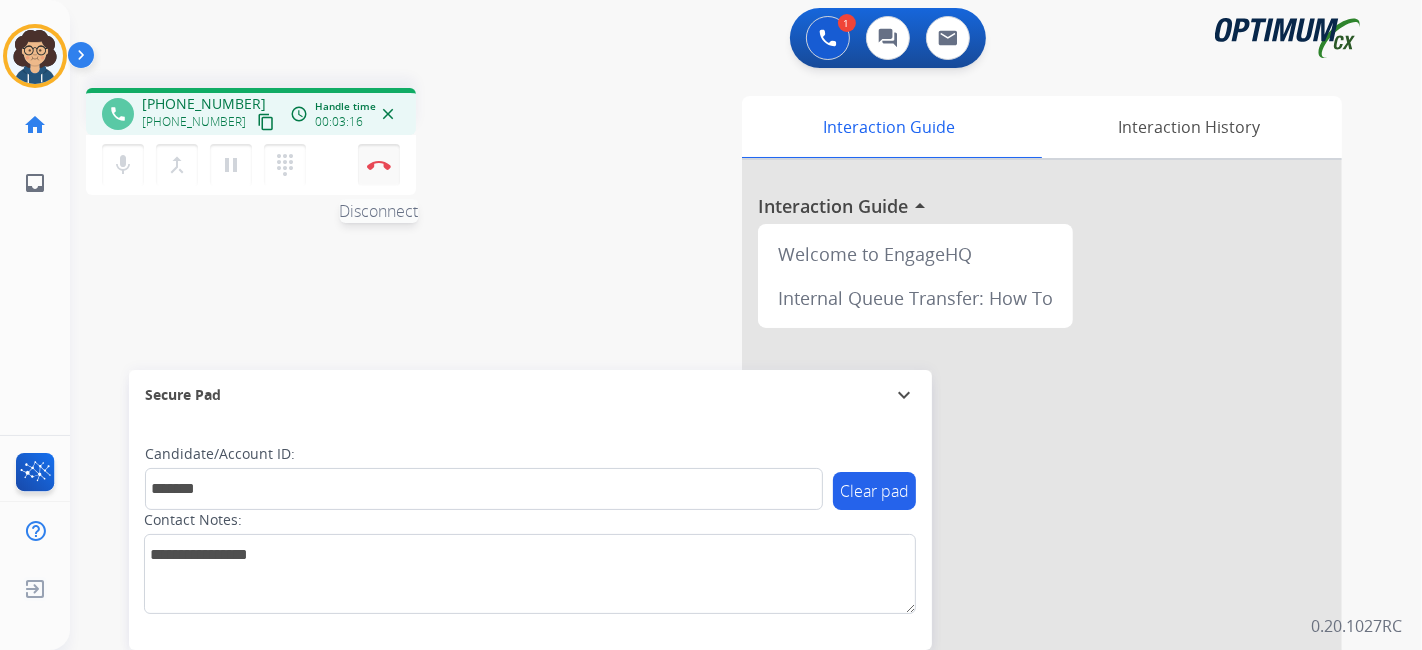 click on "Disconnect" at bounding box center [379, 165] 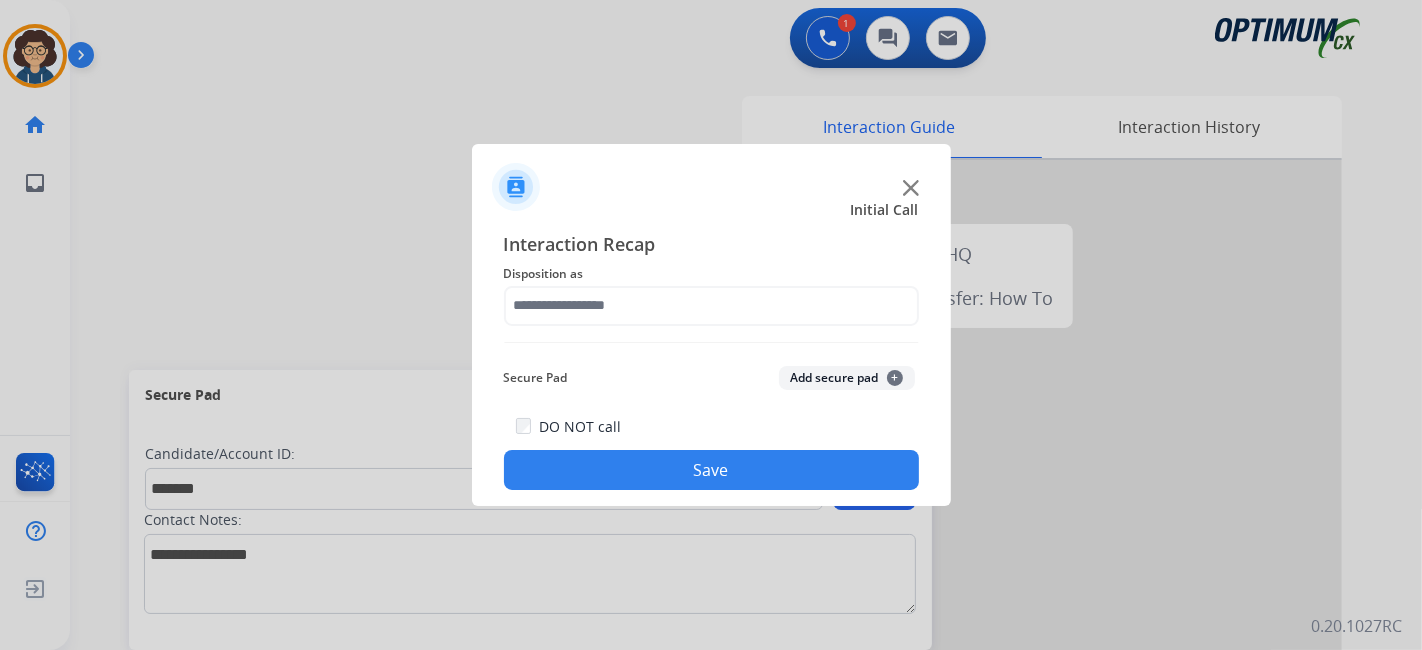 click on "Interaction Recap Disposition as    Secure Pad  Add secure pad  +  DO NOT call  Save" 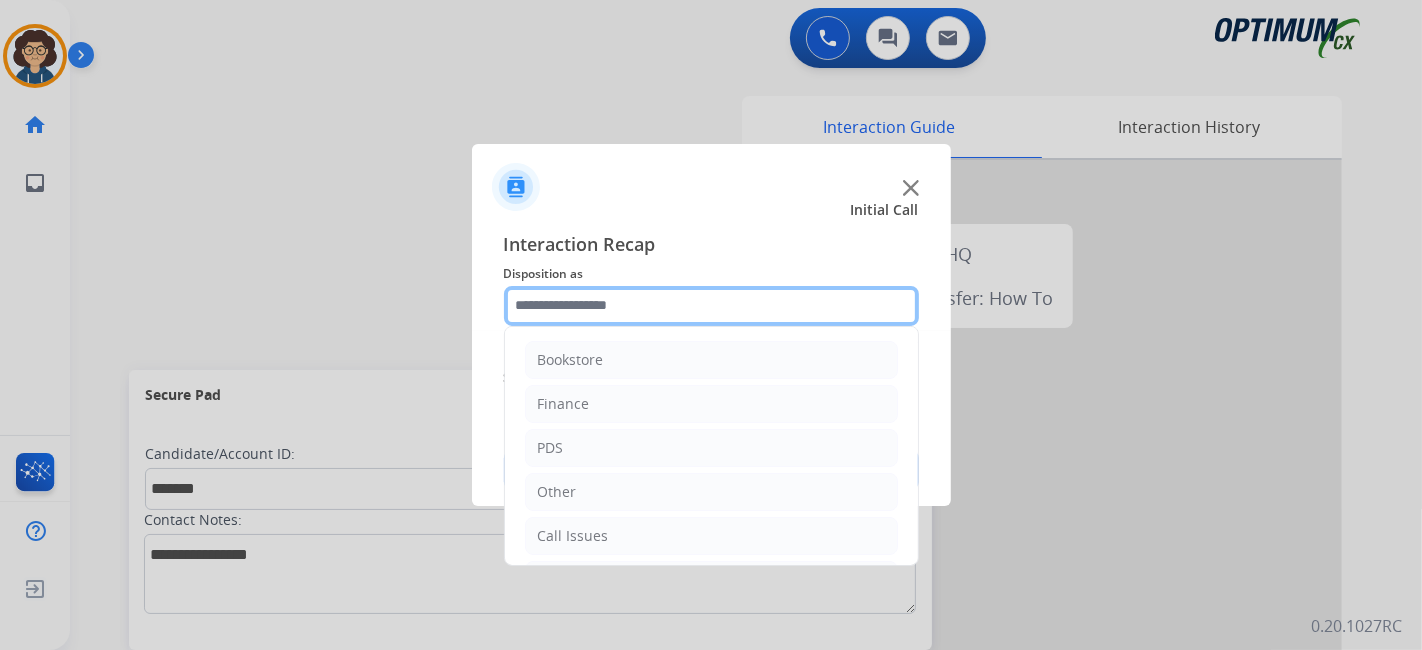 click 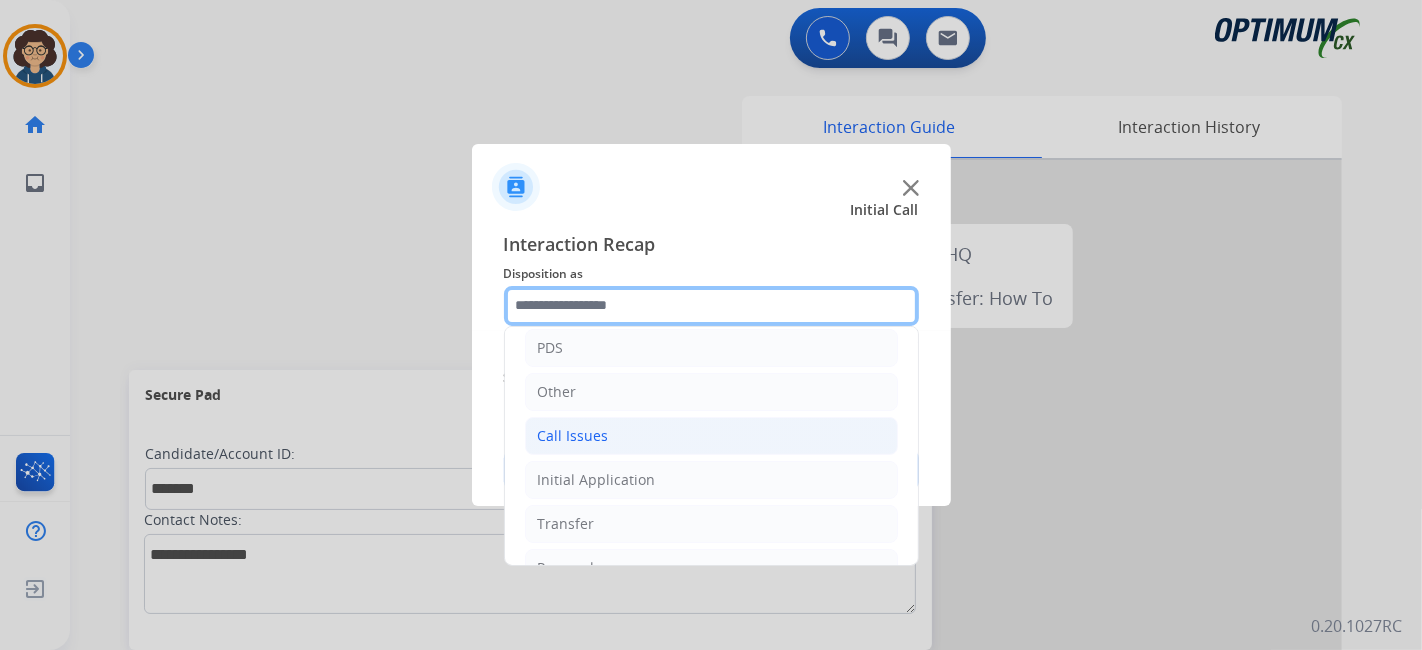 scroll, scrollTop: 131, scrollLeft: 0, axis: vertical 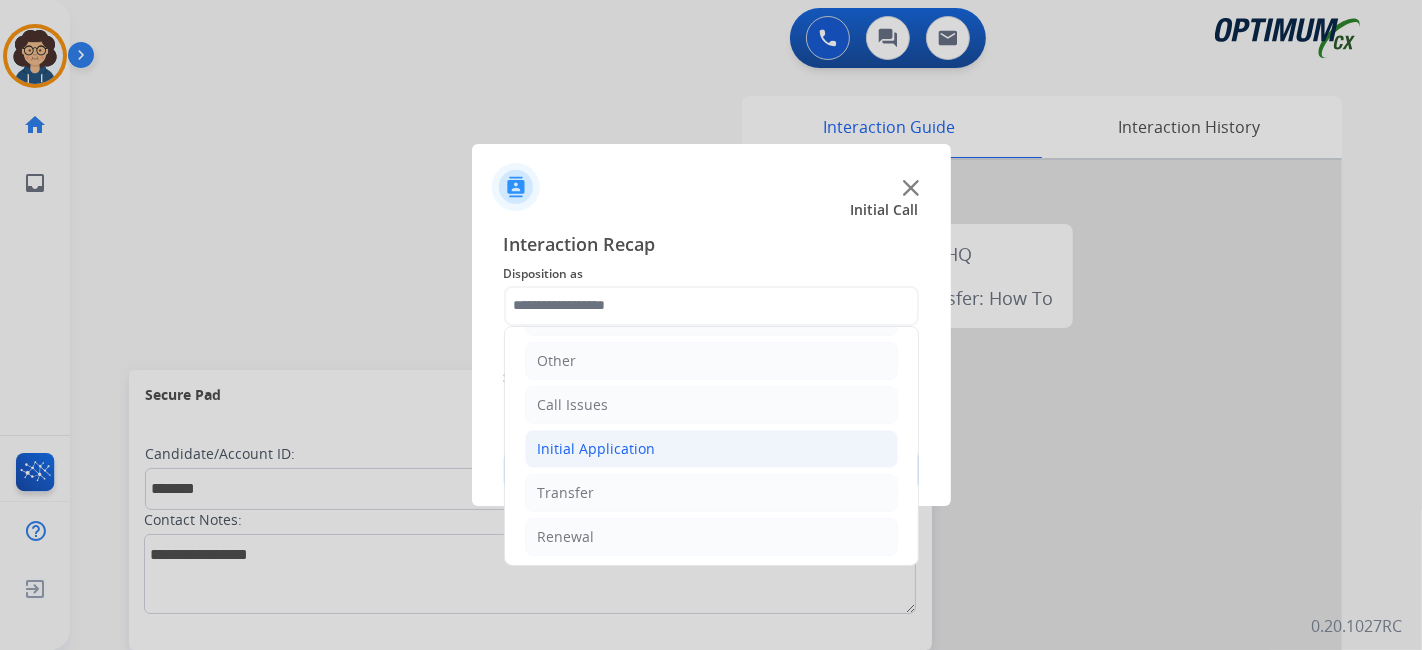 click on "Initial Application" 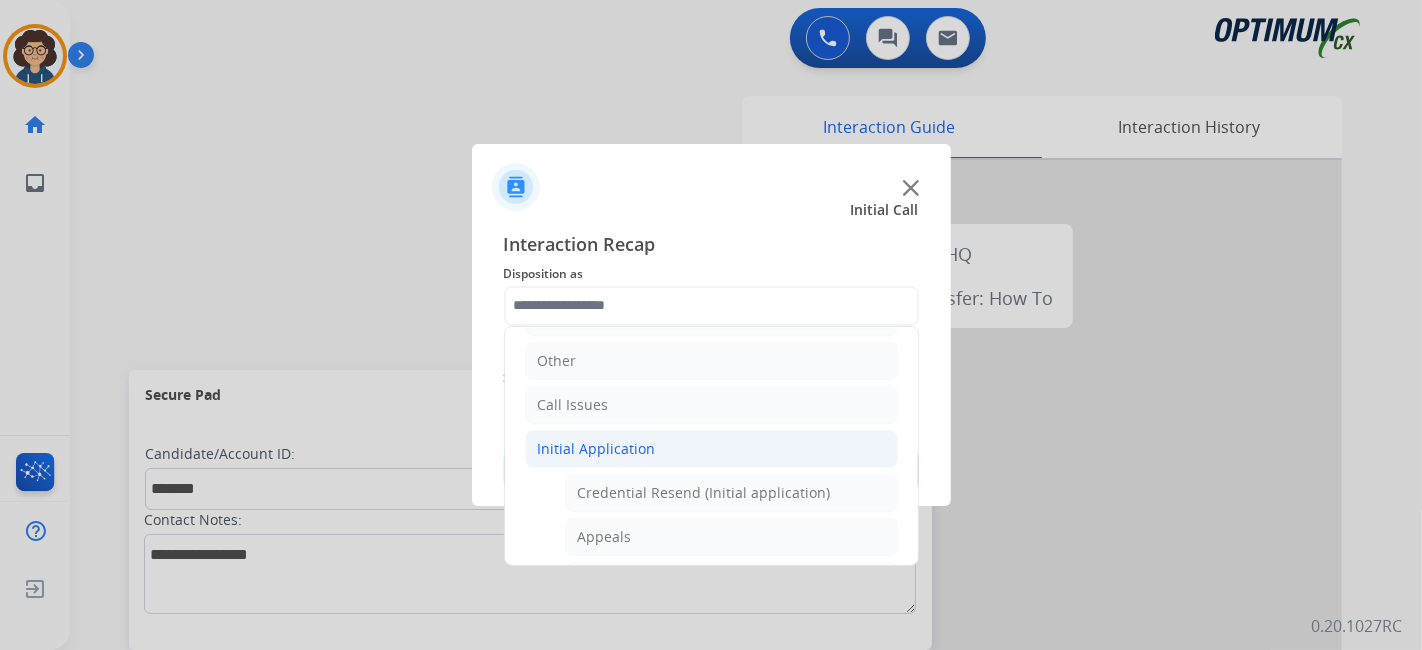 drag, startPoint x: 902, startPoint y: 360, endPoint x: 912, endPoint y: 371, distance: 14.866069 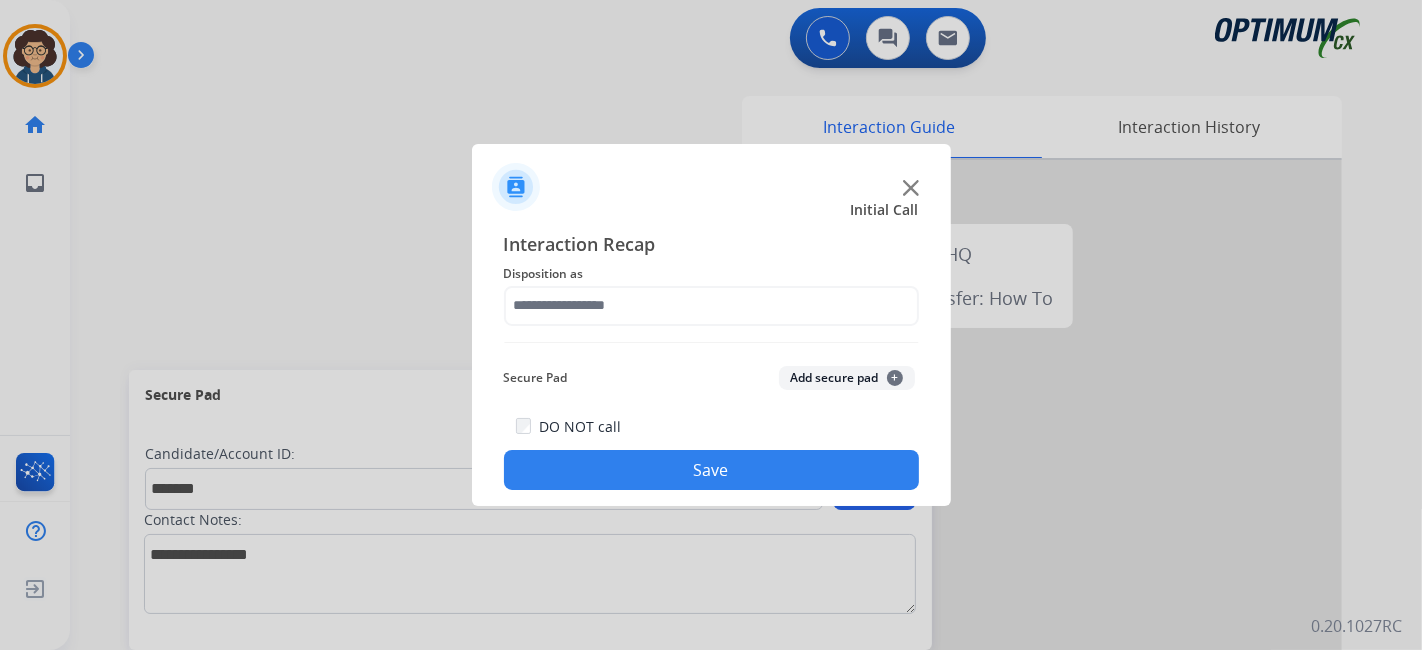 drag, startPoint x: 914, startPoint y: 368, endPoint x: 911, endPoint y: 435, distance: 67.06713 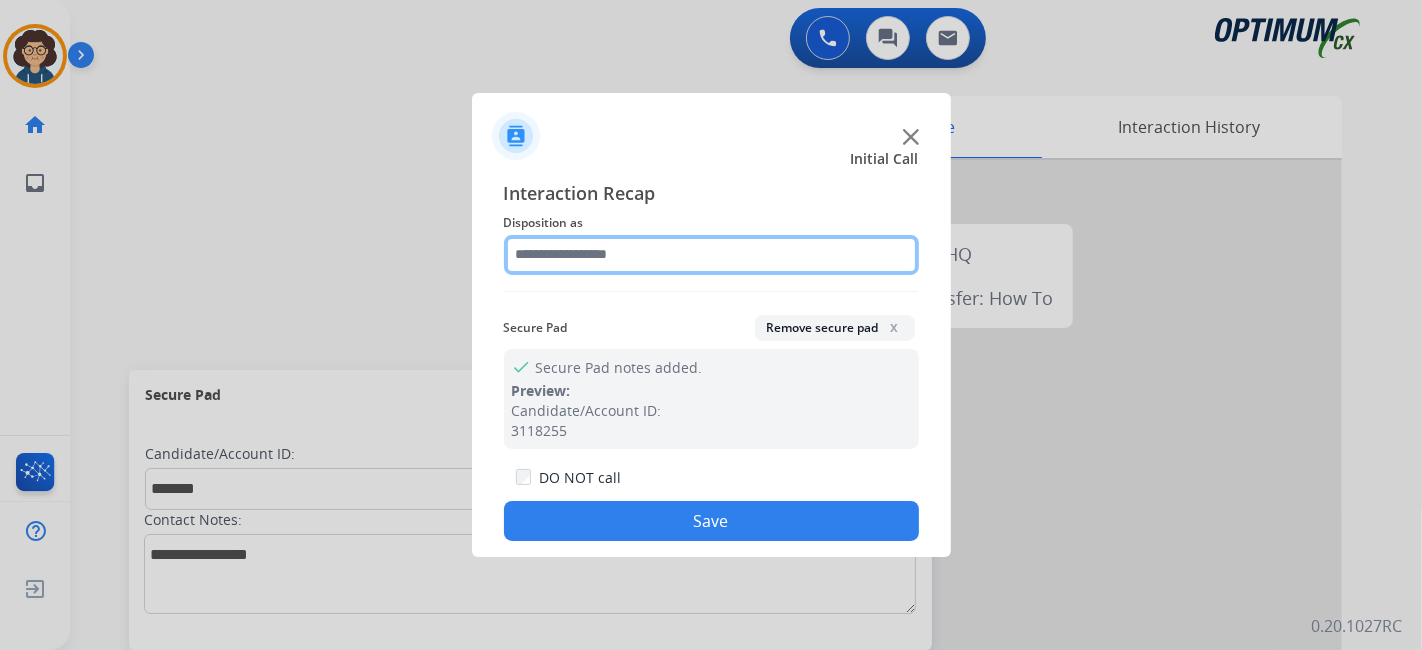click 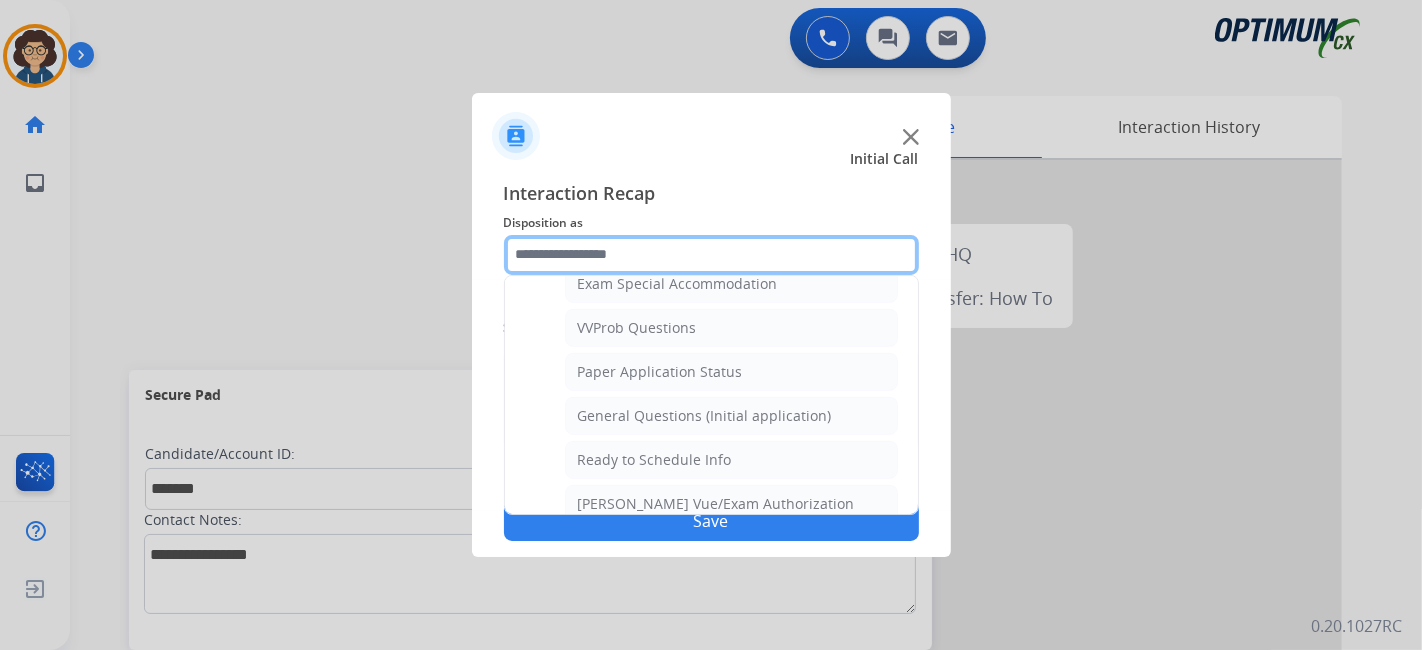 scroll, scrollTop: 1060, scrollLeft: 0, axis: vertical 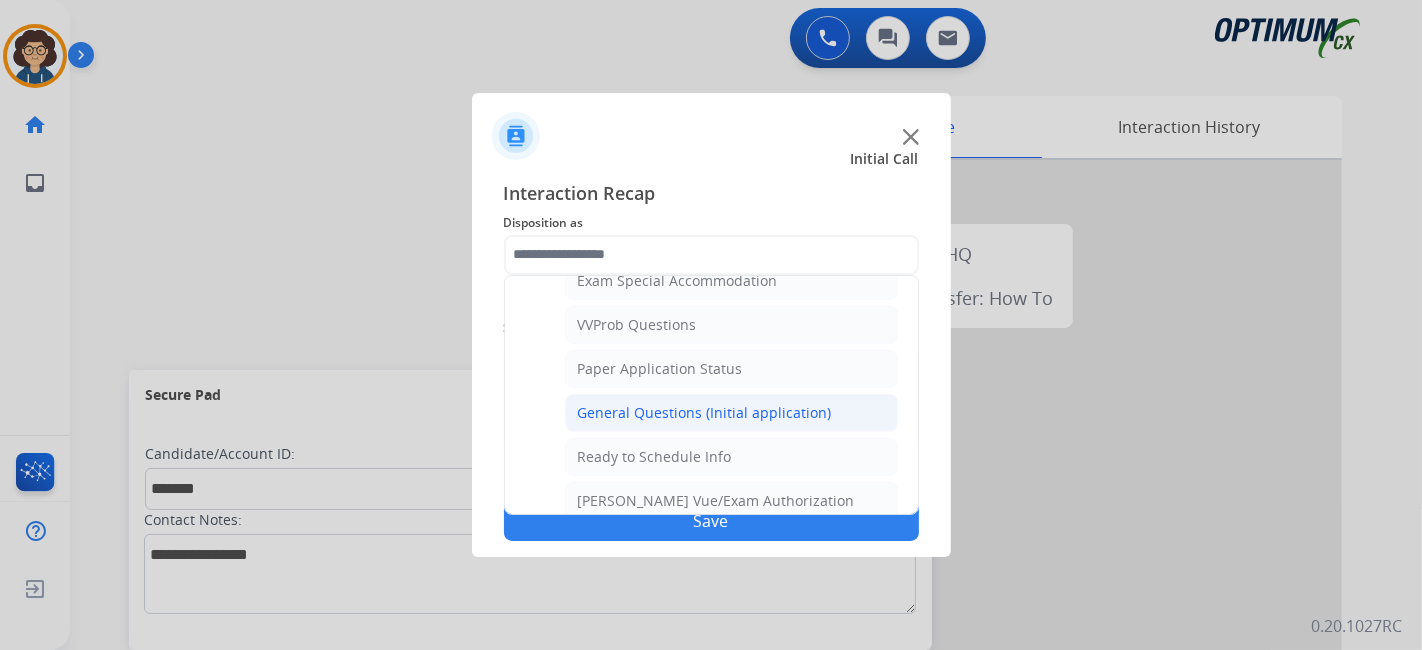 click on "General Questions (Initial application)" 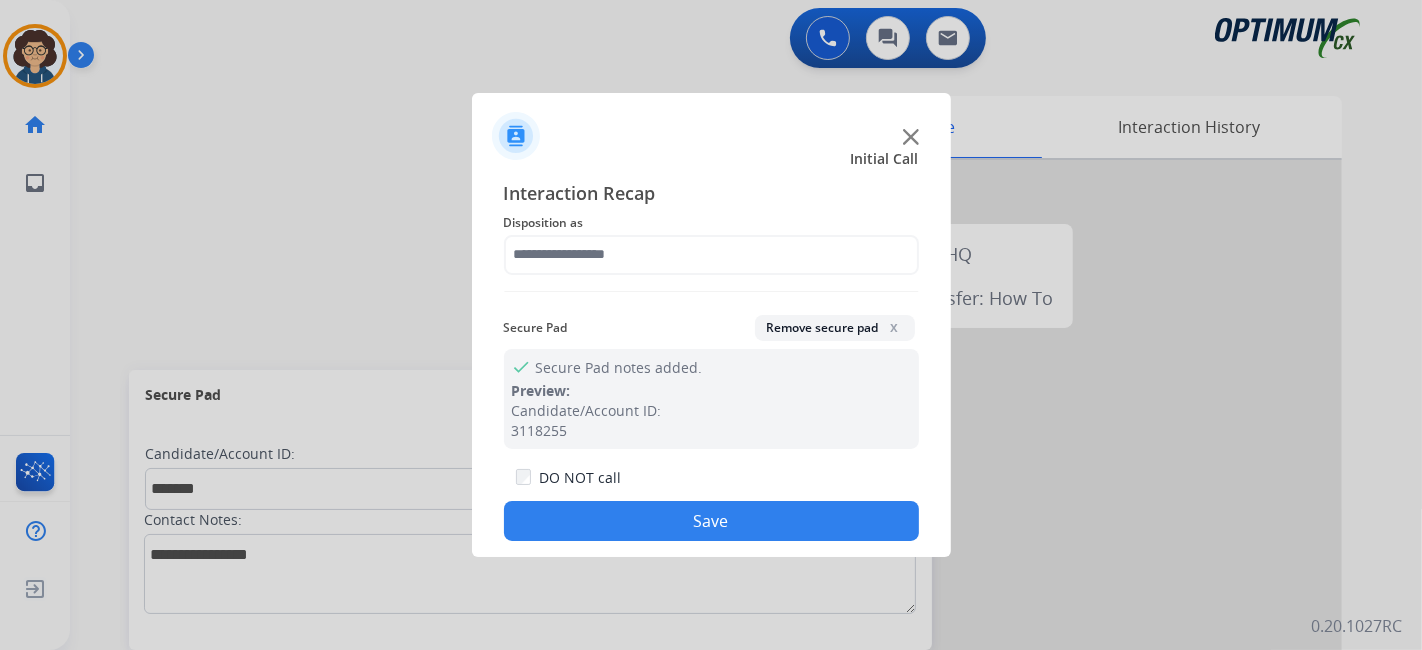 type on "**********" 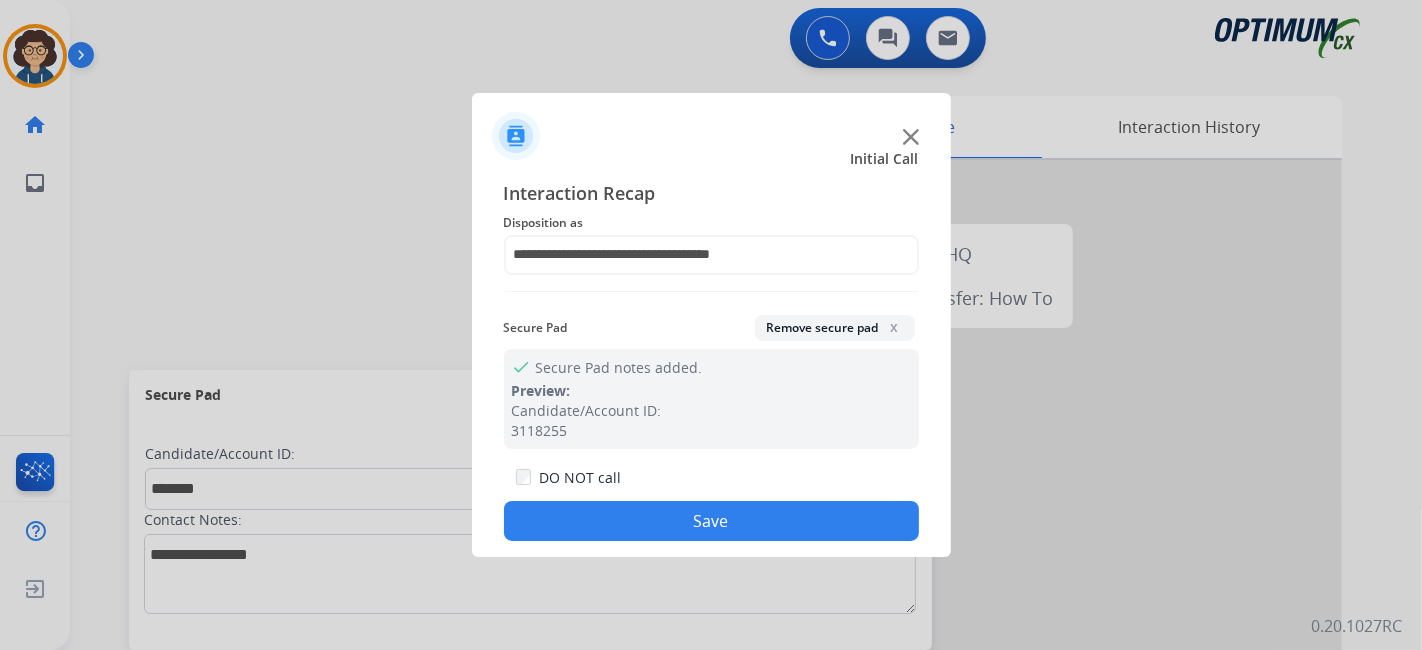 drag, startPoint x: 719, startPoint y: 524, endPoint x: 289, endPoint y: 311, distance: 479.86353 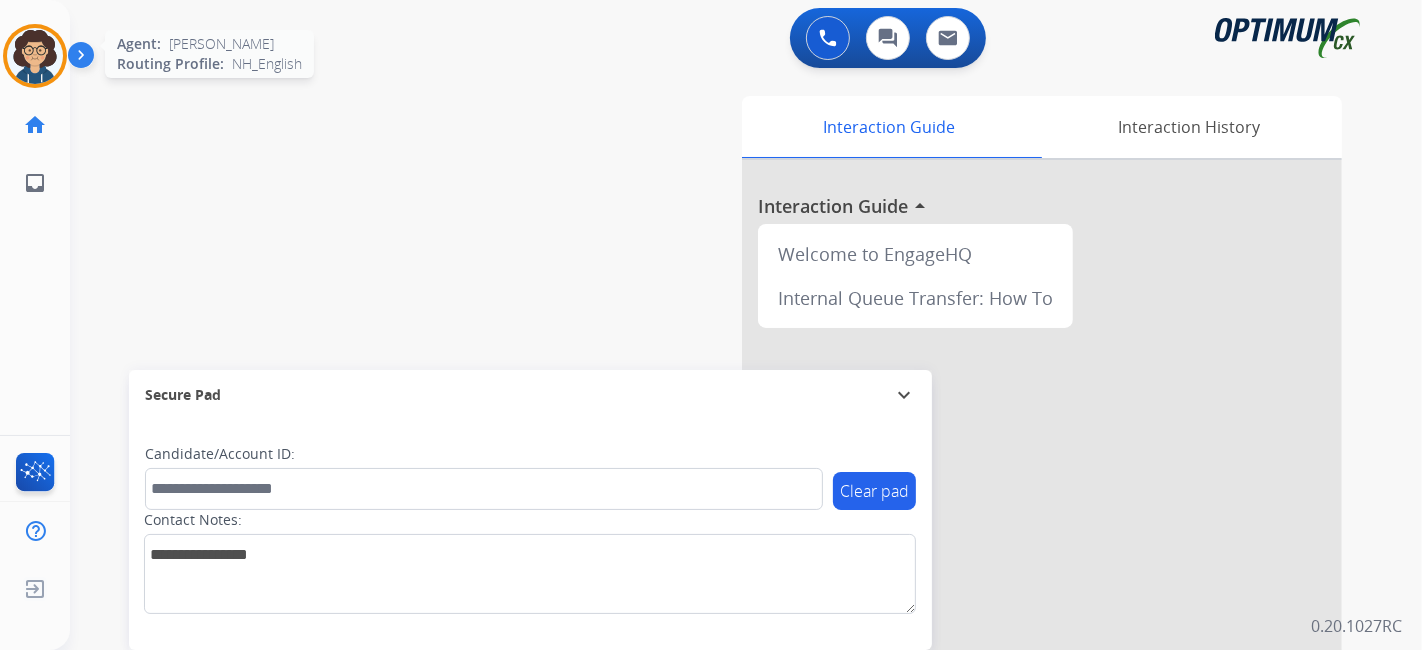 click at bounding box center (35, 56) 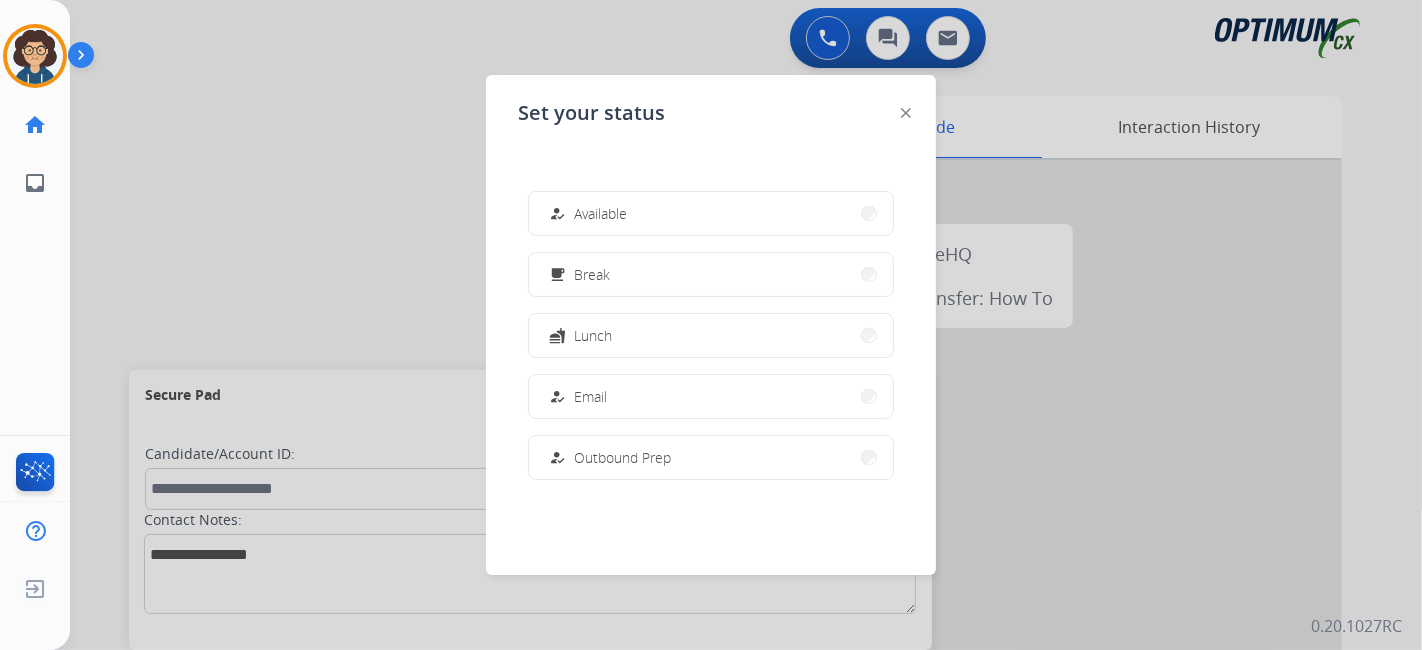 scroll, scrollTop: 498, scrollLeft: 0, axis: vertical 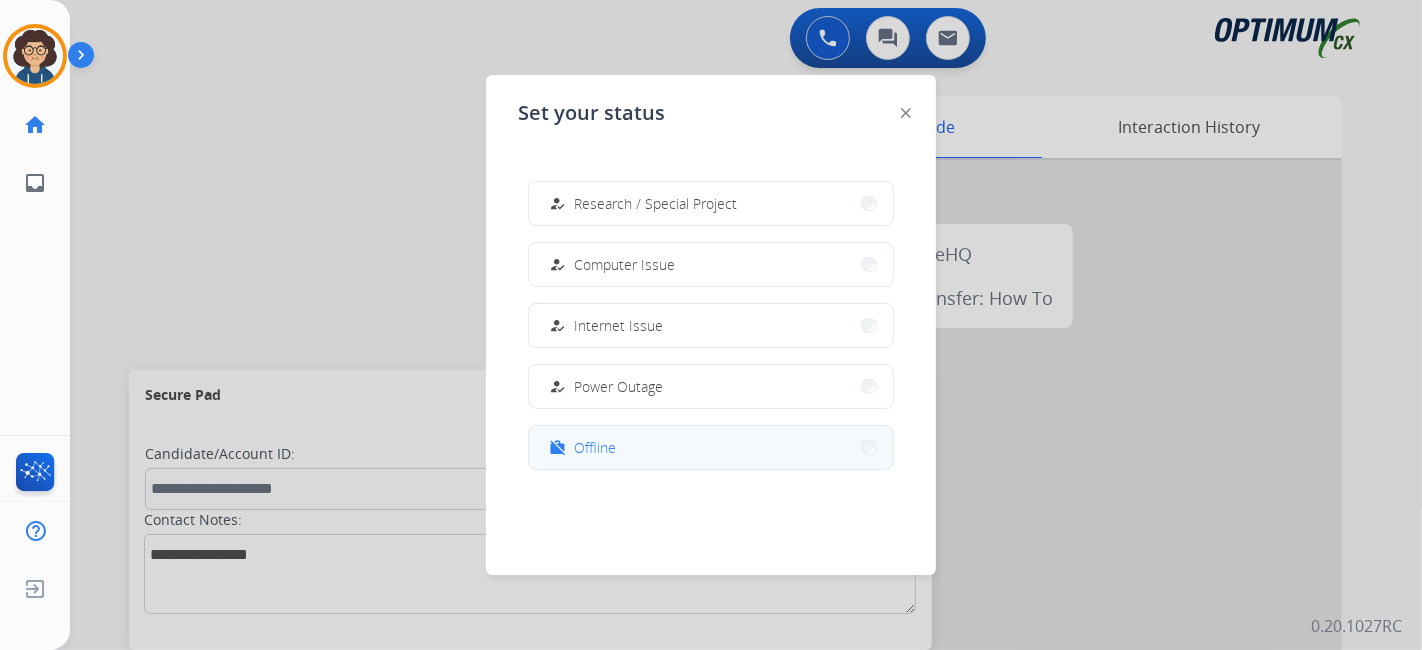 click on "work_off Offline" at bounding box center [711, 447] 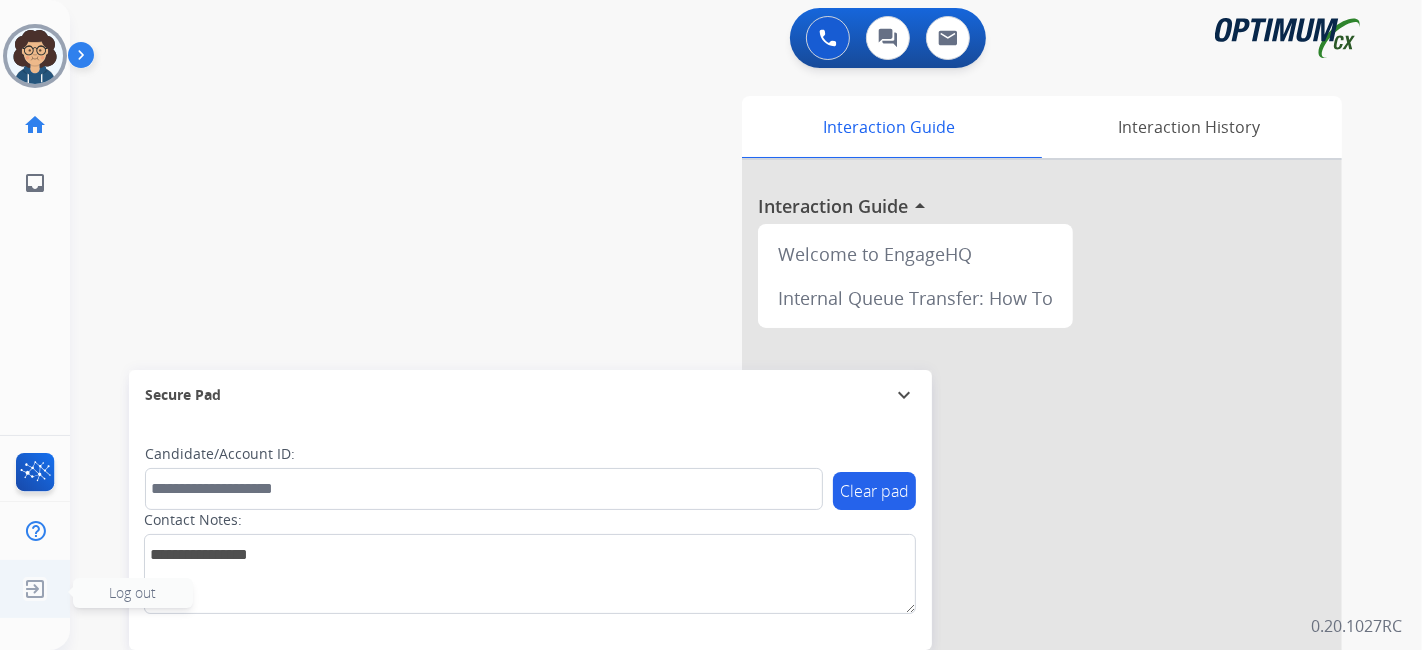 click 